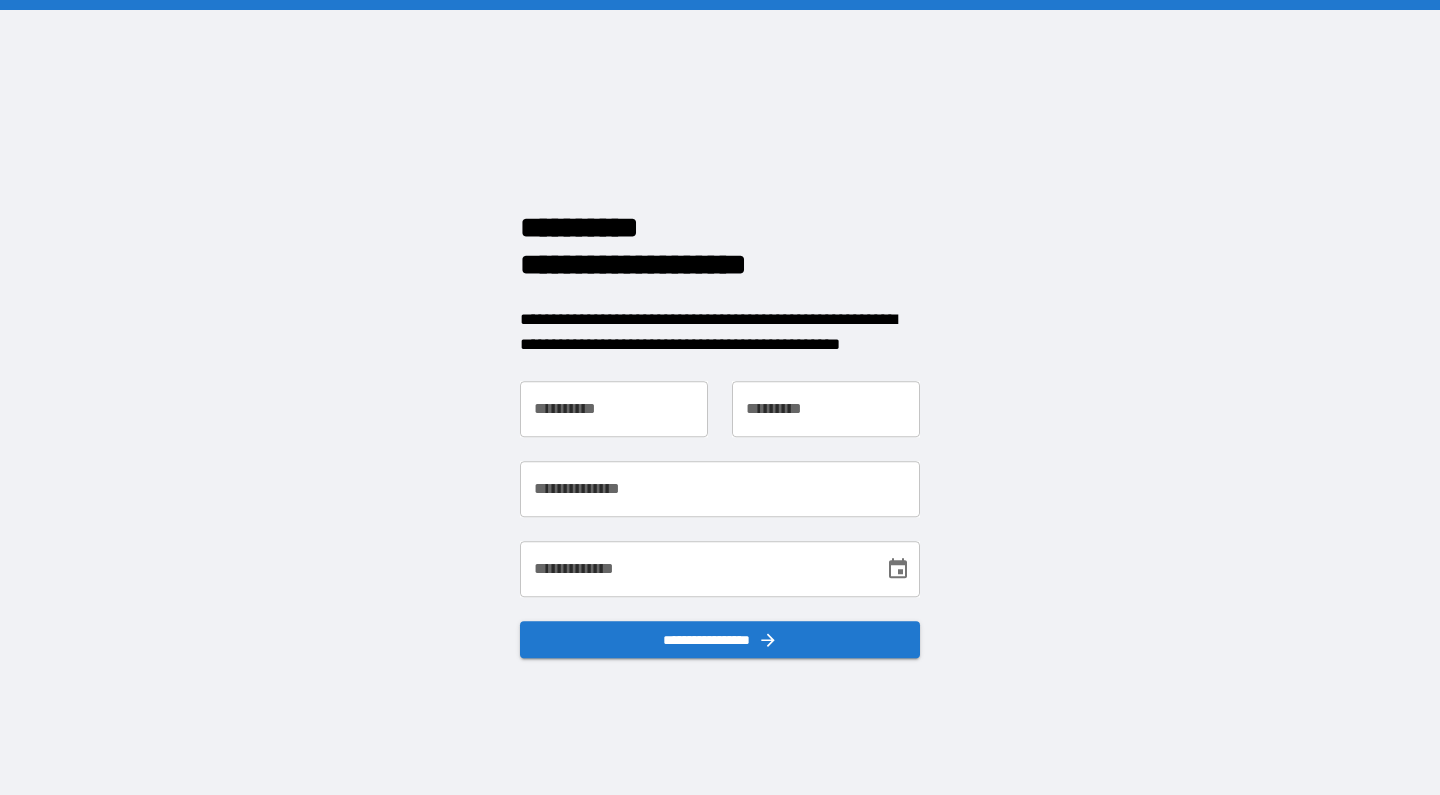scroll, scrollTop: 0, scrollLeft: 0, axis: both 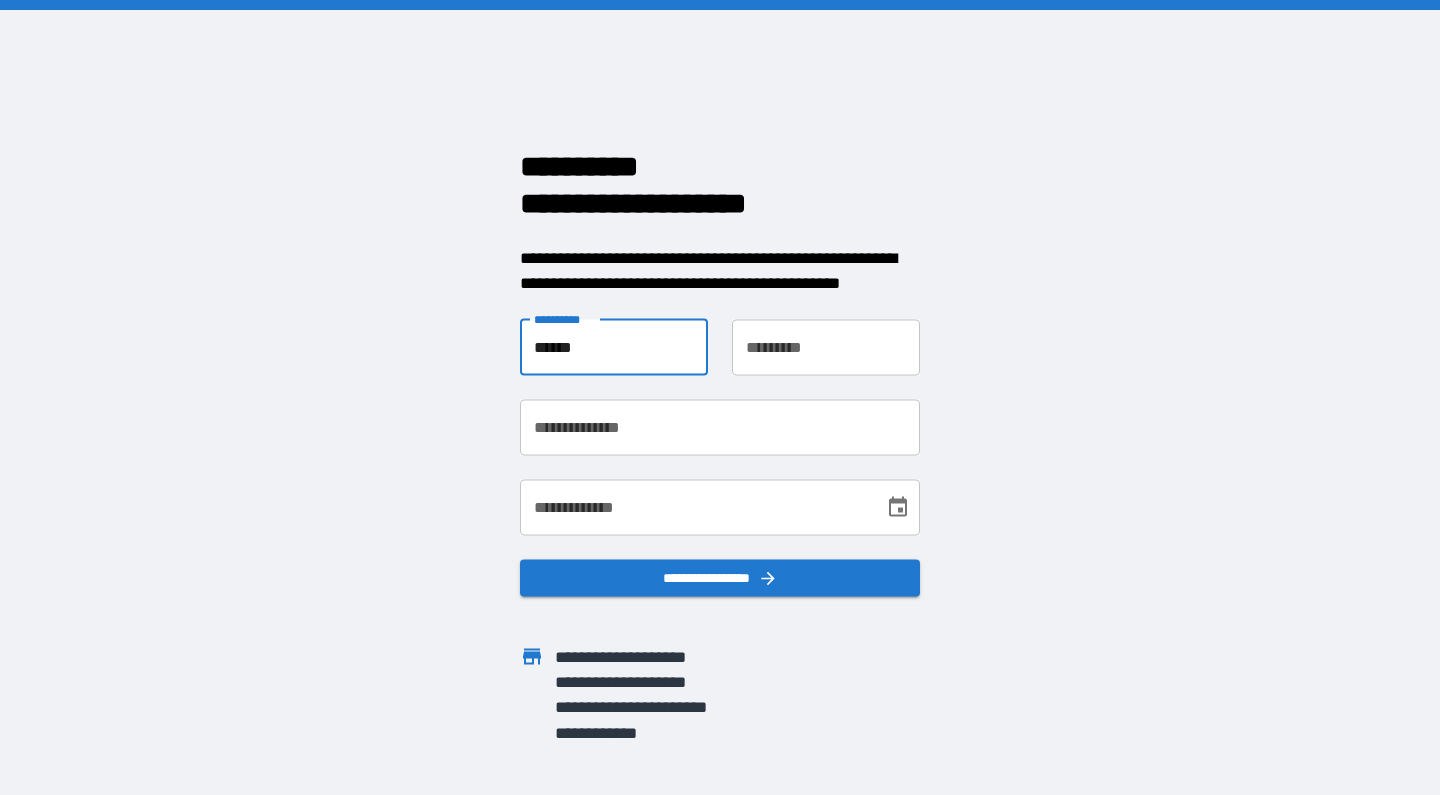 type on "******" 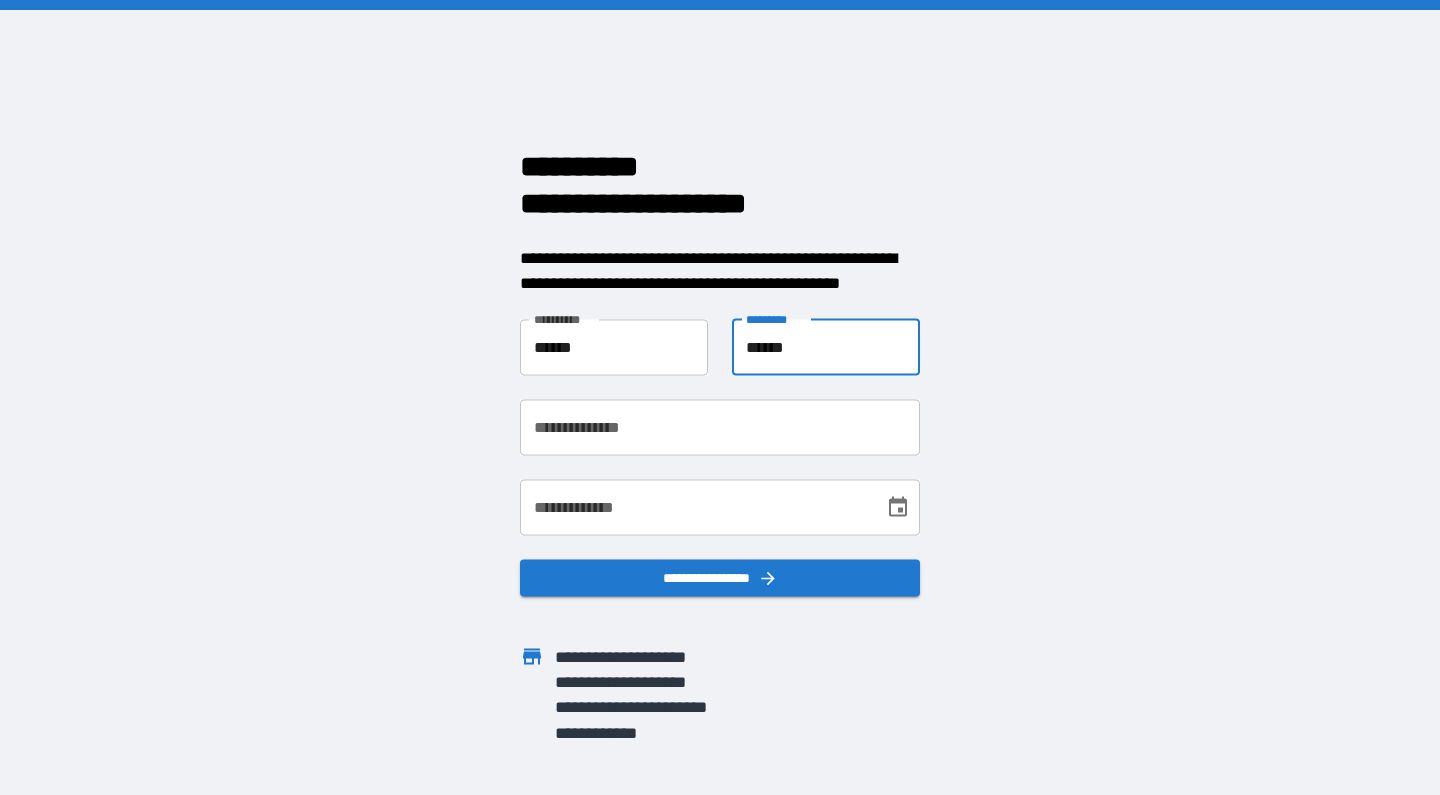 type on "******" 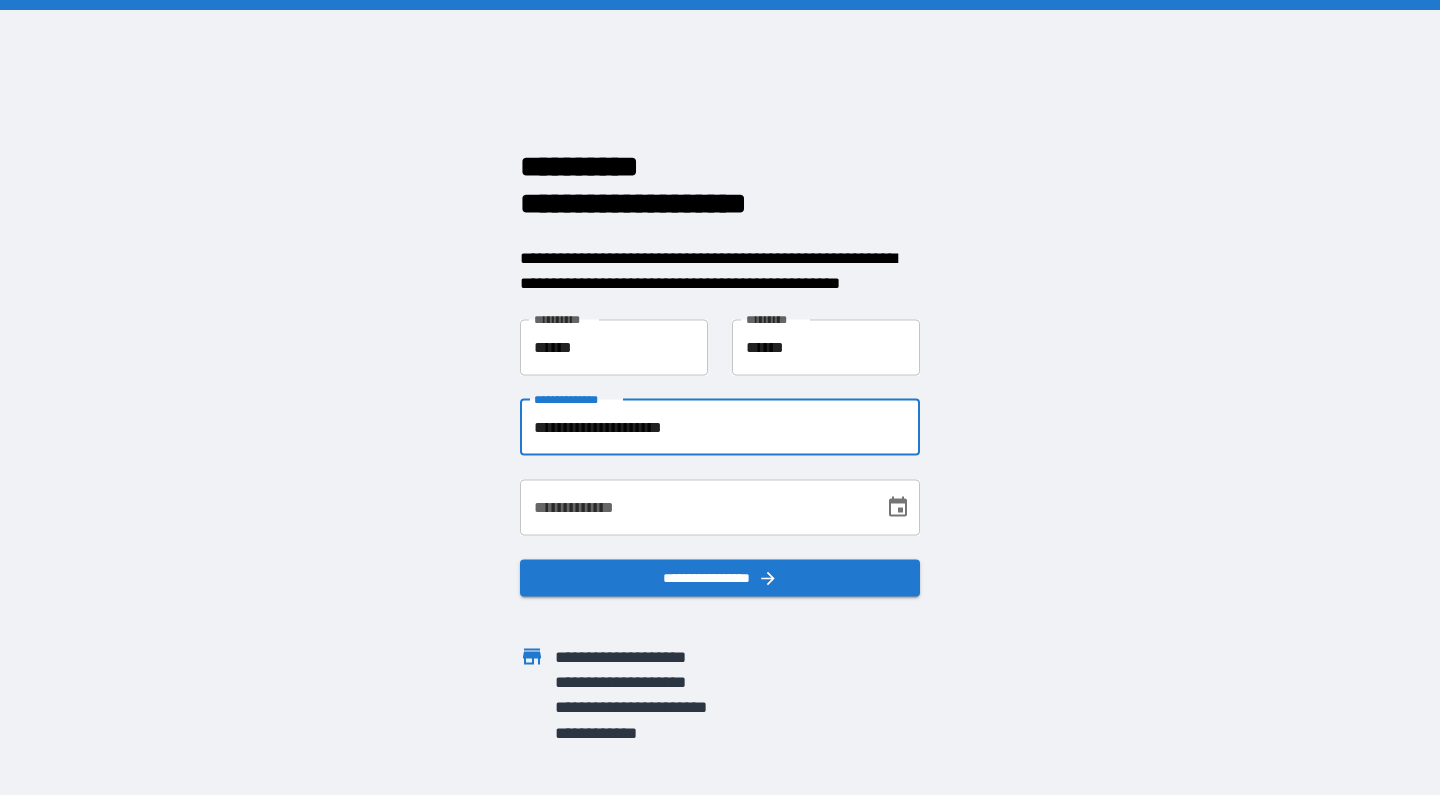 type on "**********" 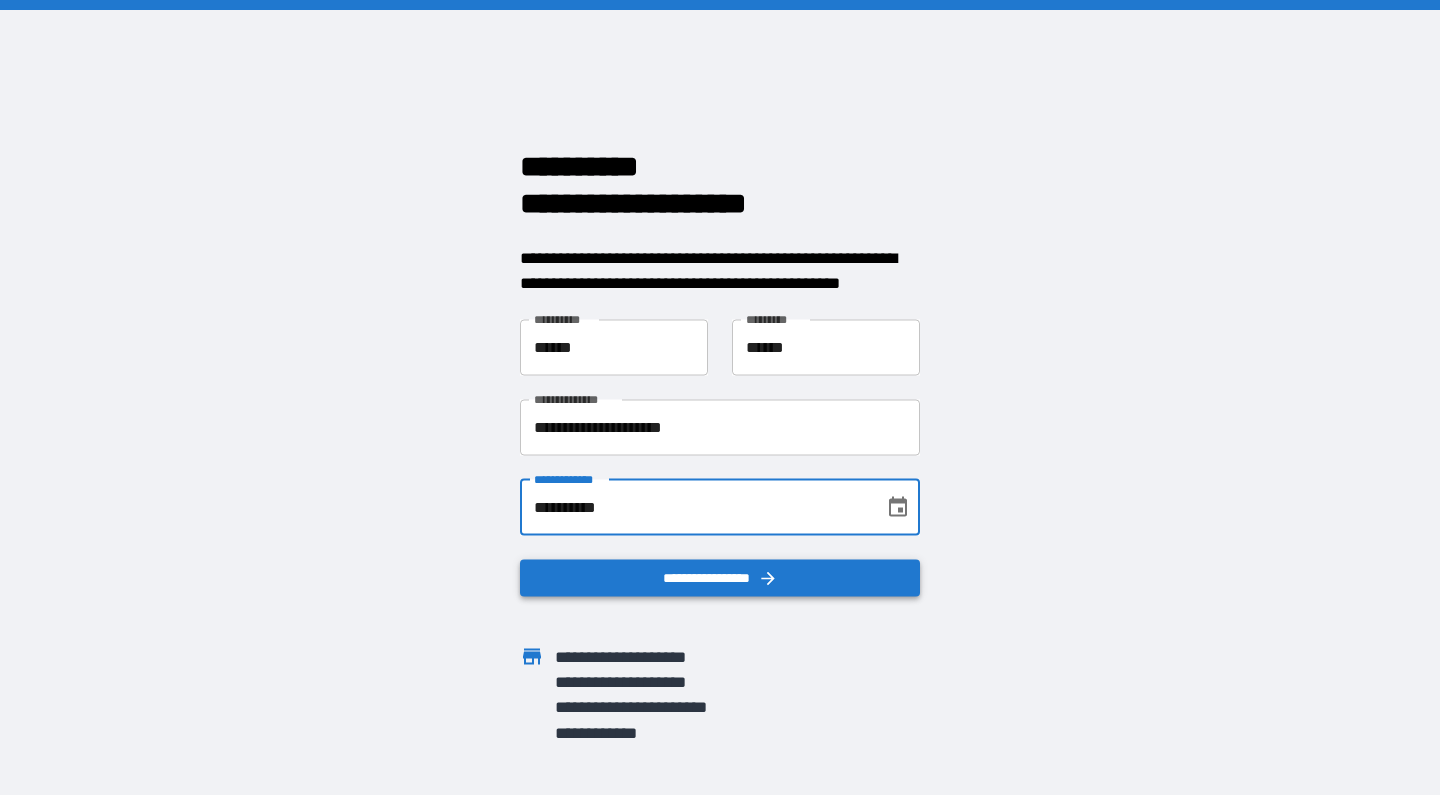type on "**********" 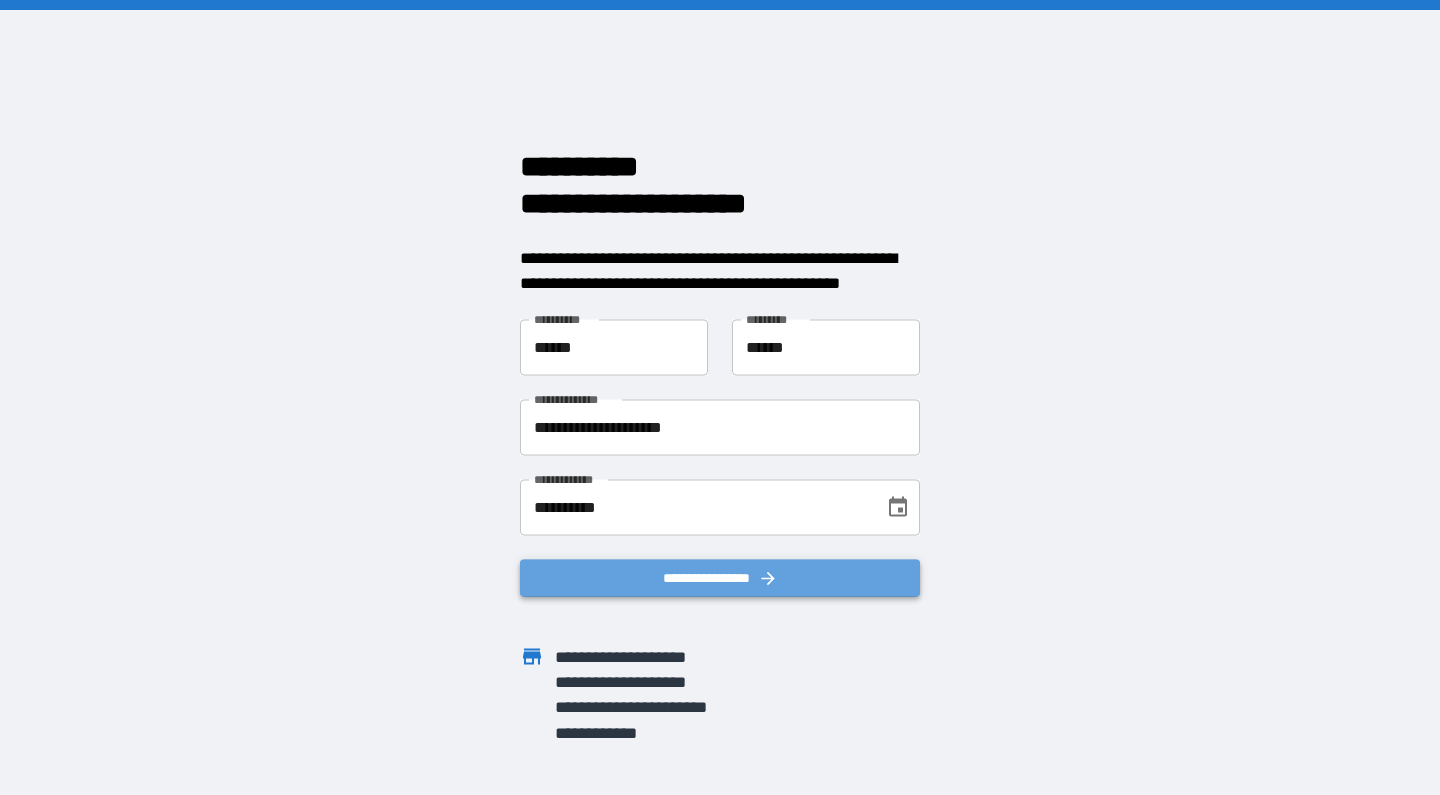 click on "**********" at bounding box center (720, 577) 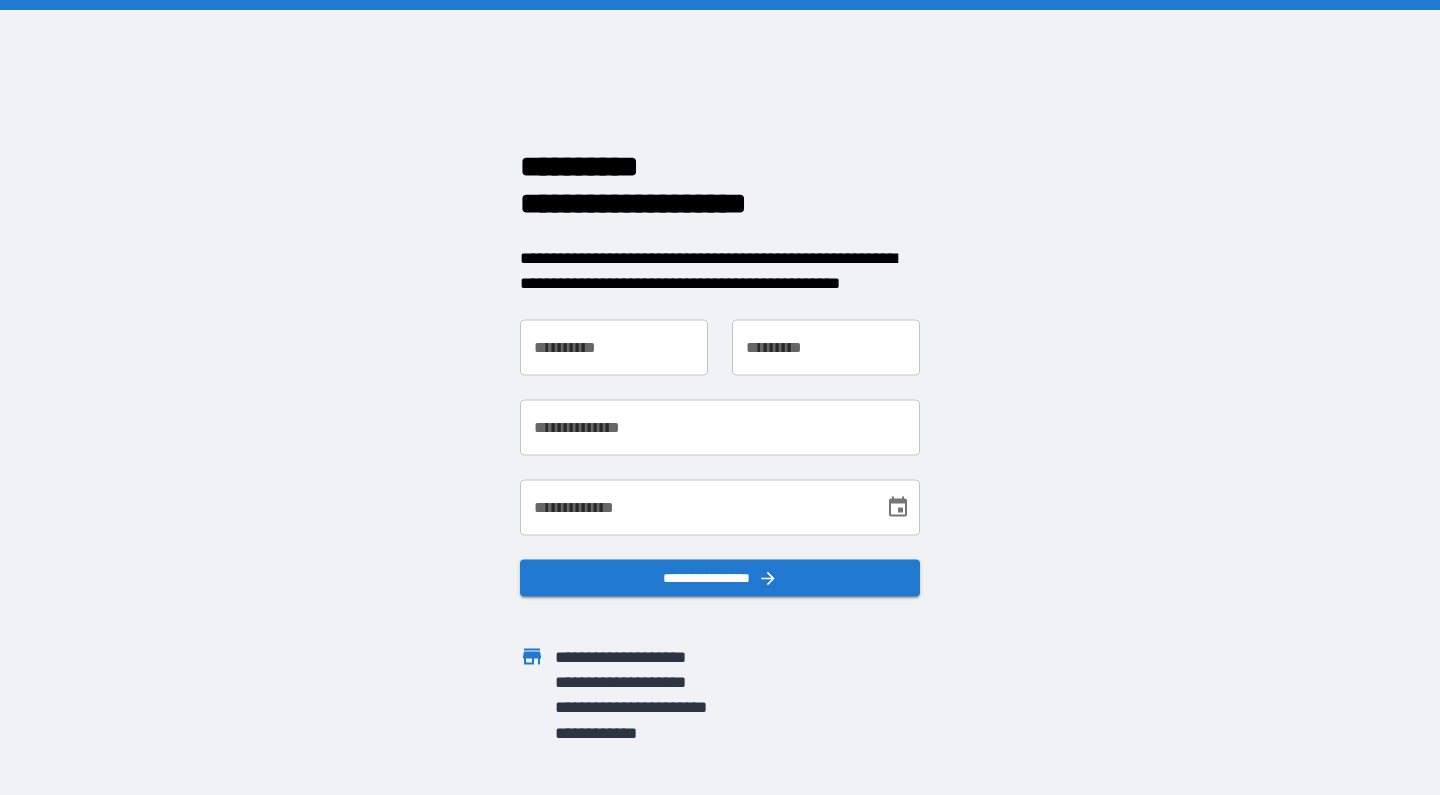 scroll, scrollTop: 0, scrollLeft: 0, axis: both 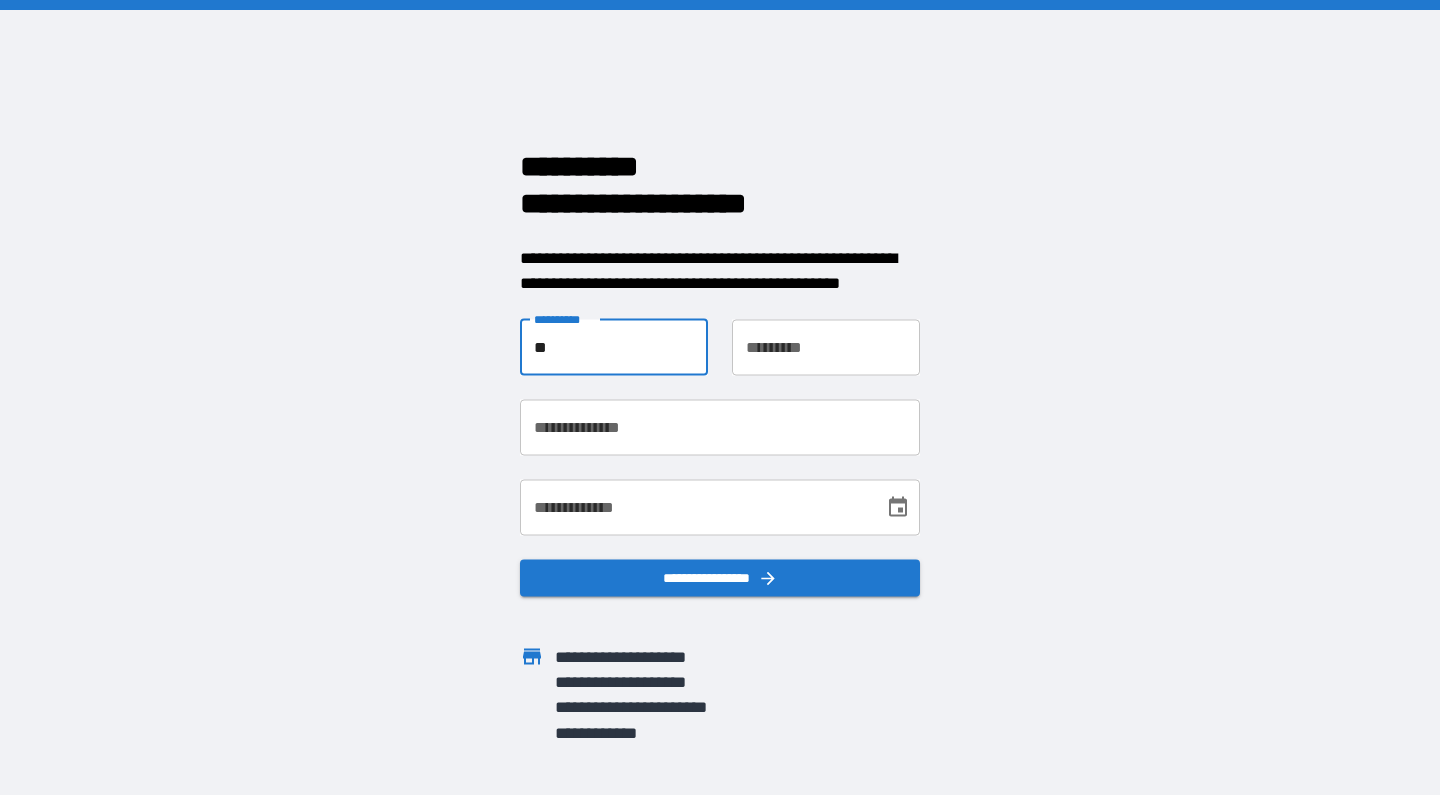 type on "*" 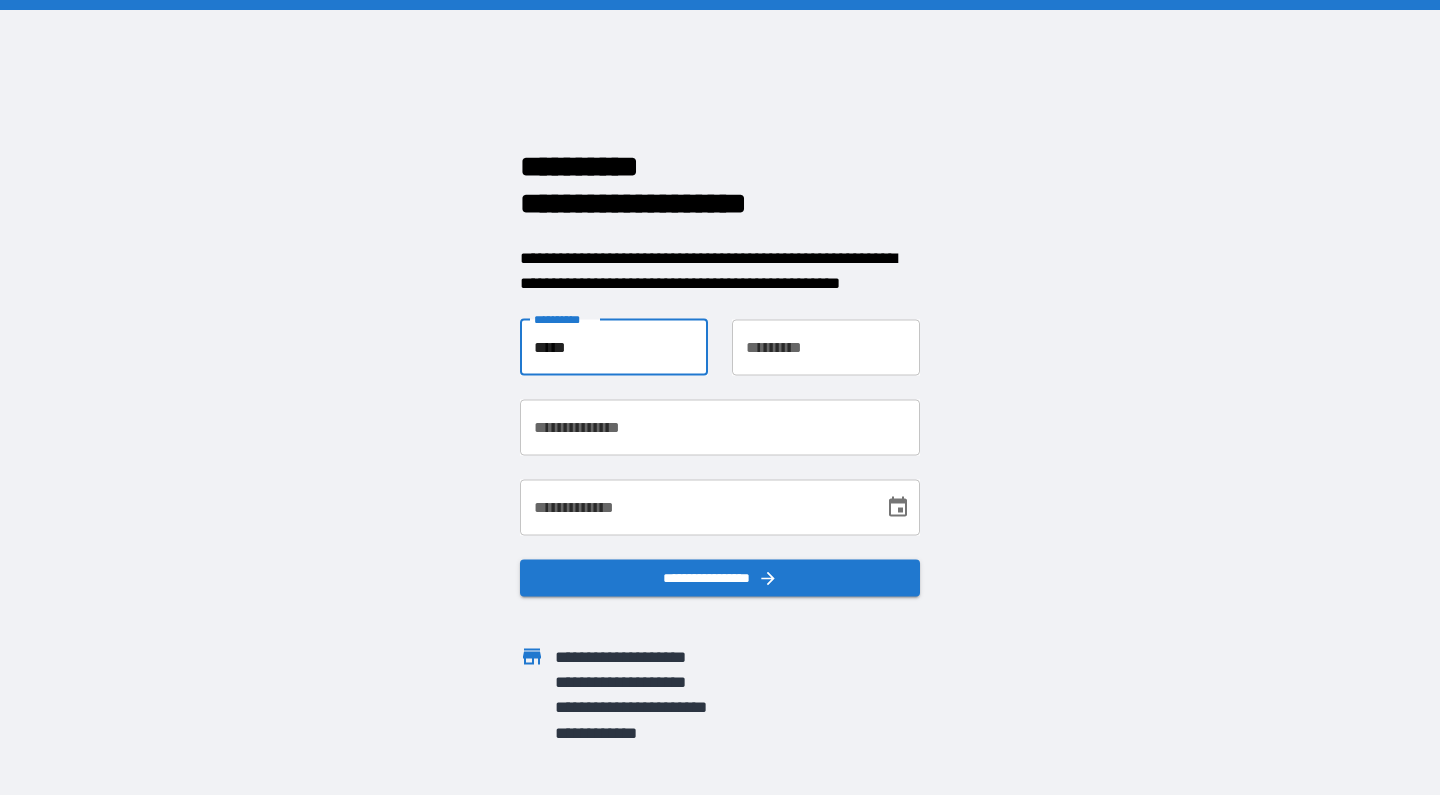 type on "*****" 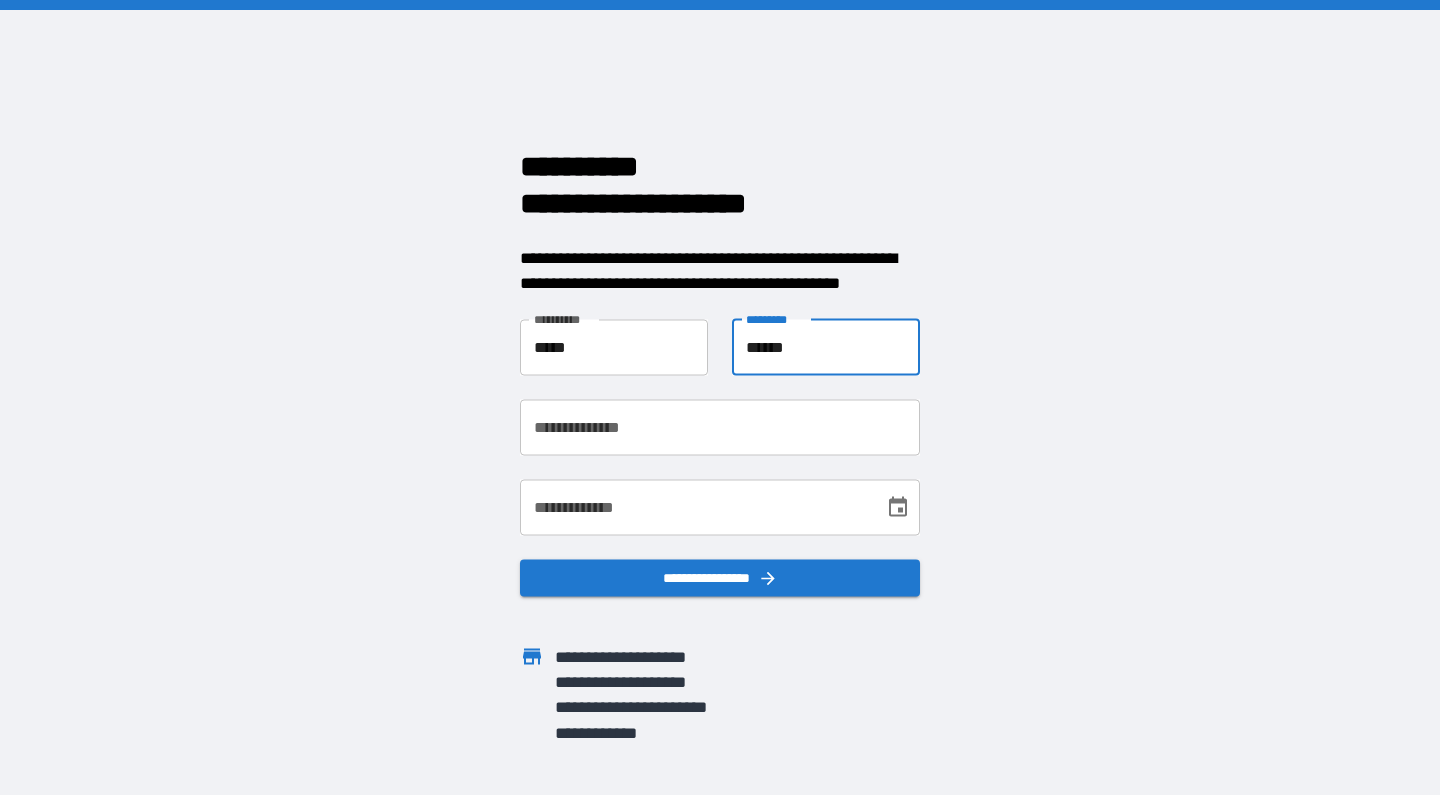 type on "******" 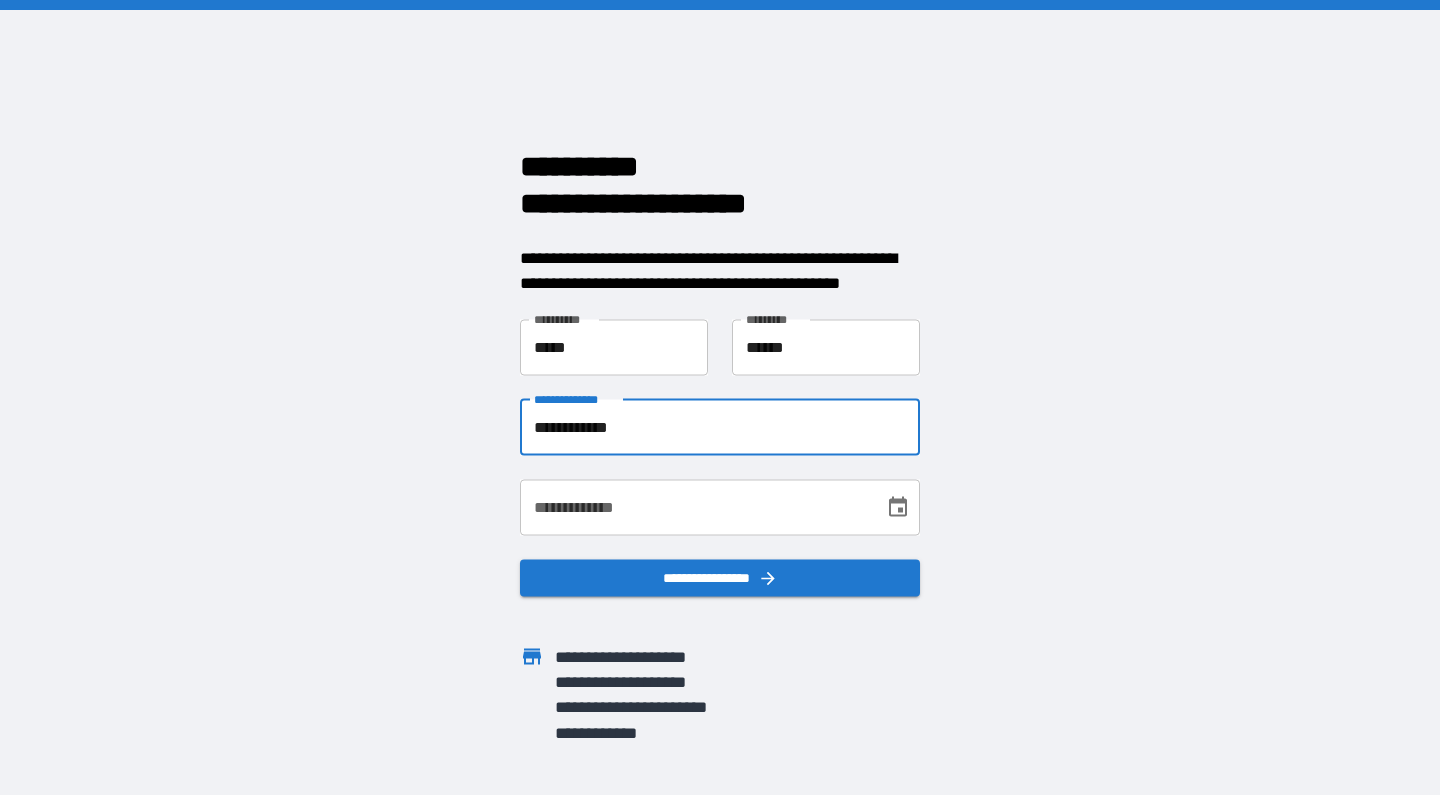 type on "**********" 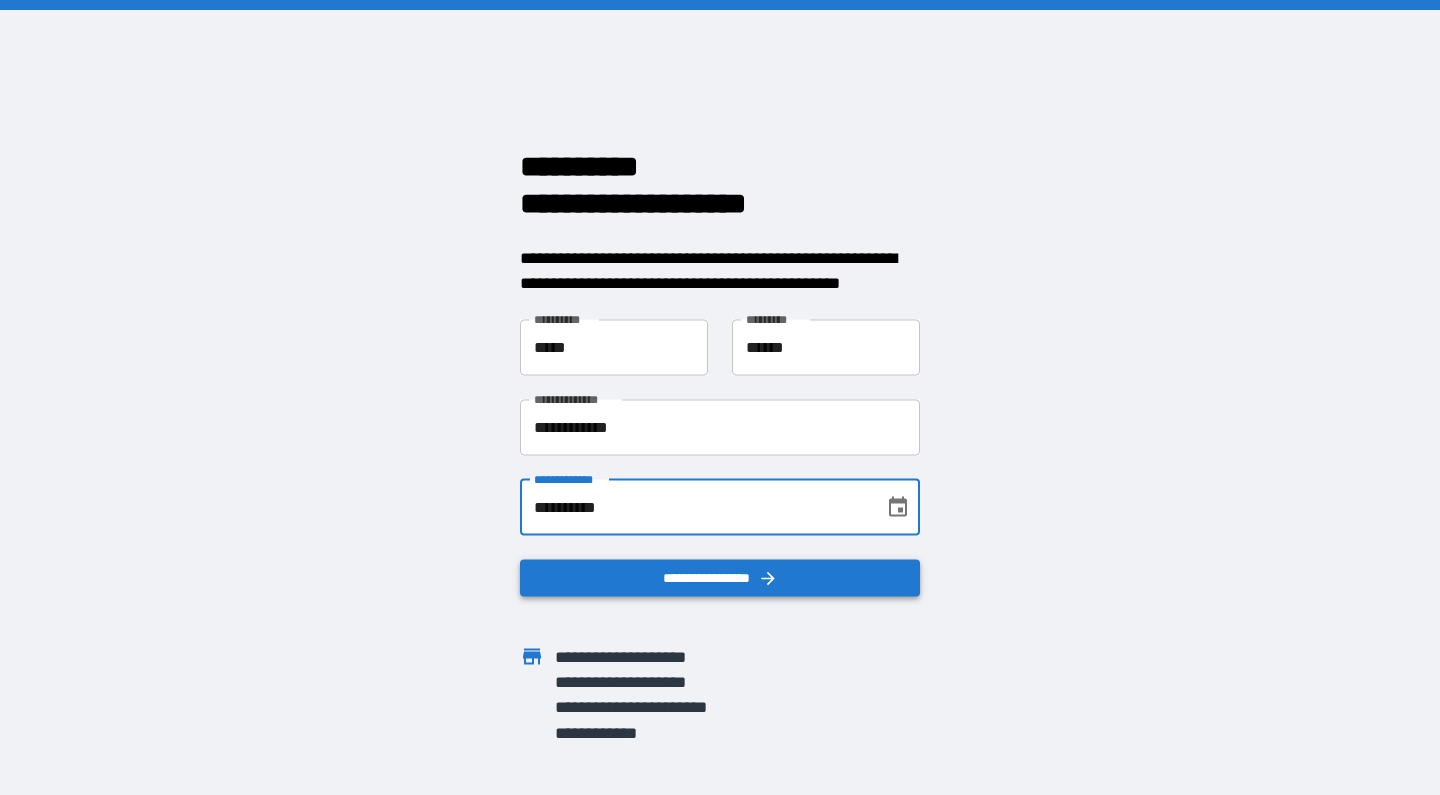 type on "**********" 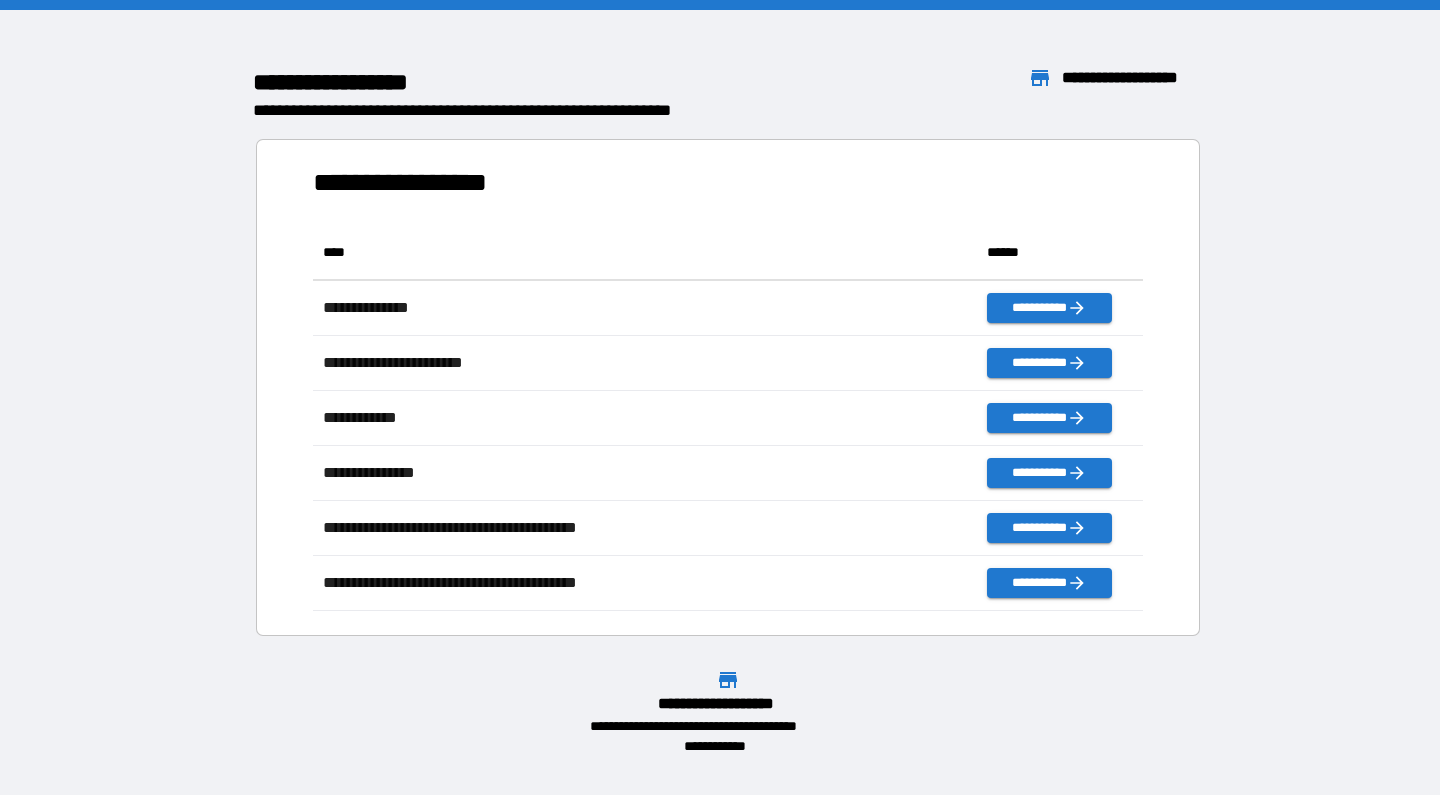 scroll, scrollTop: 1, scrollLeft: 1, axis: both 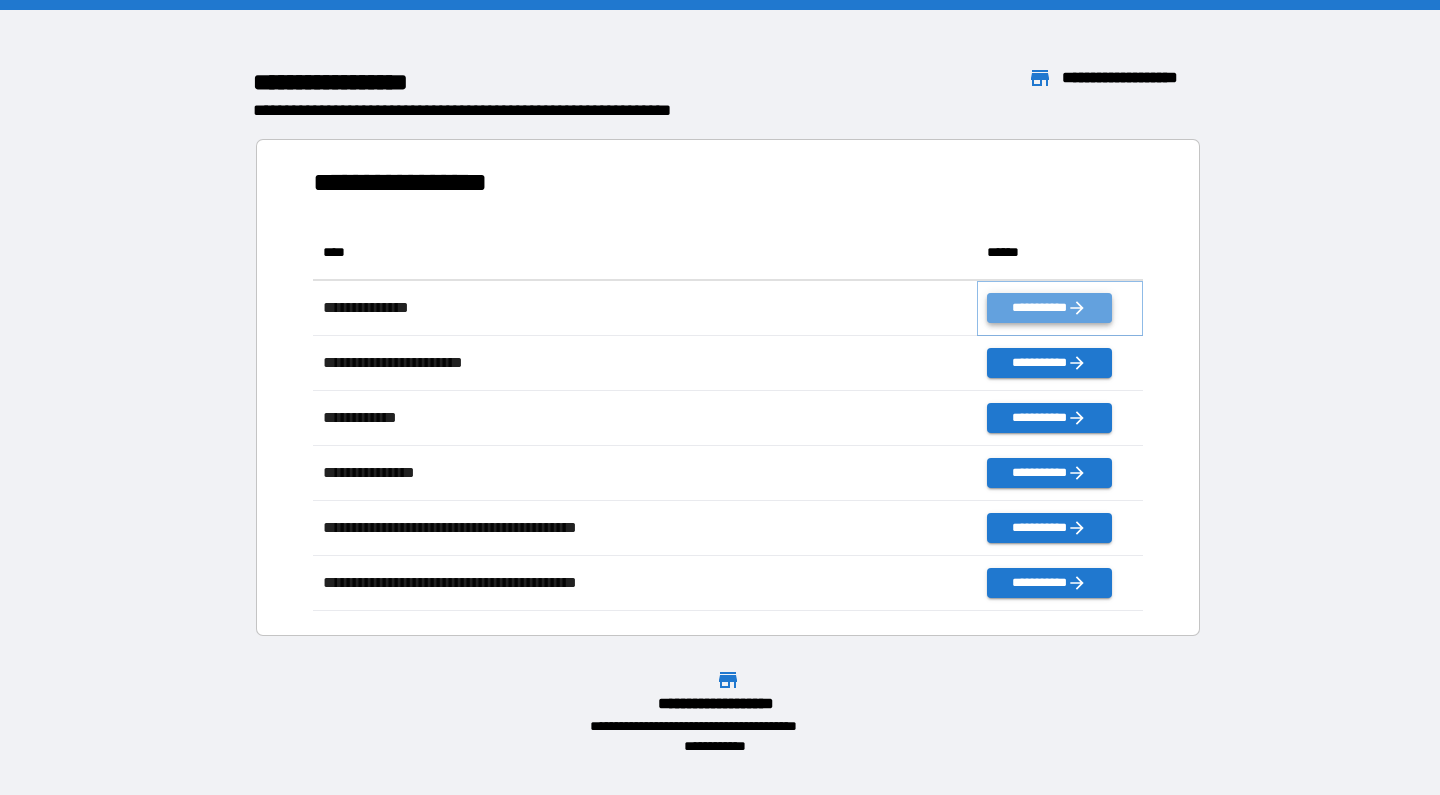 click on "**********" at bounding box center [1049, 308] 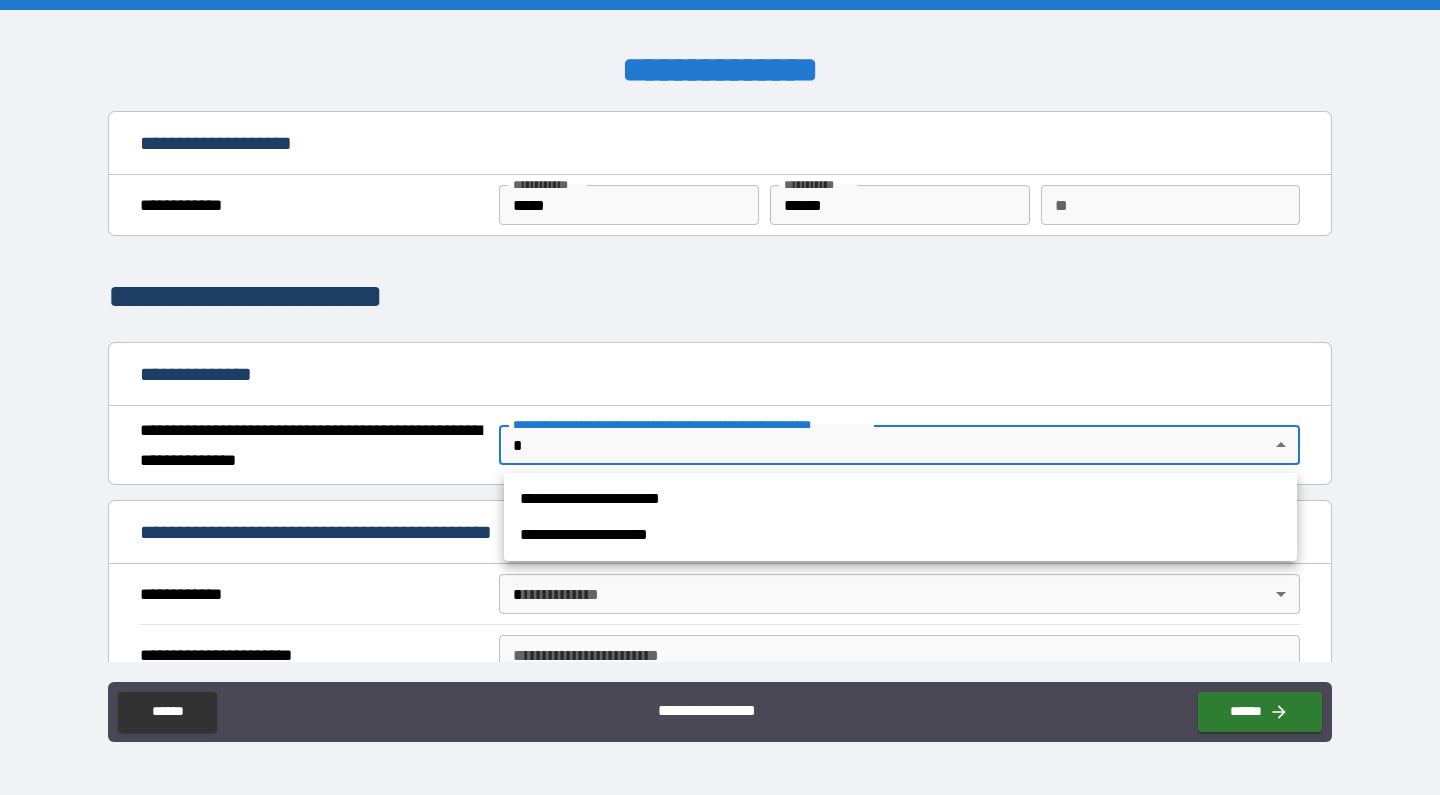 click on "**********" at bounding box center [720, 397] 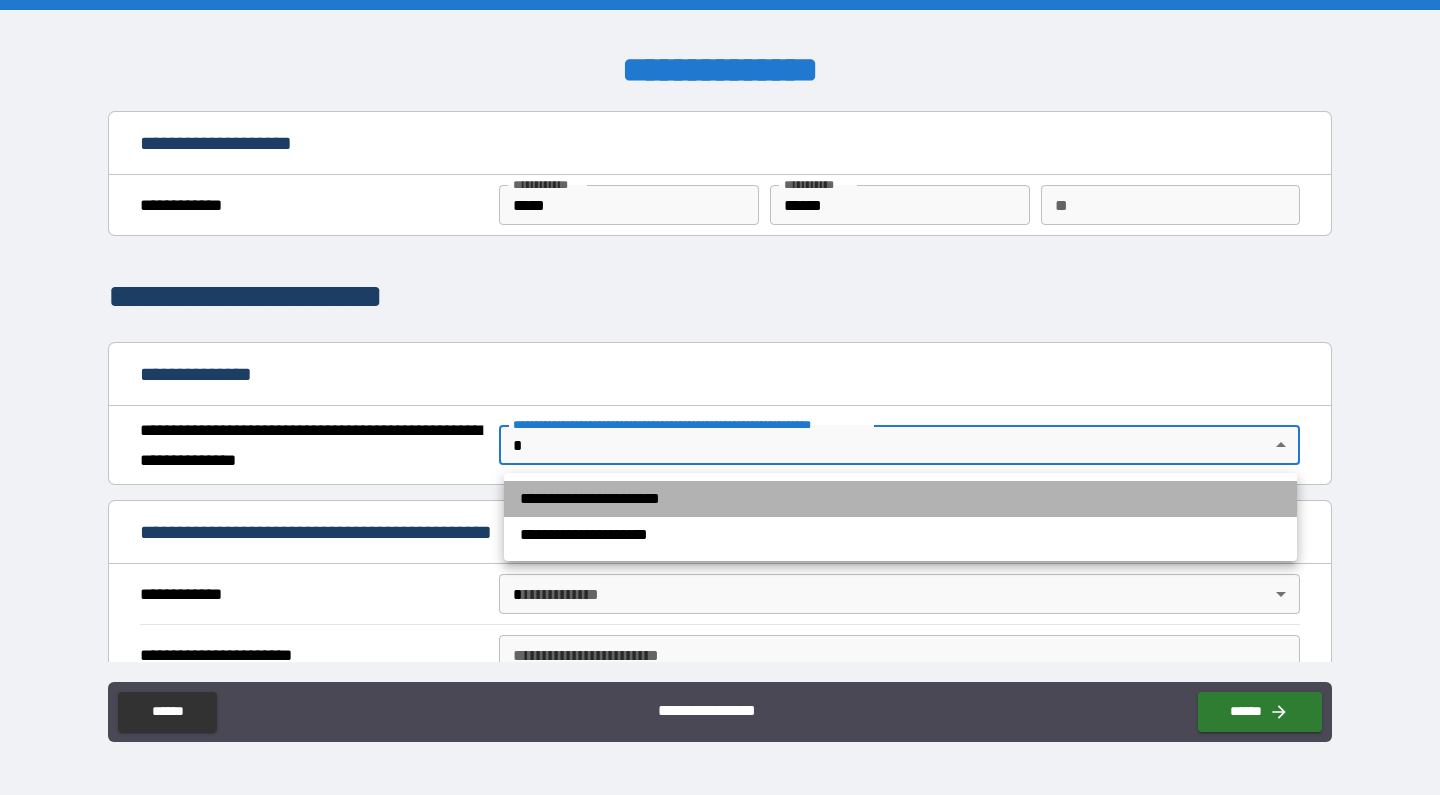 click on "**********" at bounding box center [900, 499] 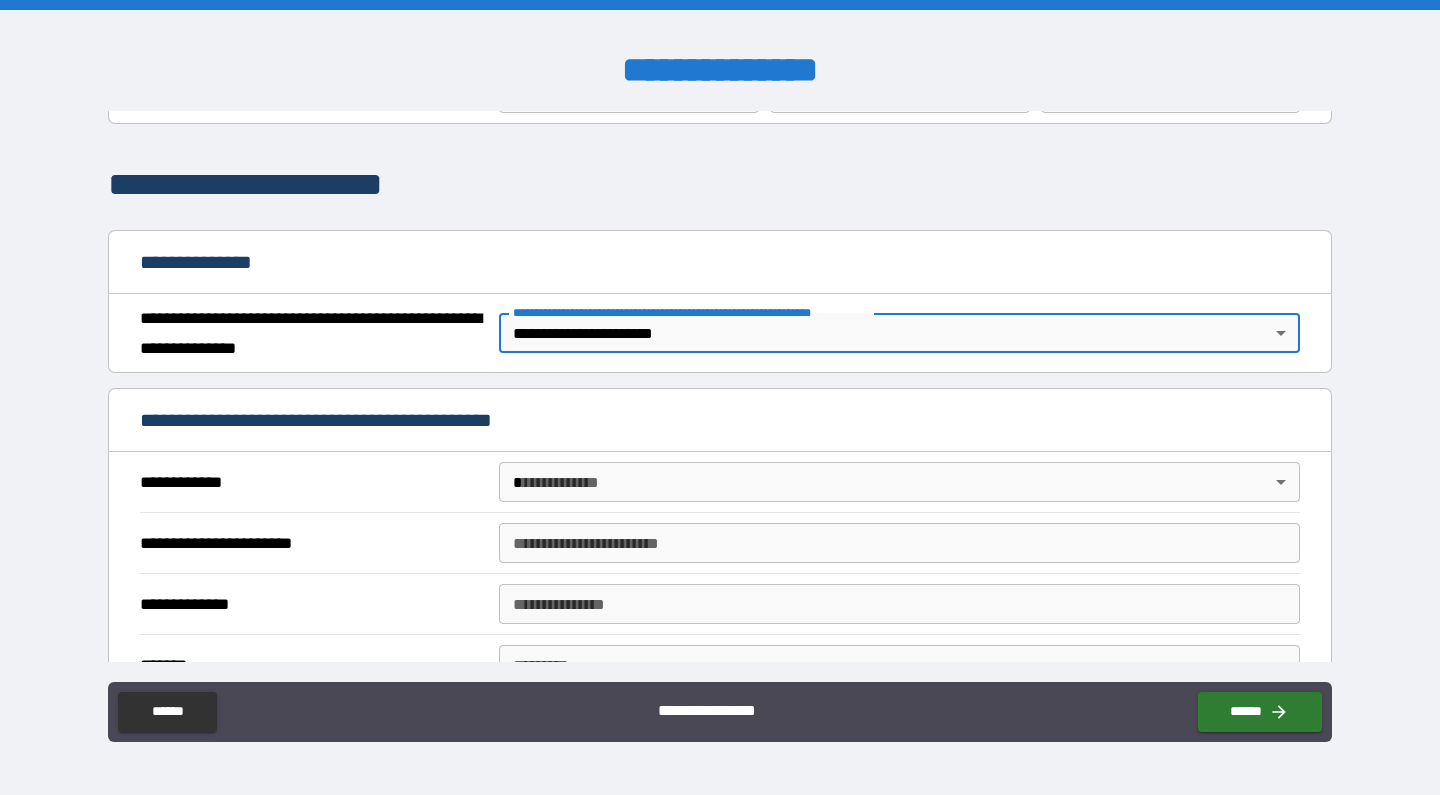 scroll, scrollTop: 150, scrollLeft: 0, axis: vertical 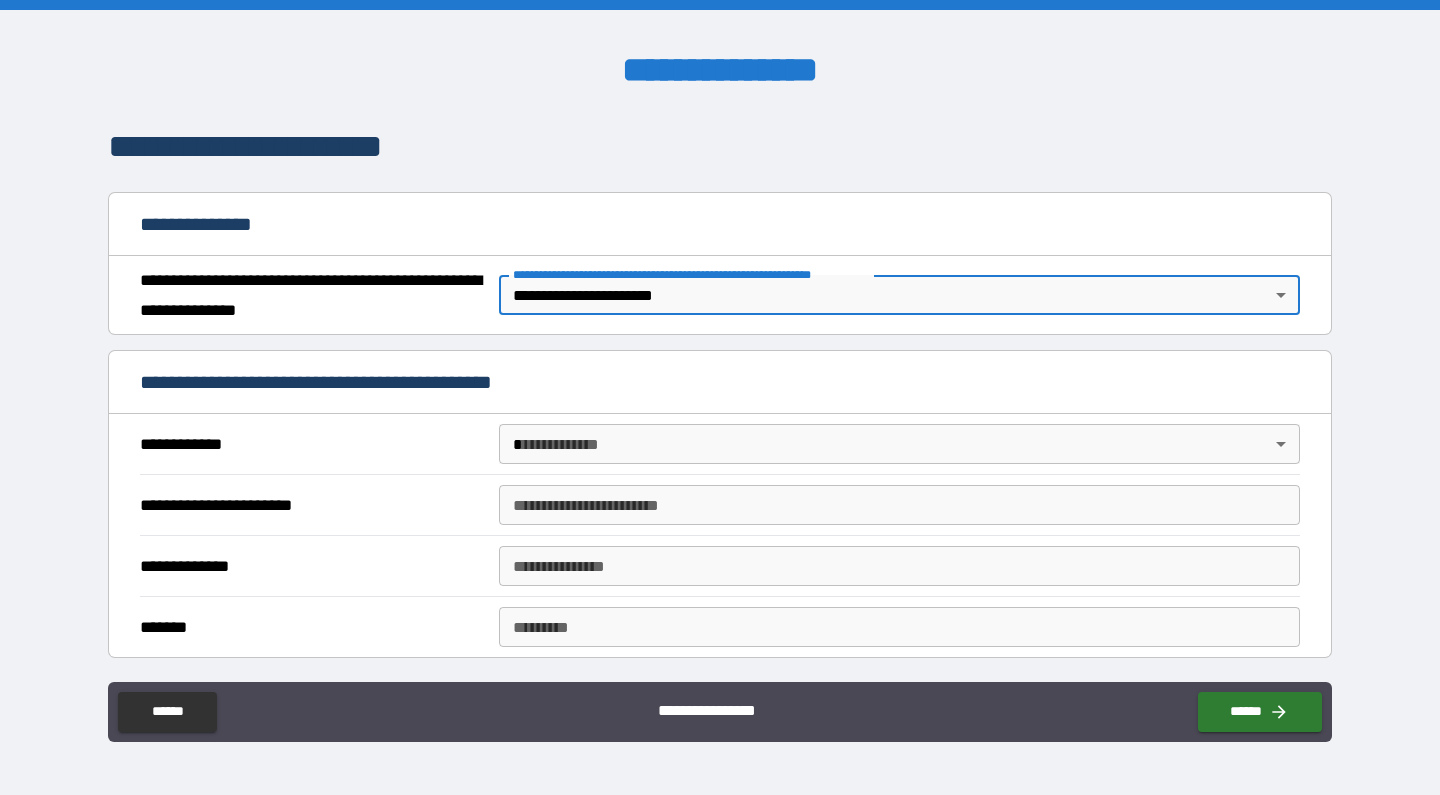 click on "**********" at bounding box center [720, 397] 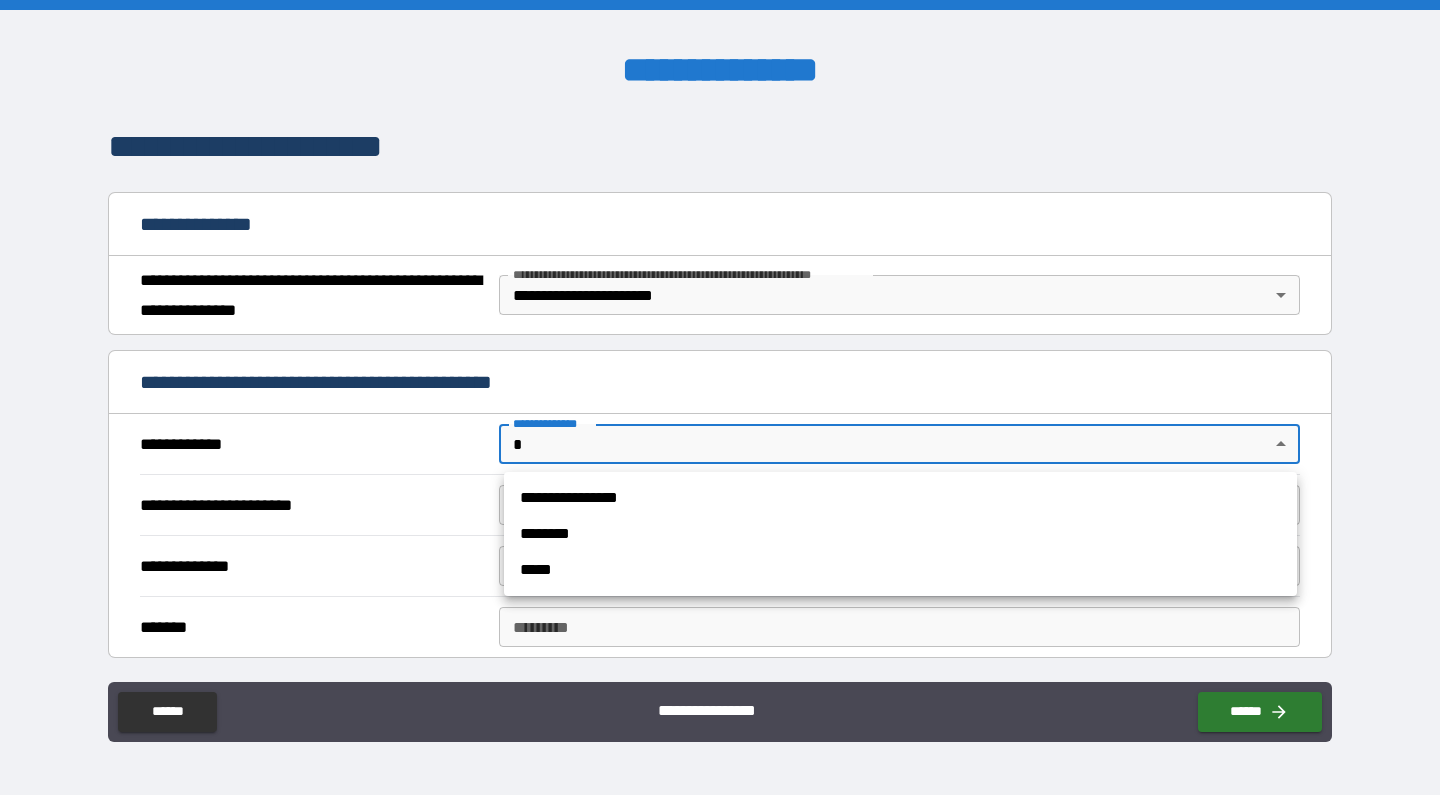 click on "**********" at bounding box center [900, 498] 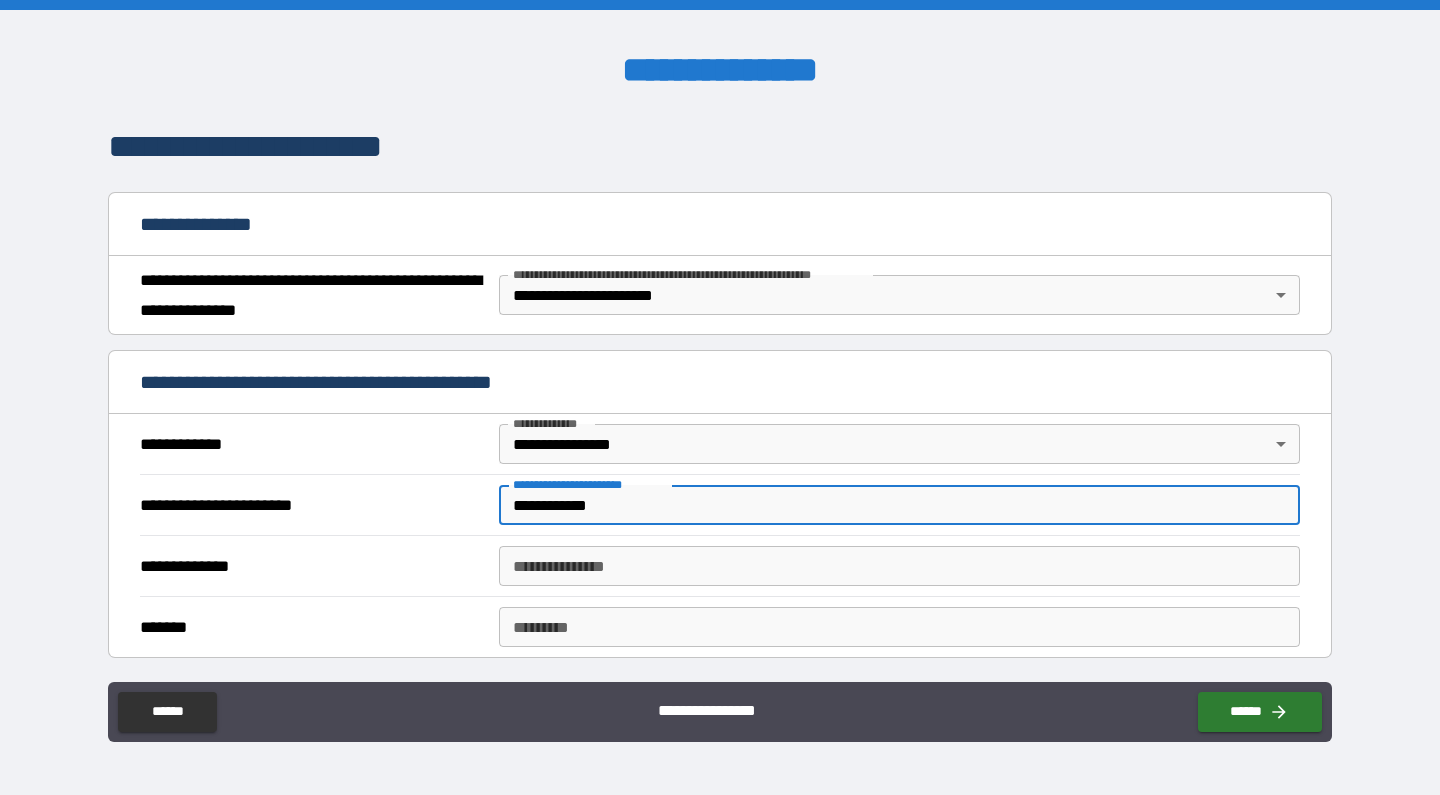 type on "**********" 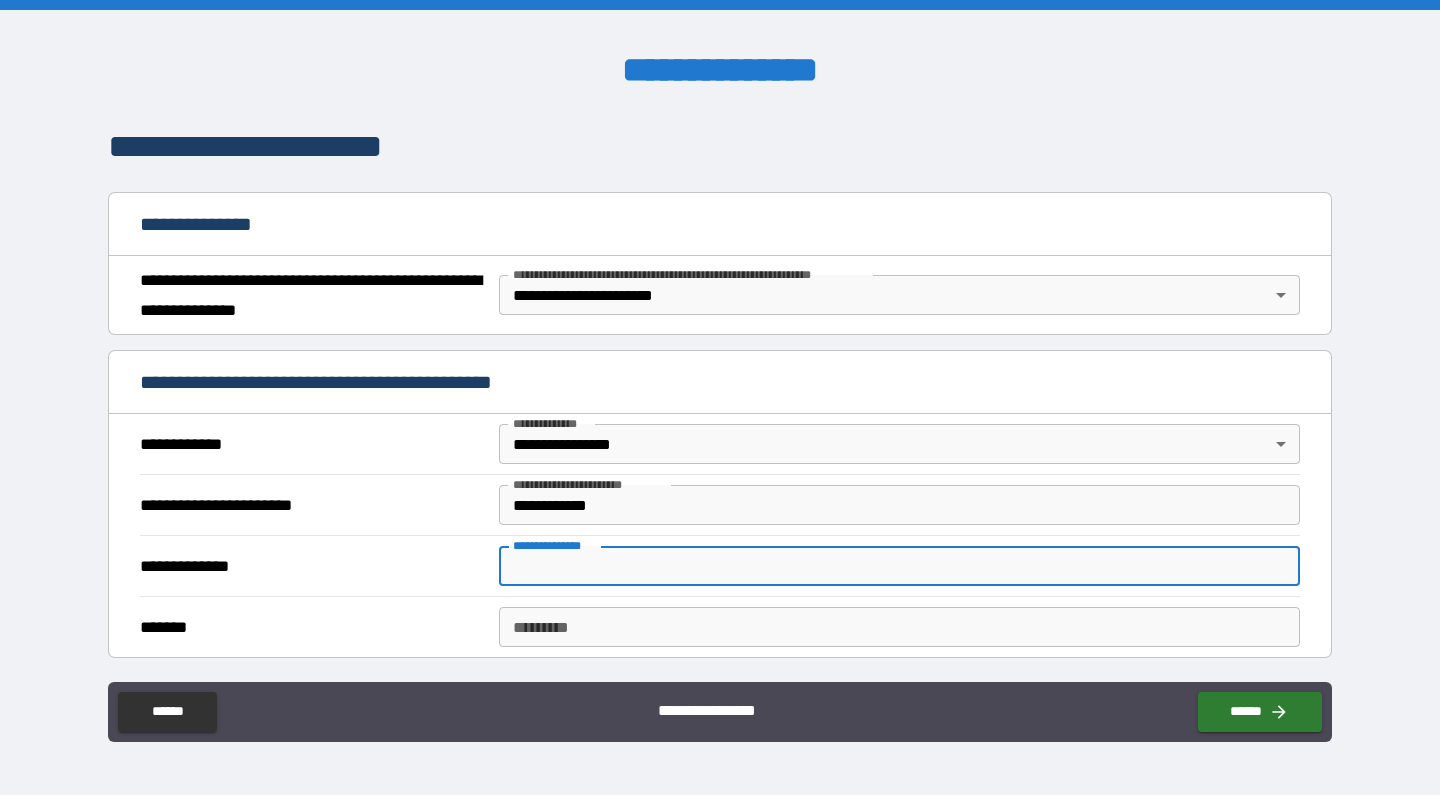 click on "**********" at bounding box center [899, 566] 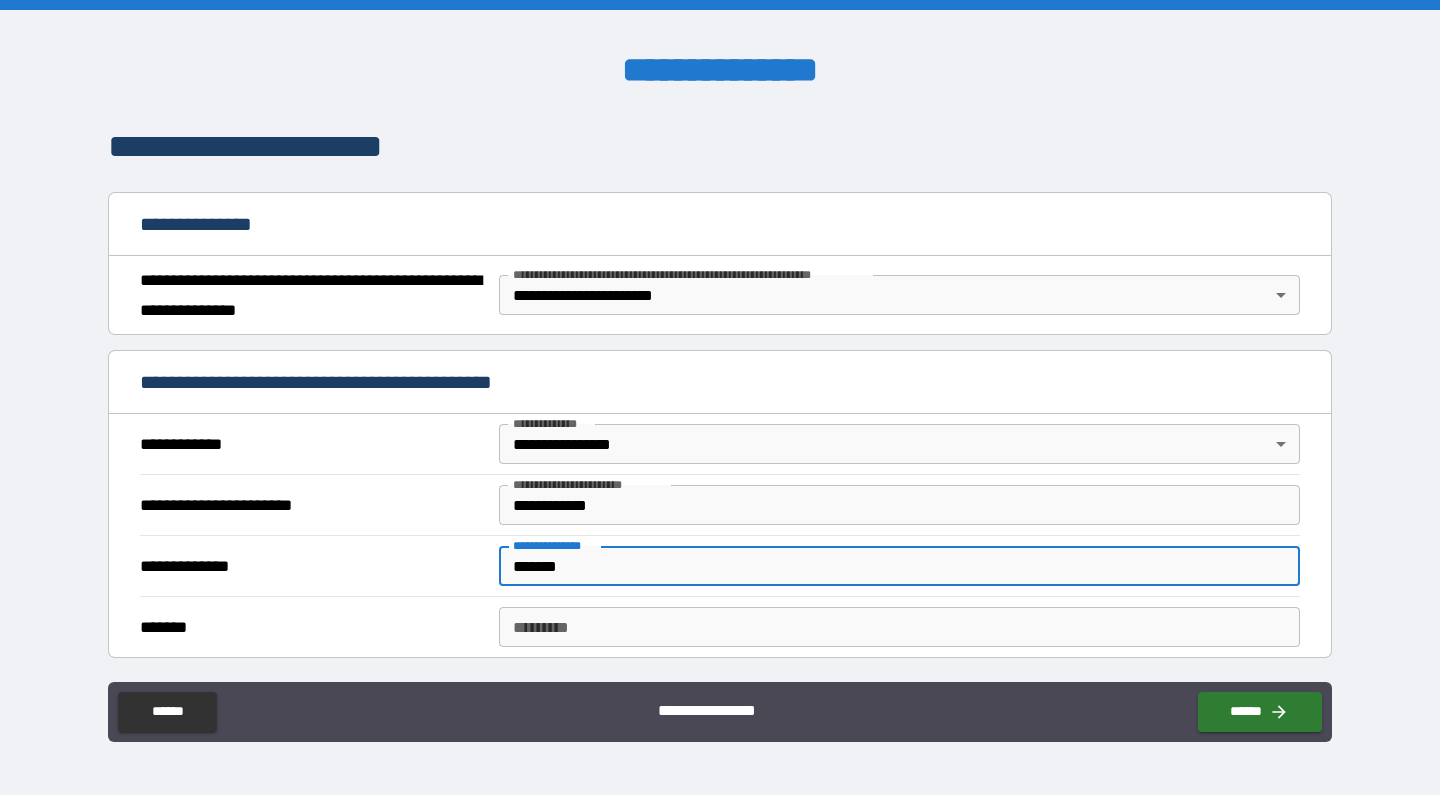 type on "*******" 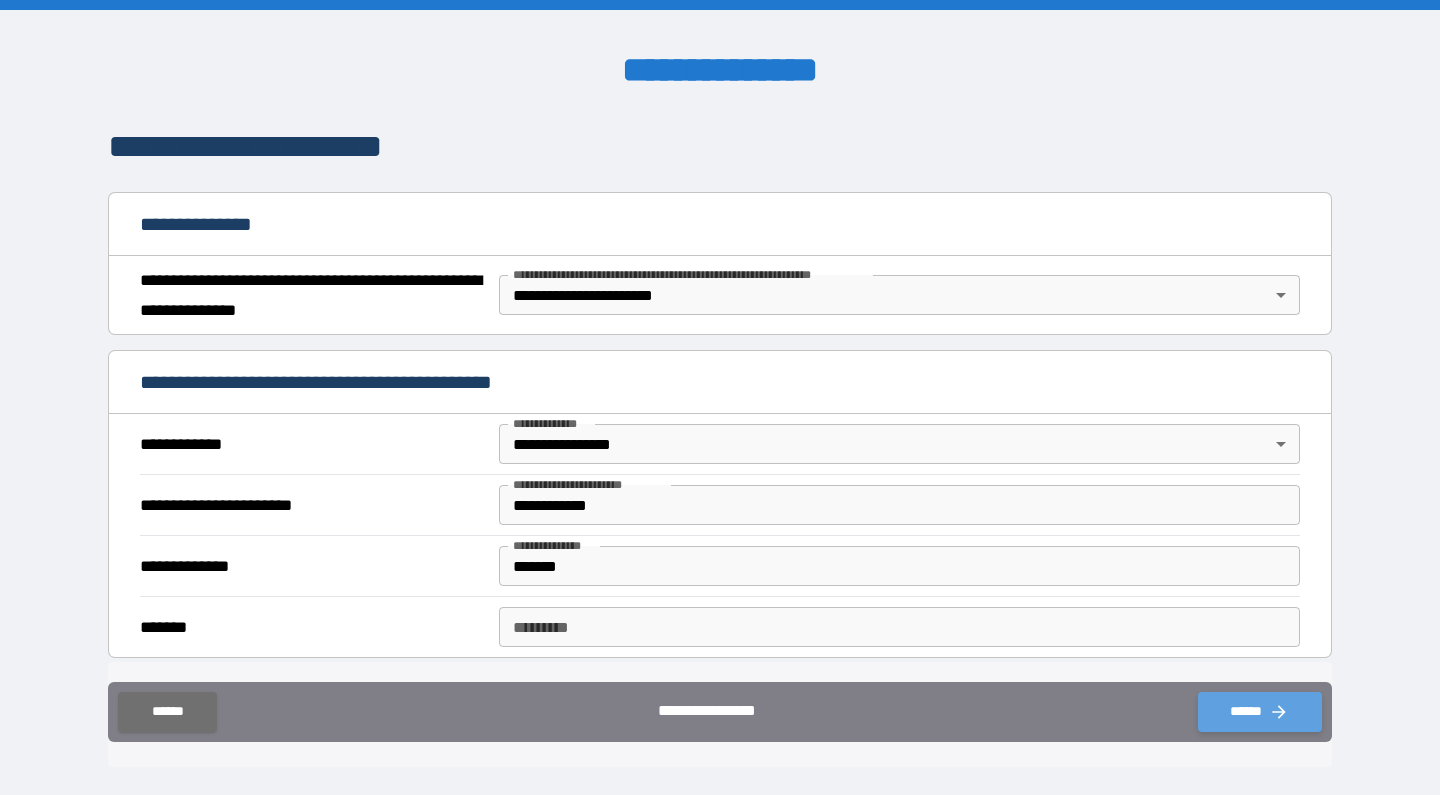 click on "******" at bounding box center [1260, 712] 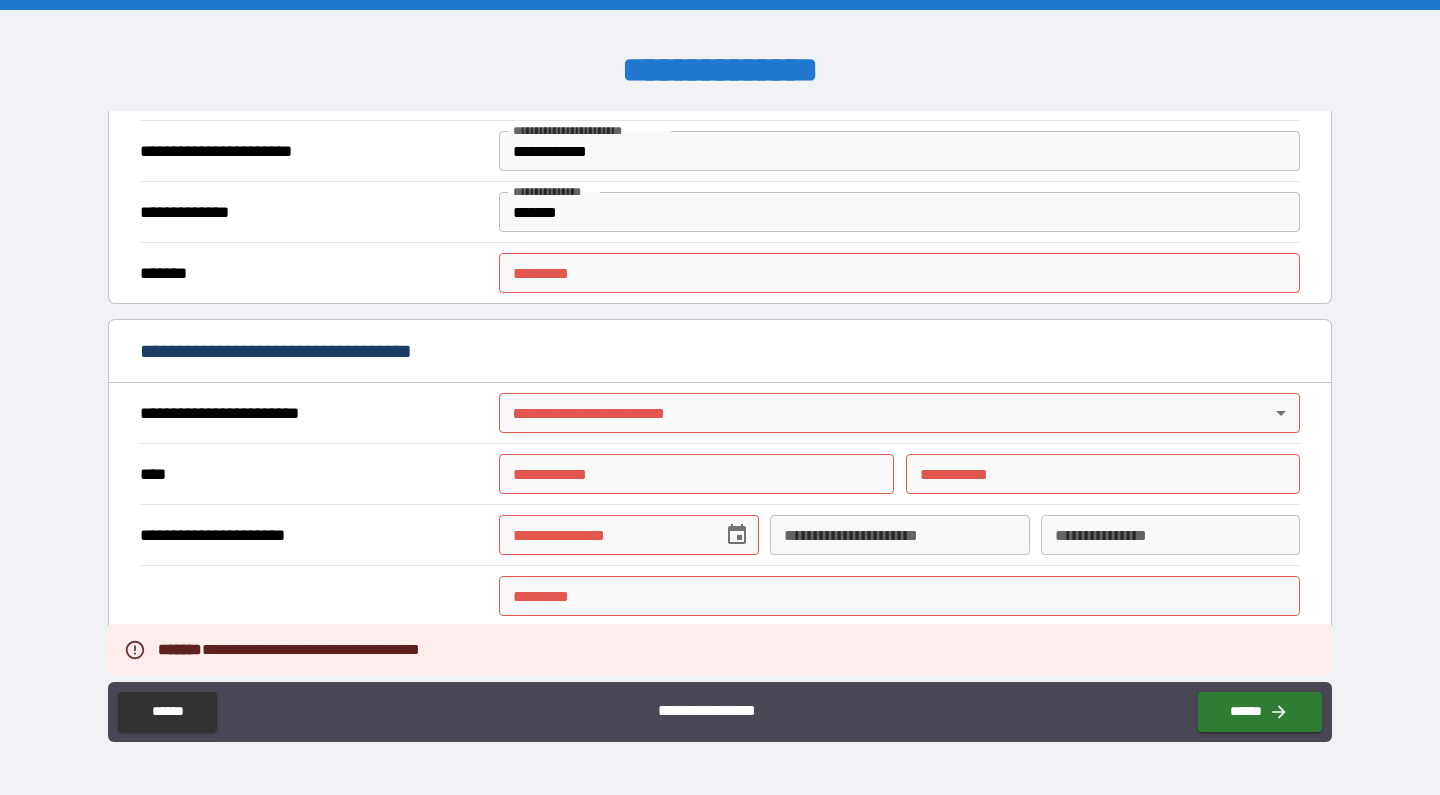 scroll, scrollTop: 509, scrollLeft: 0, axis: vertical 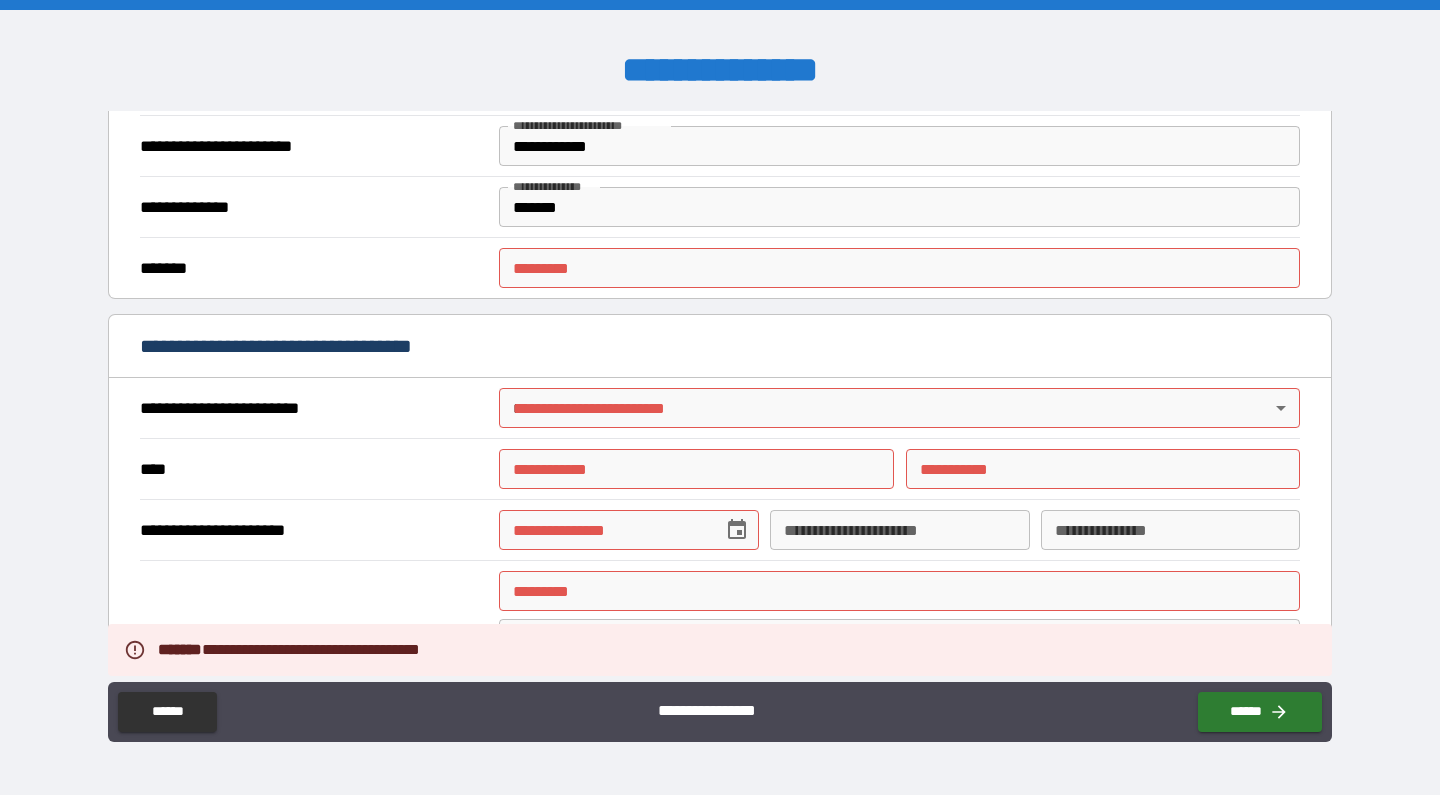 click on "**********" at bounding box center (720, 397) 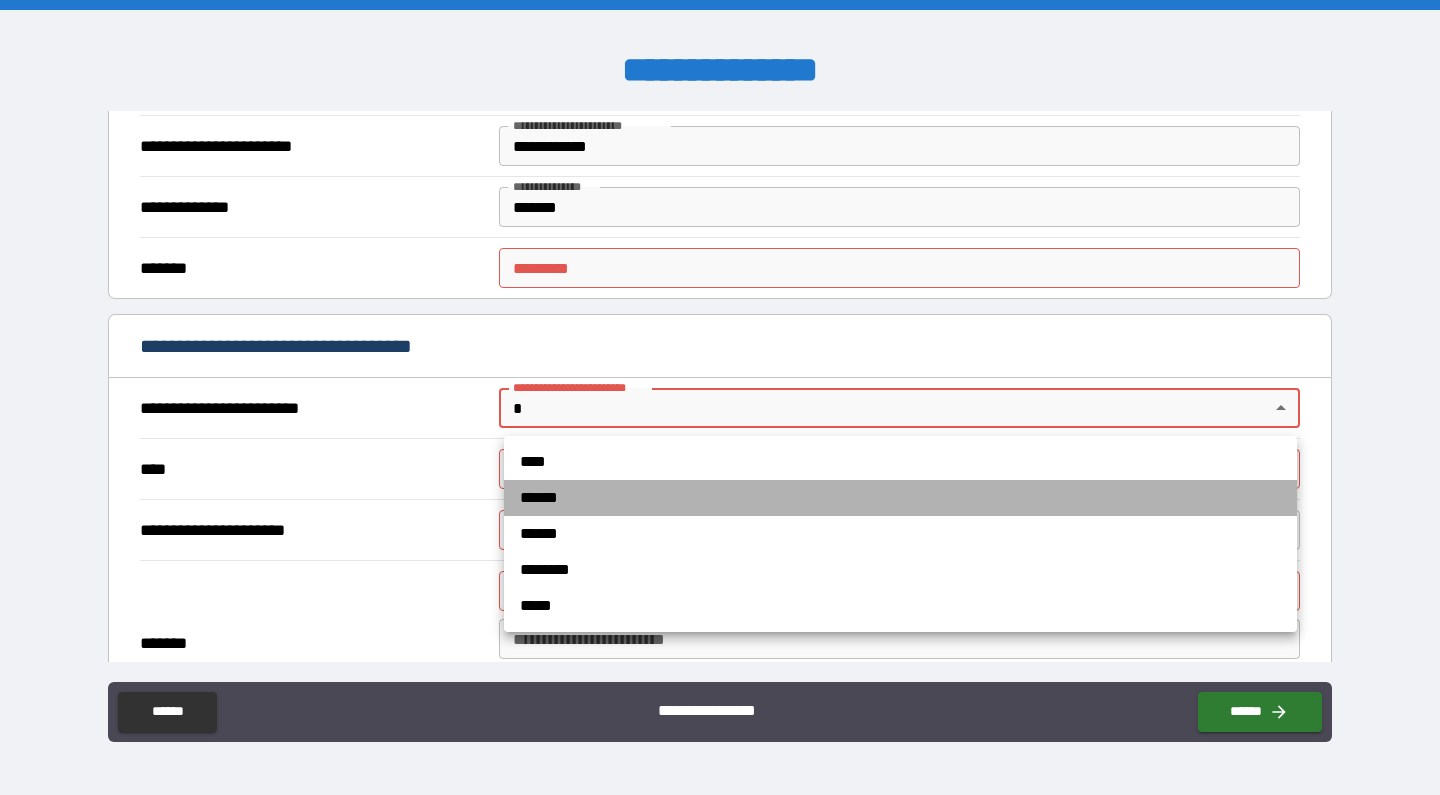 click on "******" at bounding box center (900, 498) 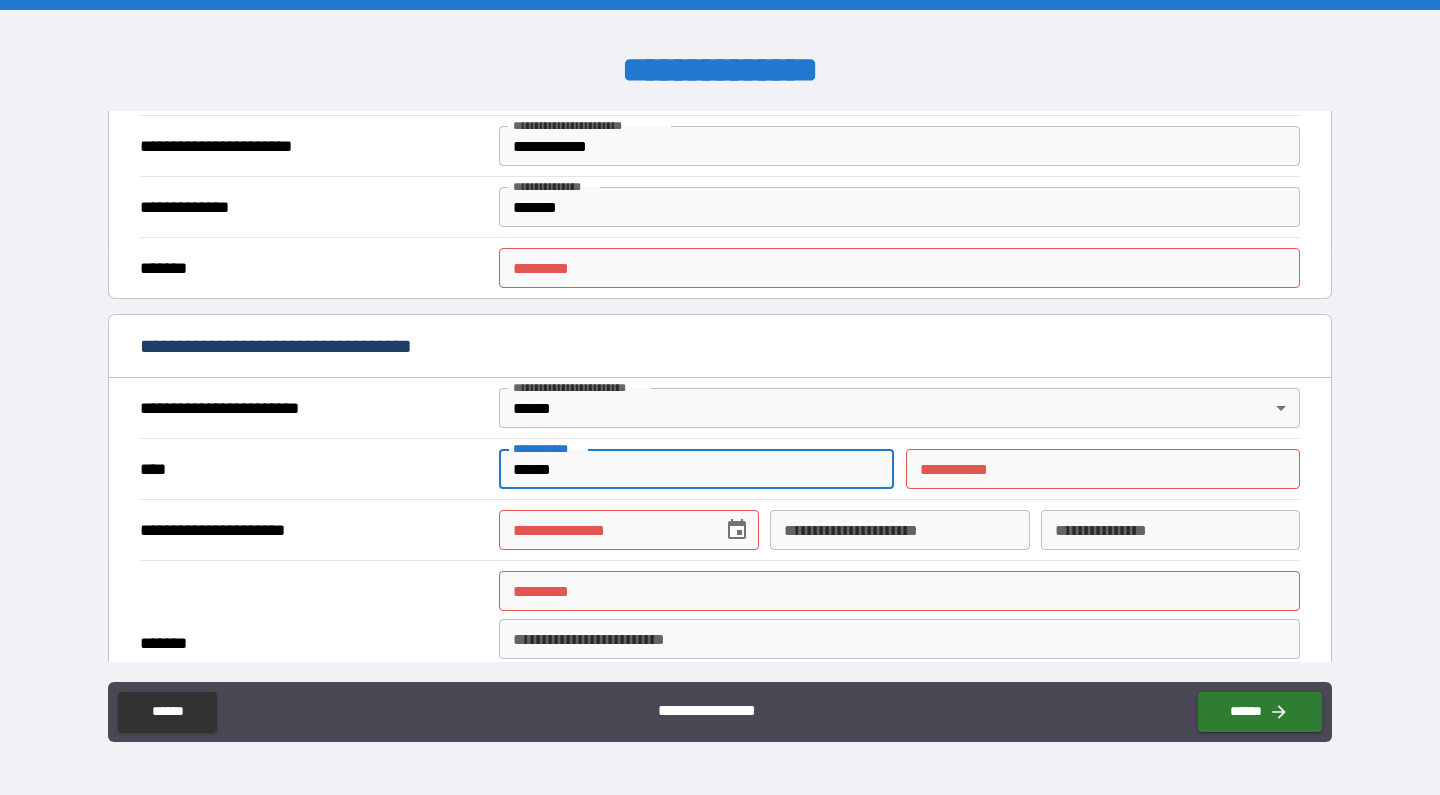 type on "******" 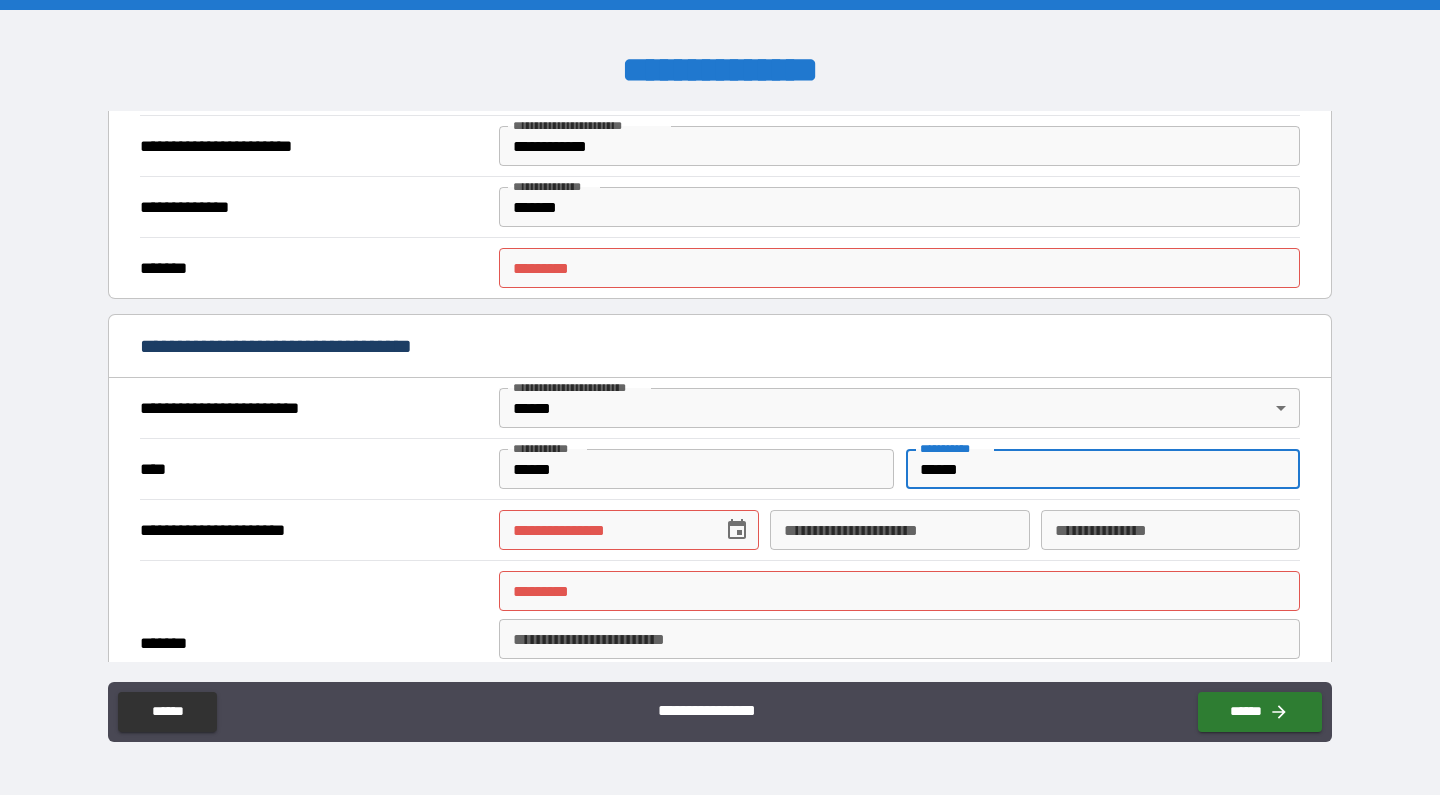 type on "******" 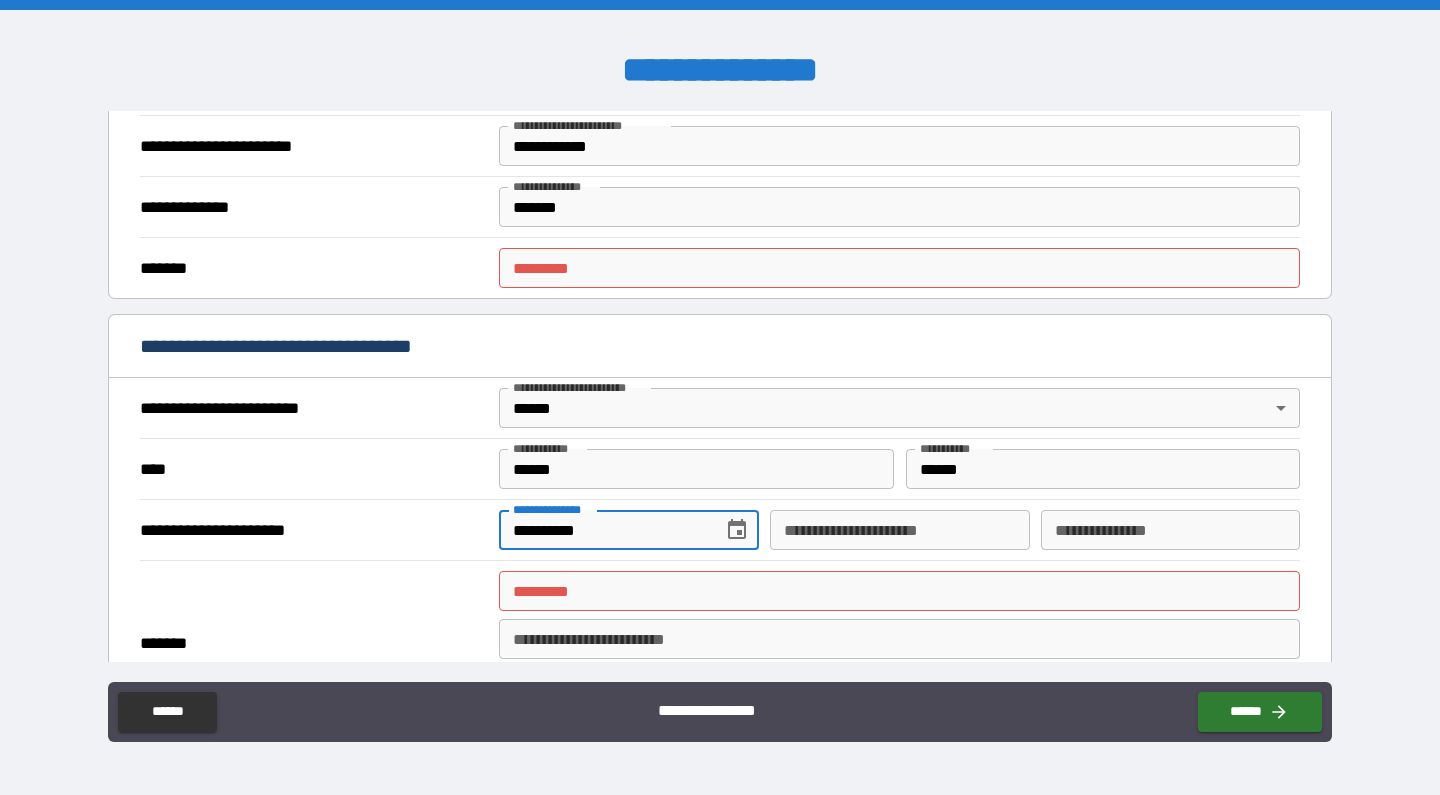 type on "**********" 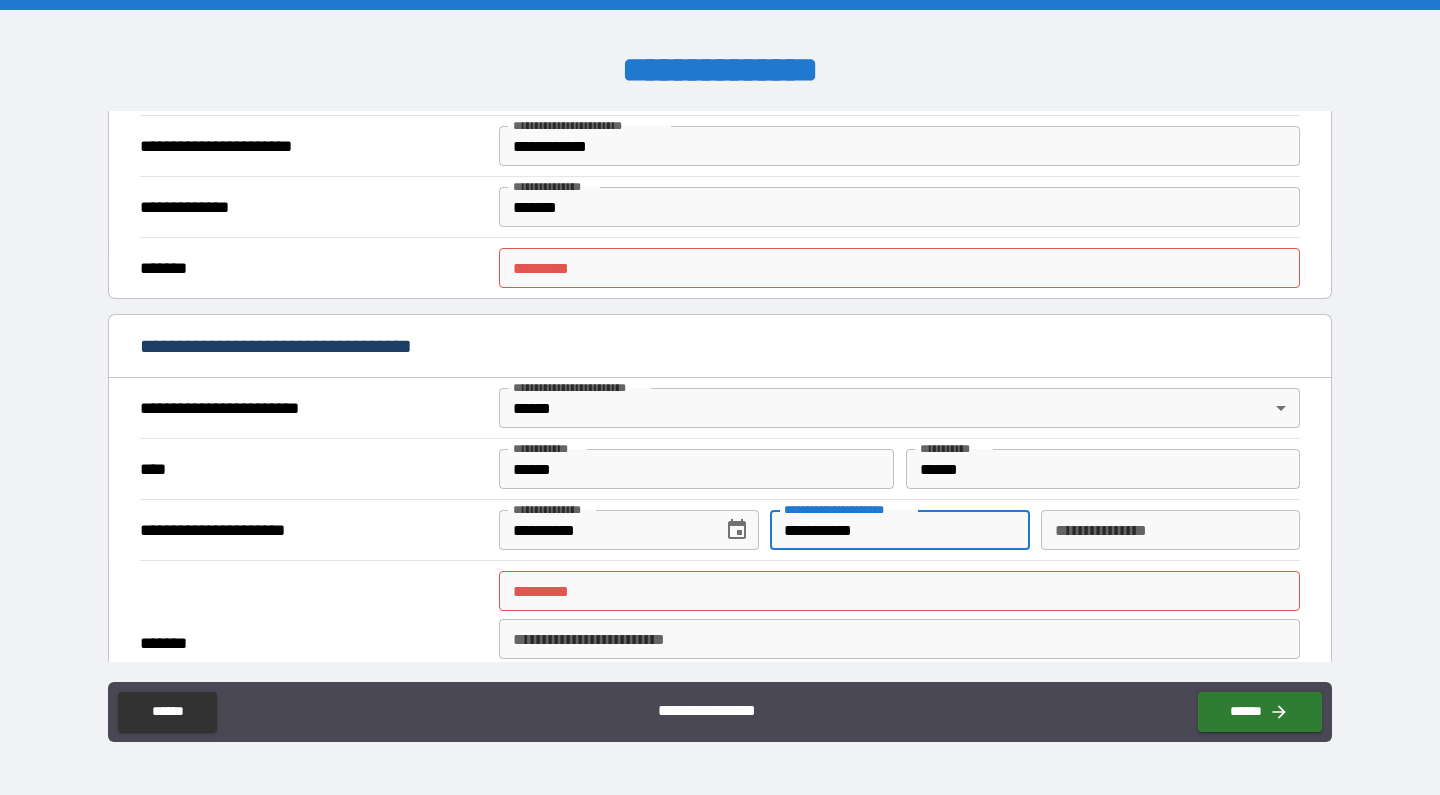 type on "**********" 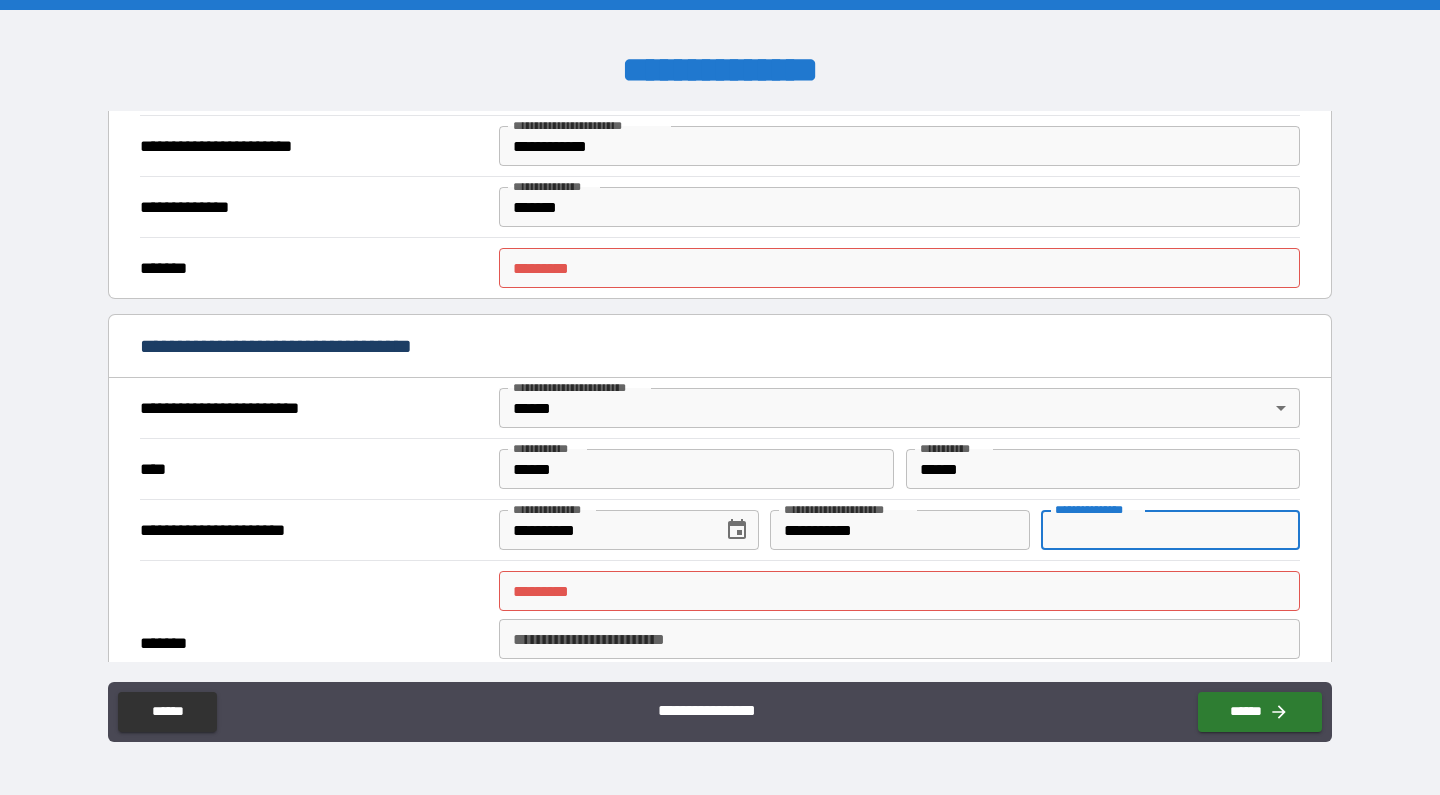 click on "**********" at bounding box center [1170, 530] 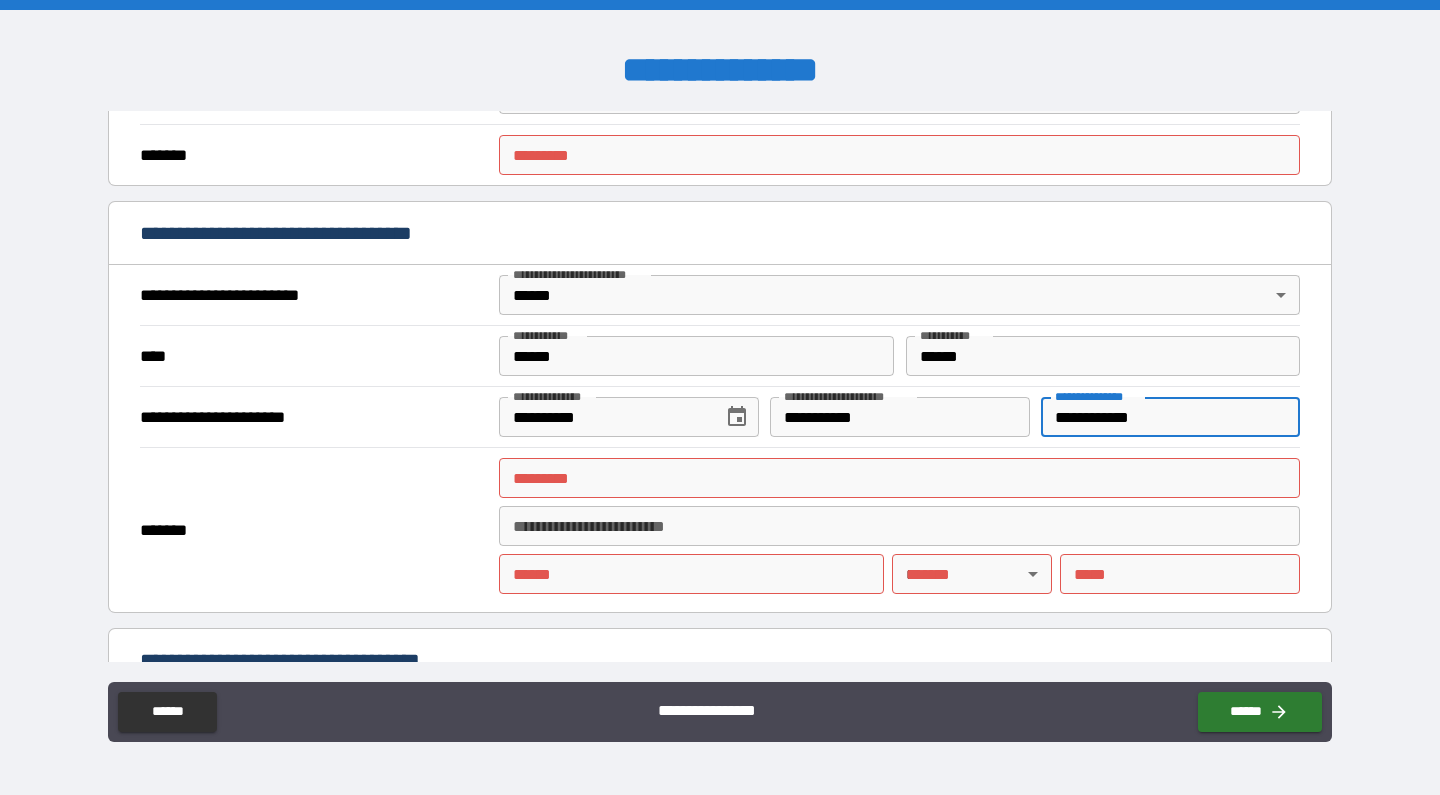 scroll, scrollTop: 645, scrollLeft: 0, axis: vertical 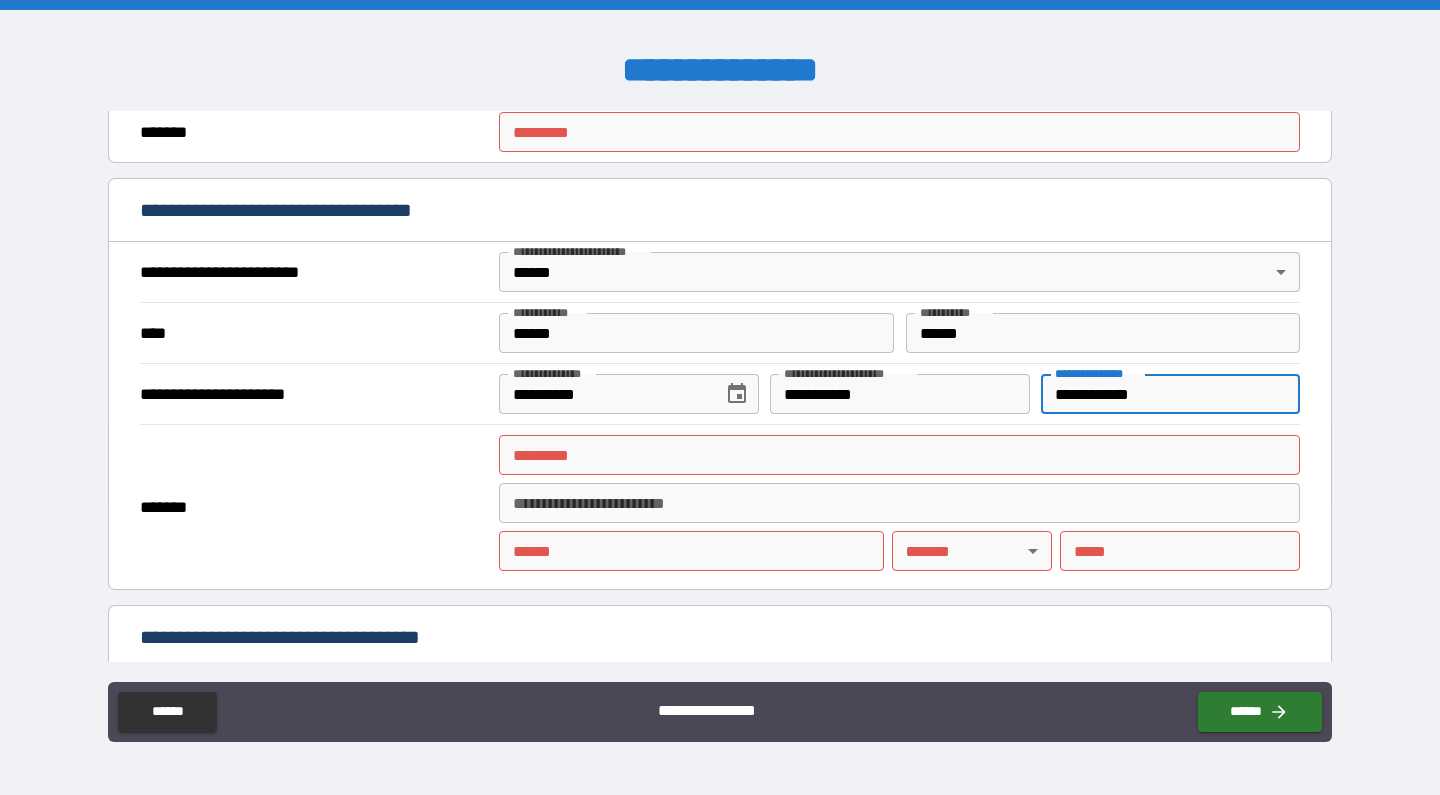 type on "**********" 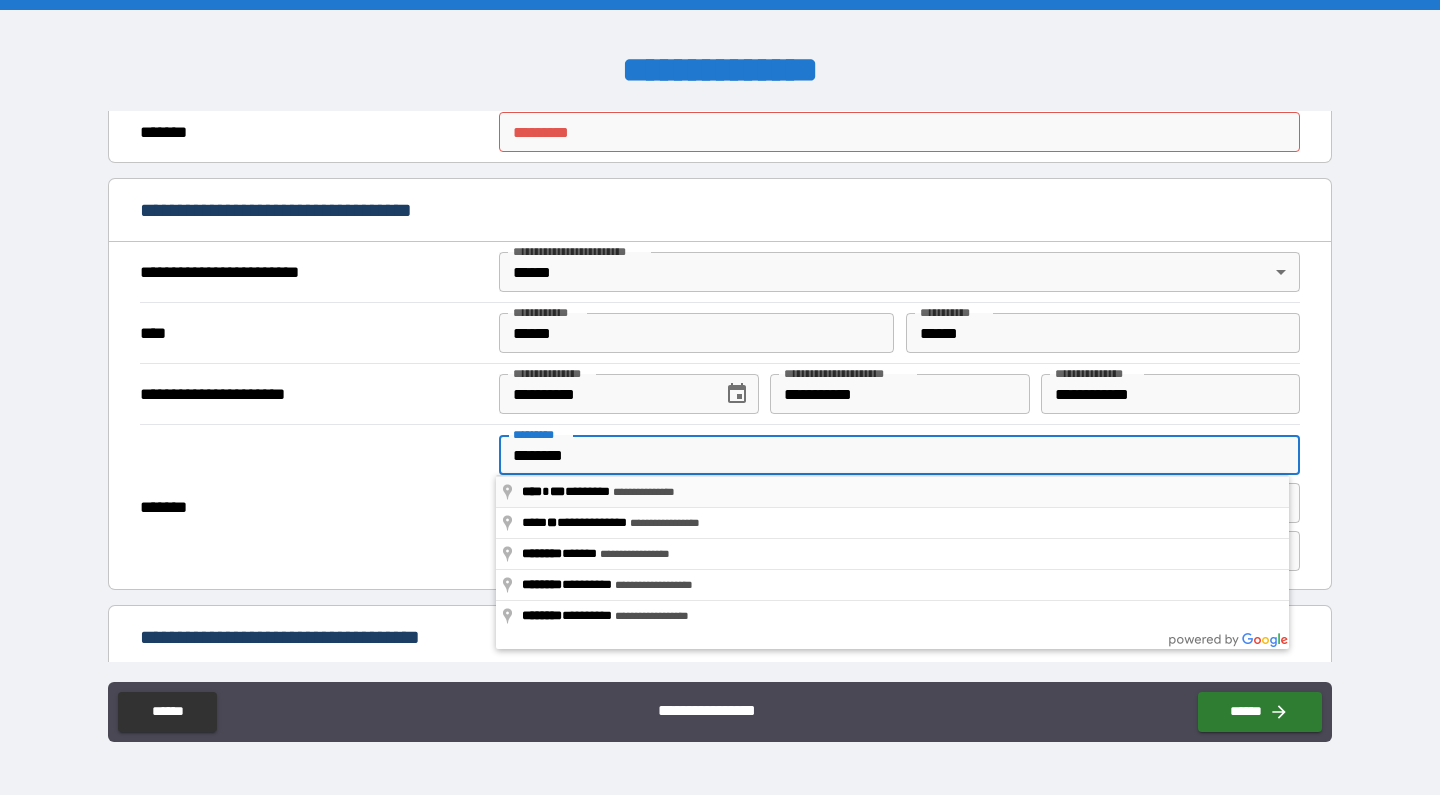 type on "**********" 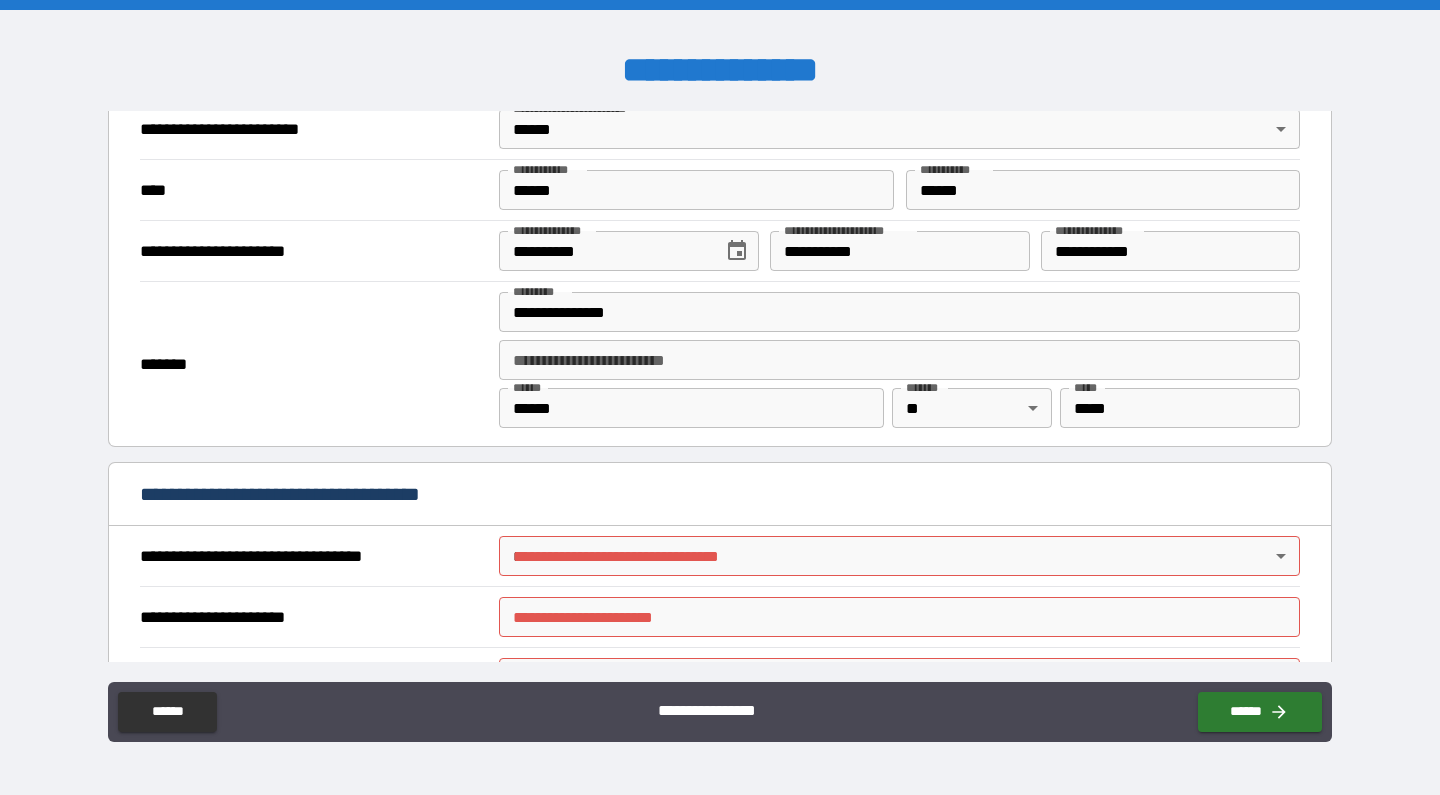 scroll, scrollTop: 807, scrollLeft: 0, axis: vertical 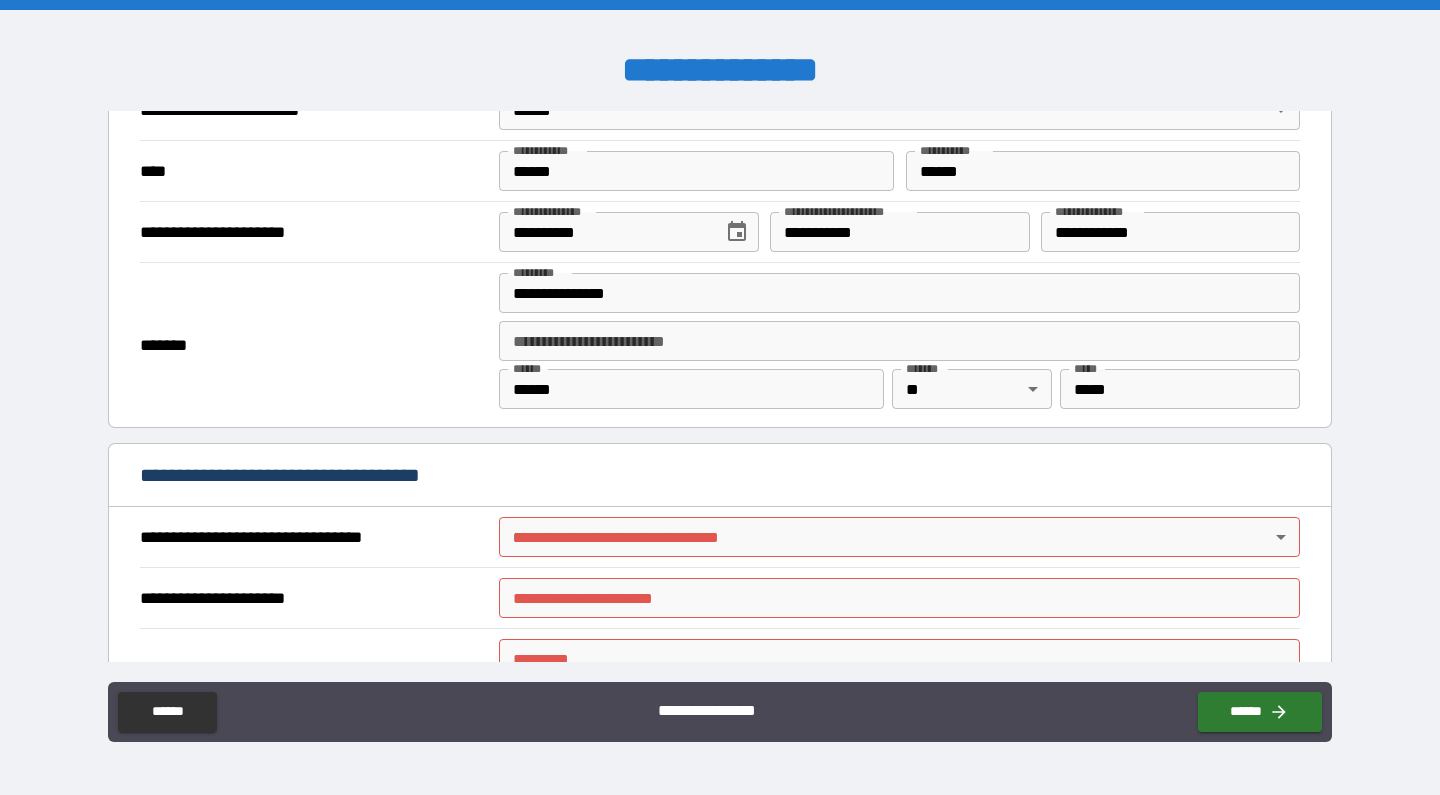 click on "**********" at bounding box center [720, 397] 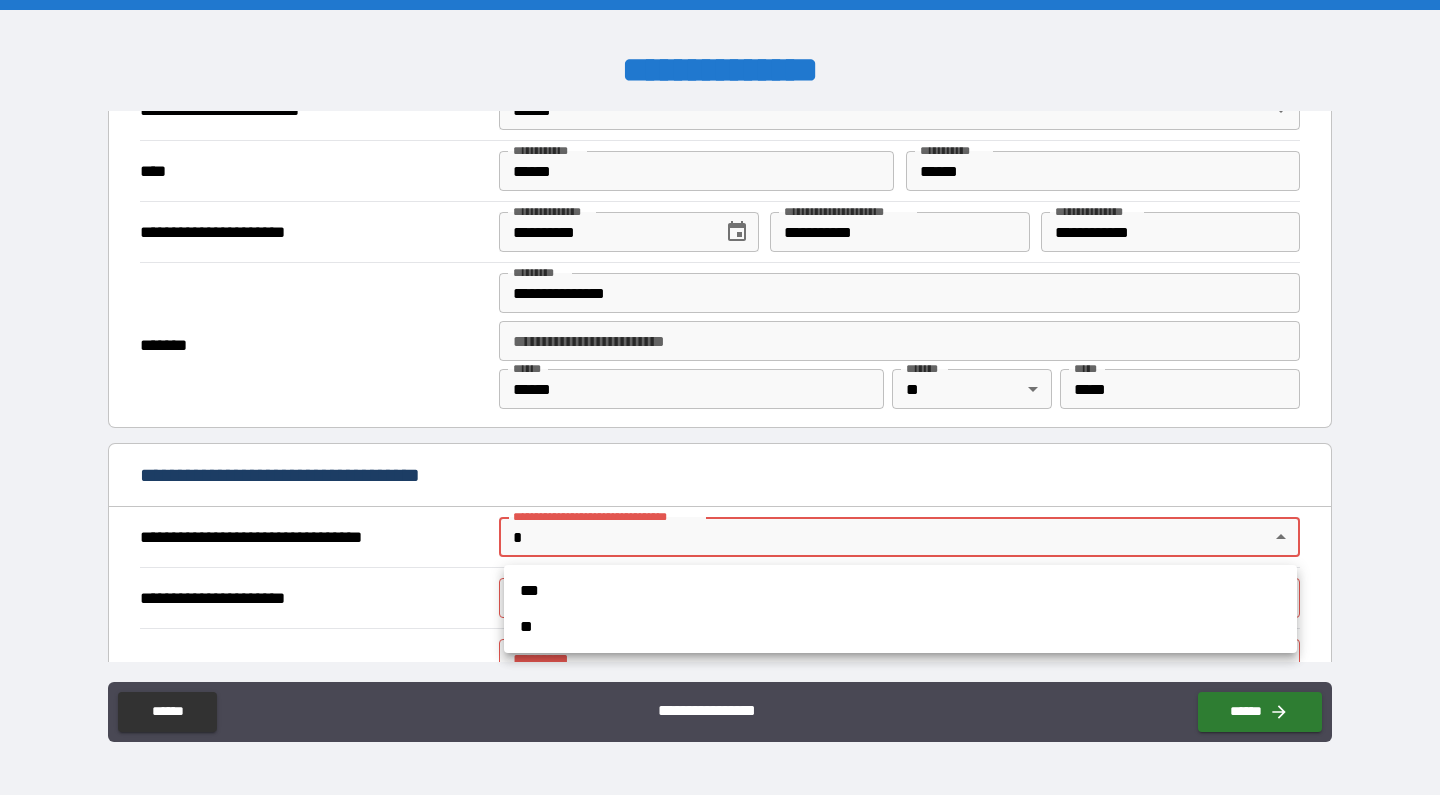 click on "***" at bounding box center [900, 591] 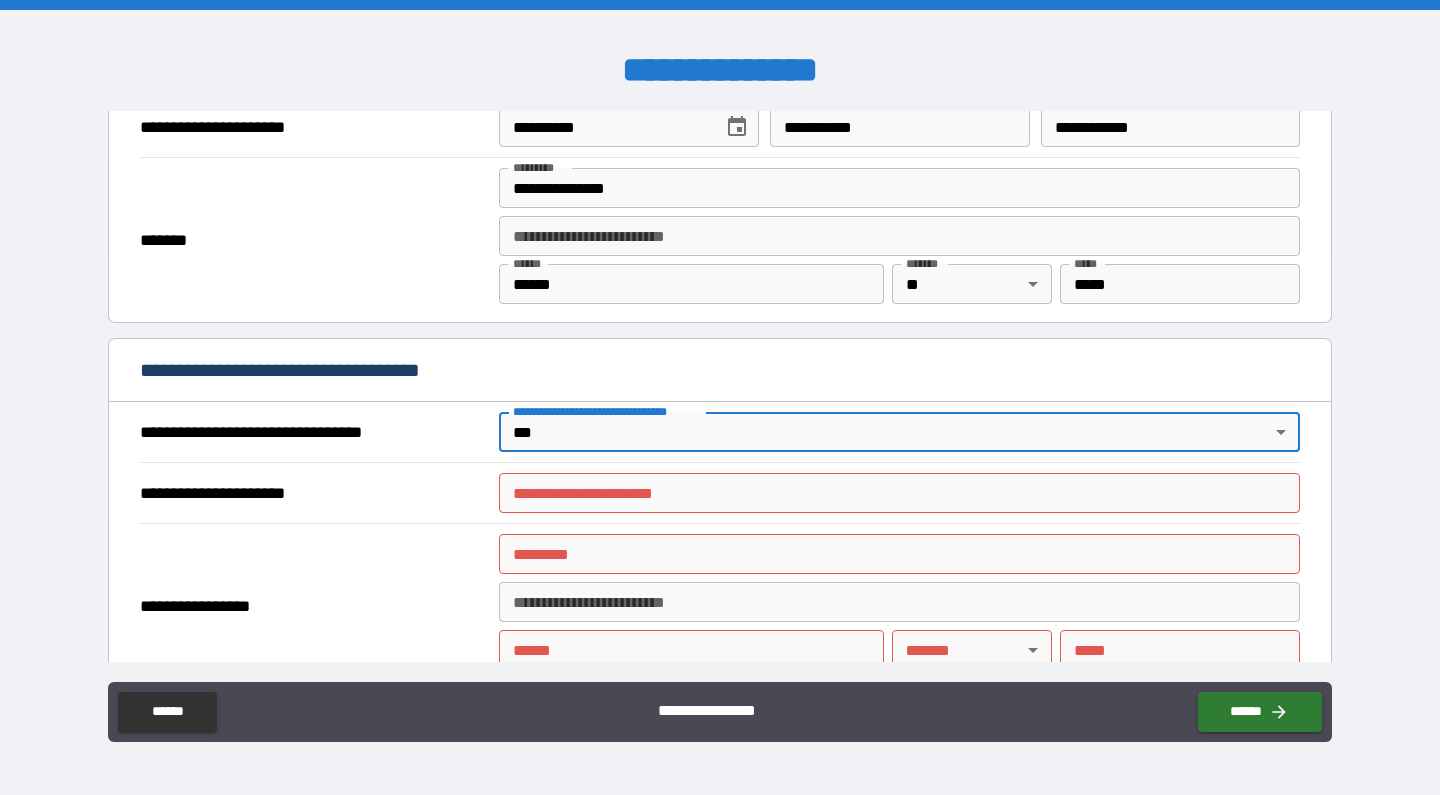scroll, scrollTop: 915, scrollLeft: 0, axis: vertical 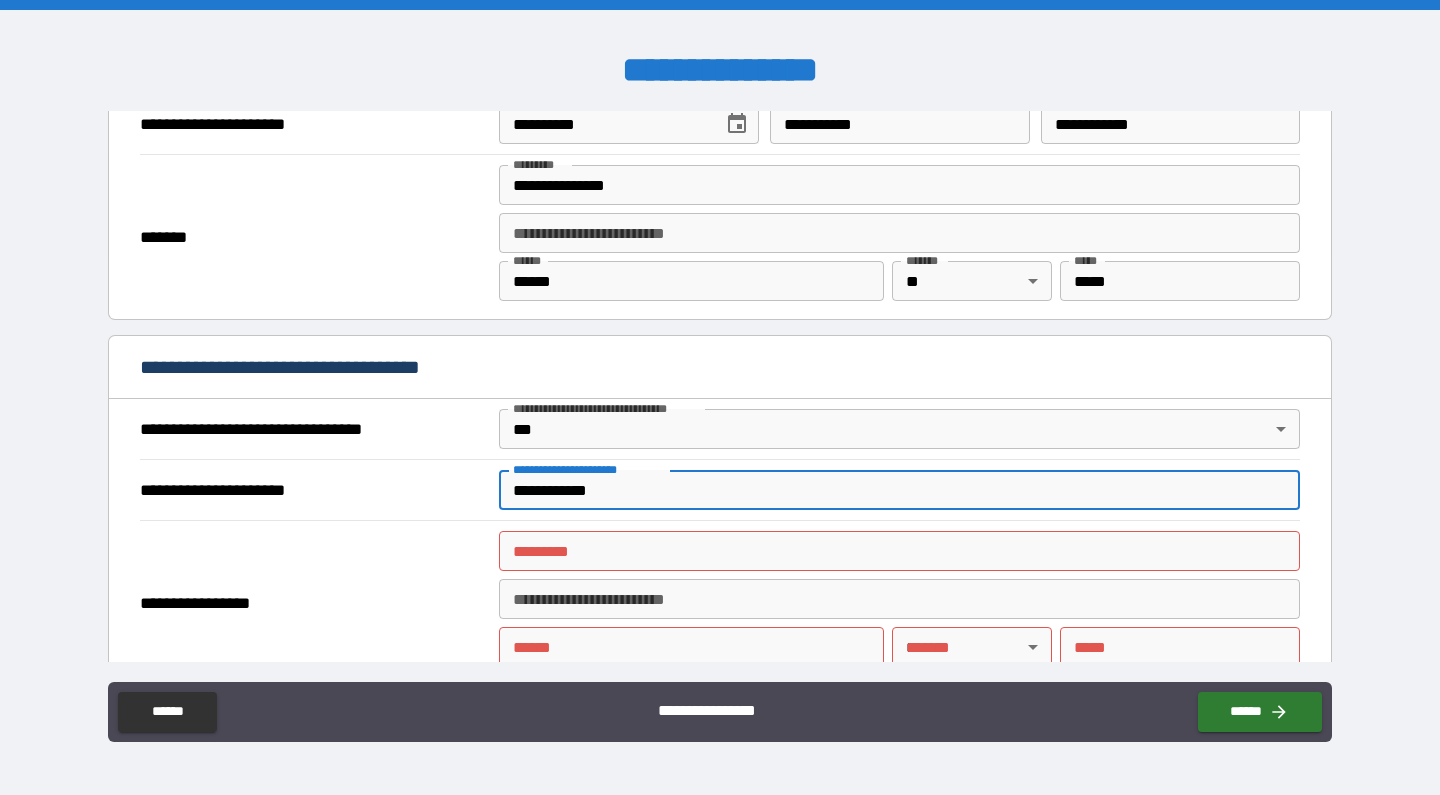 type on "**********" 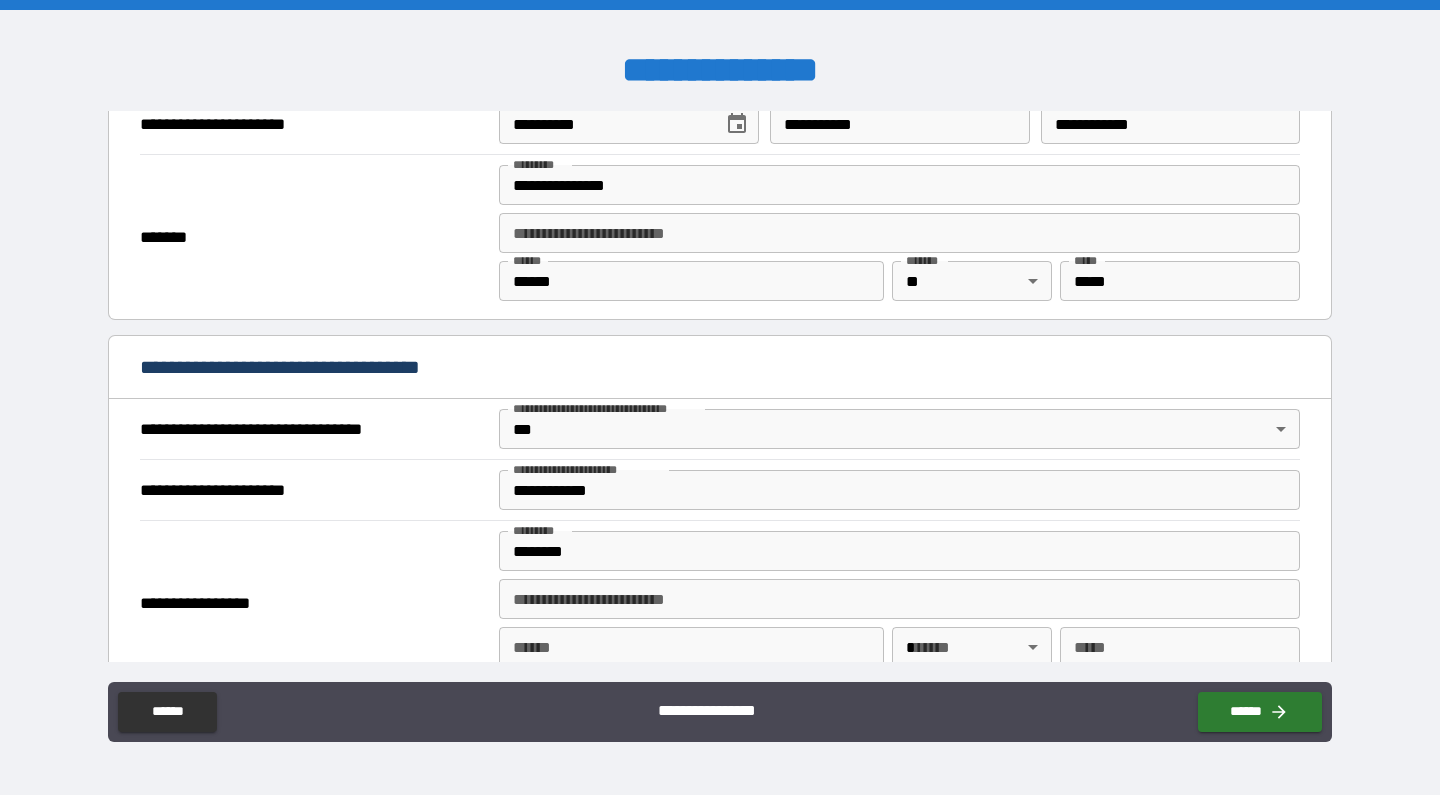 type on "**********" 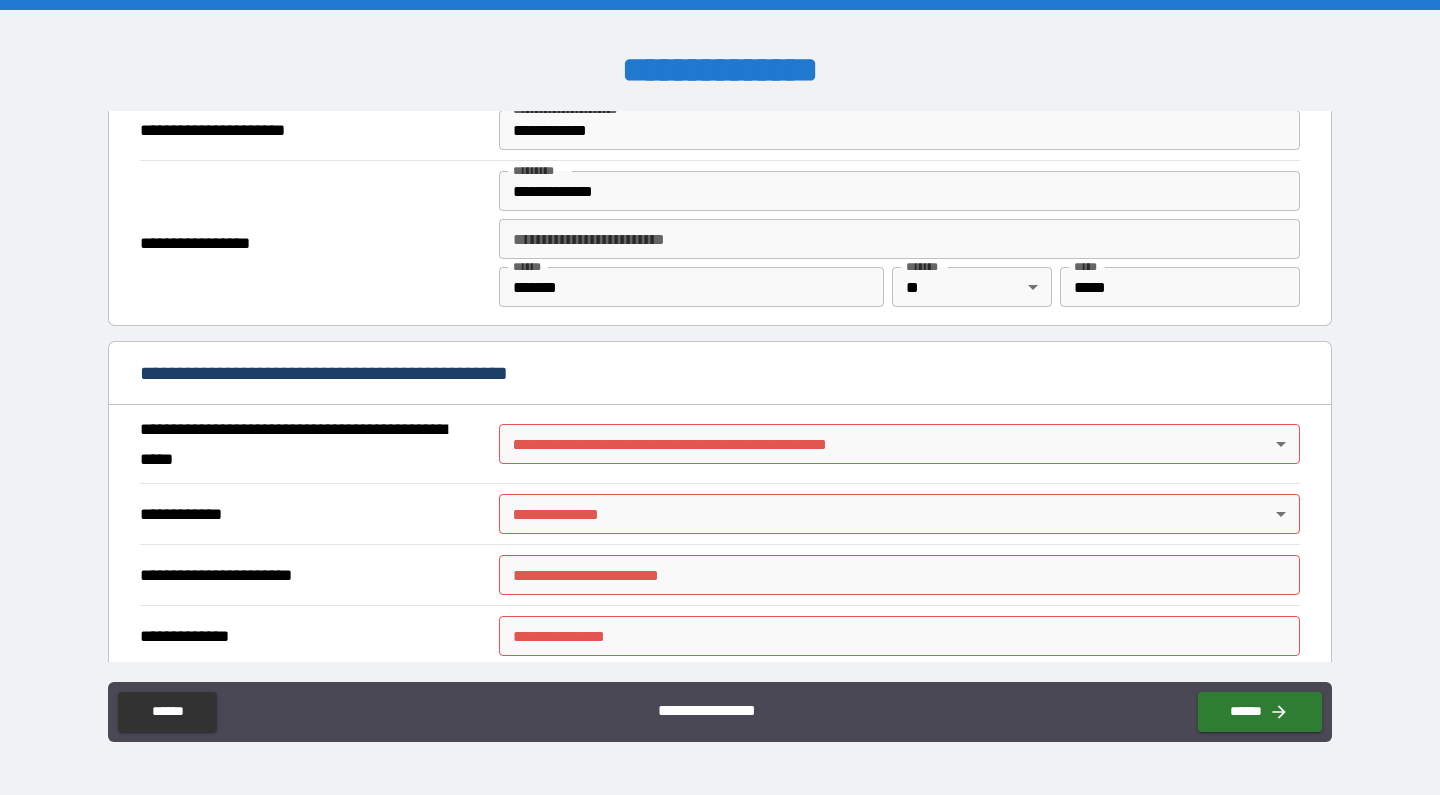 scroll, scrollTop: 1276, scrollLeft: 0, axis: vertical 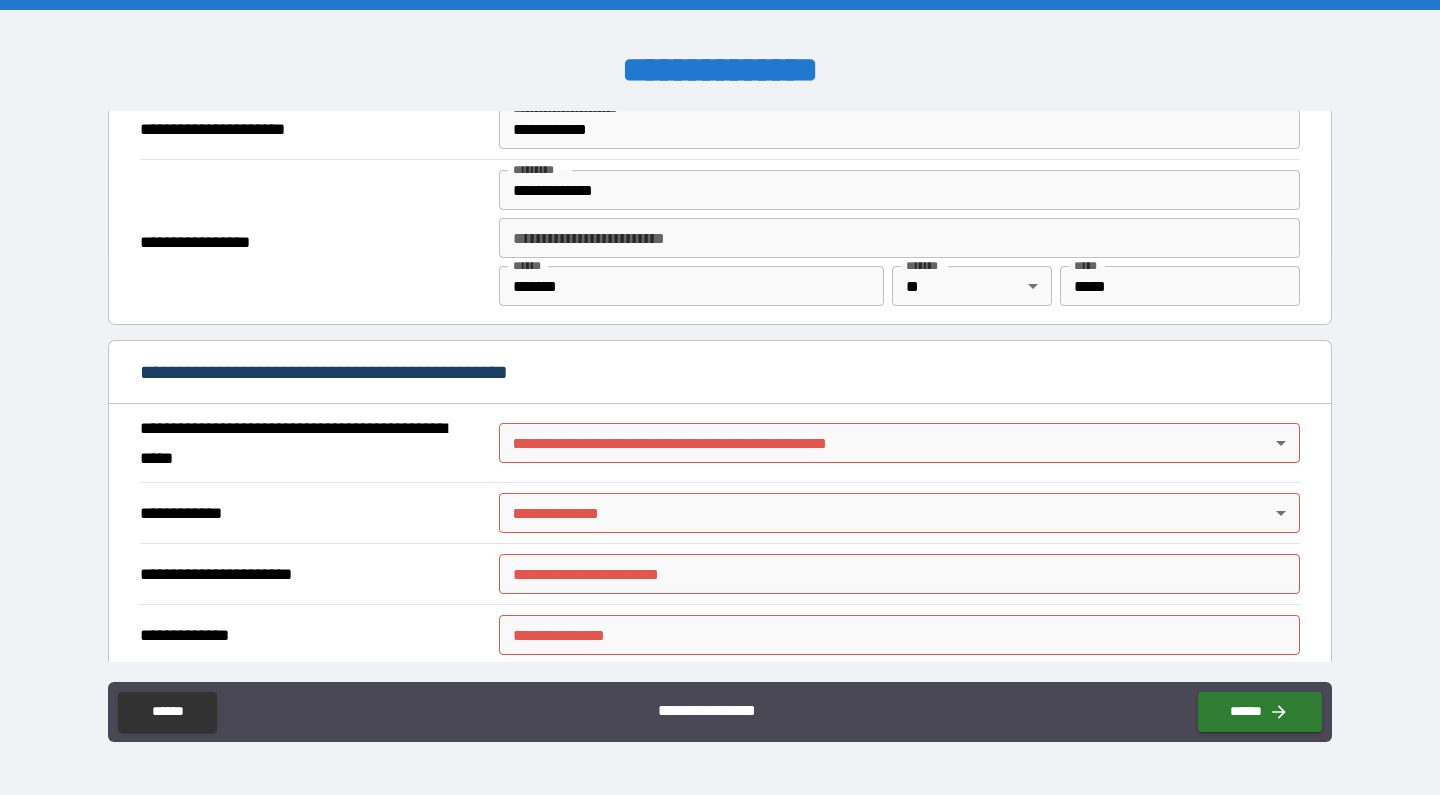 click on "**********" at bounding box center (720, 397) 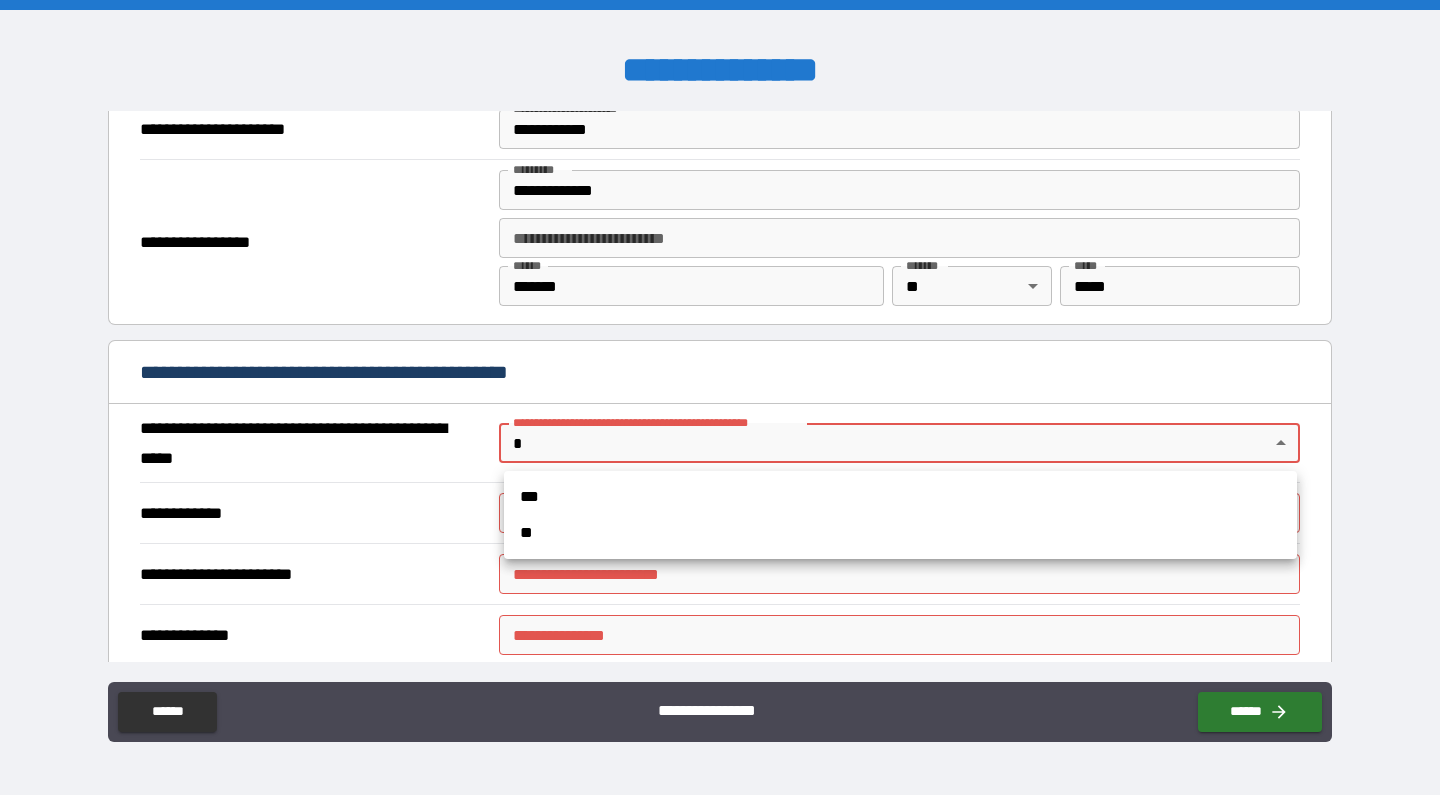 click on "**" at bounding box center [900, 533] 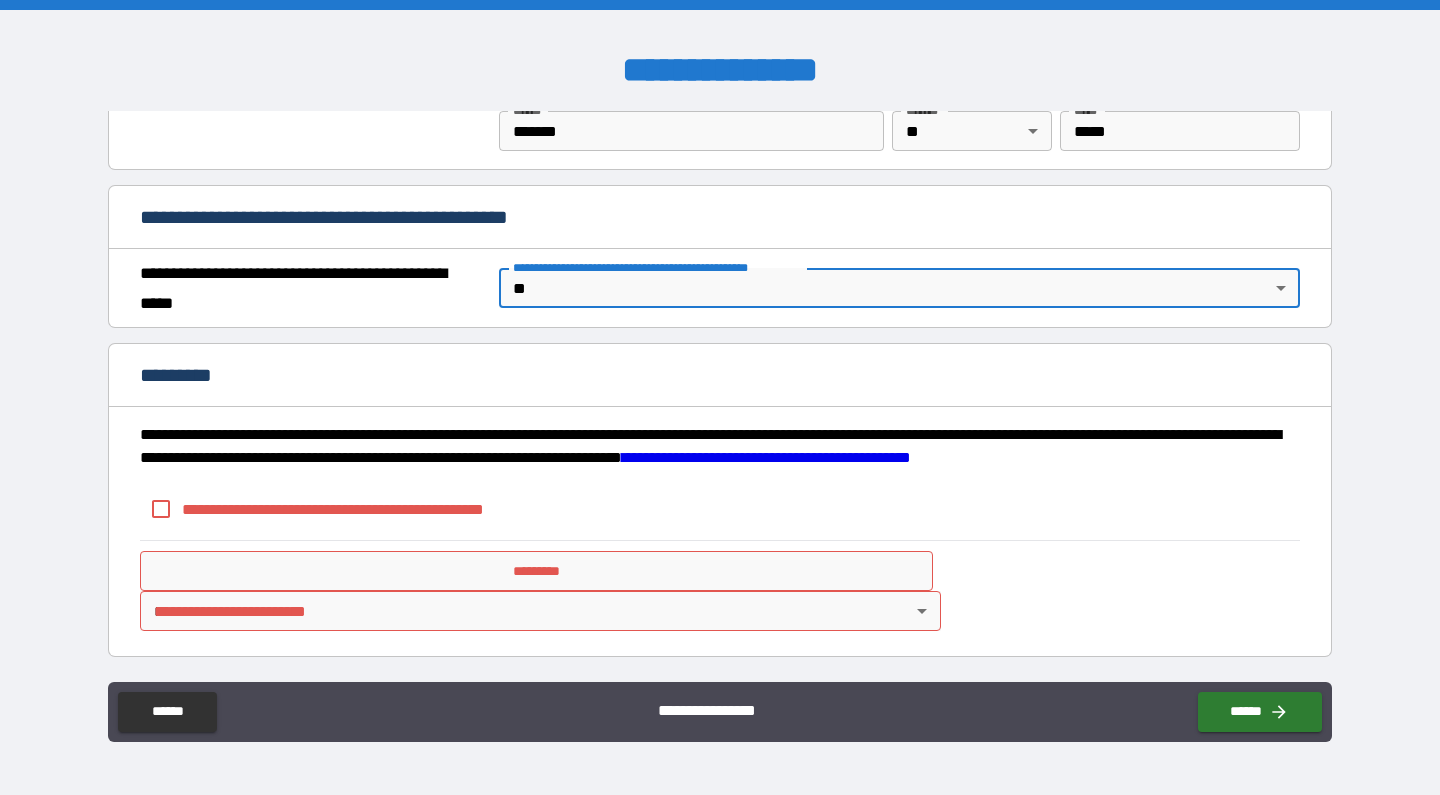 scroll, scrollTop: 1431, scrollLeft: 0, axis: vertical 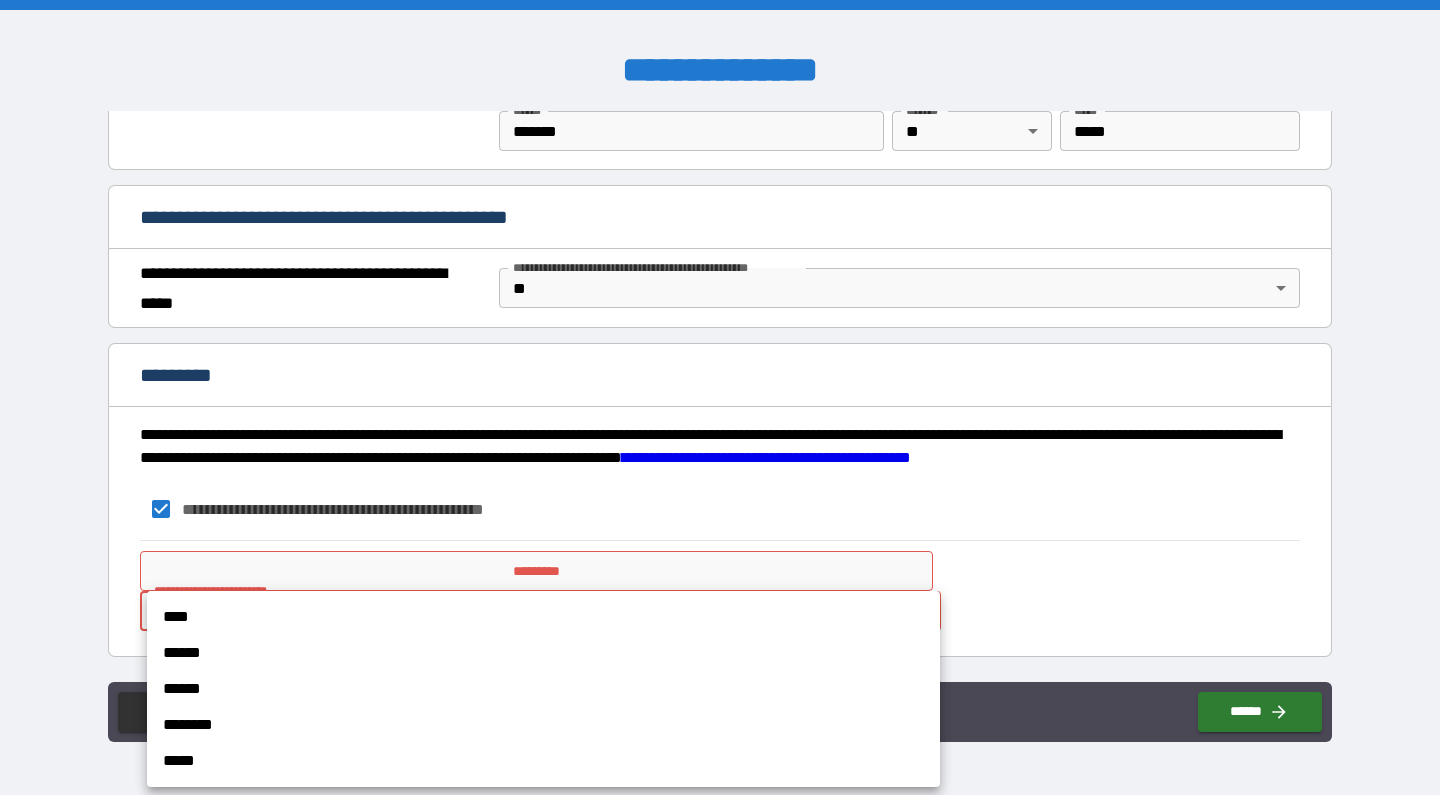 click on "**********" at bounding box center (720, 397) 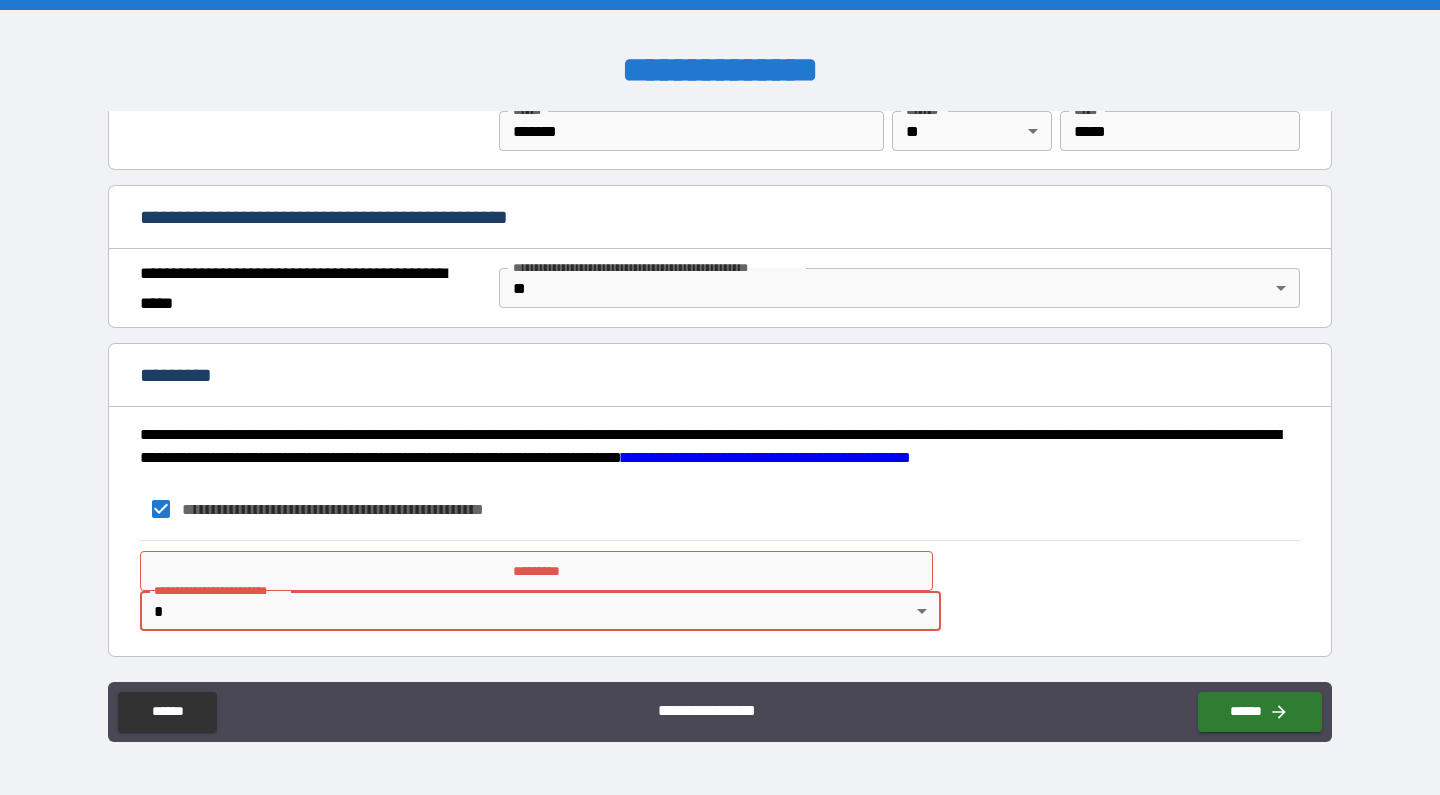 click on "**********" at bounding box center [720, 397] 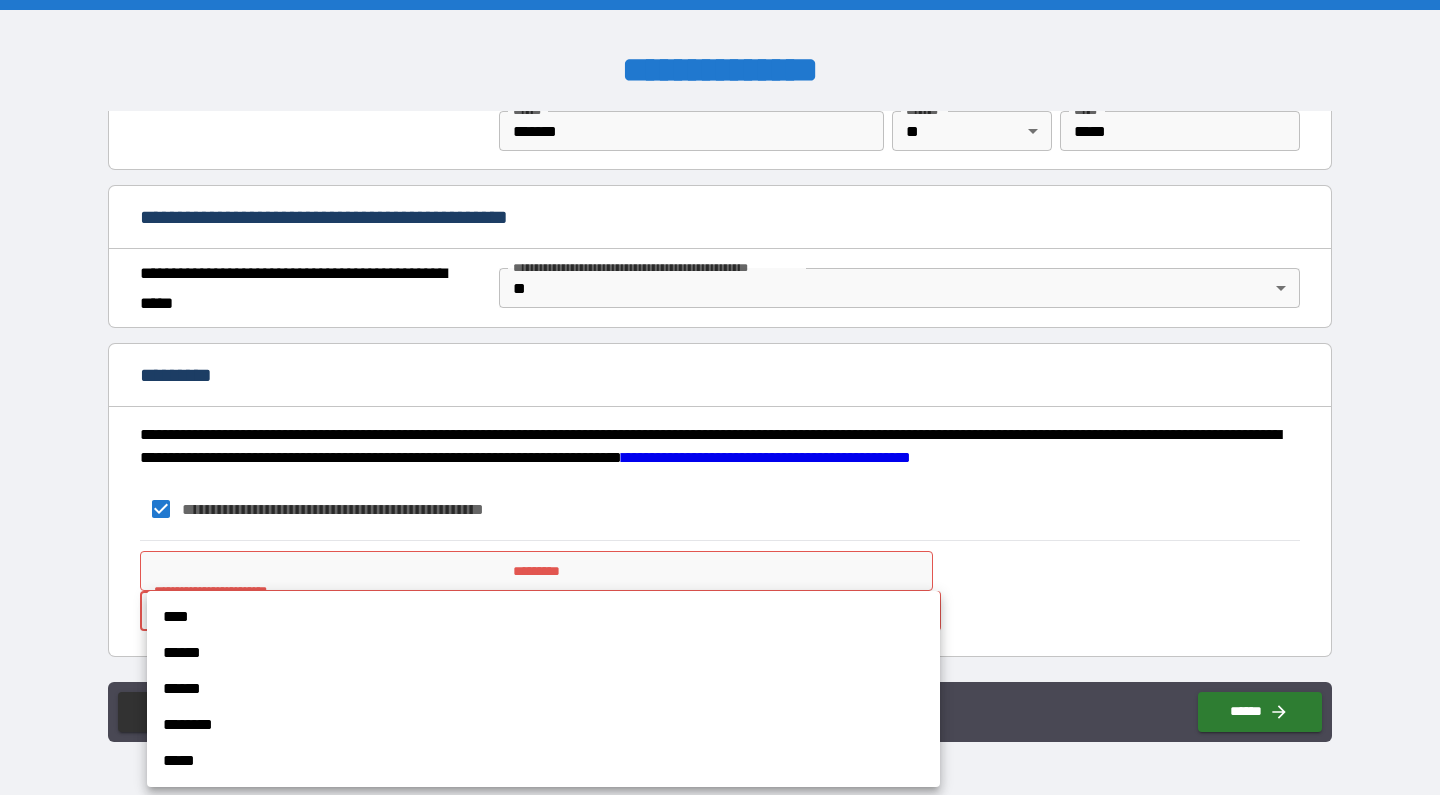click on "******" at bounding box center (543, 653) 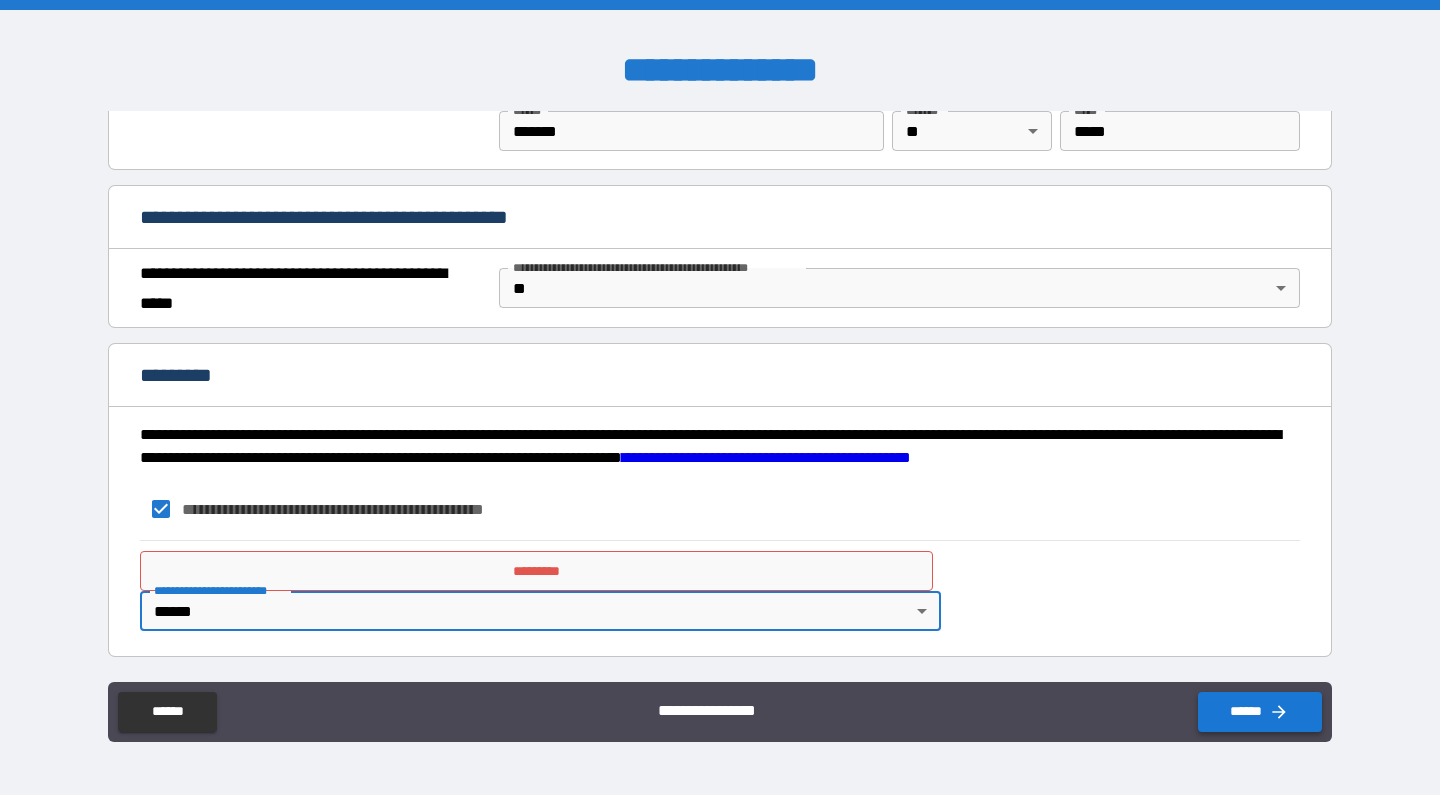click on "******" at bounding box center (1260, 712) 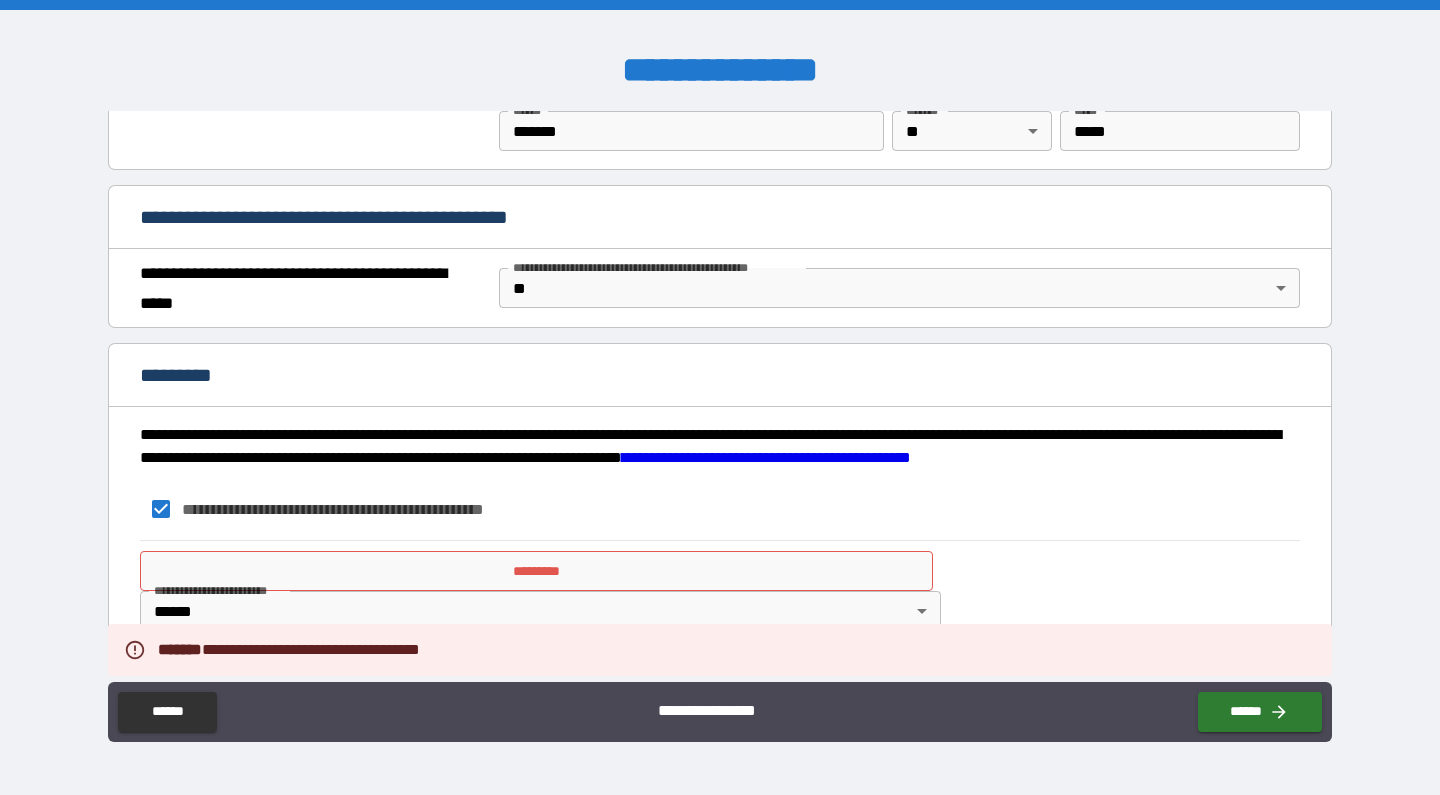 scroll, scrollTop: 1431, scrollLeft: 0, axis: vertical 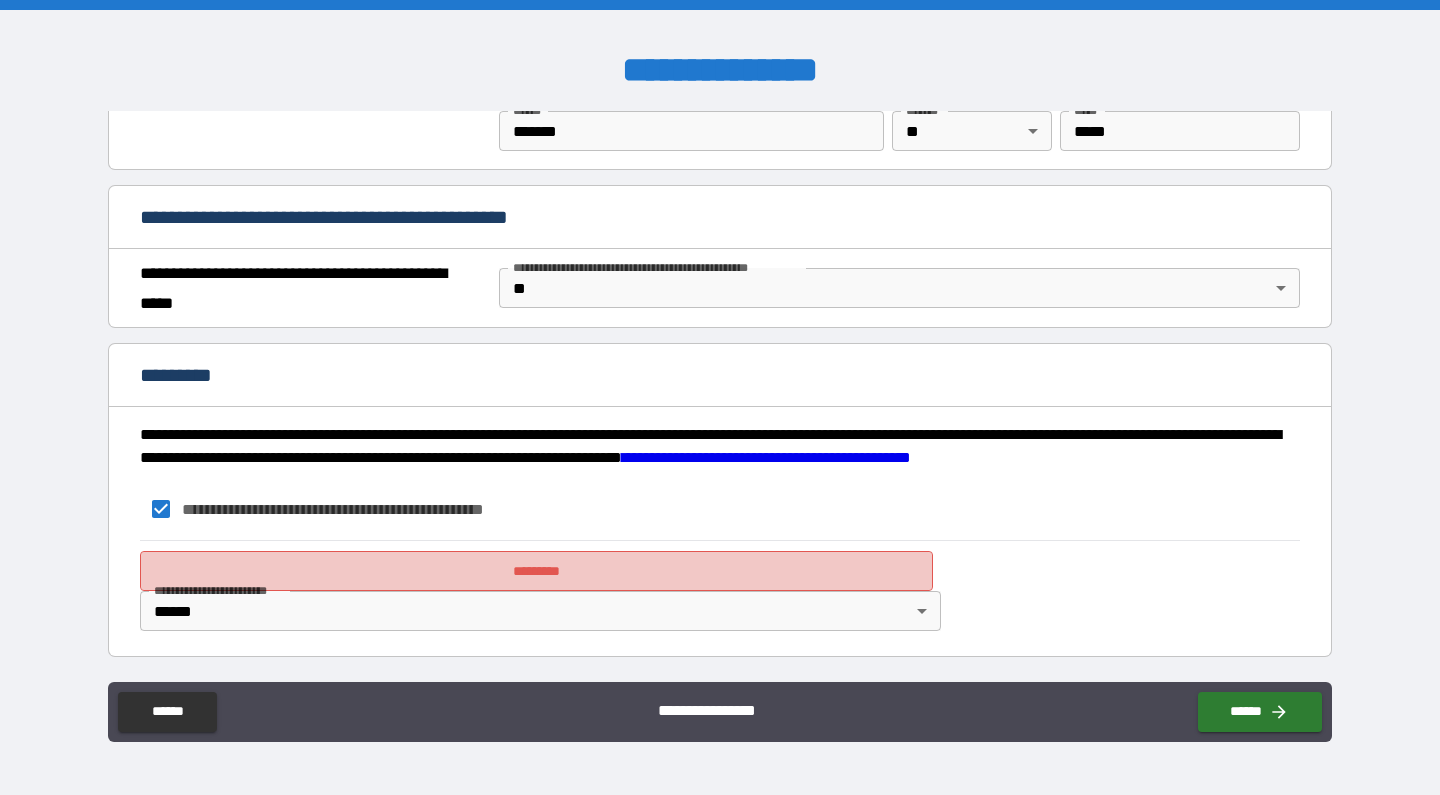 click on "*********" at bounding box center (536, 571) 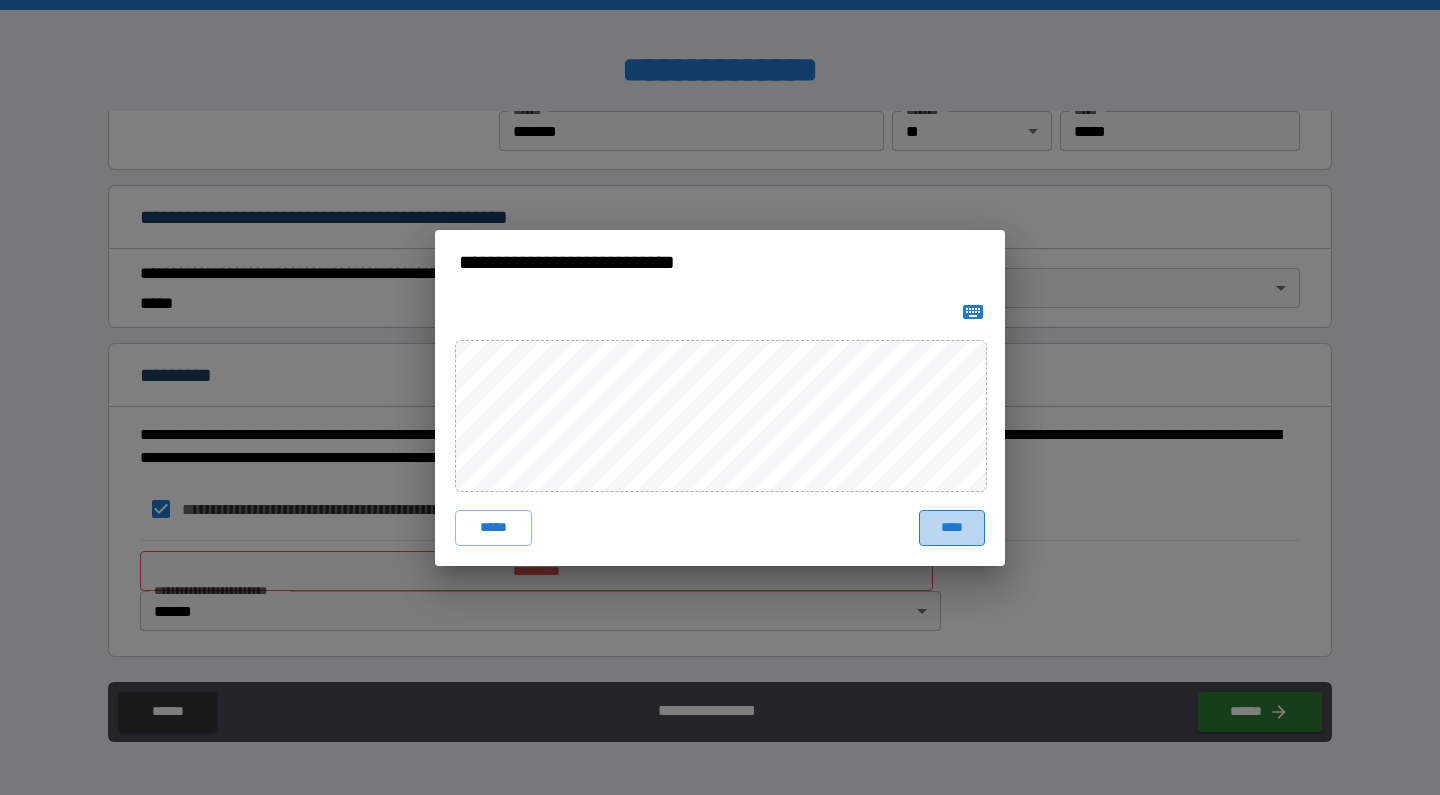 click on "****" at bounding box center (952, 528) 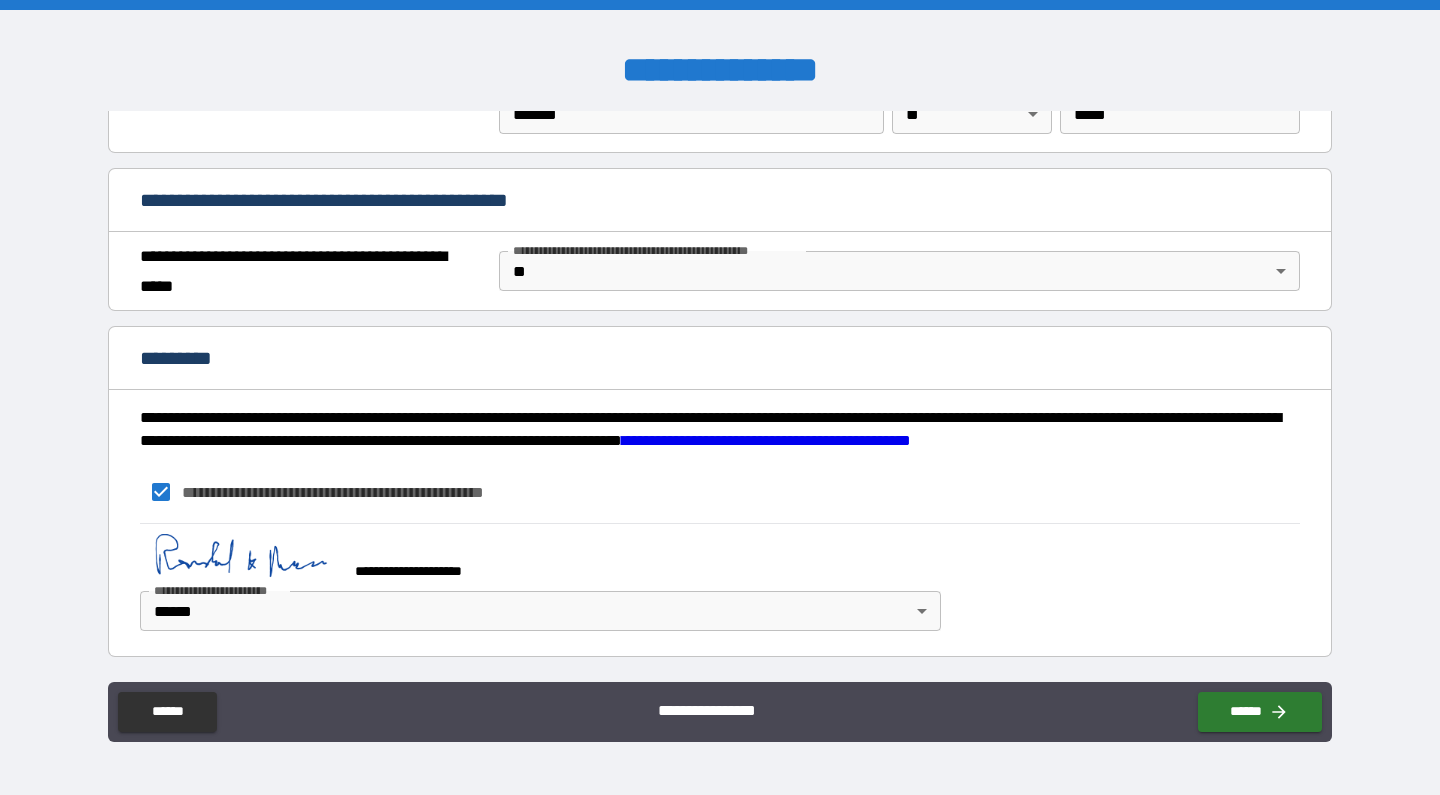 scroll, scrollTop: 1448, scrollLeft: 0, axis: vertical 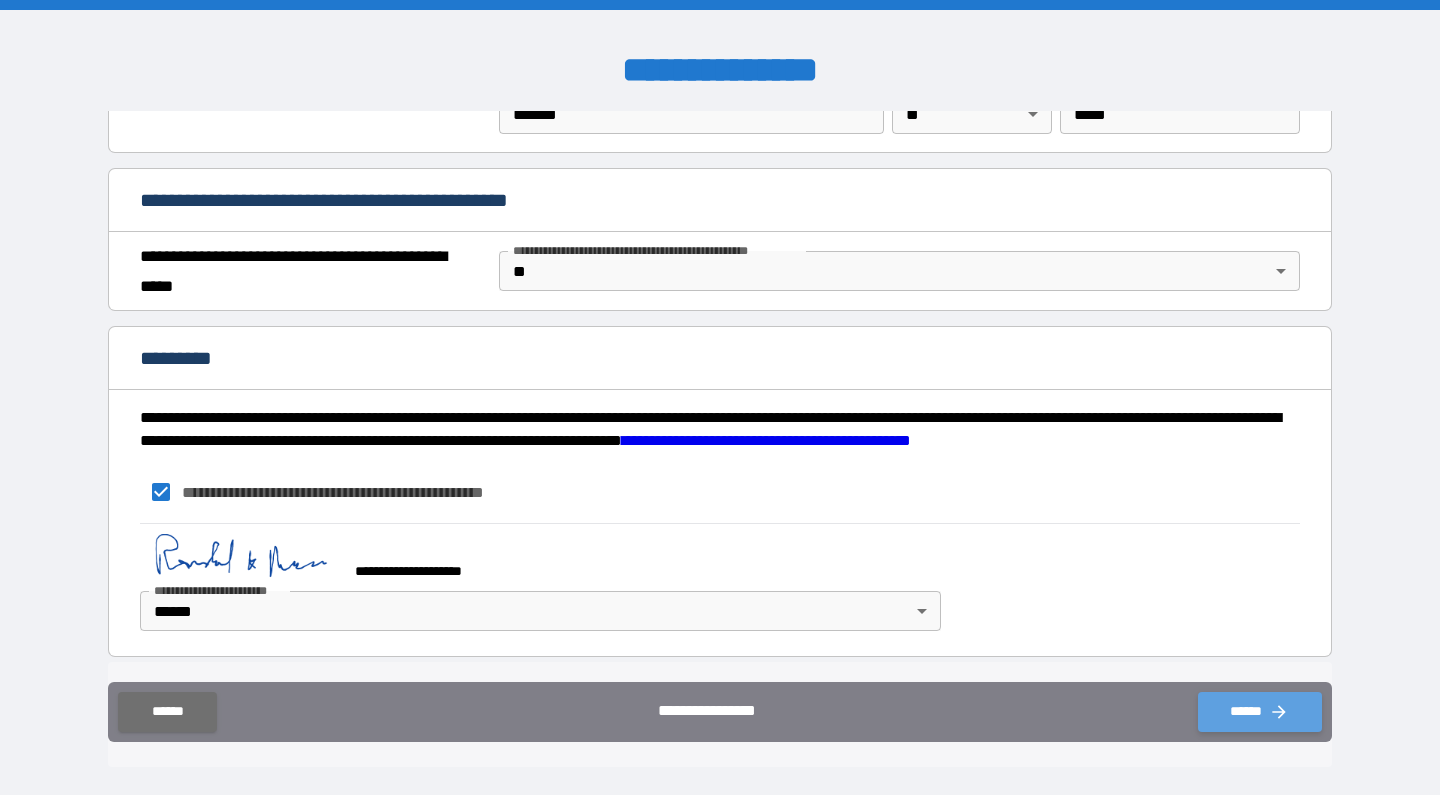 click on "******" at bounding box center (1260, 712) 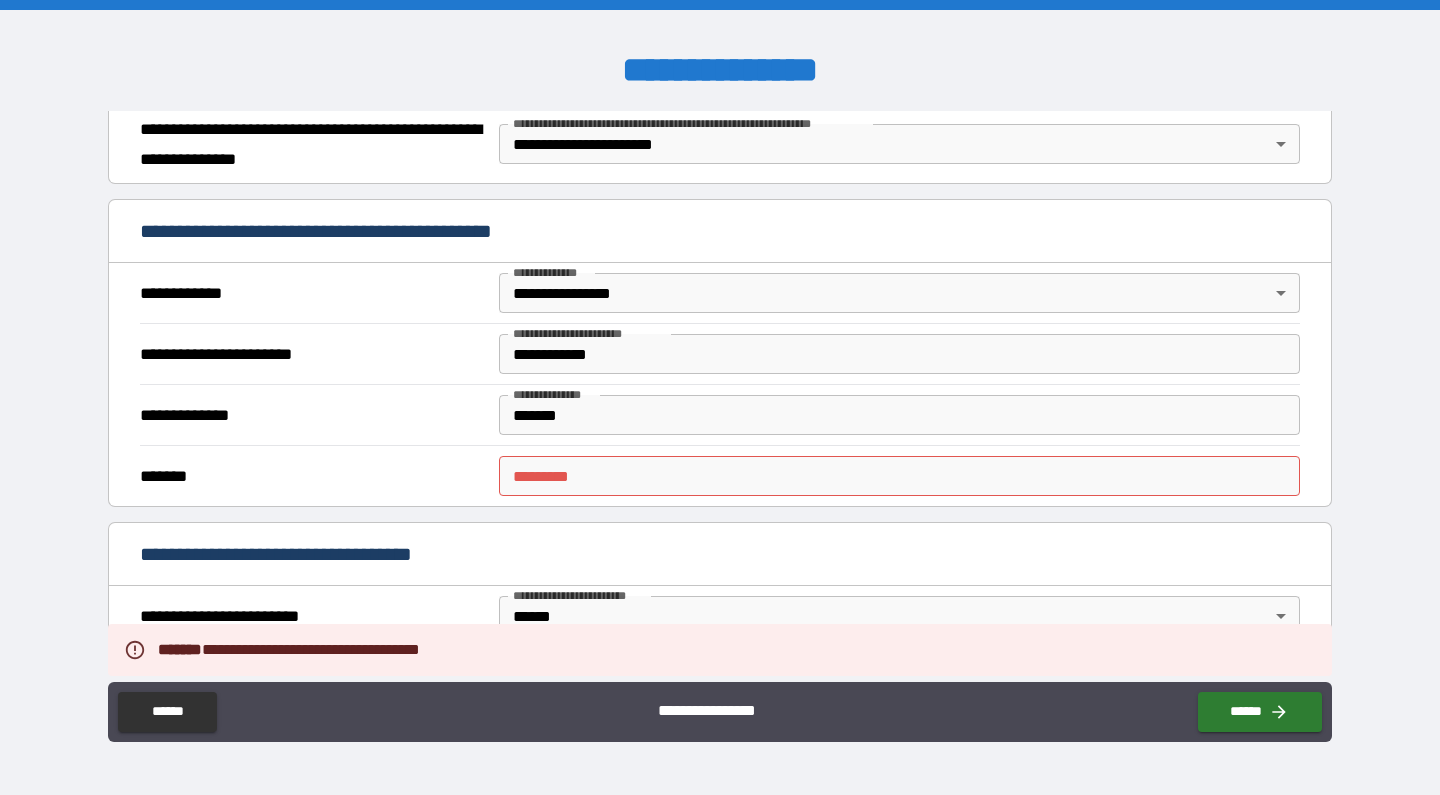 scroll, scrollTop: 308, scrollLeft: 0, axis: vertical 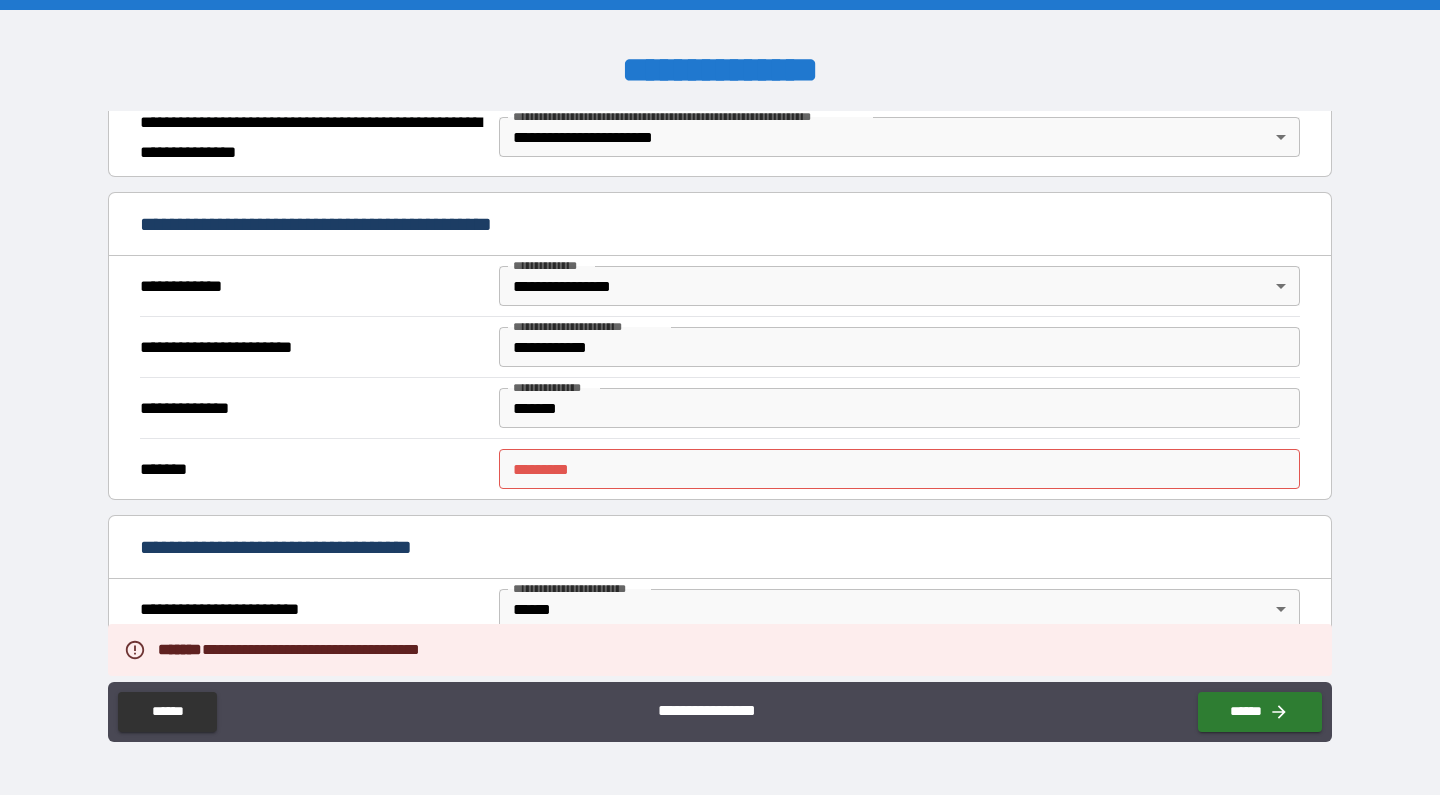 click on "*******   *" at bounding box center [899, 469] 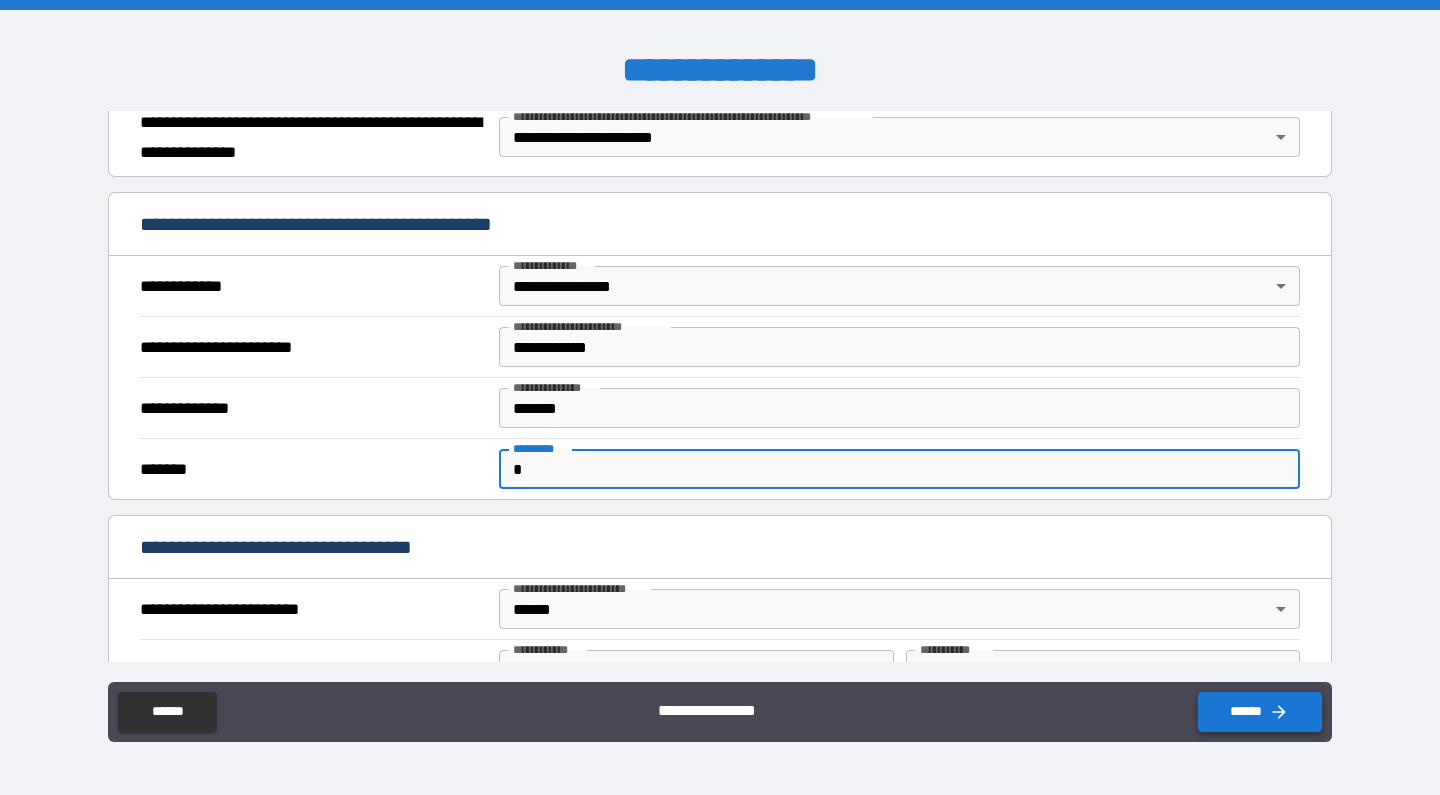 type on "*" 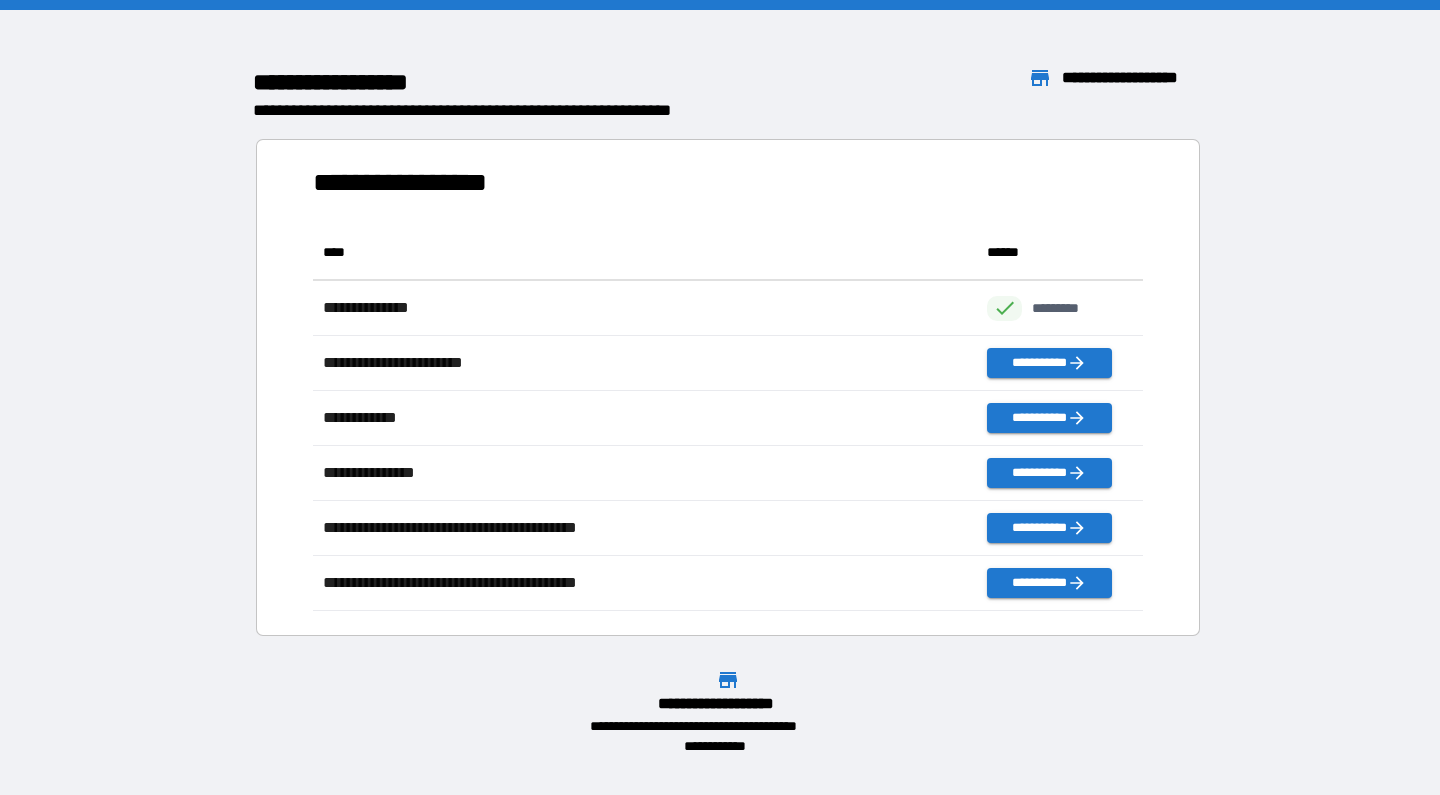 scroll, scrollTop: 1, scrollLeft: 1, axis: both 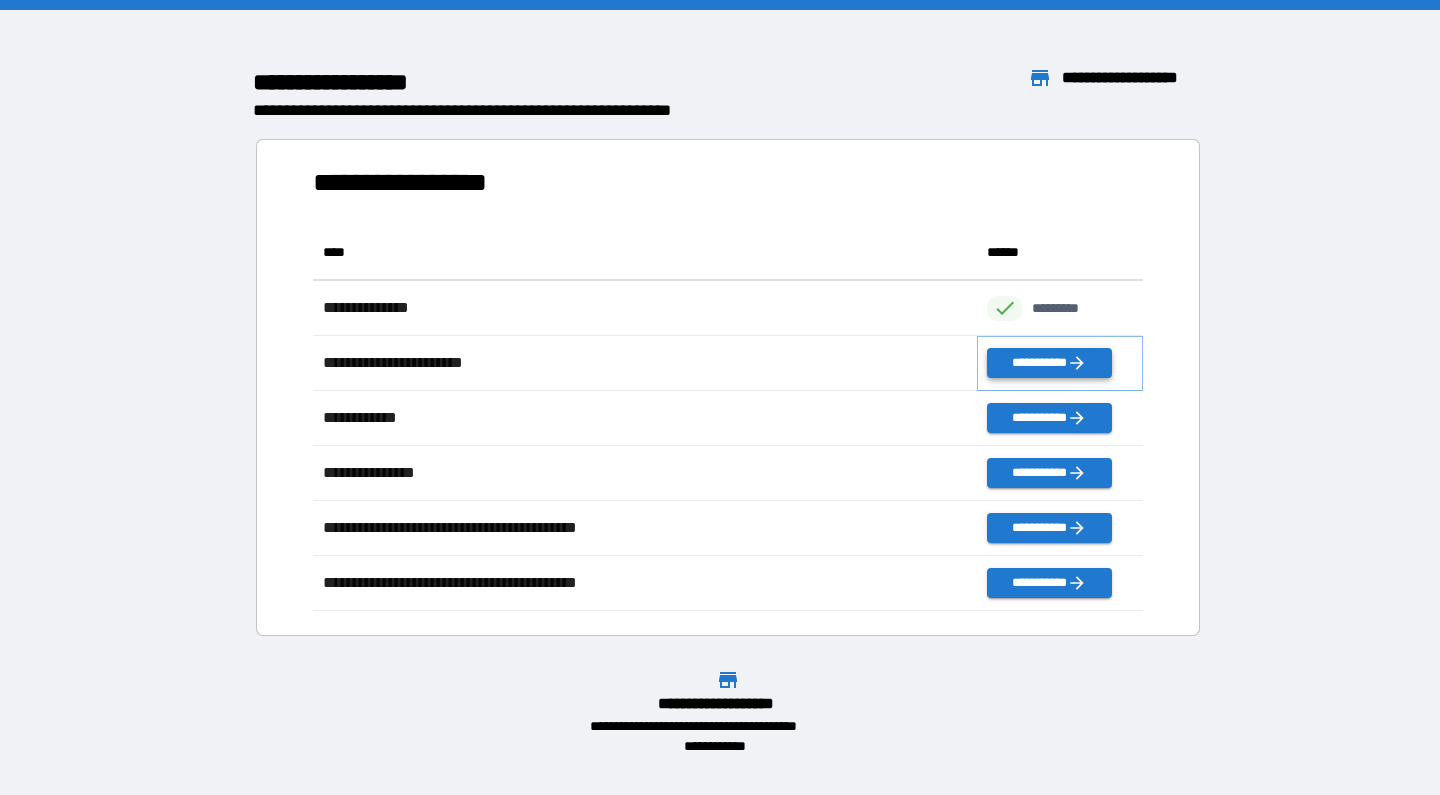 click on "**********" at bounding box center (1049, 363) 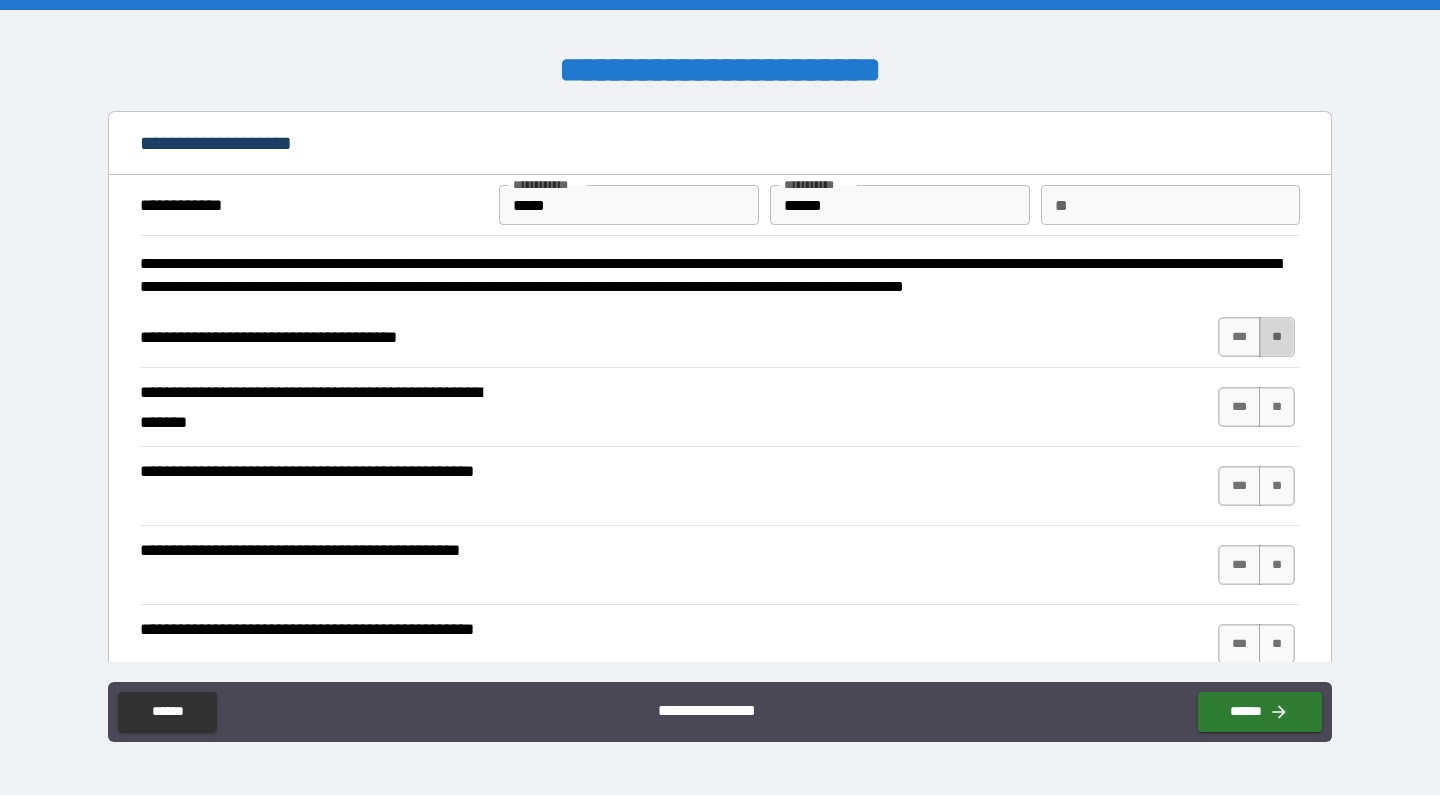 click on "**" at bounding box center (1277, 337) 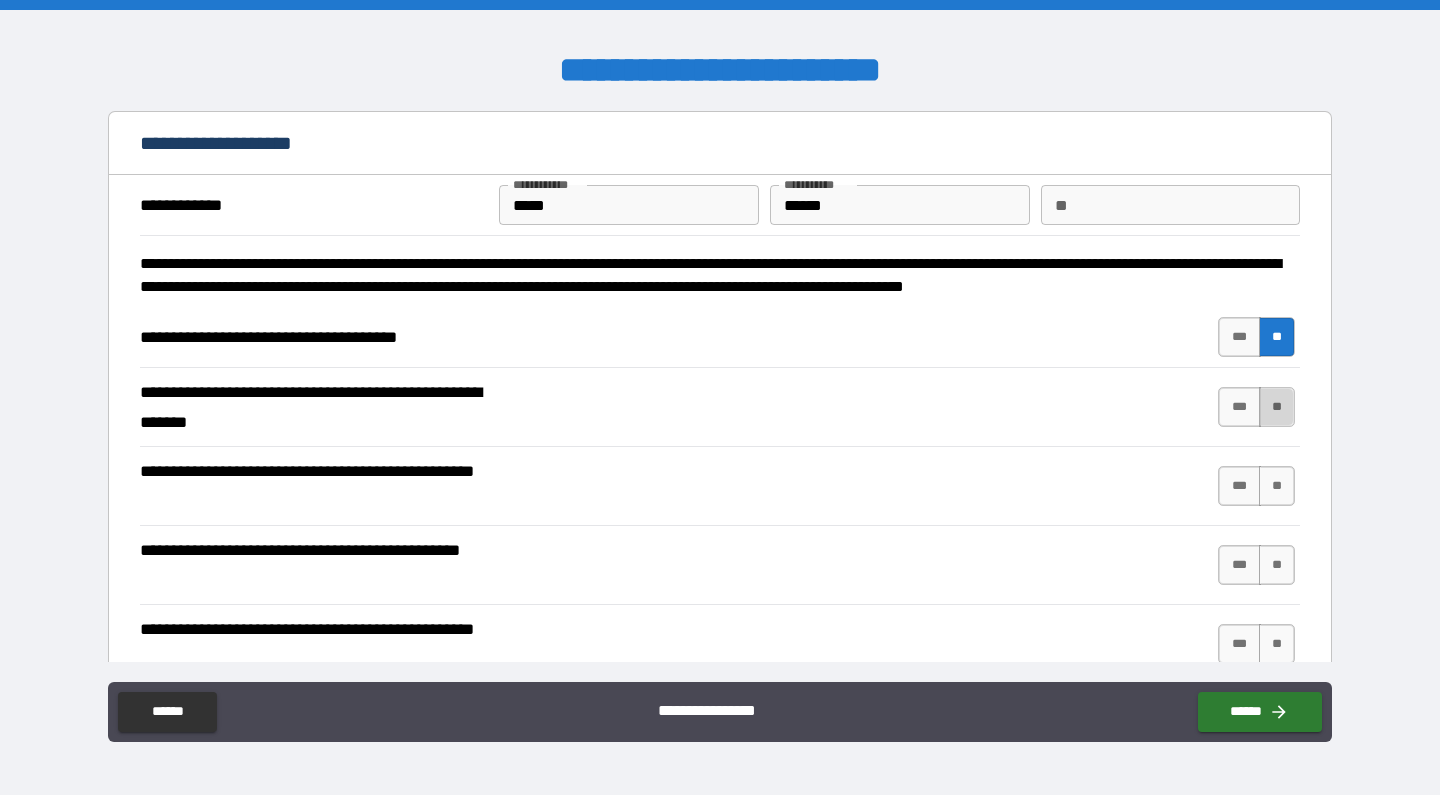 click on "**" at bounding box center [1277, 407] 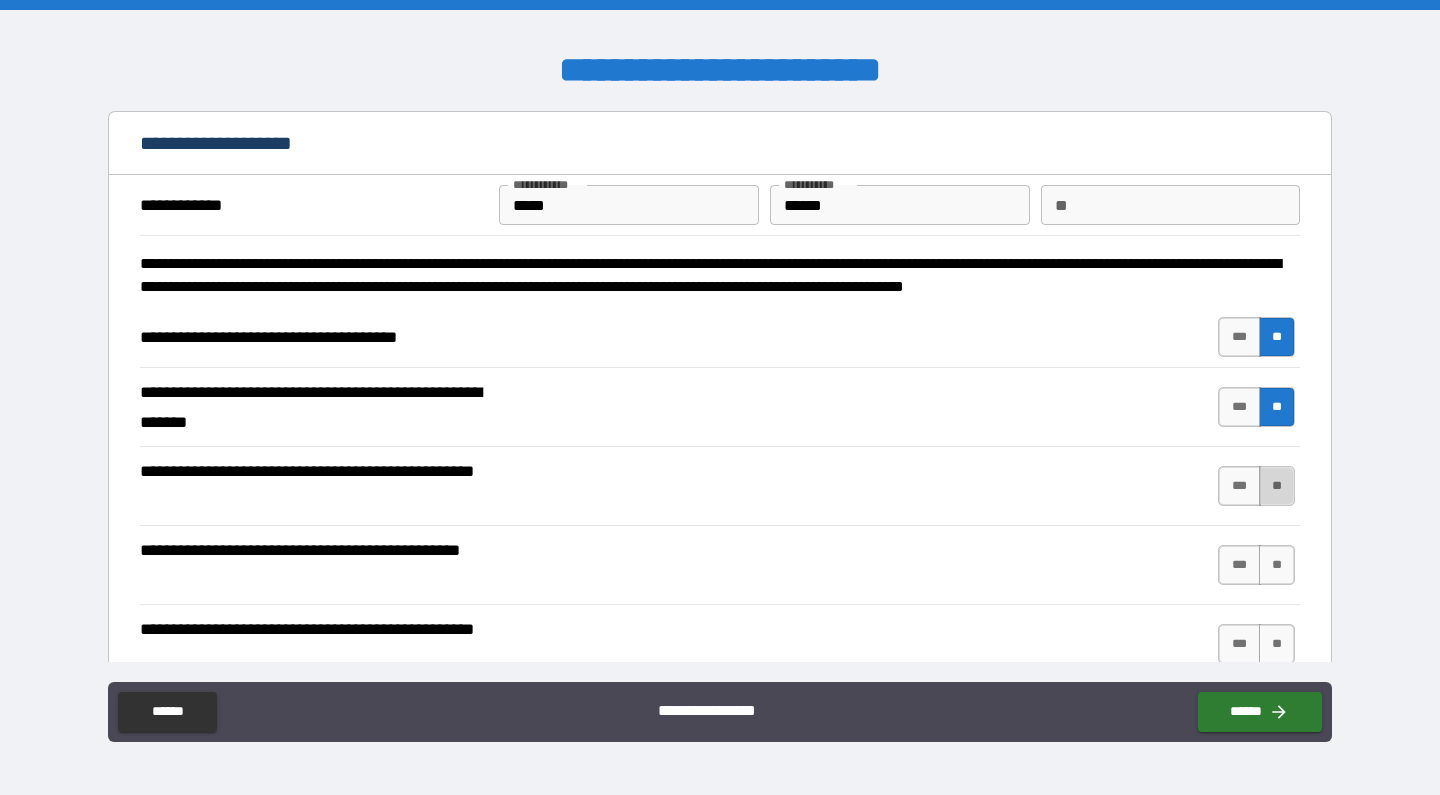 click on "**" at bounding box center [1277, 486] 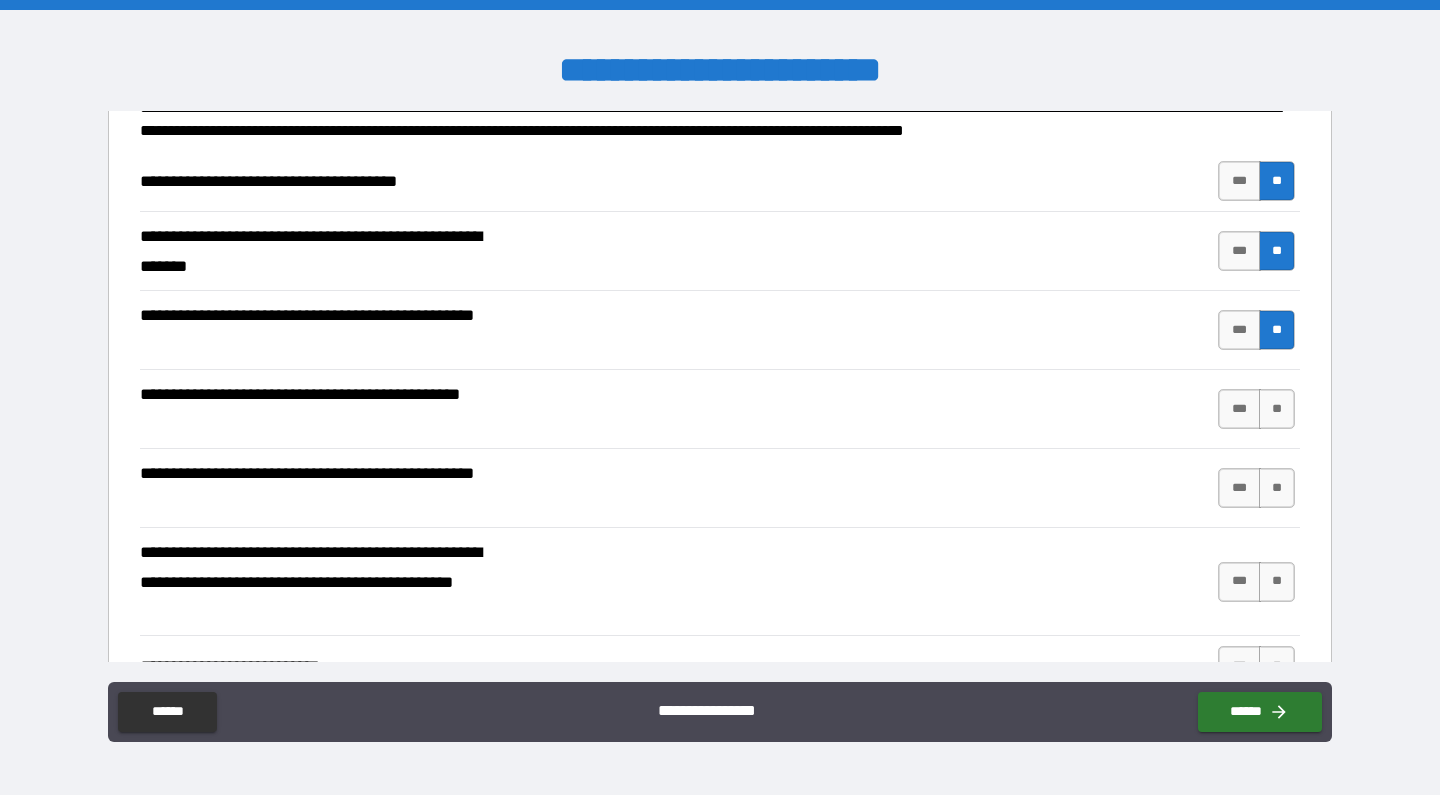 scroll, scrollTop: 169, scrollLeft: 0, axis: vertical 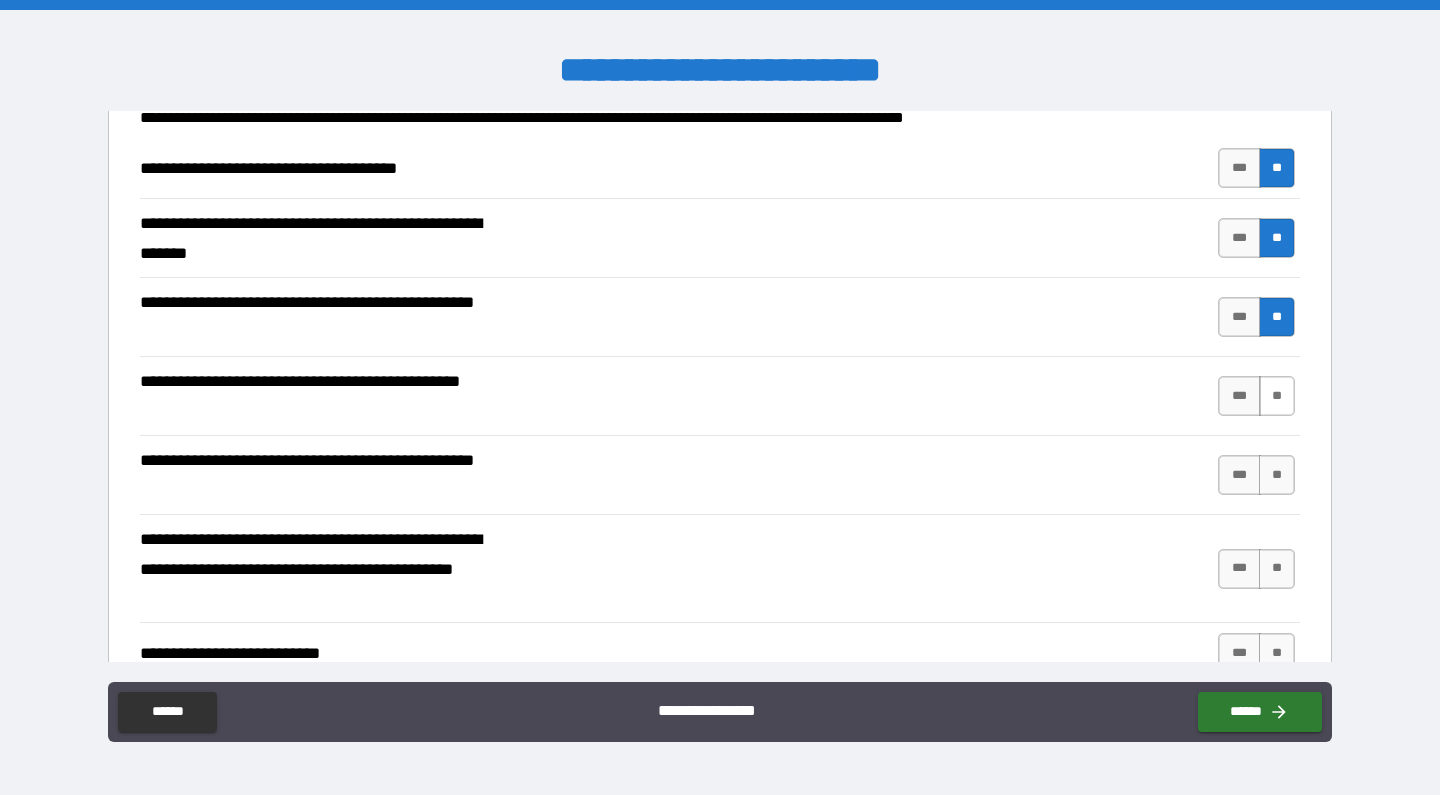 click on "**" at bounding box center [1277, 396] 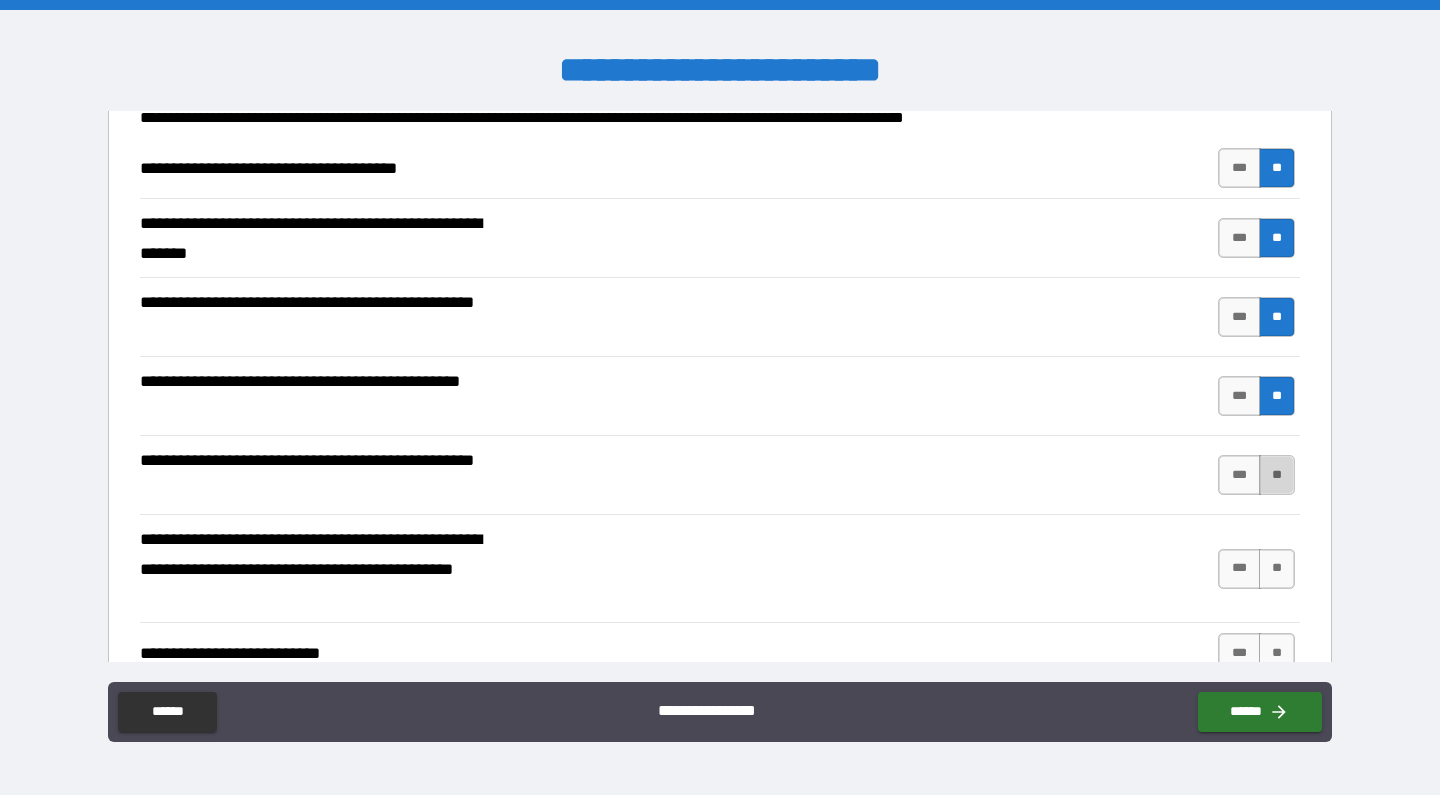 click on "**" at bounding box center (1277, 475) 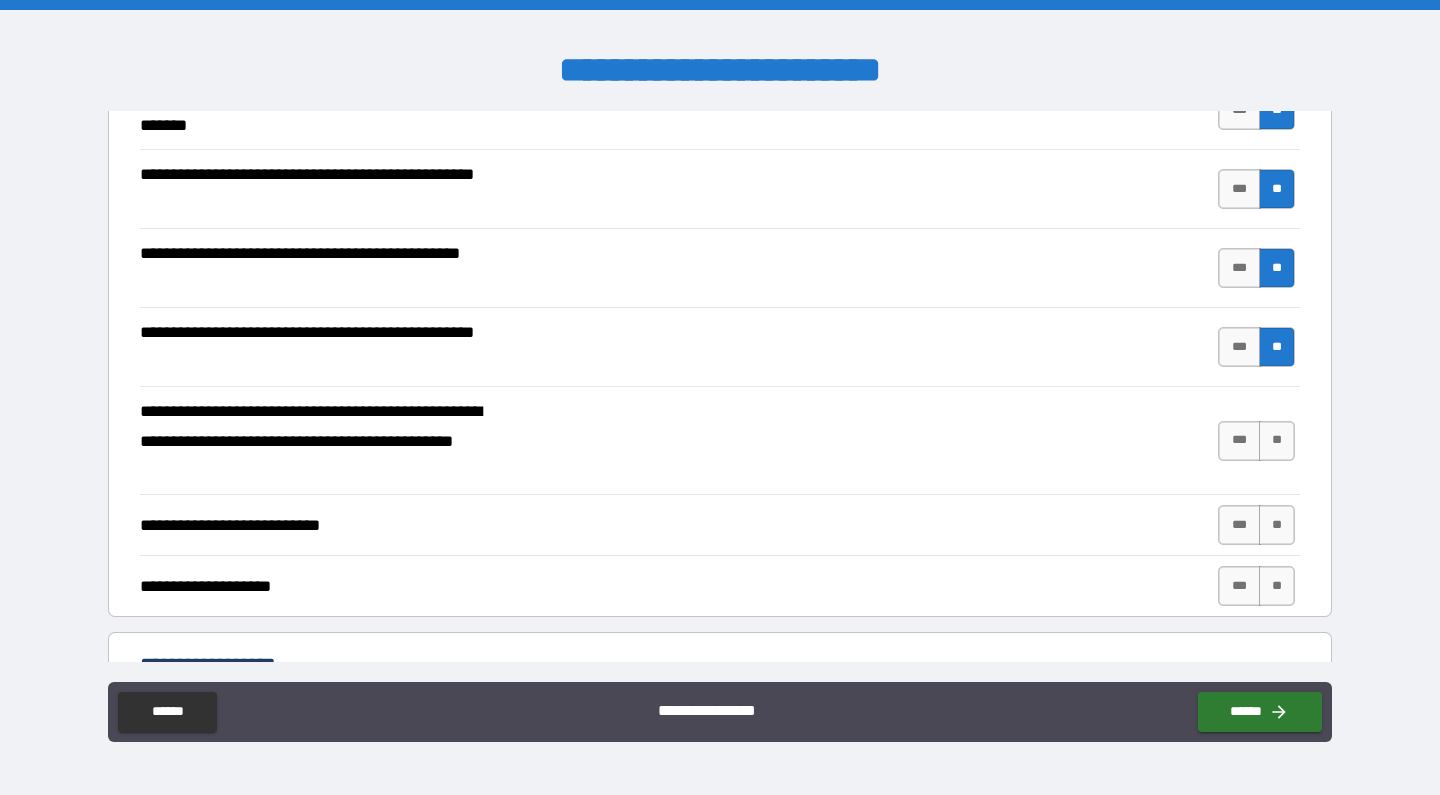 scroll, scrollTop: 310, scrollLeft: 0, axis: vertical 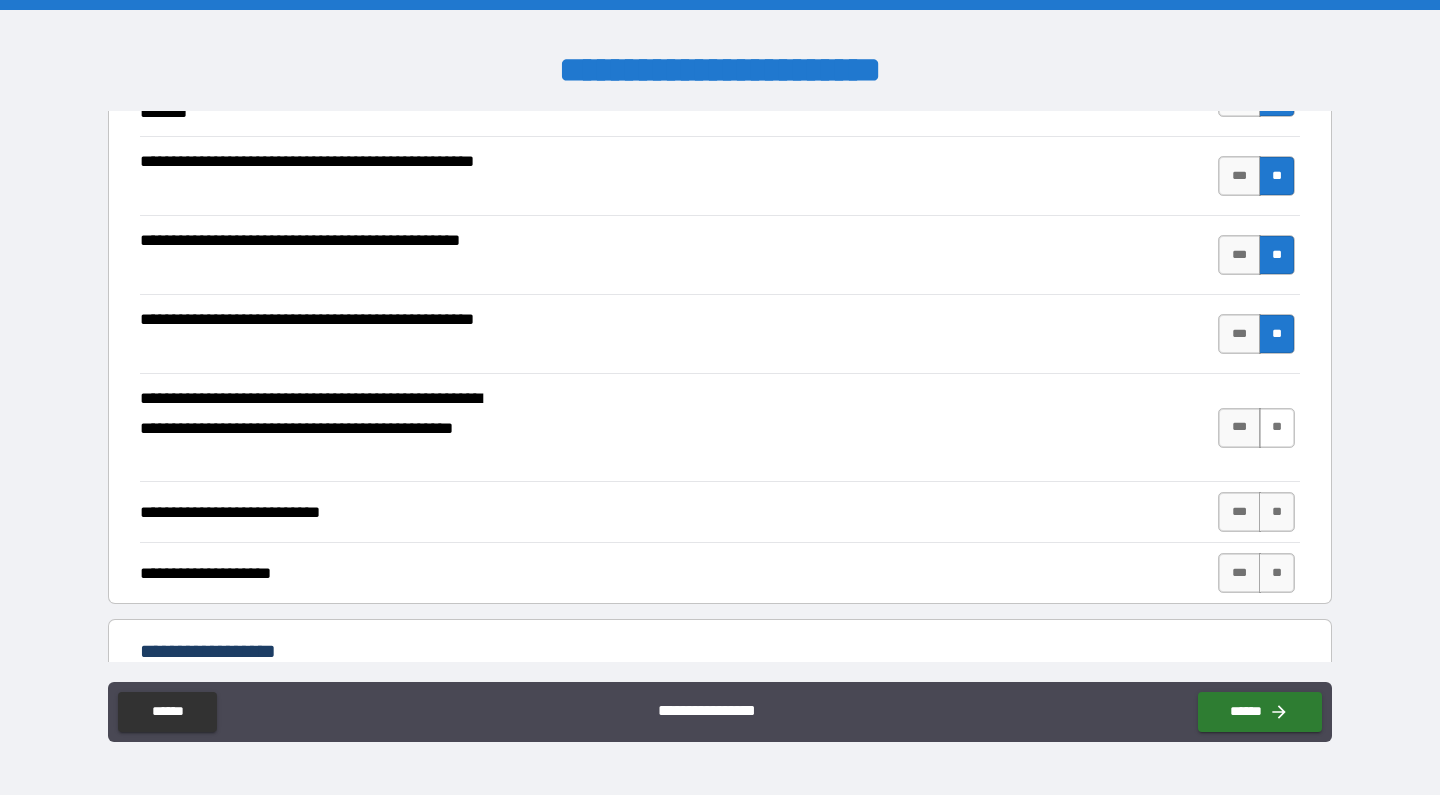 click on "**" at bounding box center [1277, 428] 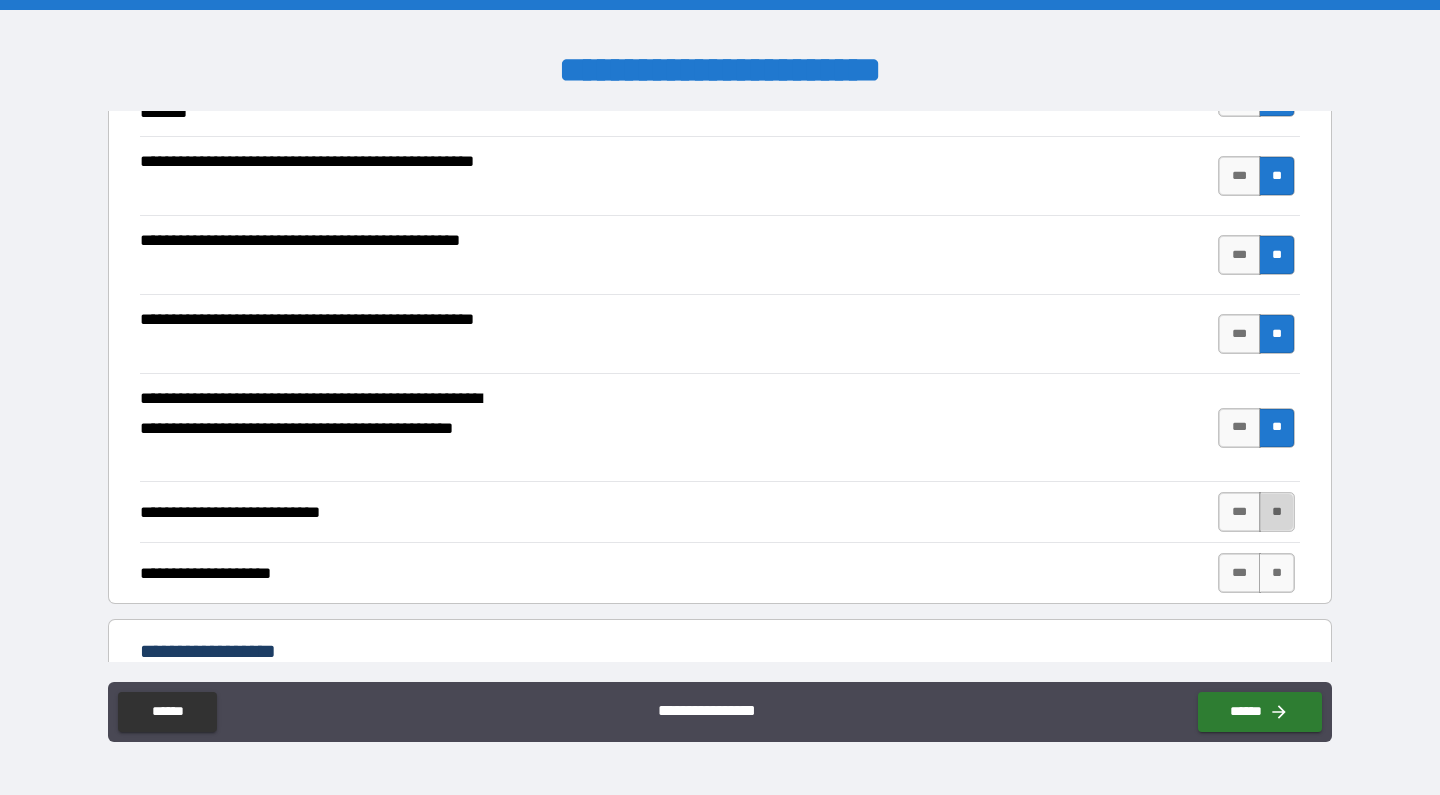 click on "**" at bounding box center (1277, 512) 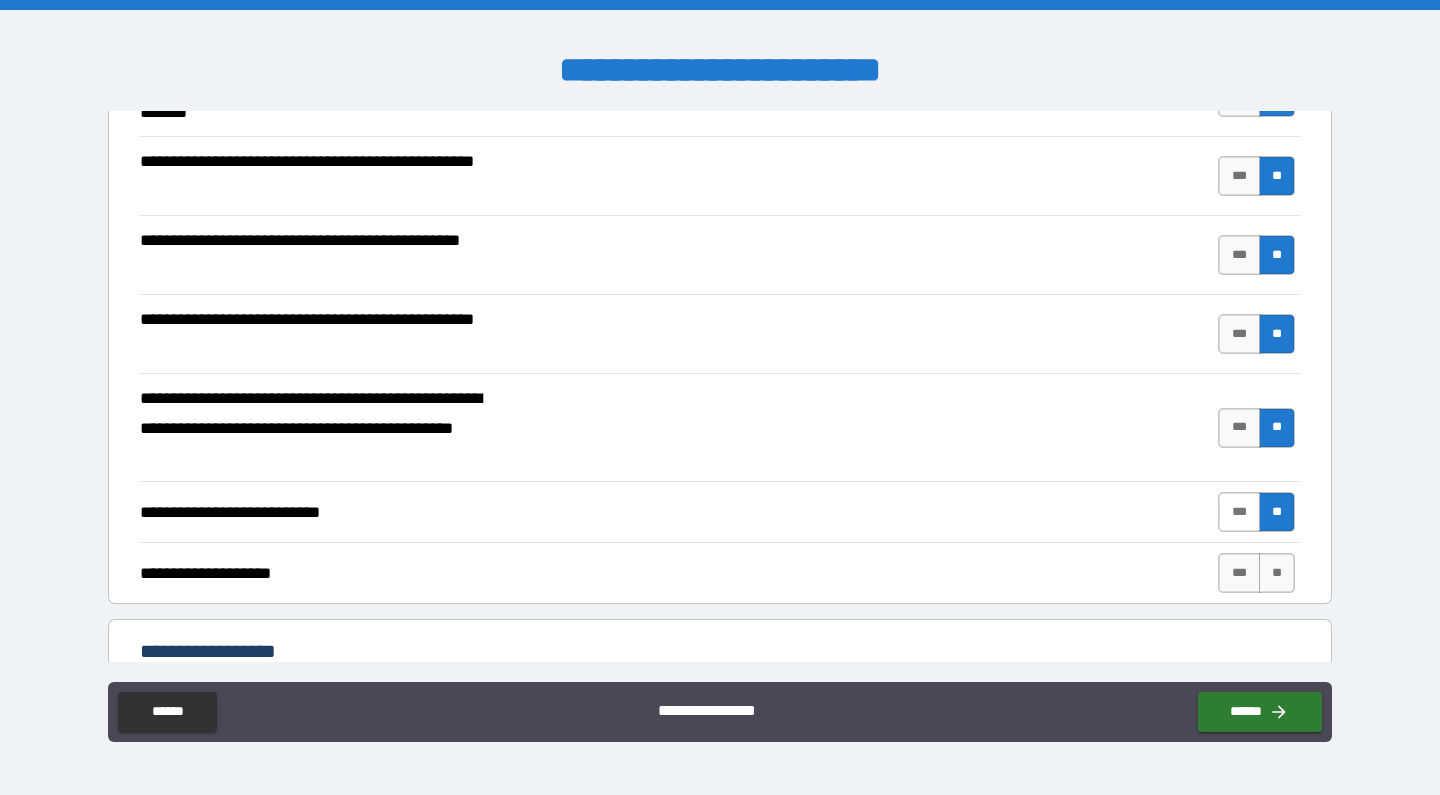 click on "***" at bounding box center [1239, 512] 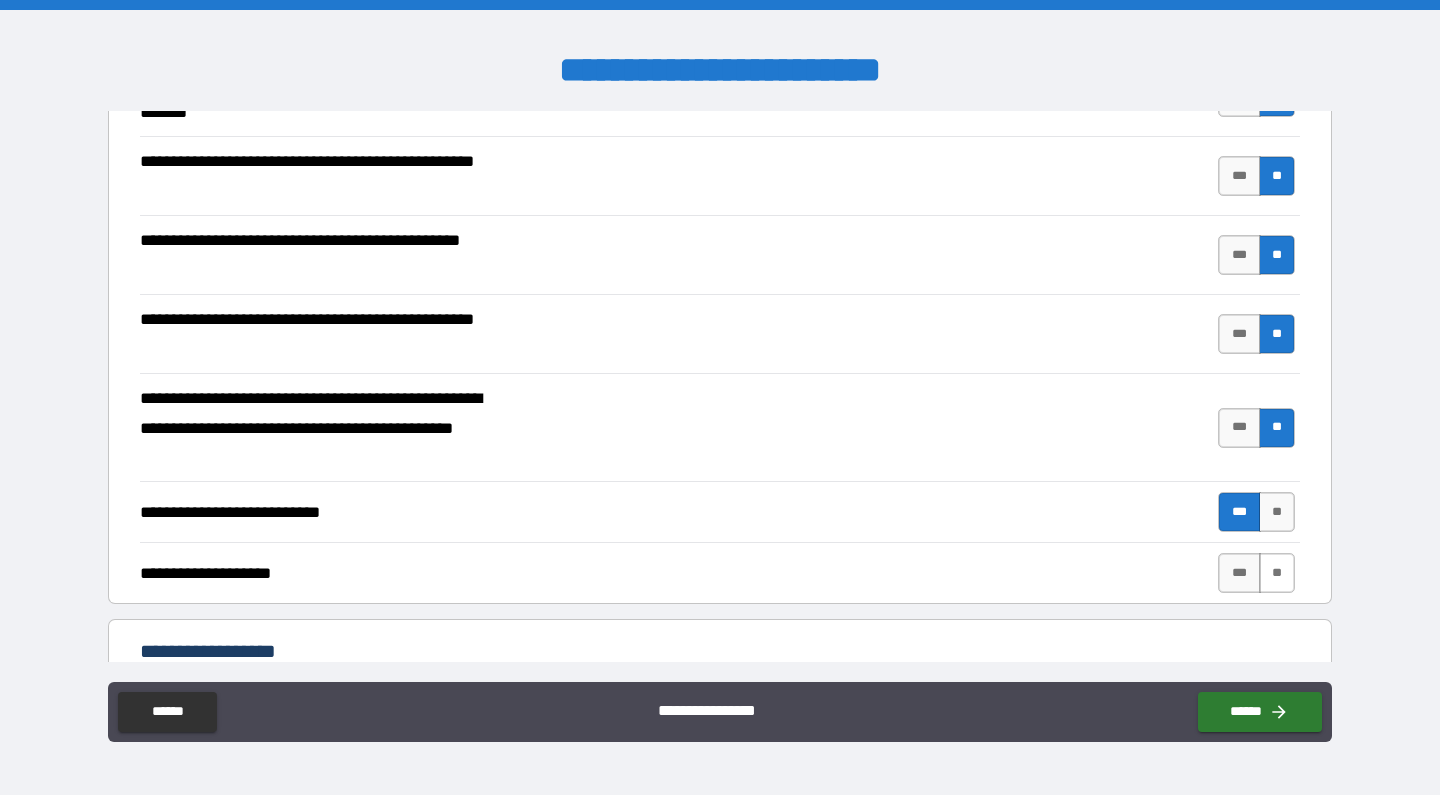 click on "**" at bounding box center (1277, 573) 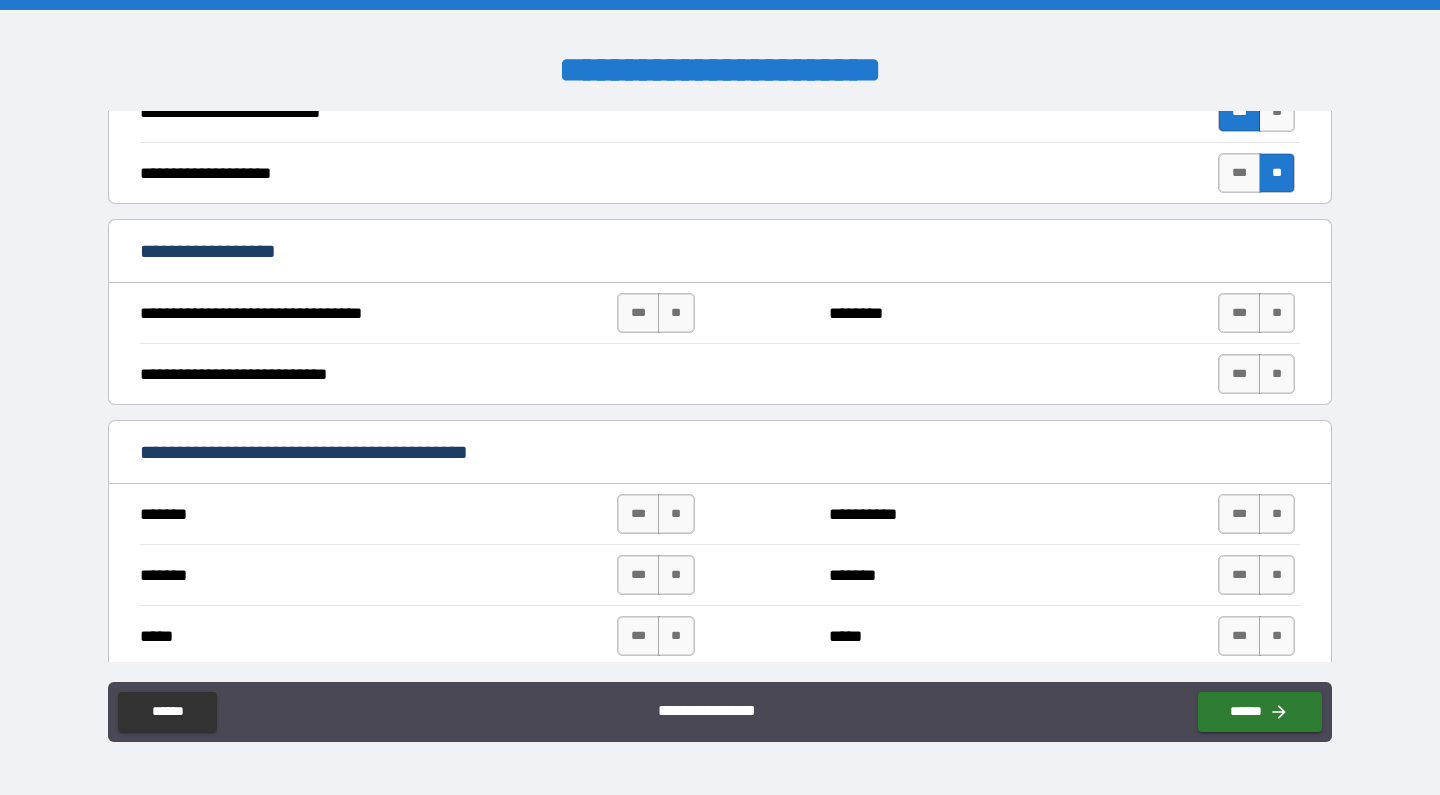 scroll, scrollTop: 701, scrollLeft: 0, axis: vertical 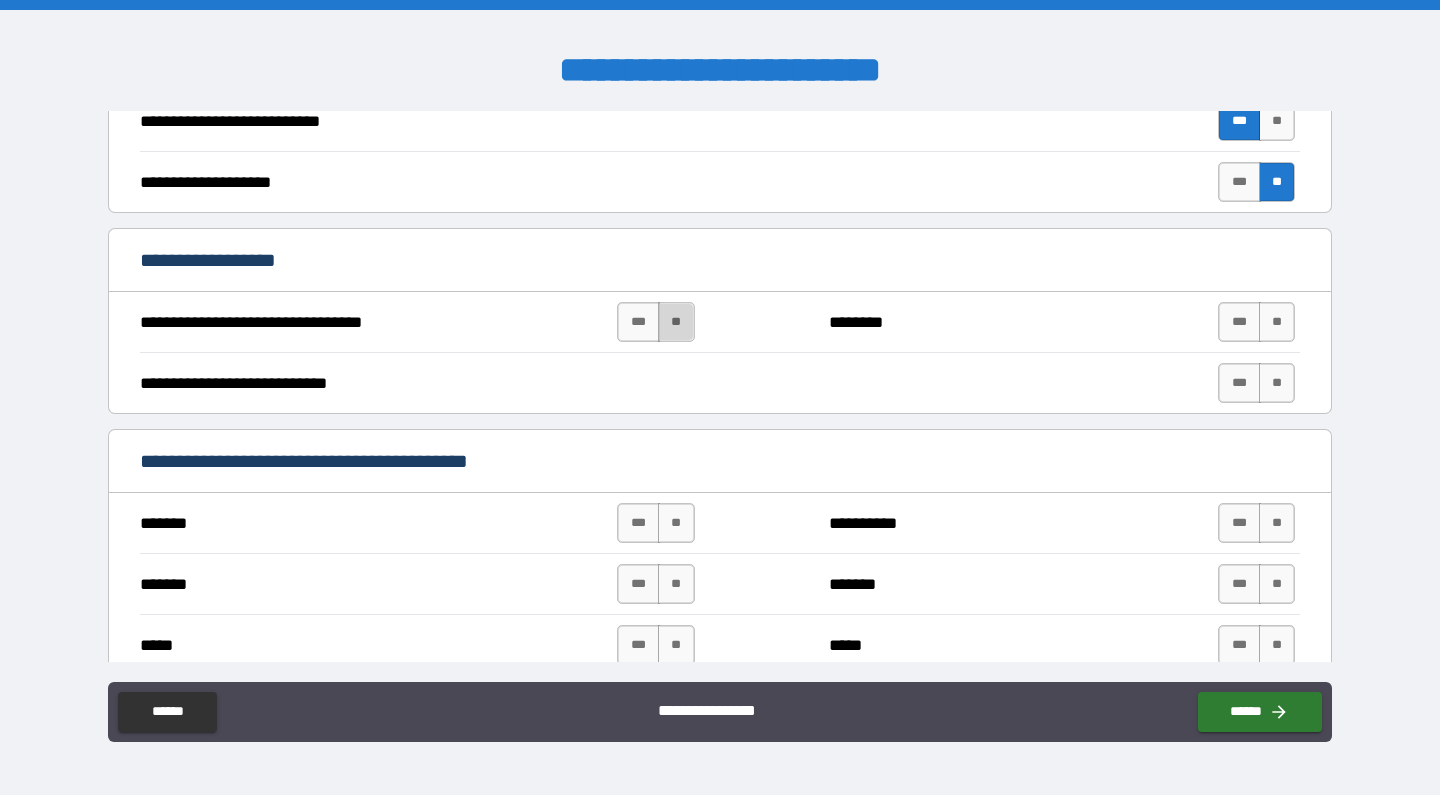 click on "**" at bounding box center (676, 322) 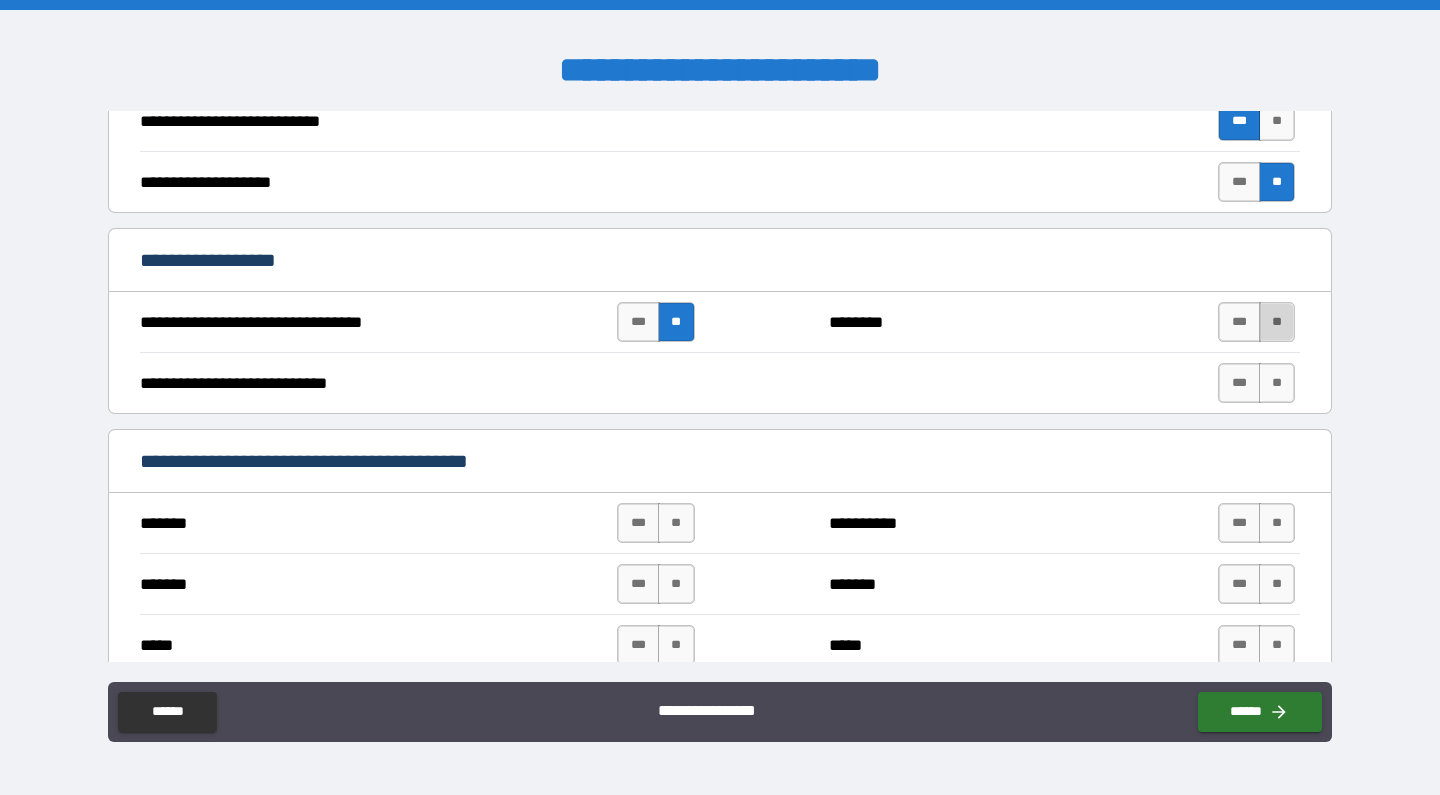 click on "**" at bounding box center (1277, 322) 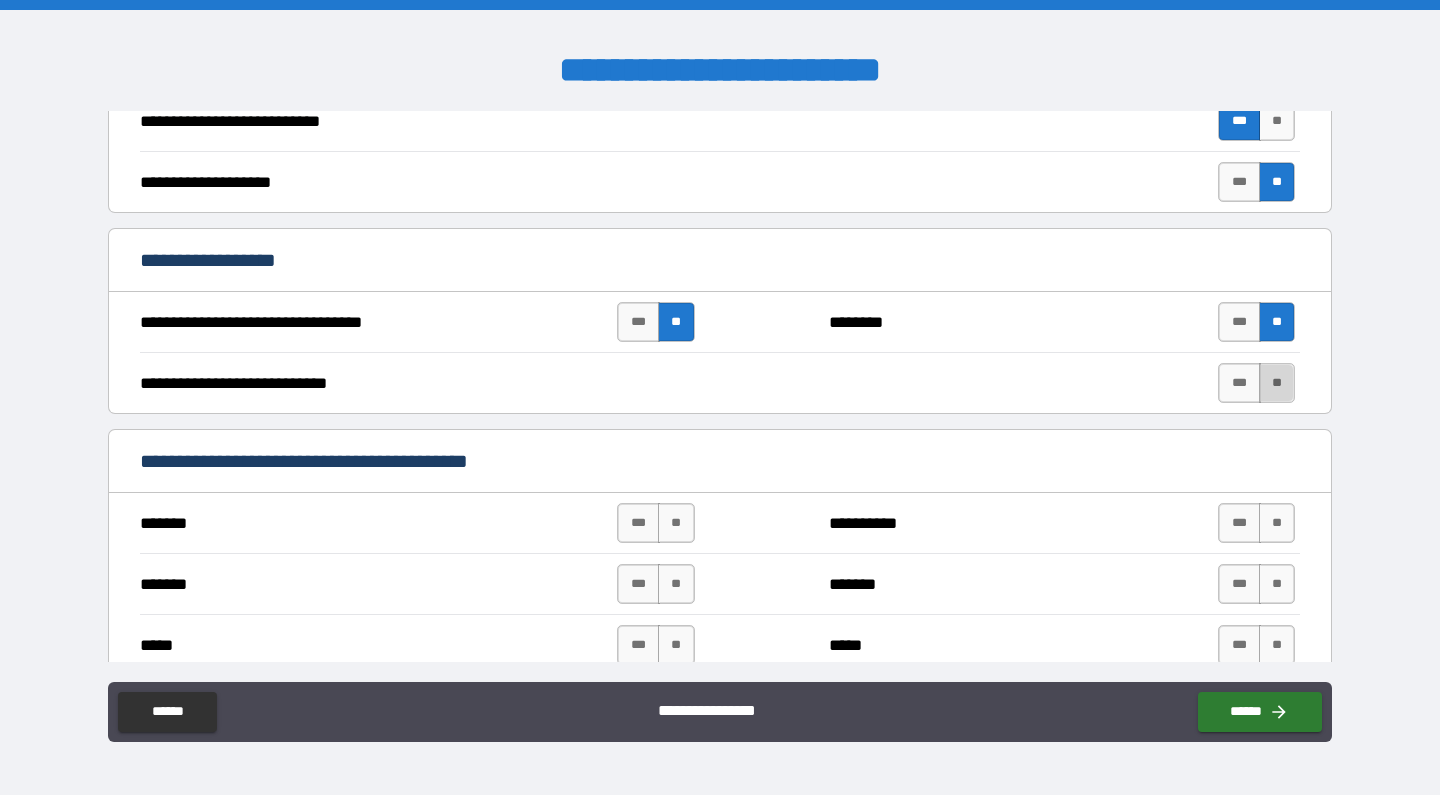 click on "**" at bounding box center [1277, 383] 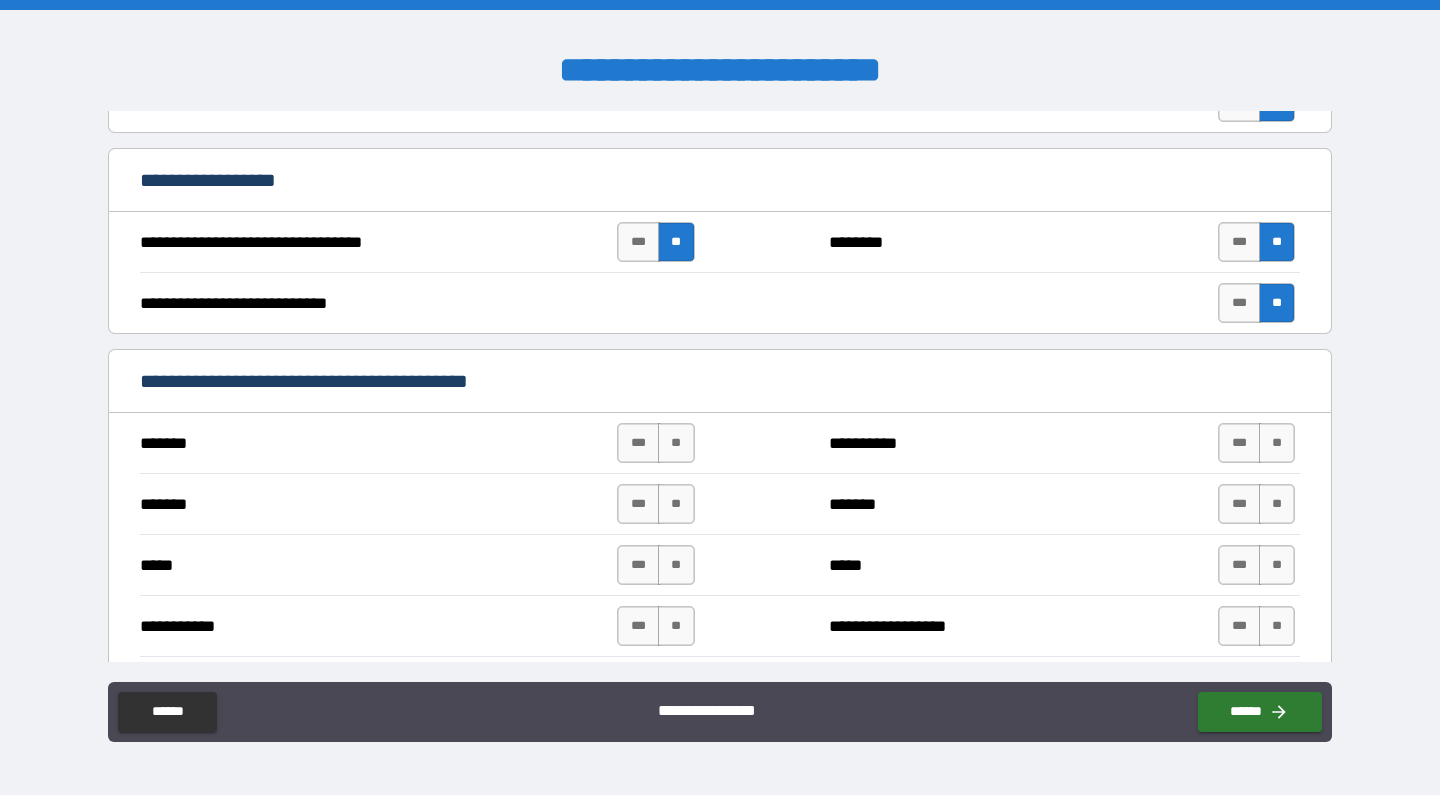 scroll, scrollTop: 810, scrollLeft: 0, axis: vertical 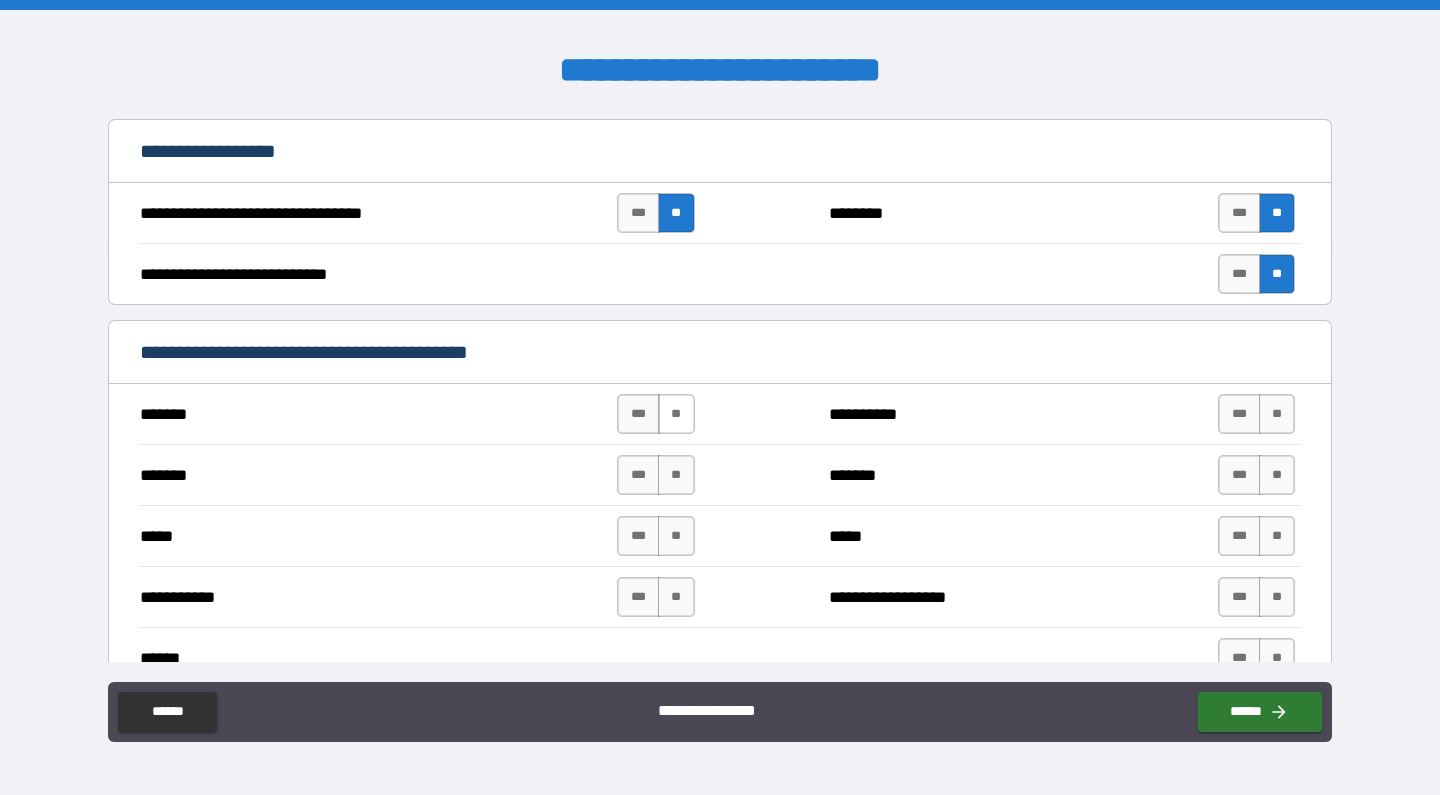 click on "**" at bounding box center (676, 414) 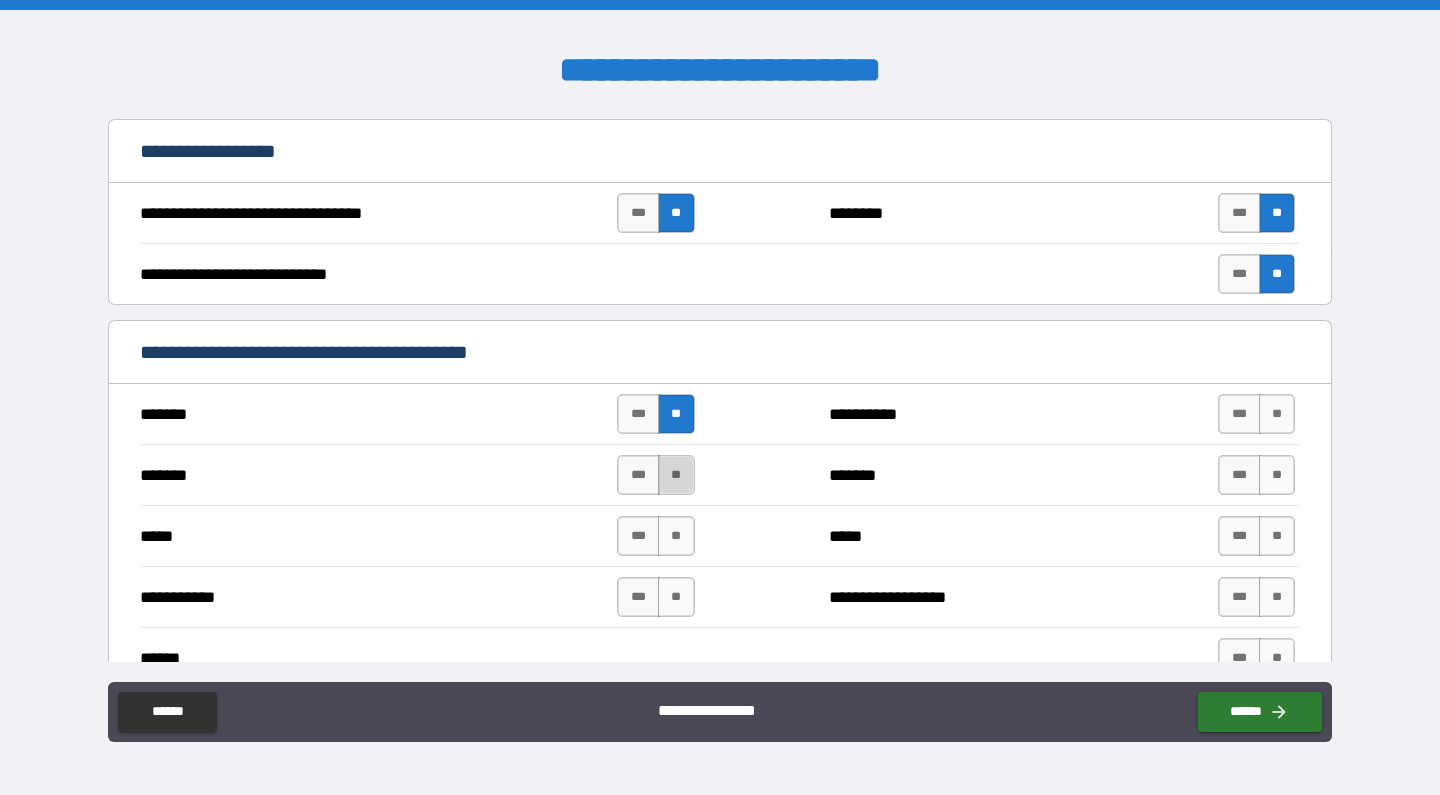 click on "**" at bounding box center (676, 475) 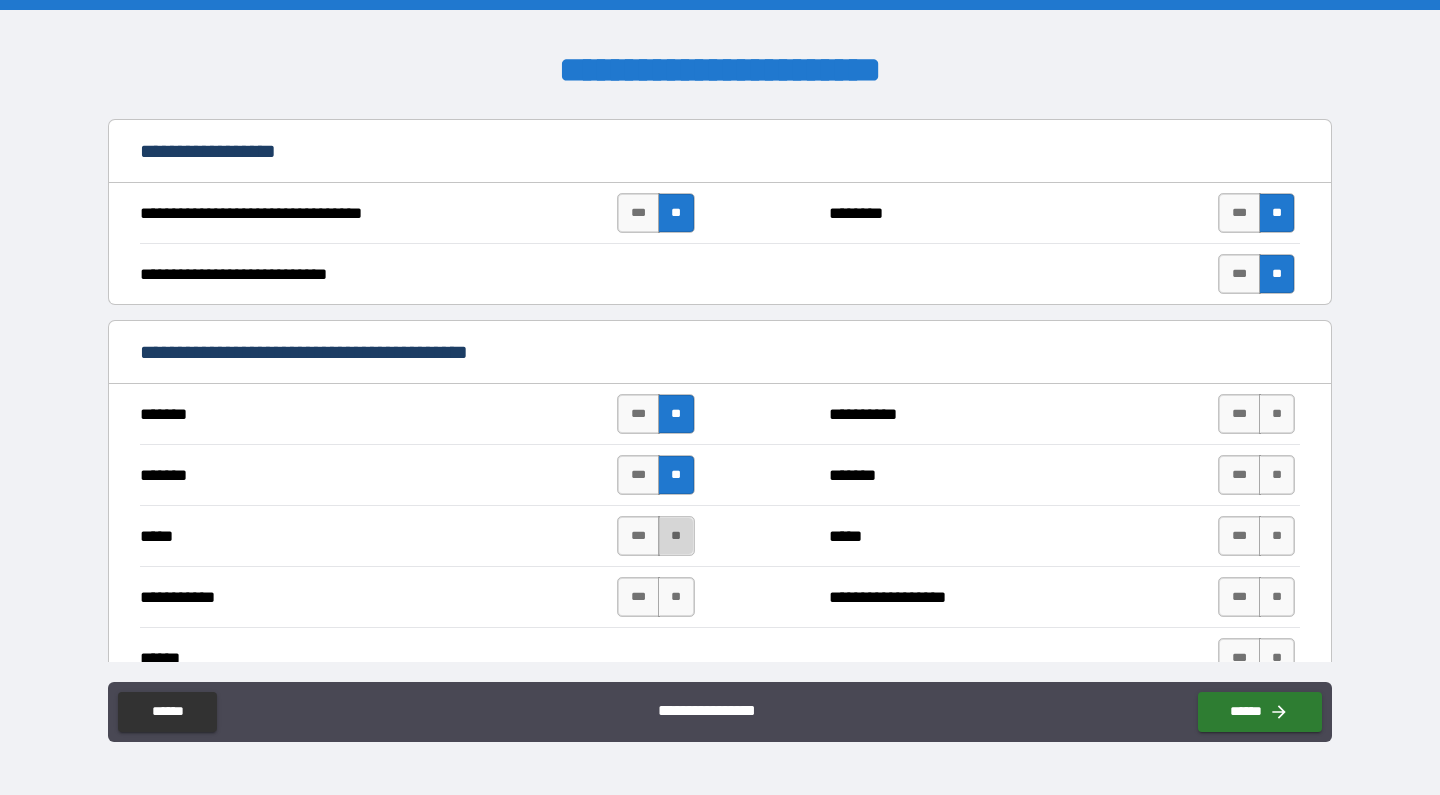click on "**" at bounding box center (676, 536) 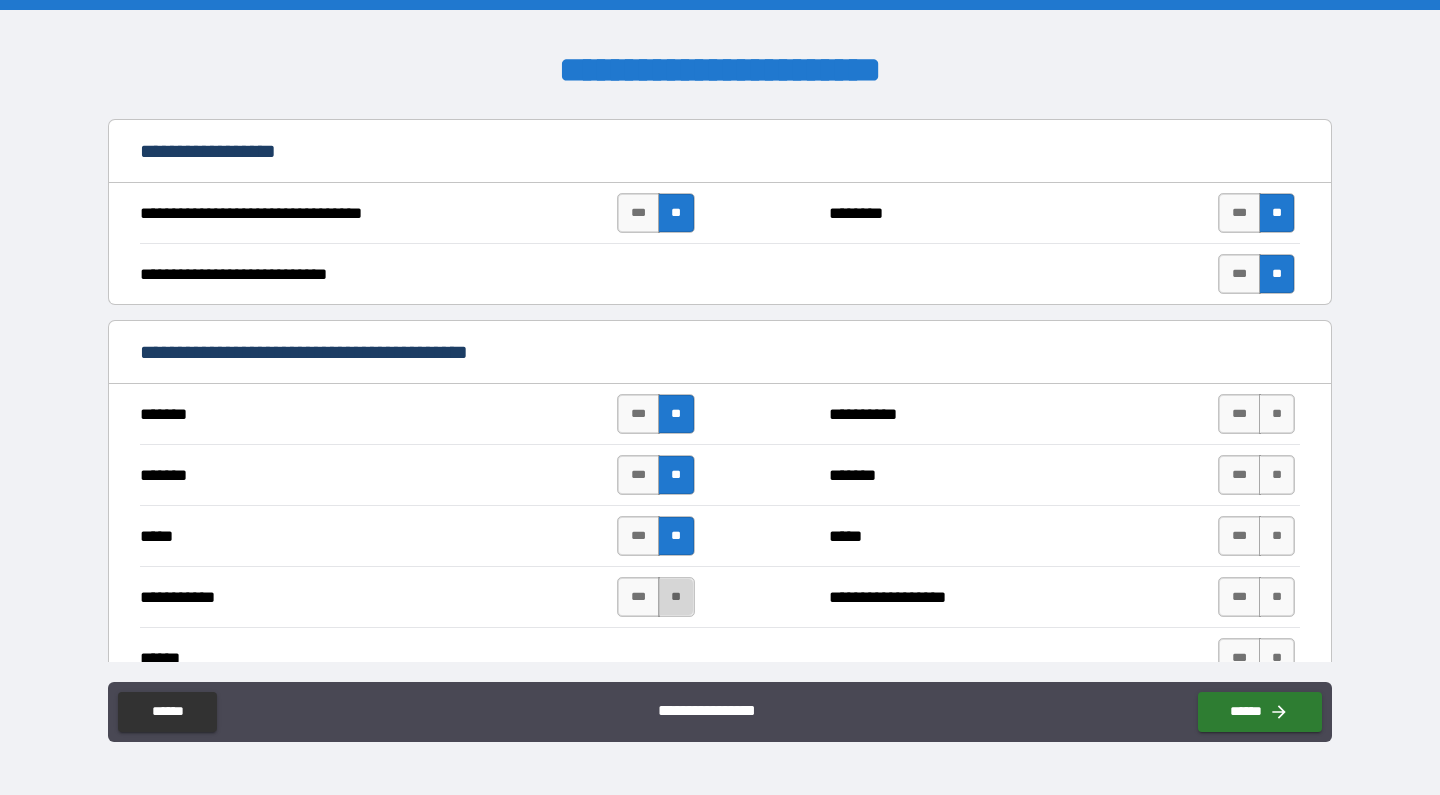 click on "**" at bounding box center (676, 597) 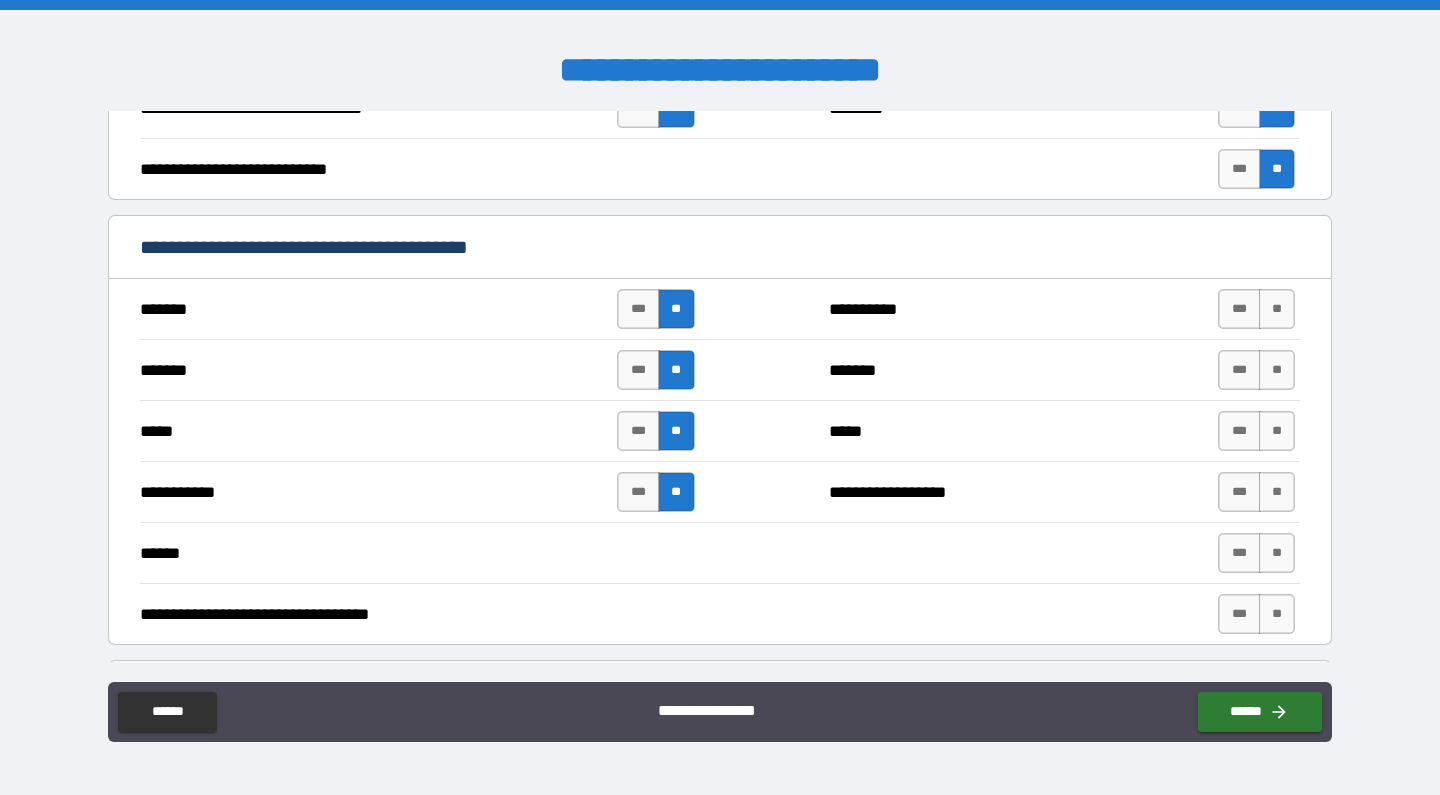 scroll, scrollTop: 912, scrollLeft: 0, axis: vertical 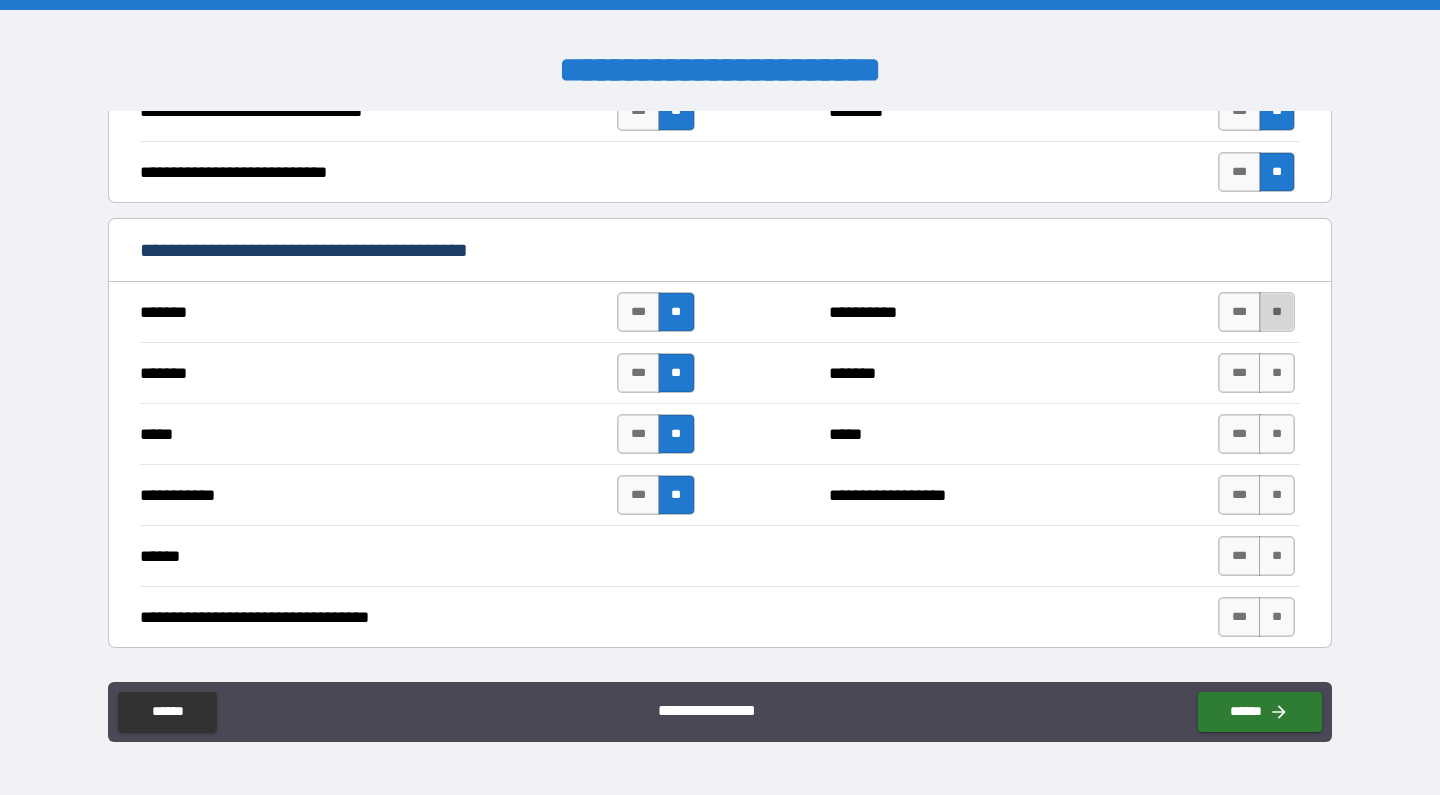 click on "**" at bounding box center (1277, 312) 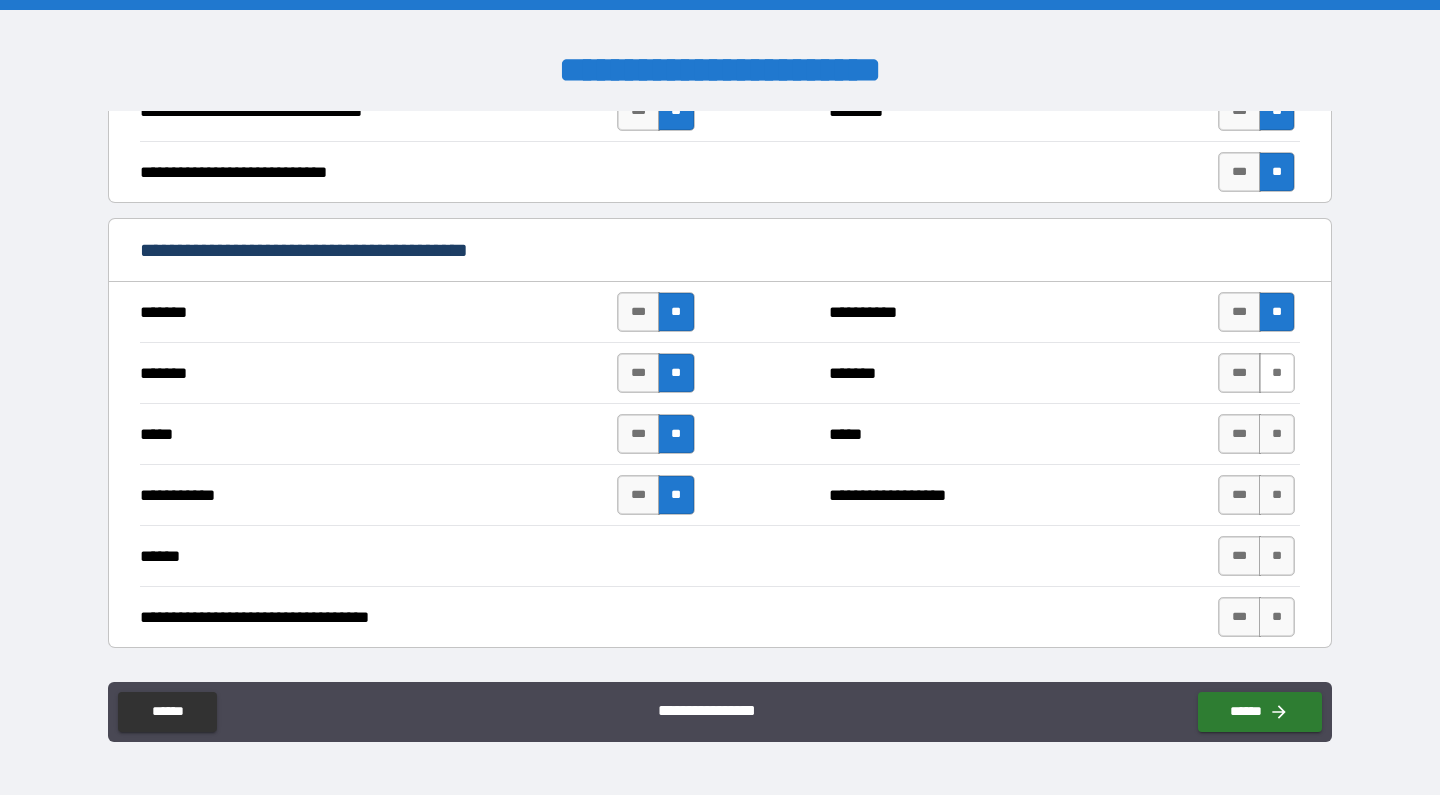 click on "**" at bounding box center (1277, 373) 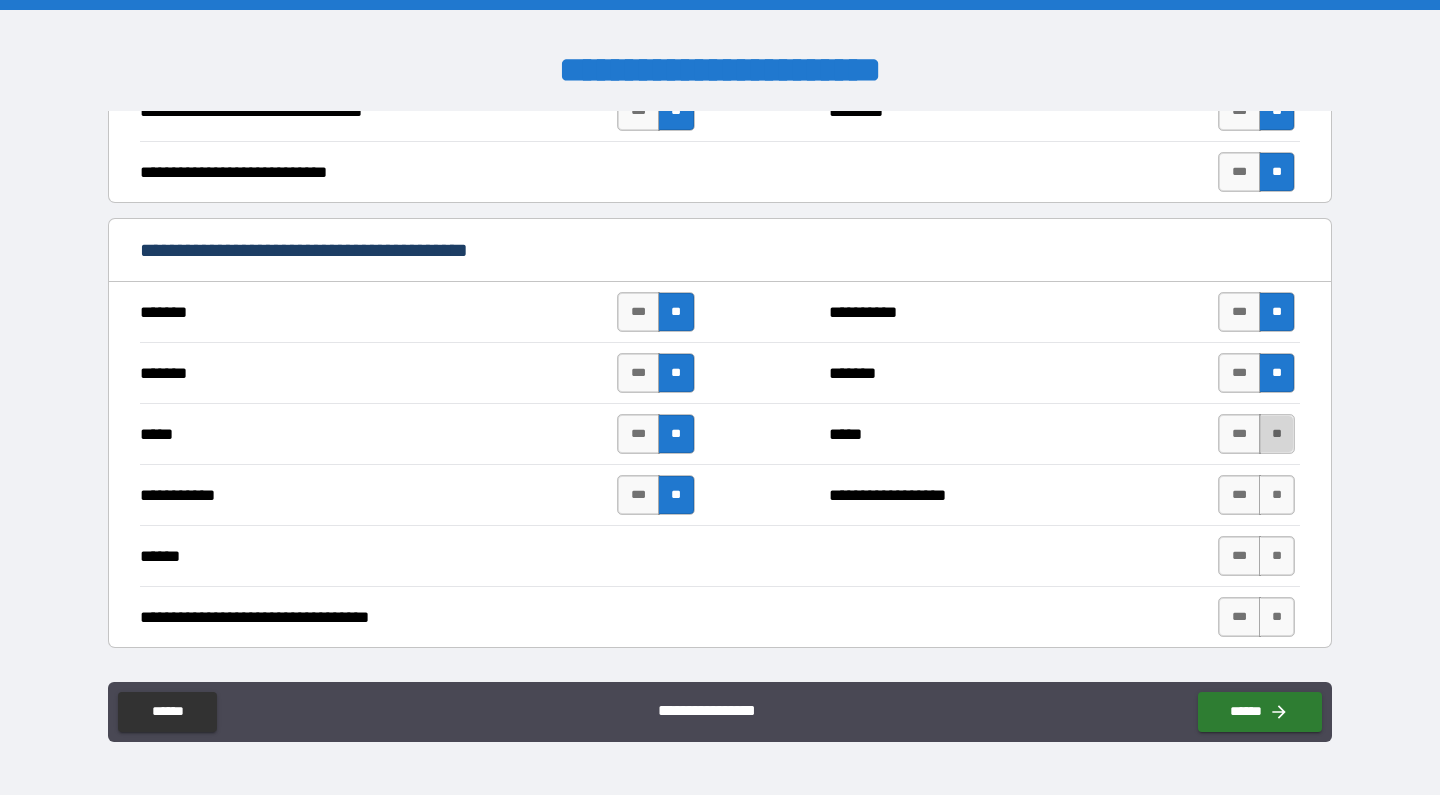 click on "**" at bounding box center [1277, 434] 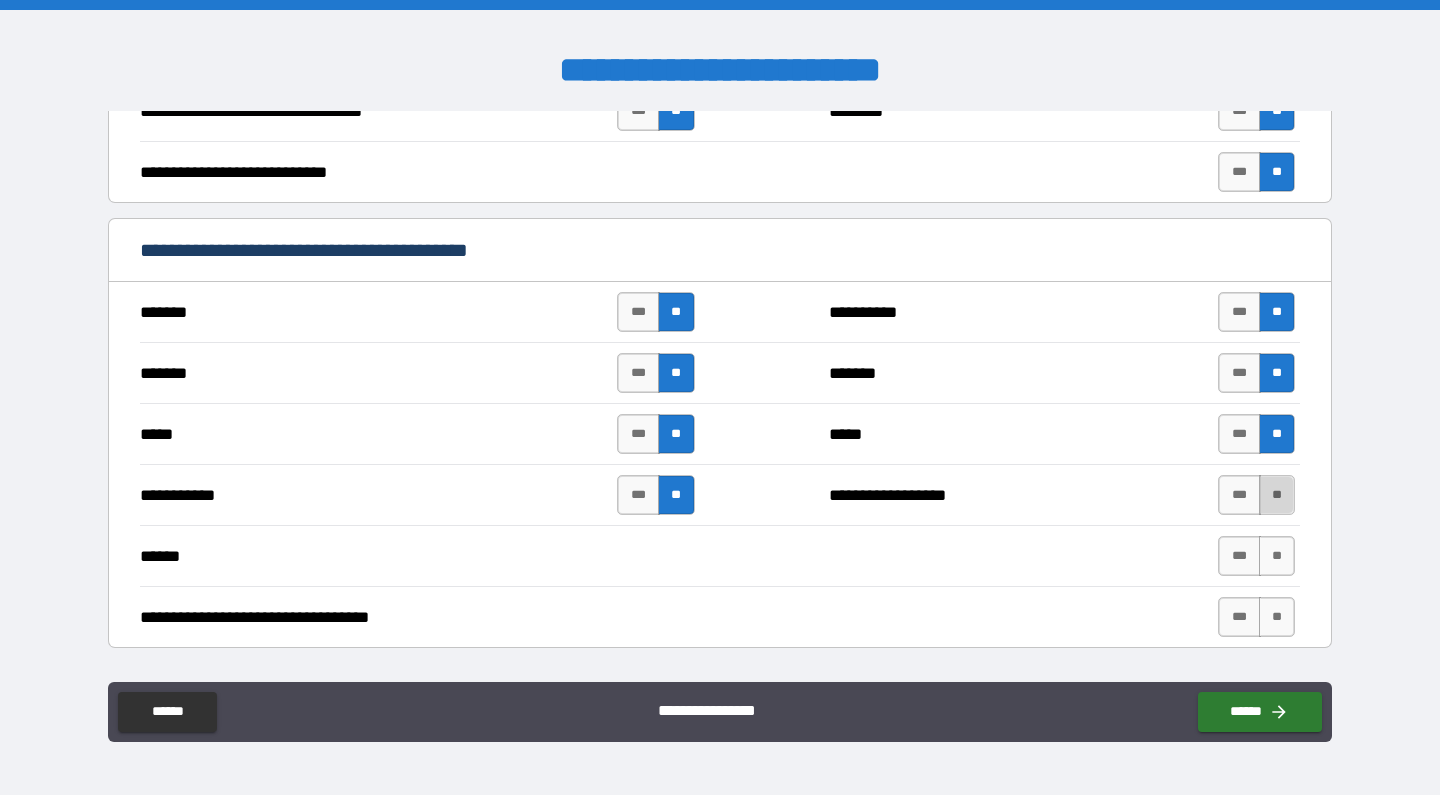 click on "**" at bounding box center [1277, 495] 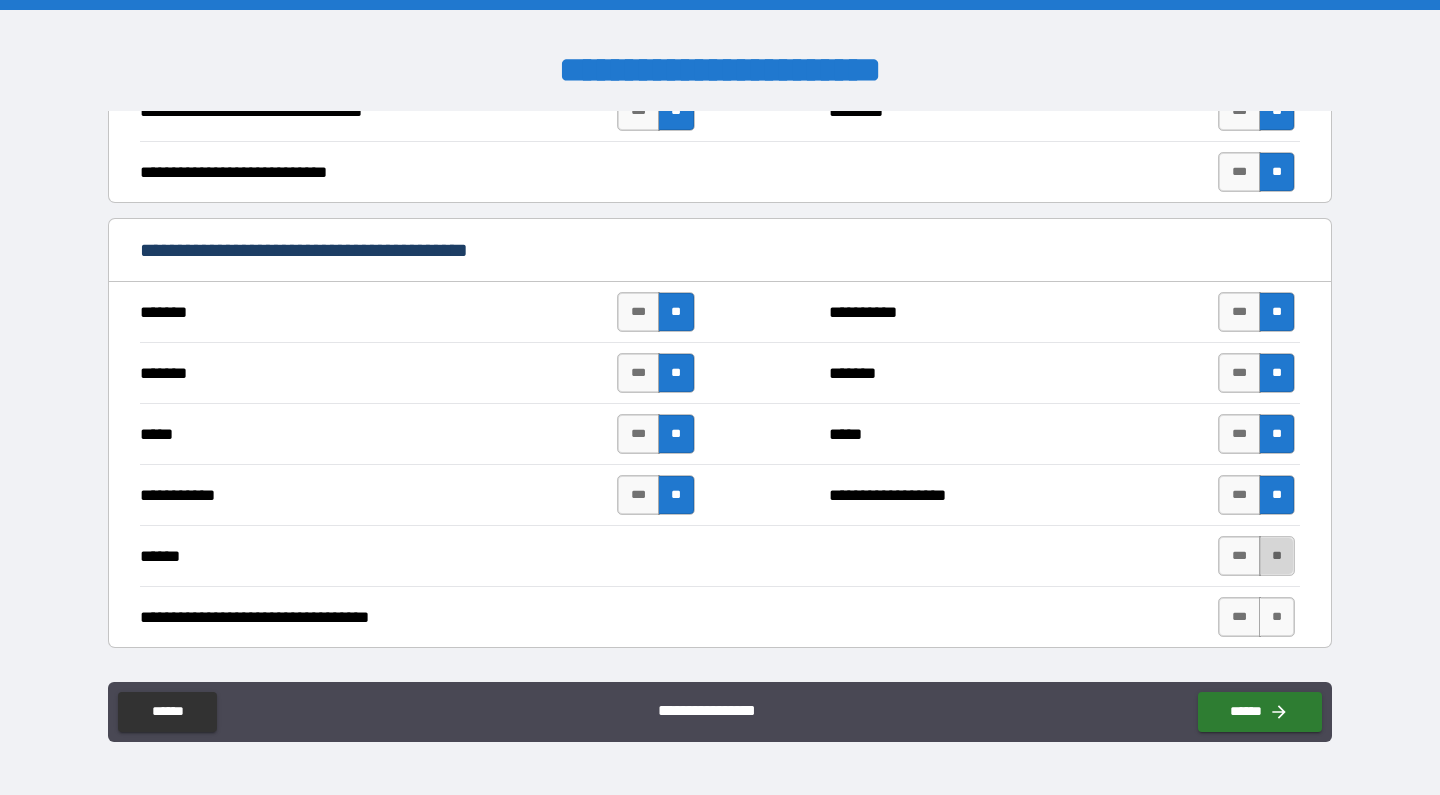 click on "**" at bounding box center [1277, 556] 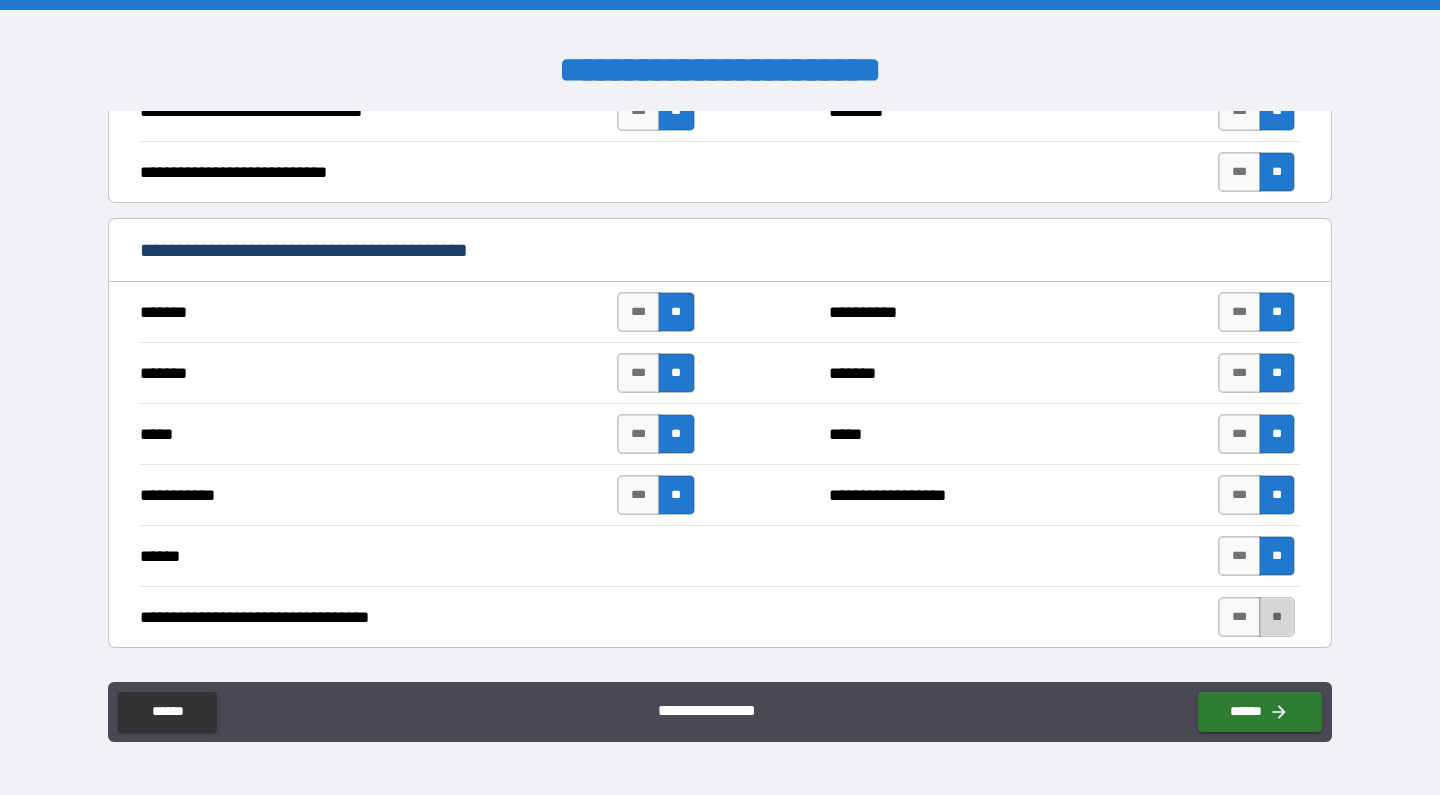 click on "**" at bounding box center [1277, 617] 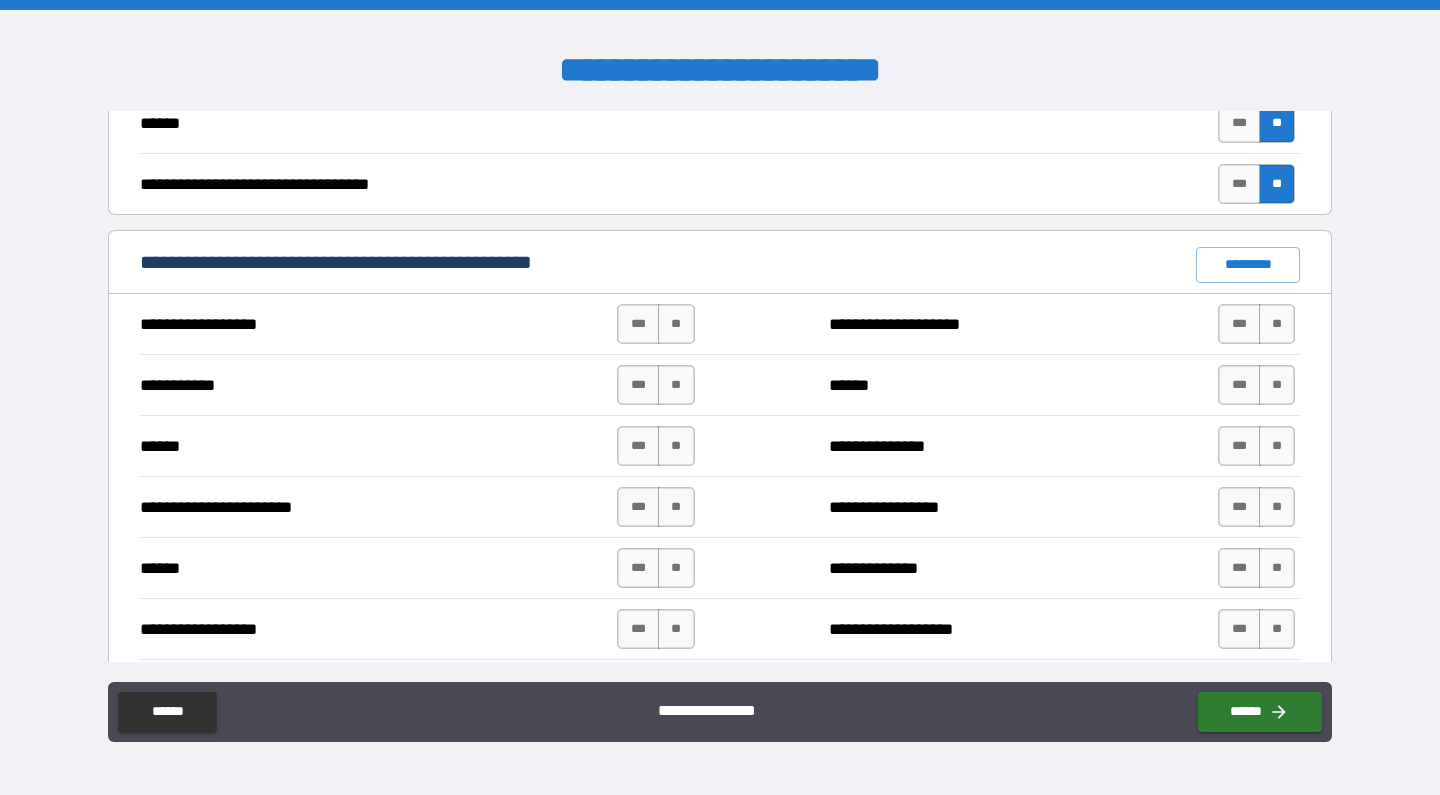 scroll, scrollTop: 1343, scrollLeft: 0, axis: vertical 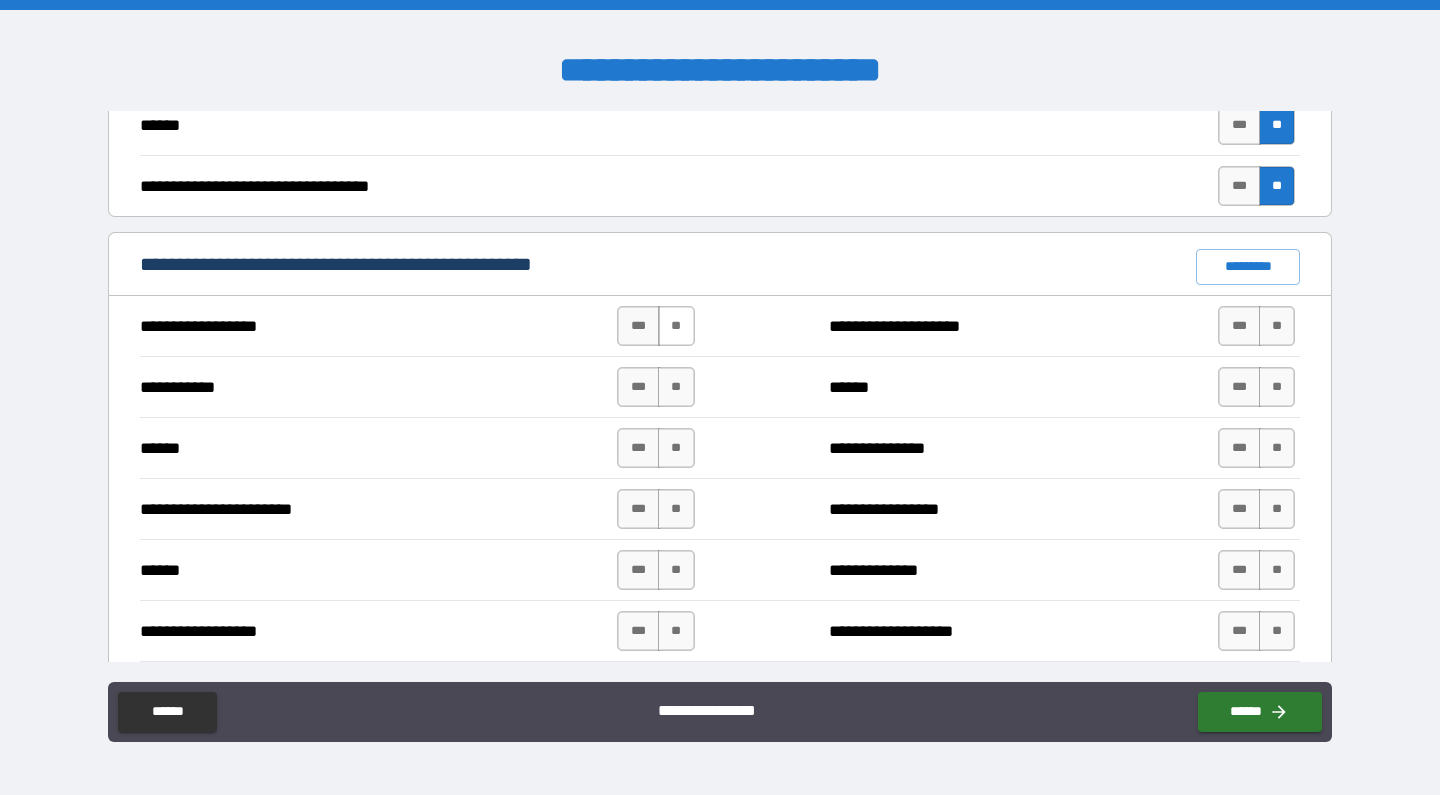 click on "**" at bounding box center [676, 326] 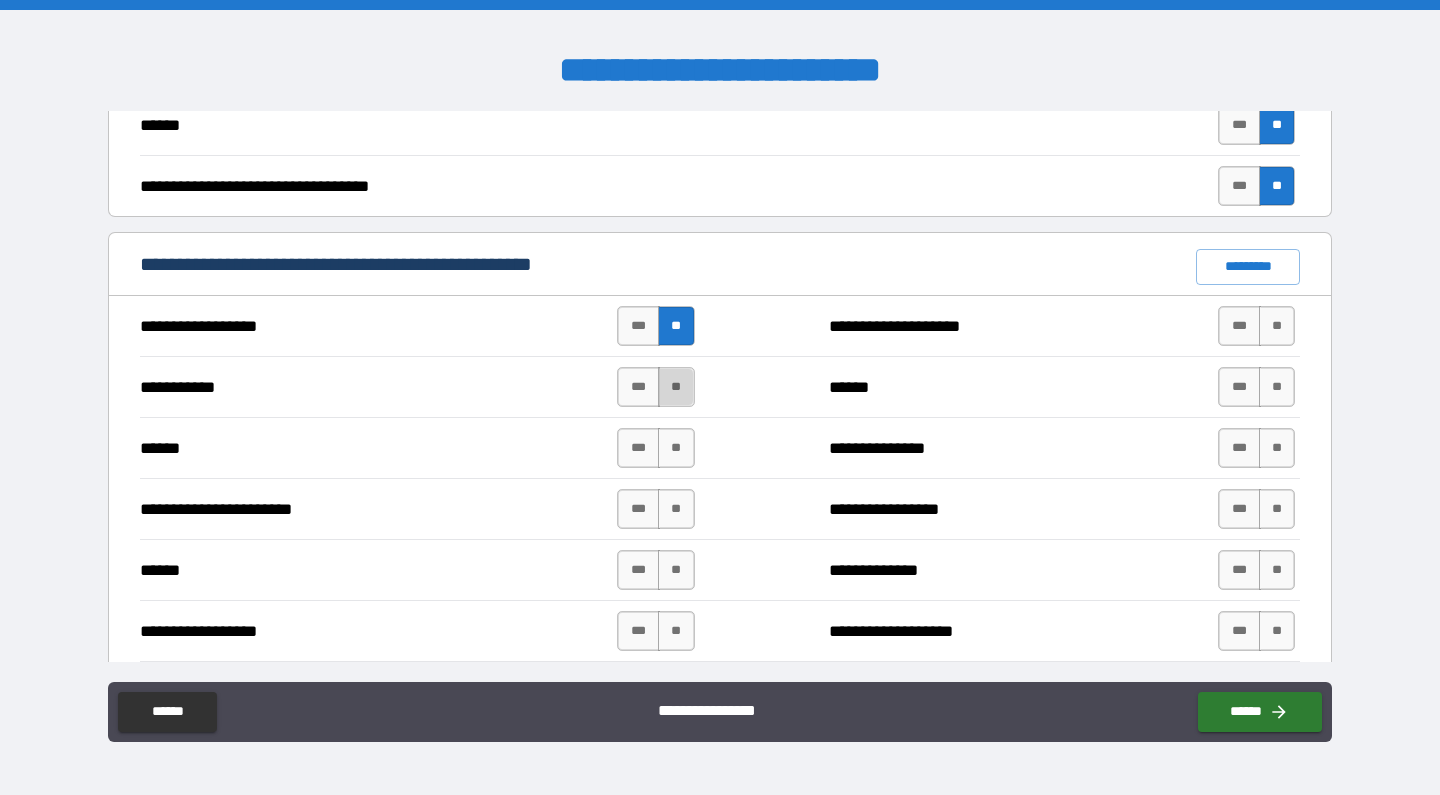 click on "**" at bounding box center (676, 387) 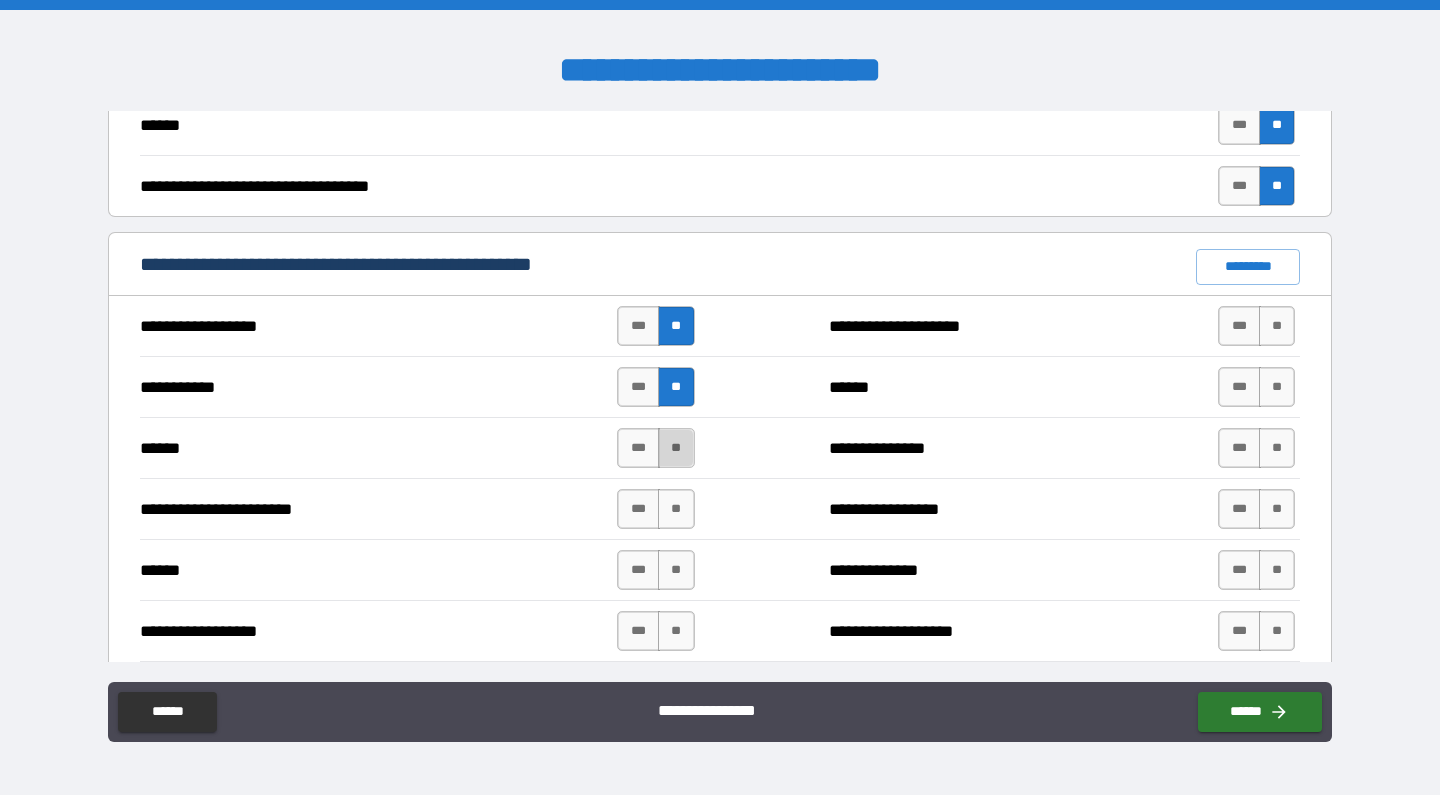 click on "**" at bounding box center [676, 448] 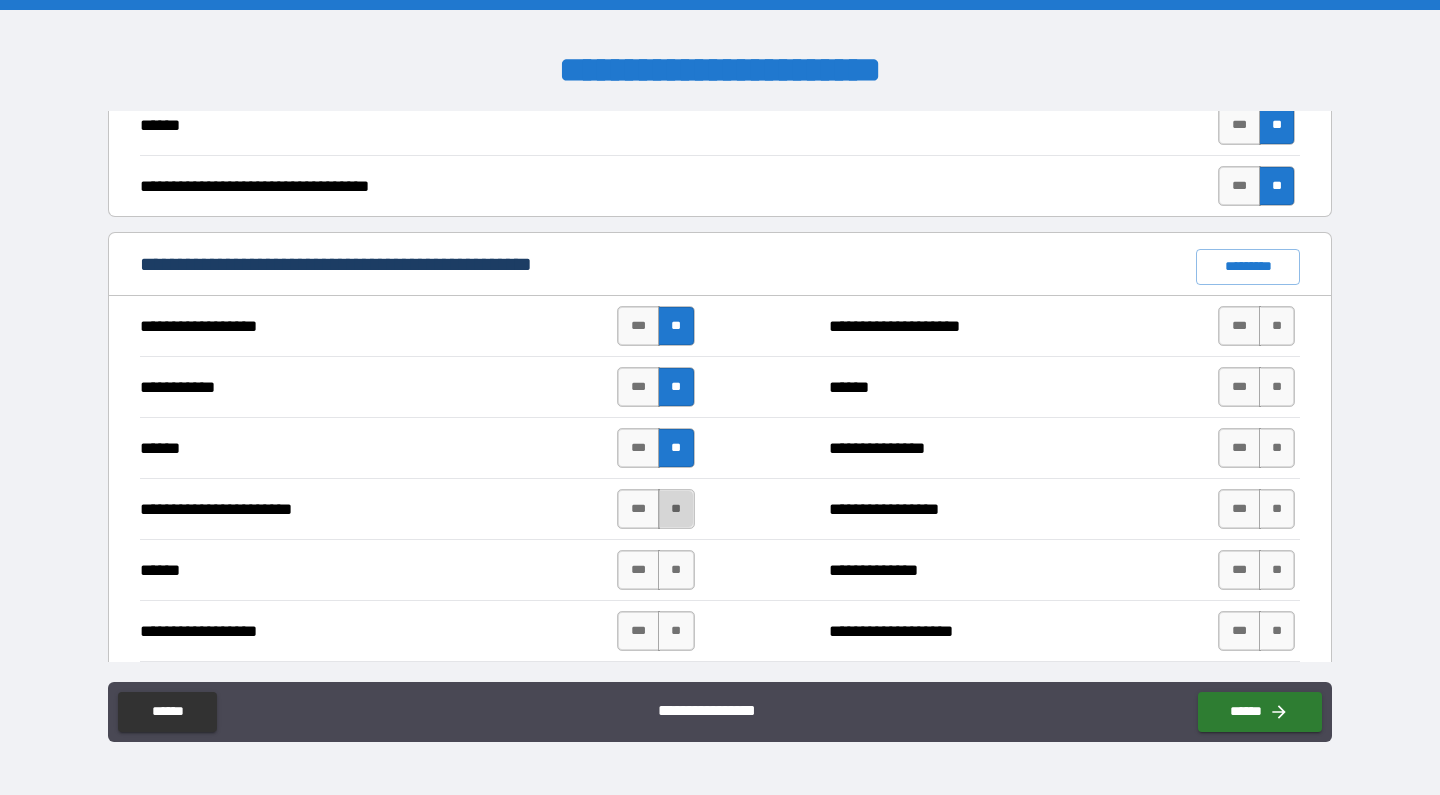 click on "**" at bounding box center [676, 509] 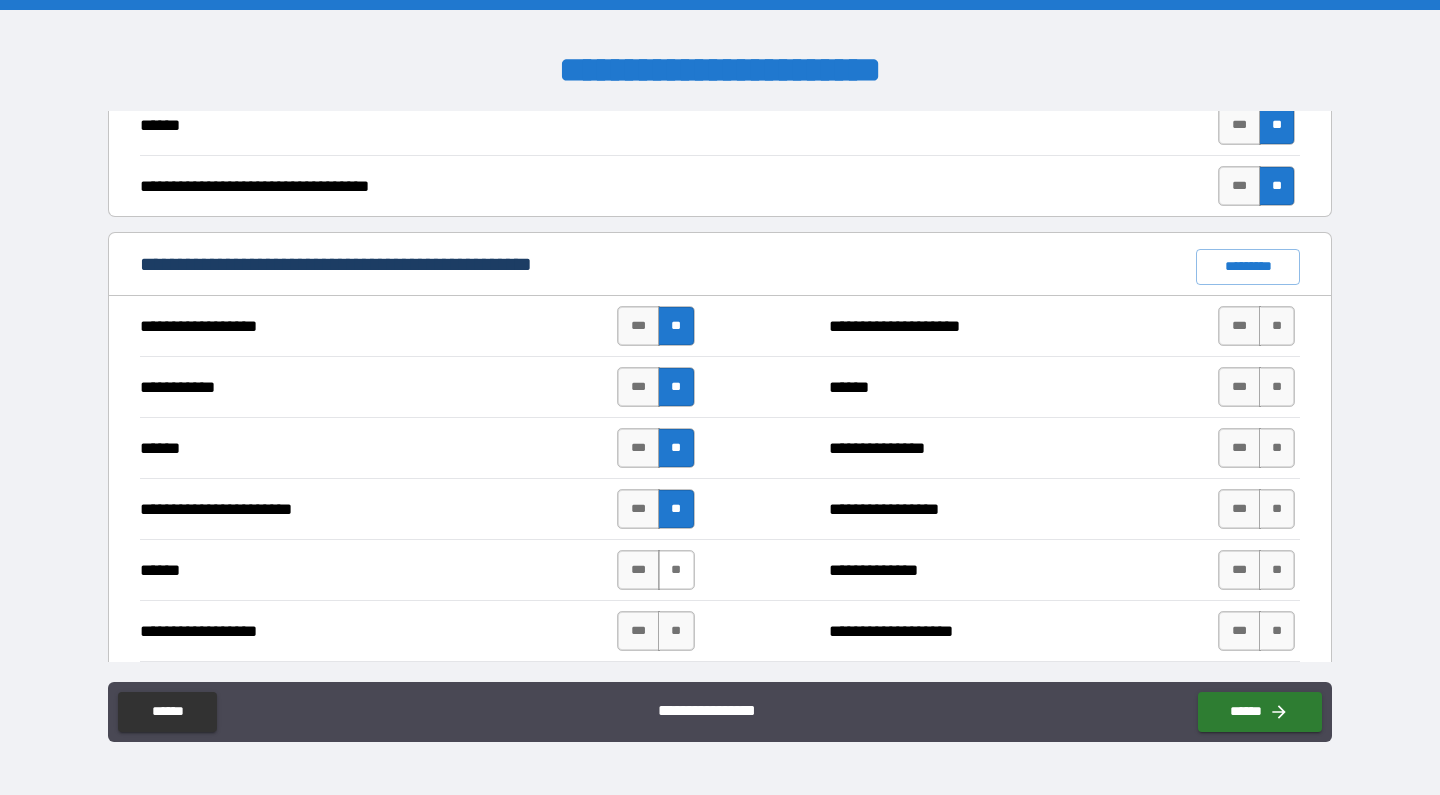 click on "**" at bounding box center (676, 570) 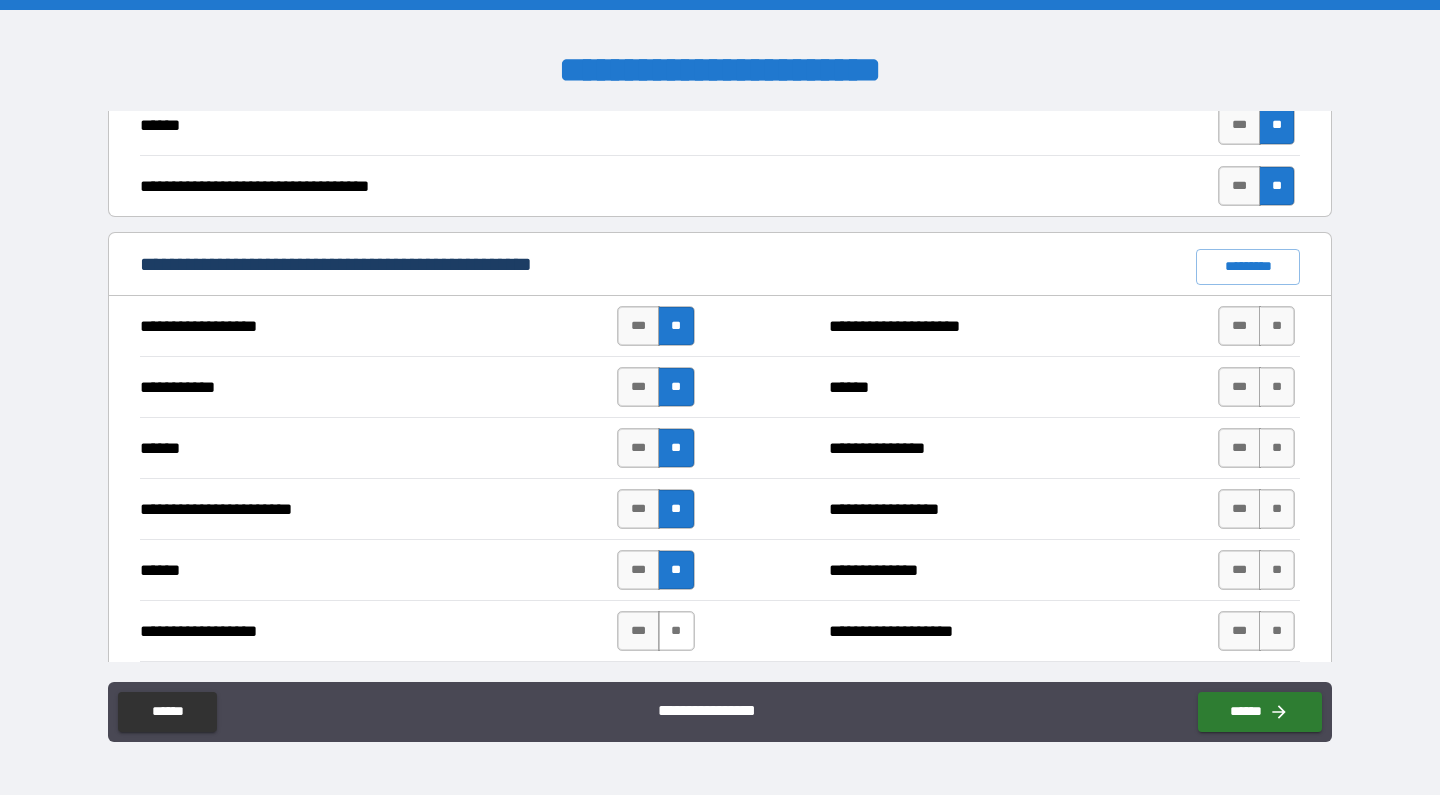 click on "**" at bounding box center (676, 631) 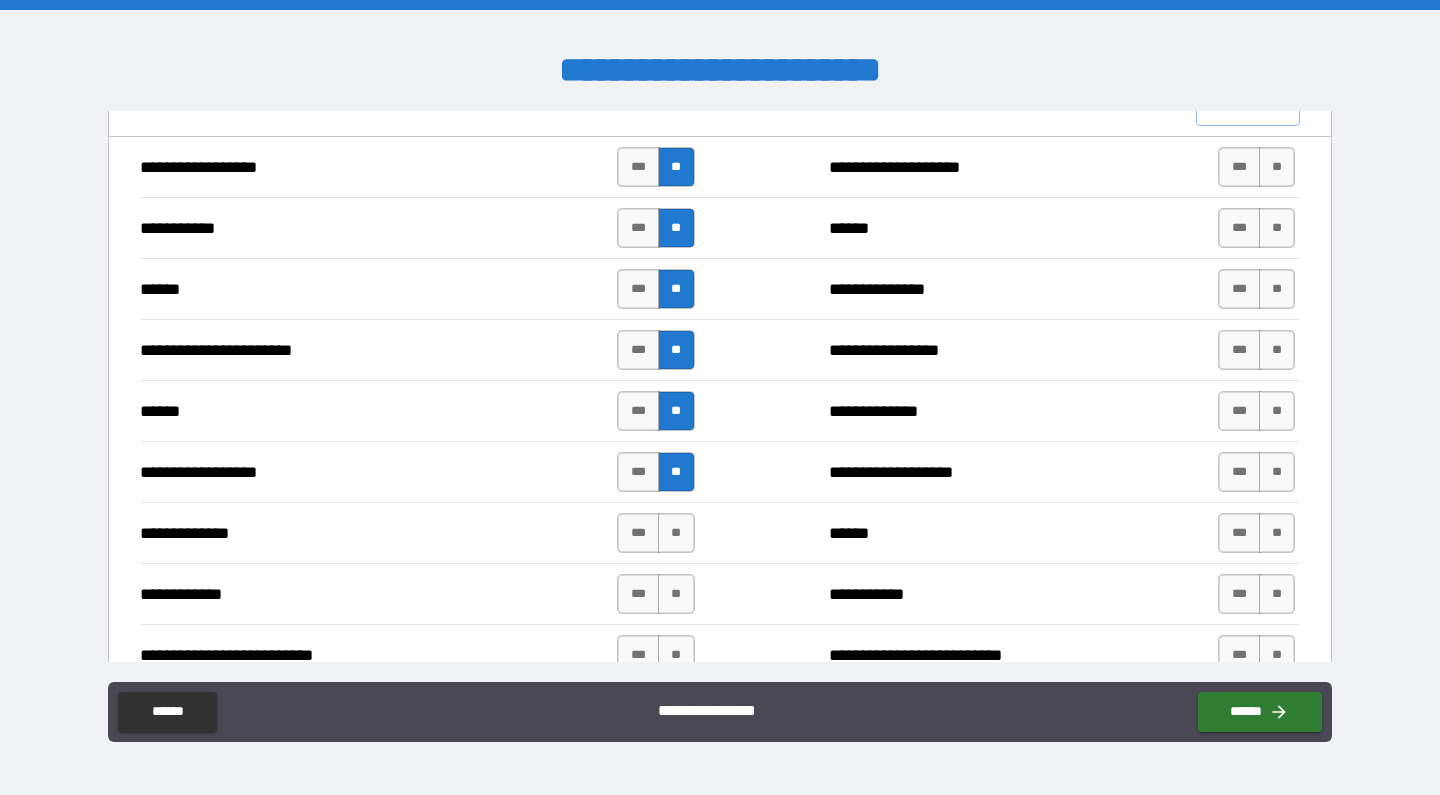 scroll, scrollTop: 1518, scrollLeft: 0, axis: vertical 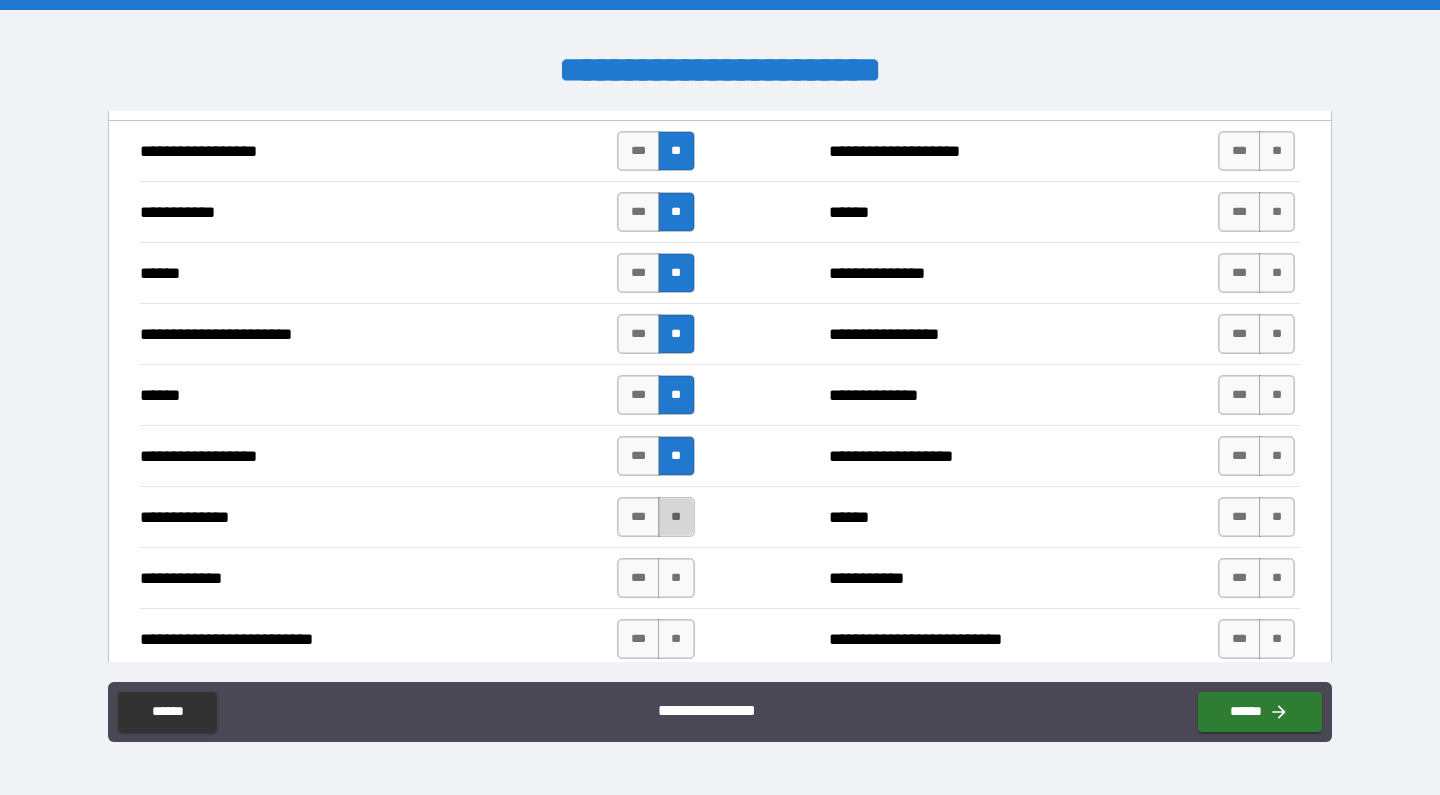 click on "**" at bounding box center (676, 517) 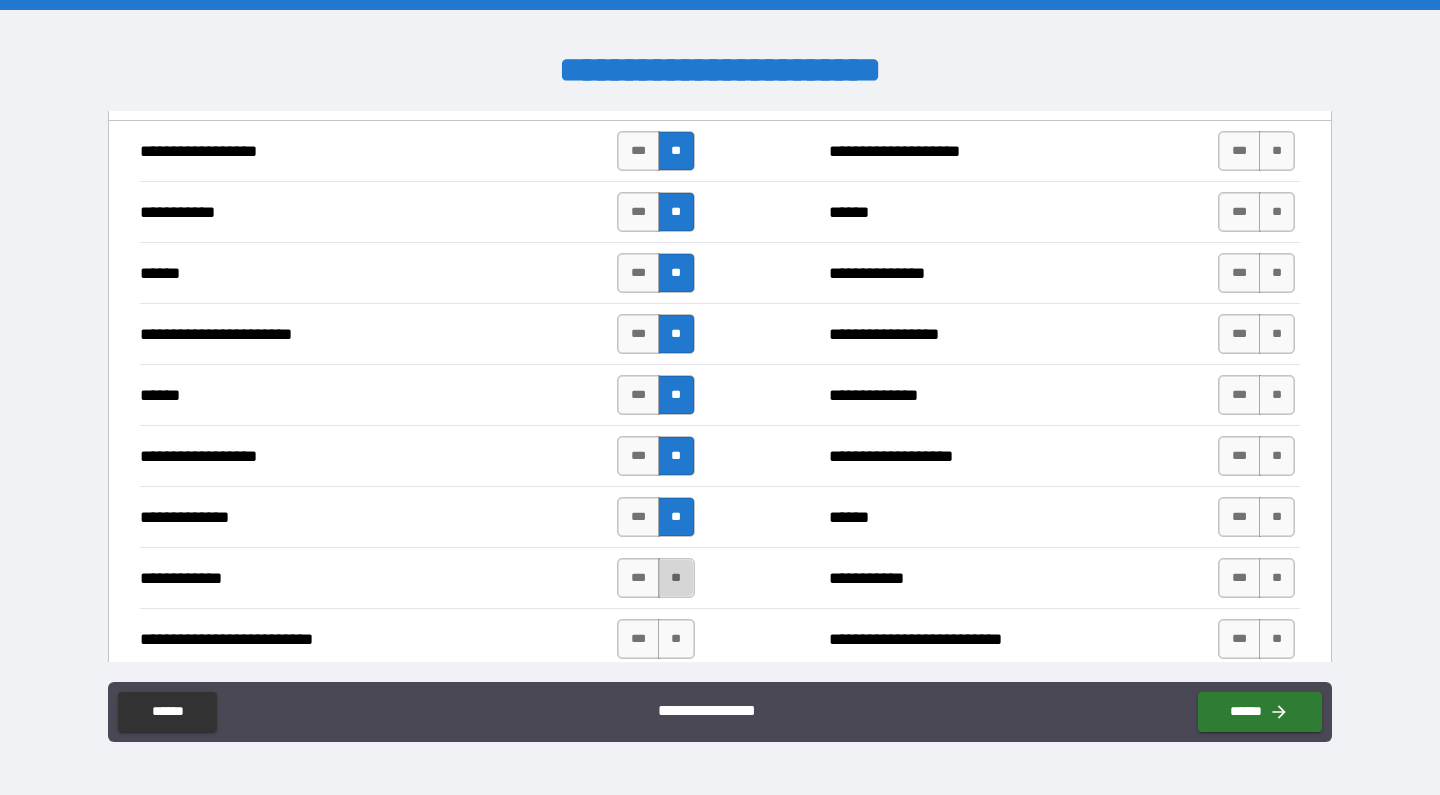 click on "**" at bounding box center [676, 578] 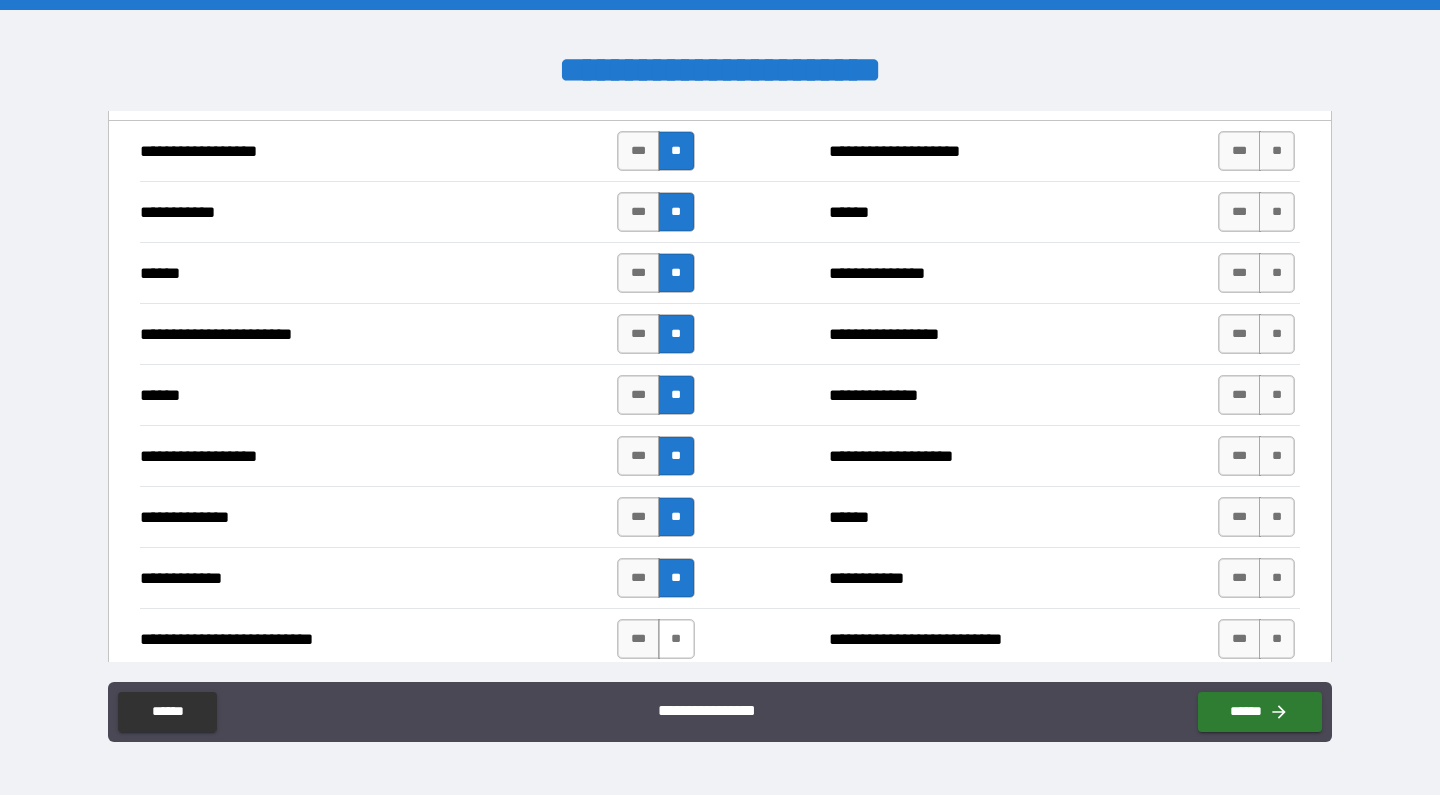 click on "**" at bounding box center (676, 639) 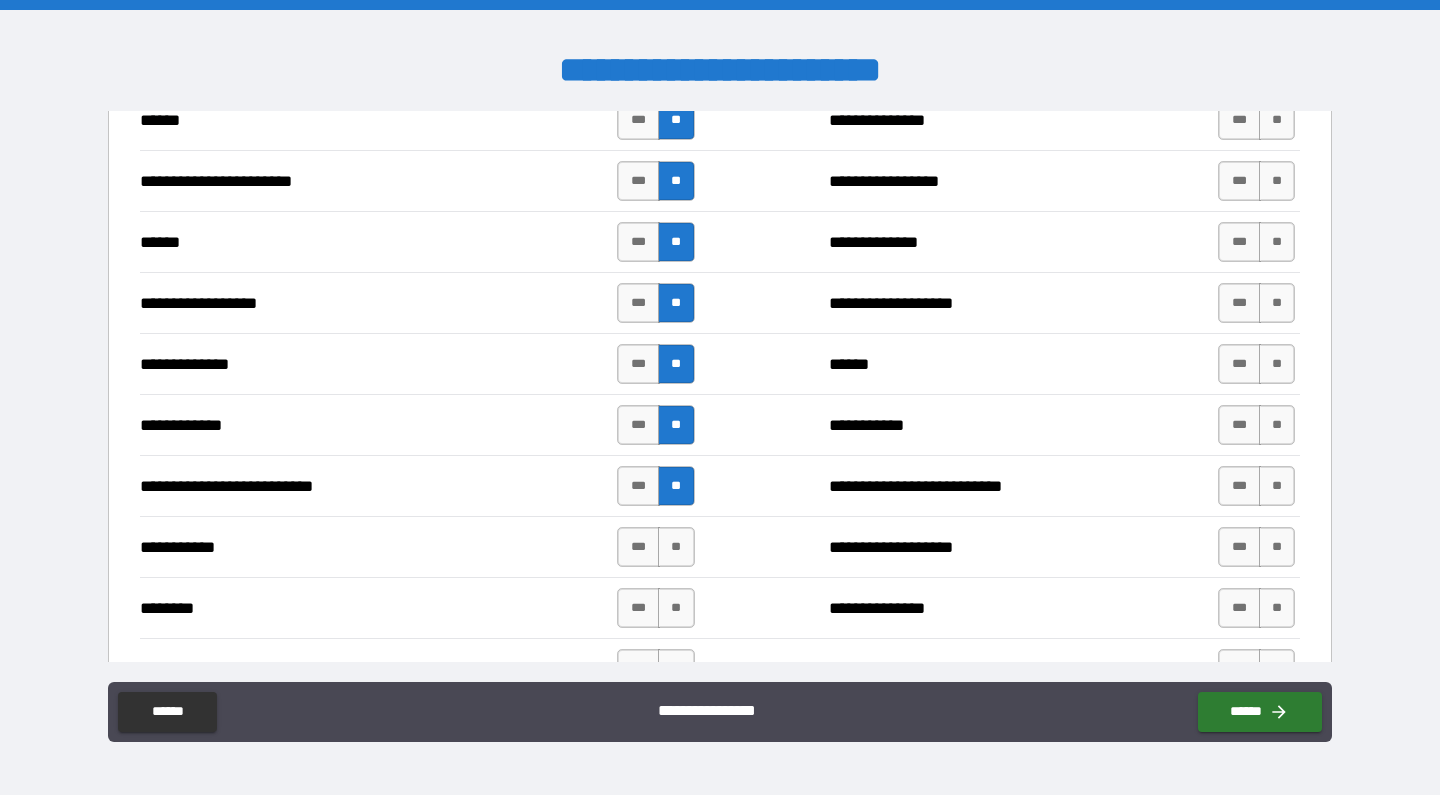 scroll, scrollTop: 1687, scrollLeft: 0, axis: vertical 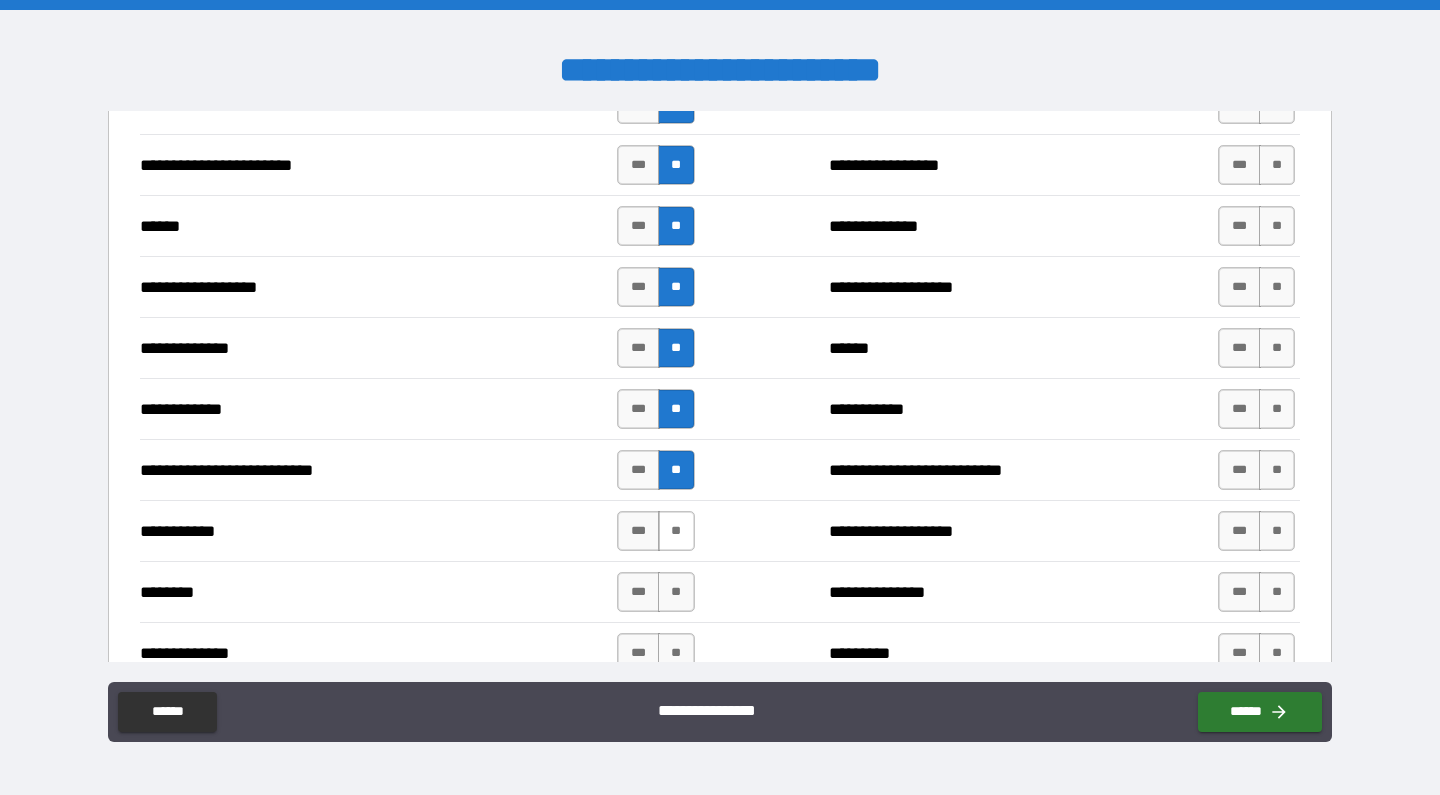 click on "**" at bounding box center (676, 531) 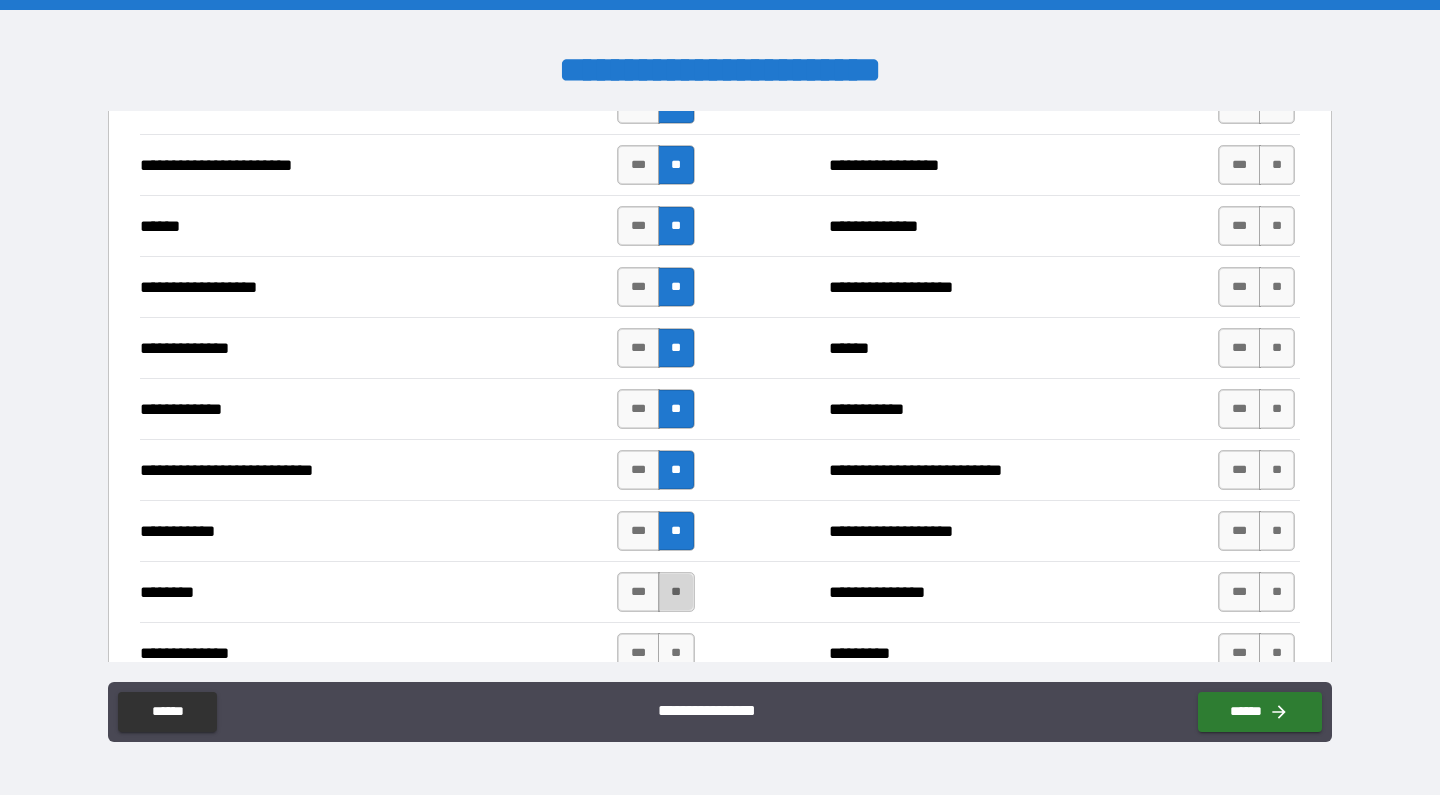 click on "**" at bounding box center [676, 592] 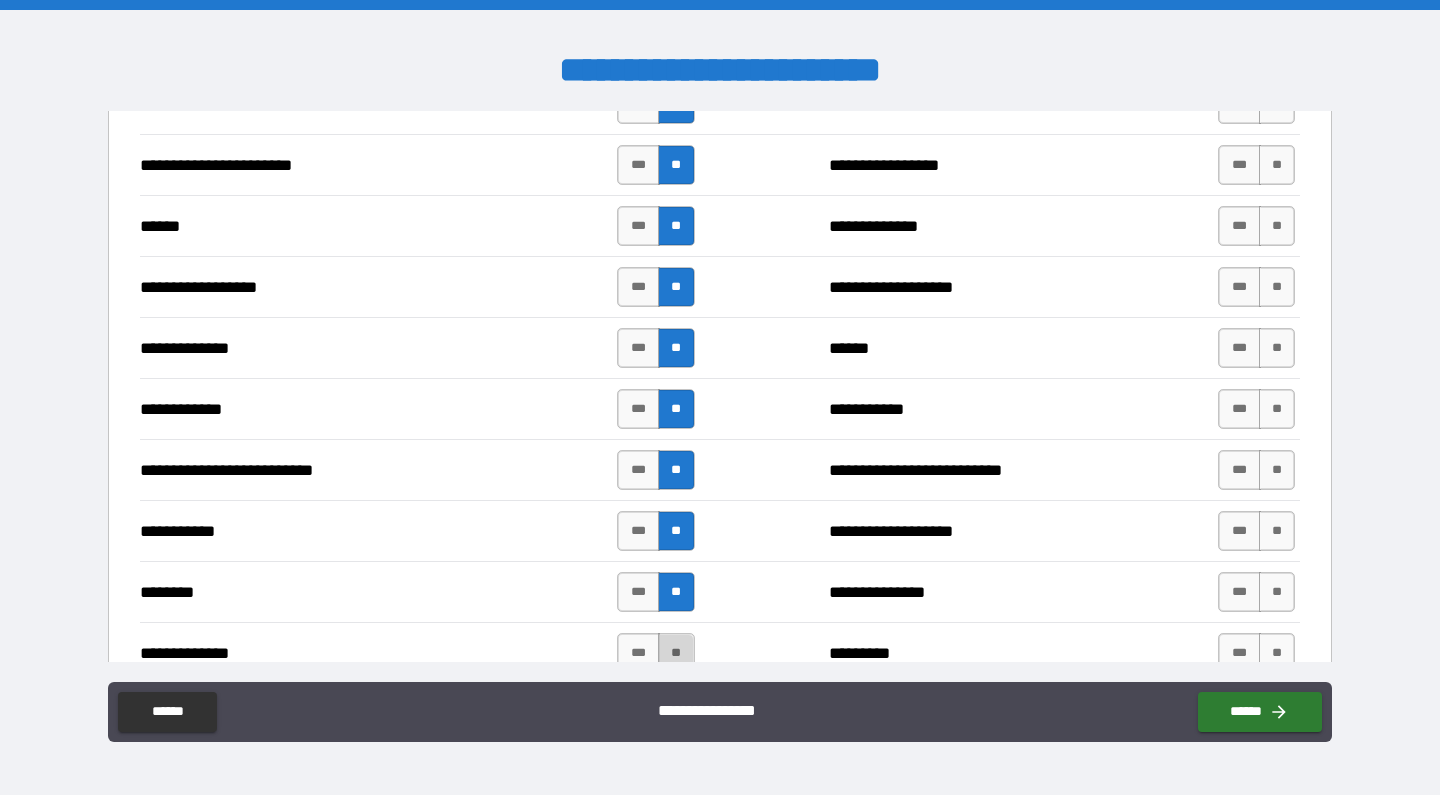 click on "**" at bounding box center [676, 653] 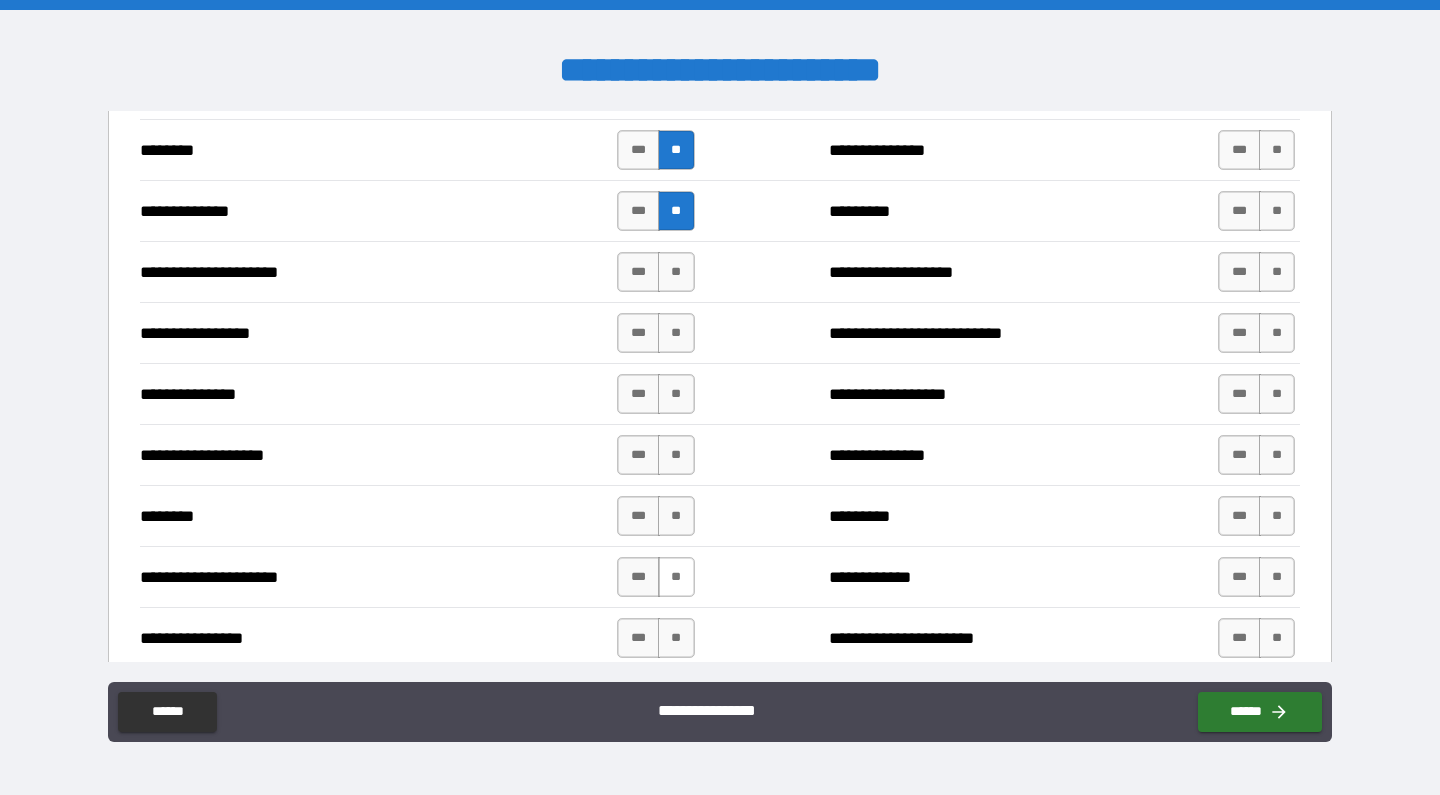 scroll, scrollTop: 2128, scrollLeft: 0, axis: vertical 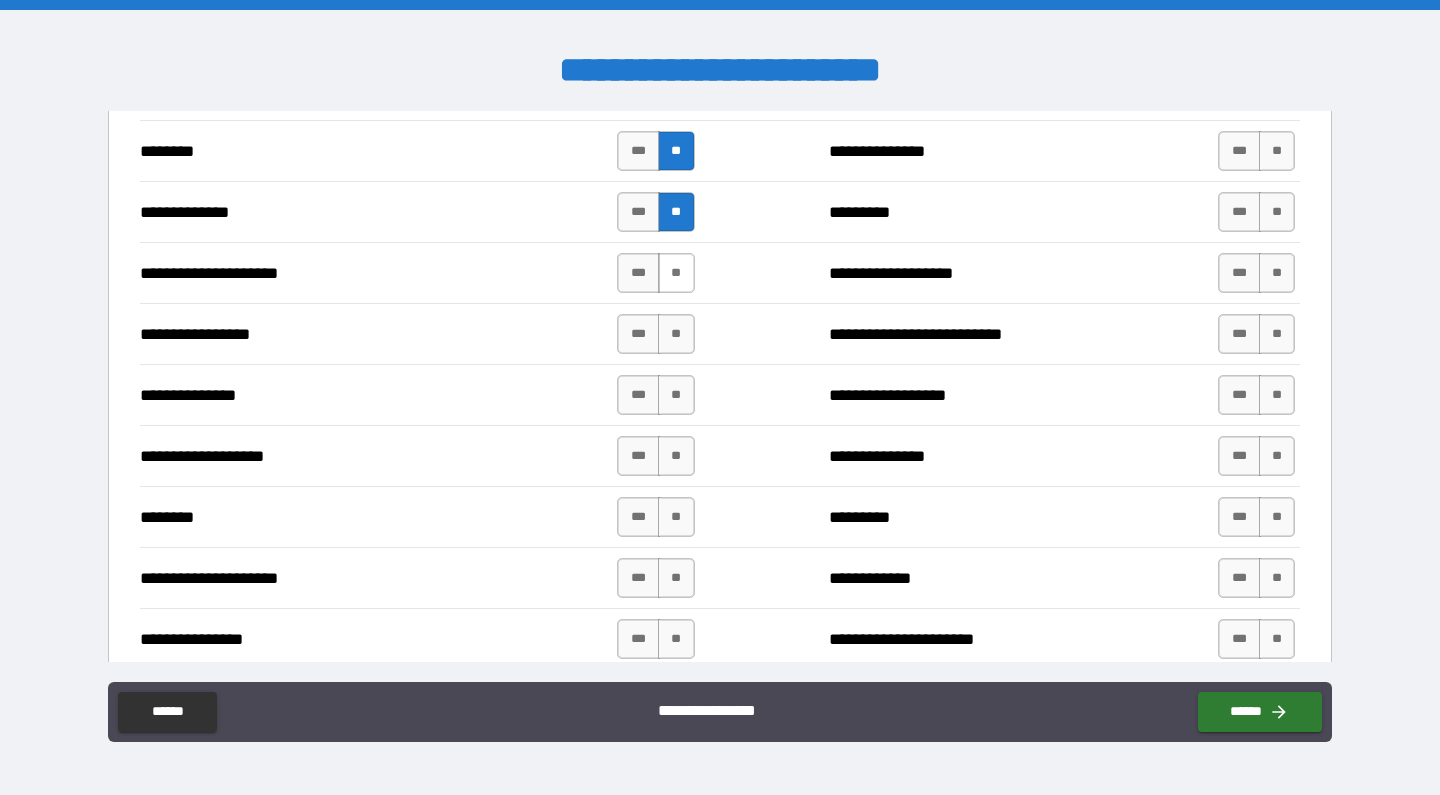 click on "**" at bounding box center (676, 273) 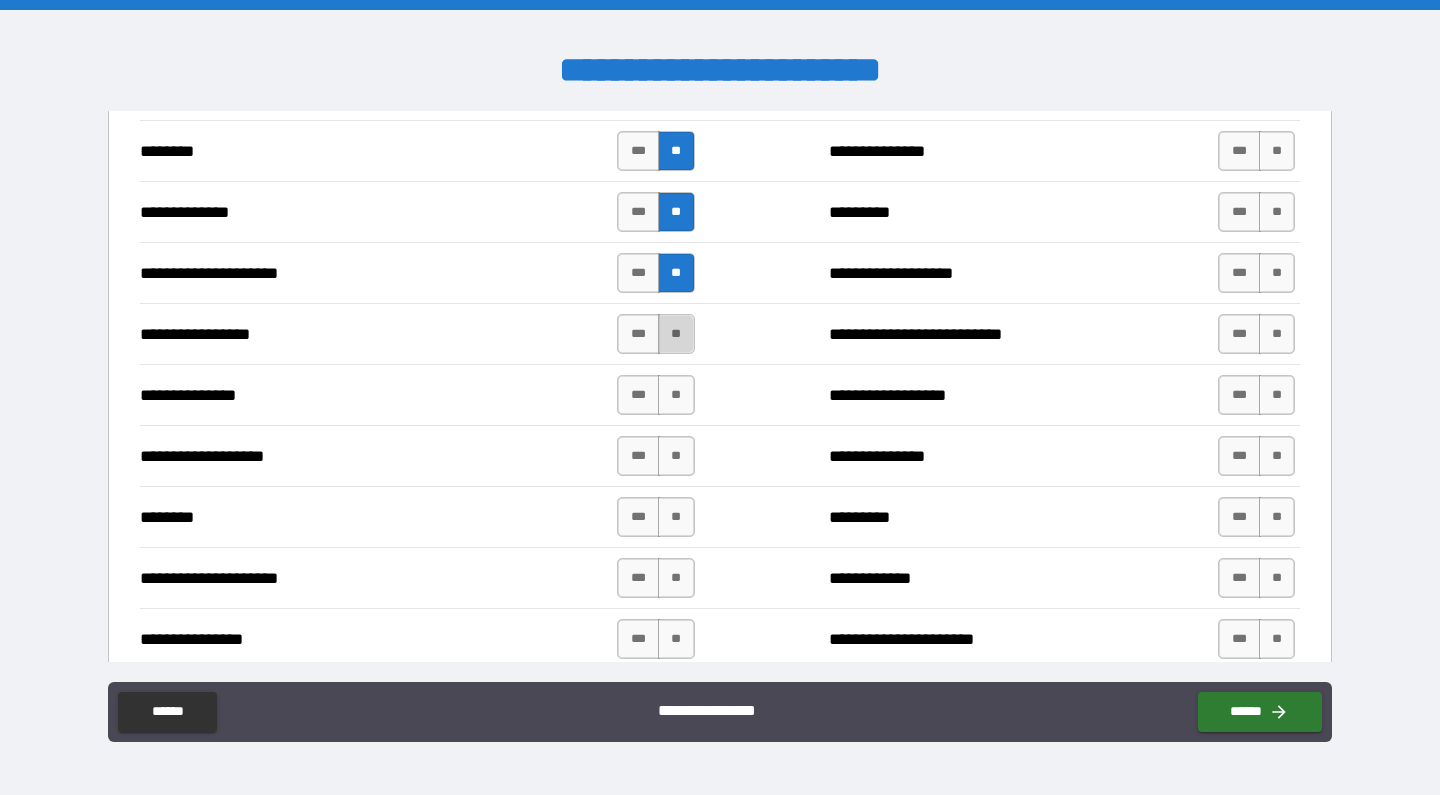 click on "**" at bounding box center [676, 334] 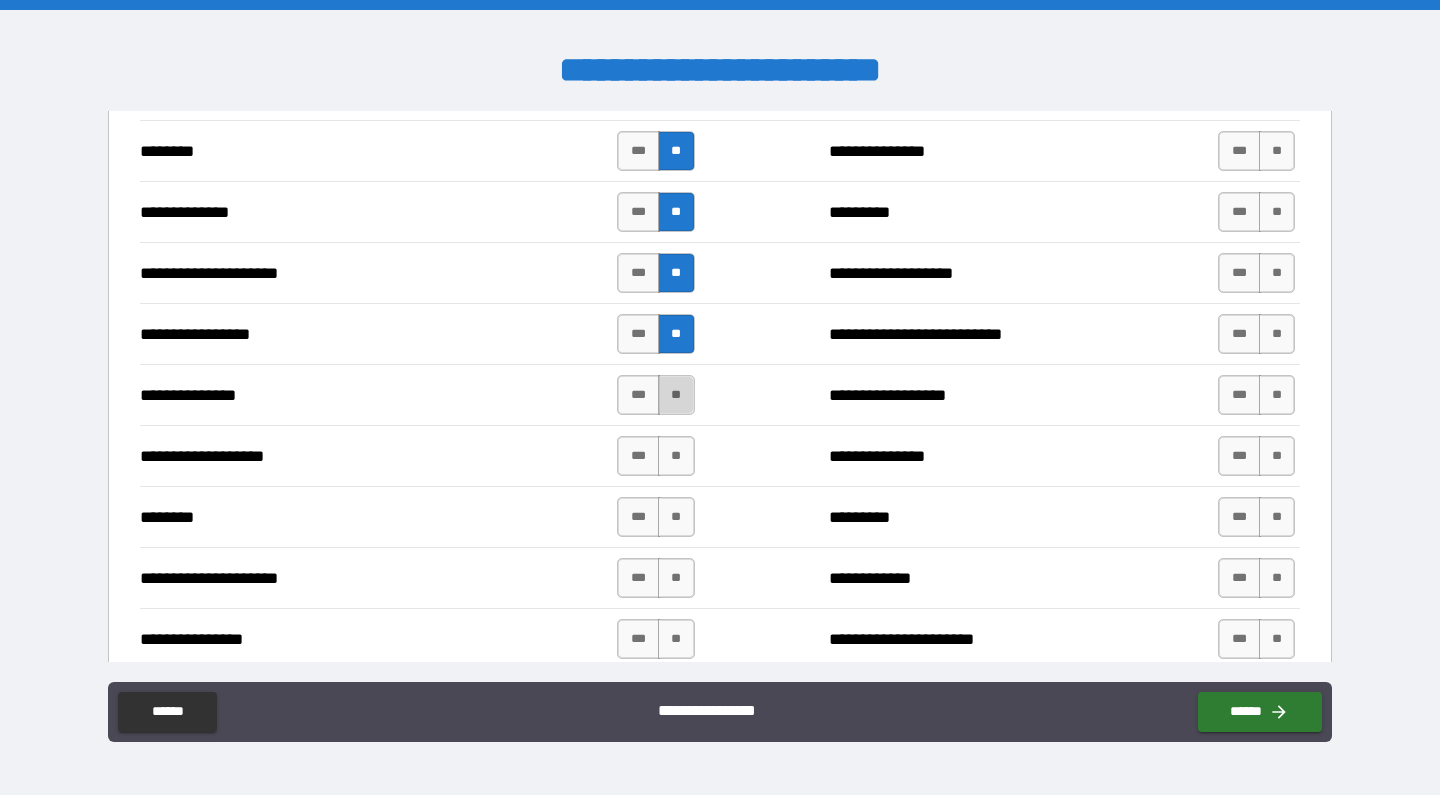 click on "**" at bounding box center (676, 395) 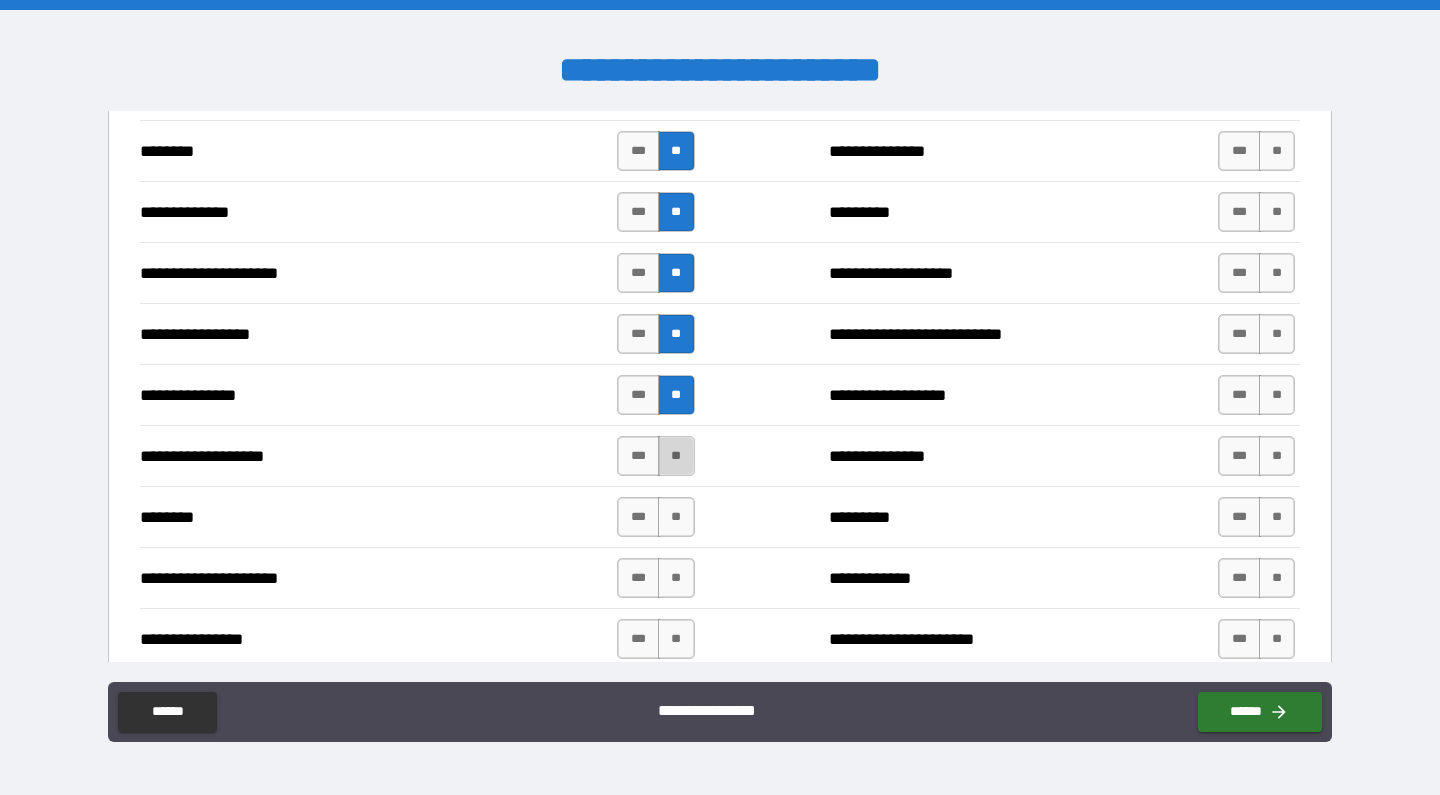 click on "**" at bounding box center (676, 456) 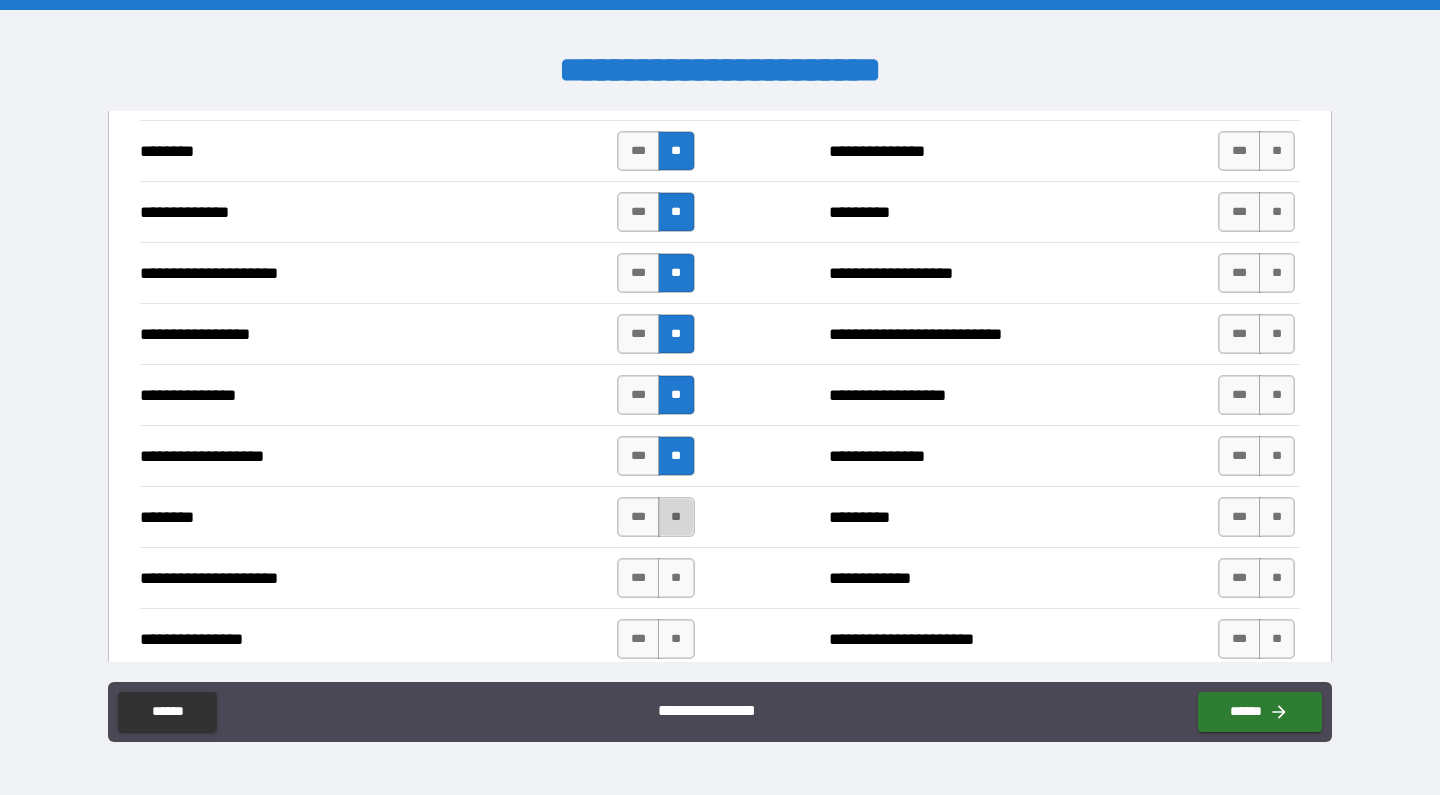 click on "**" at bounding box center (676, 517) 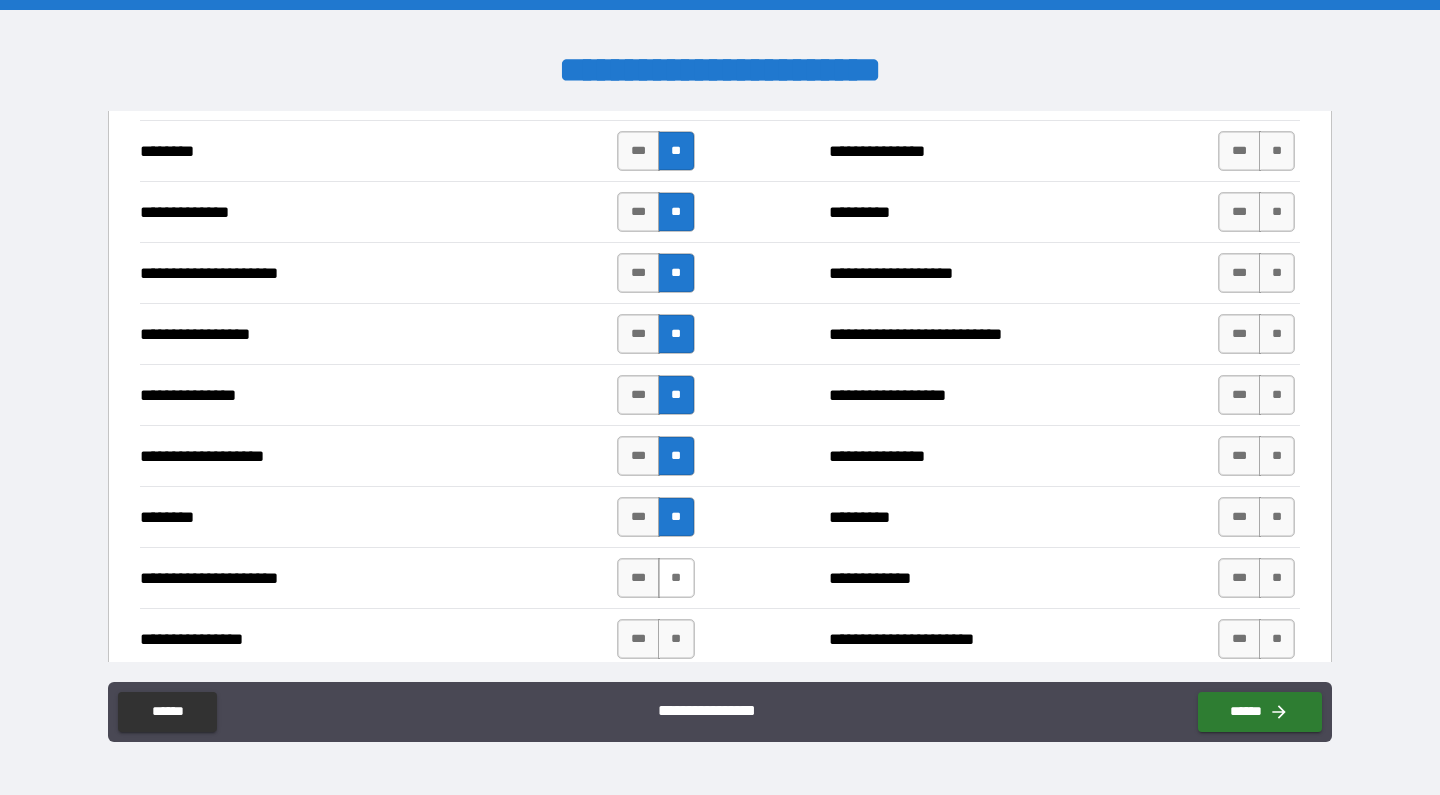 click on "**" at bounding box center [676, 578] 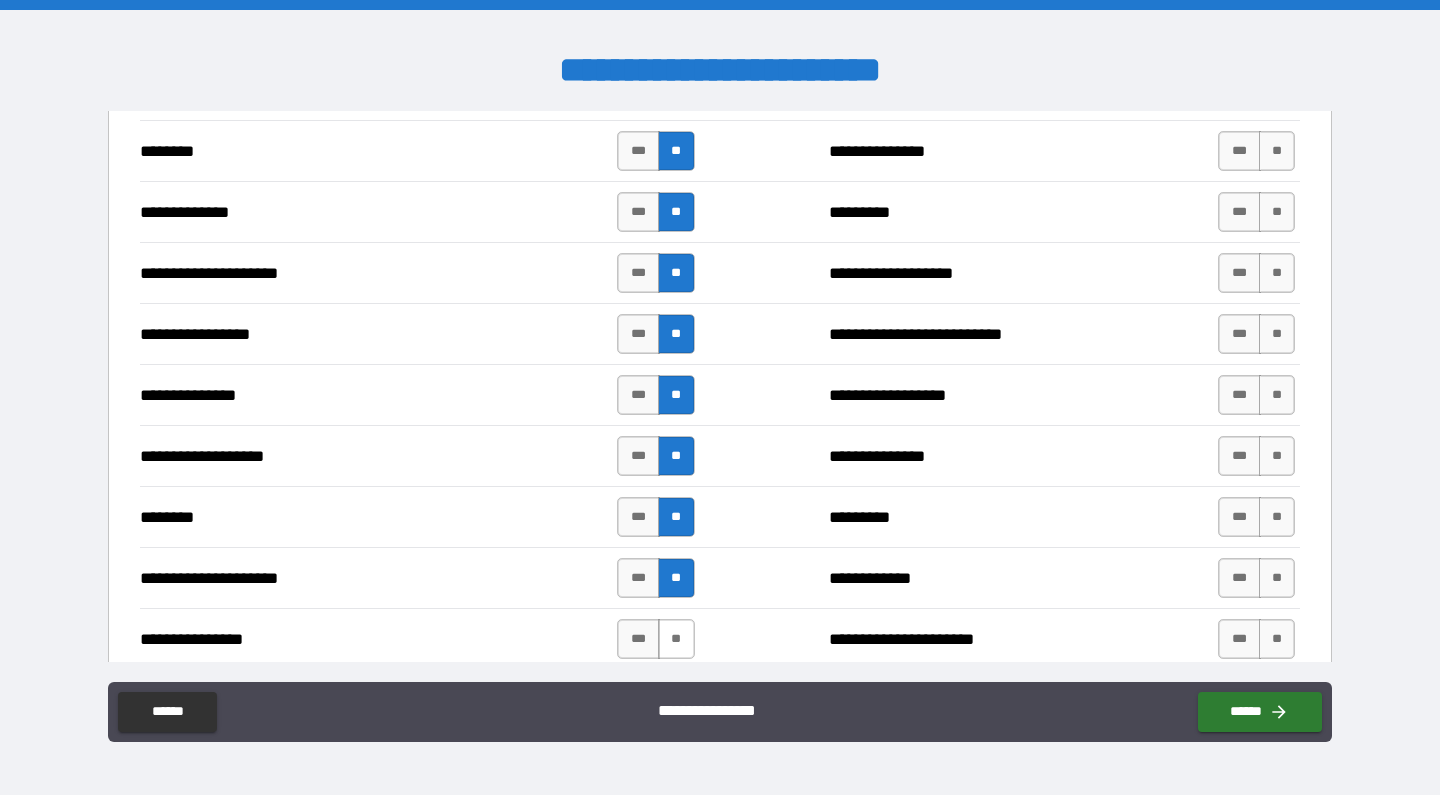 click on "**" at bounding box center [676, 639] 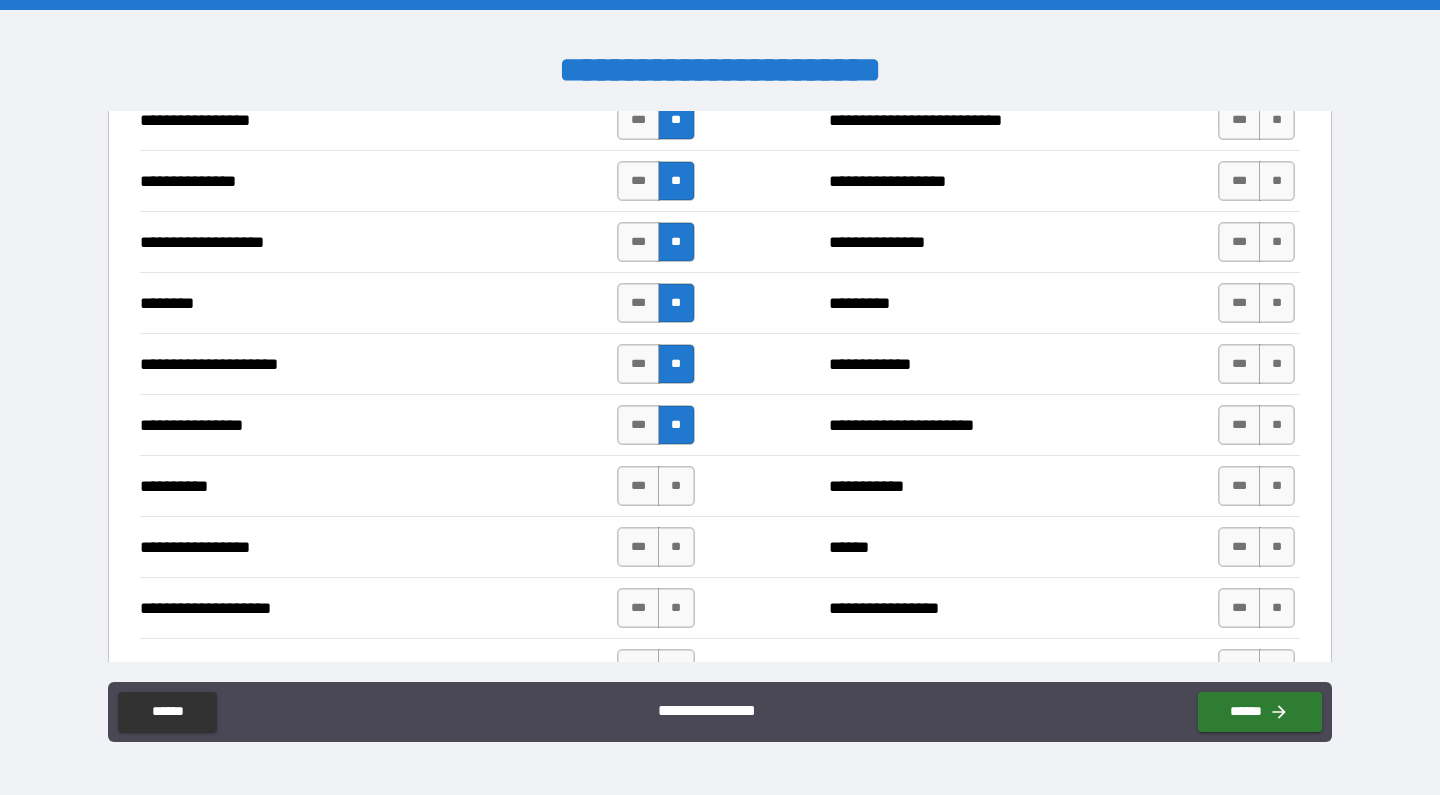 scroll, scrollTop: 2347, scrollLeft: 0, axis: vertical 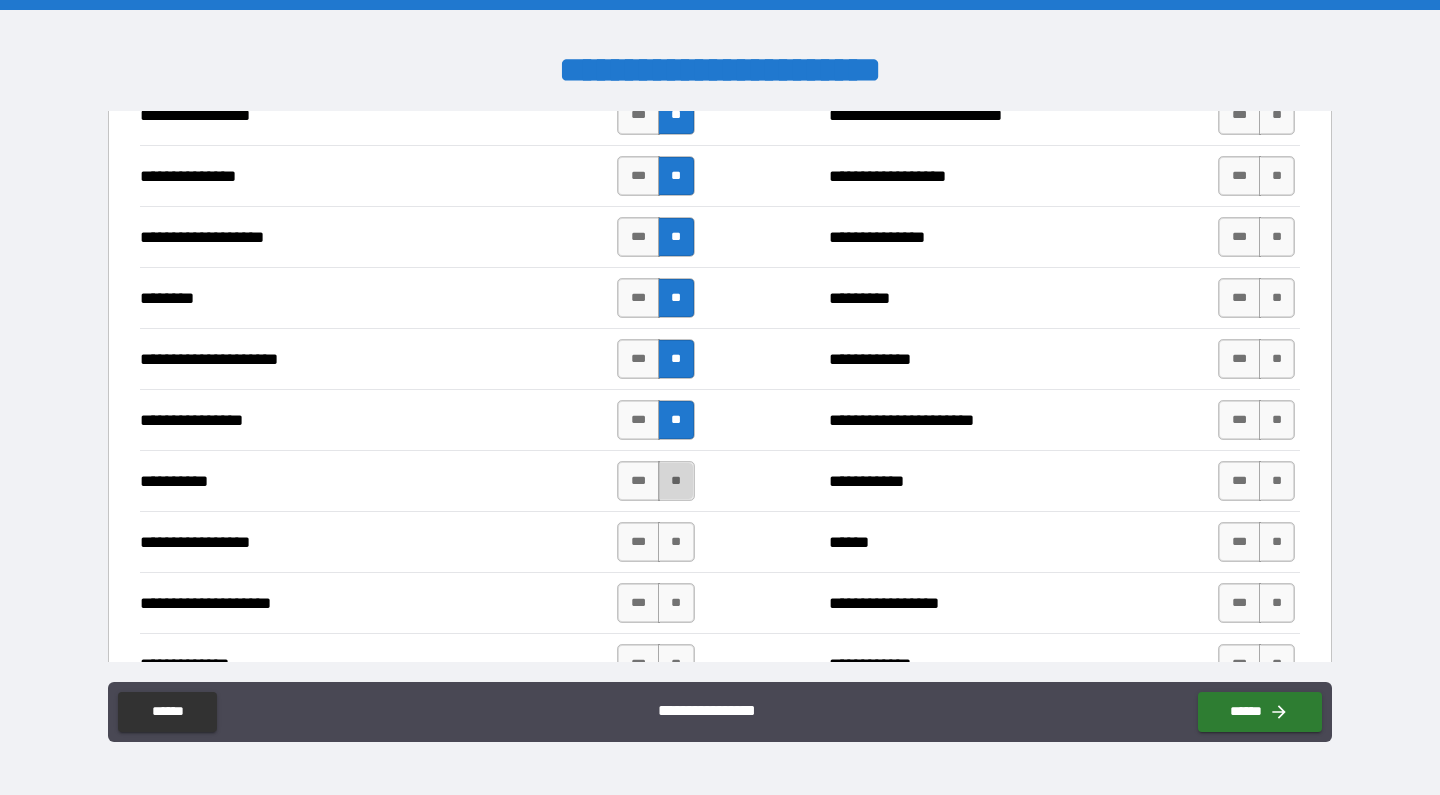click on "**" at bounding box center (676, 481) 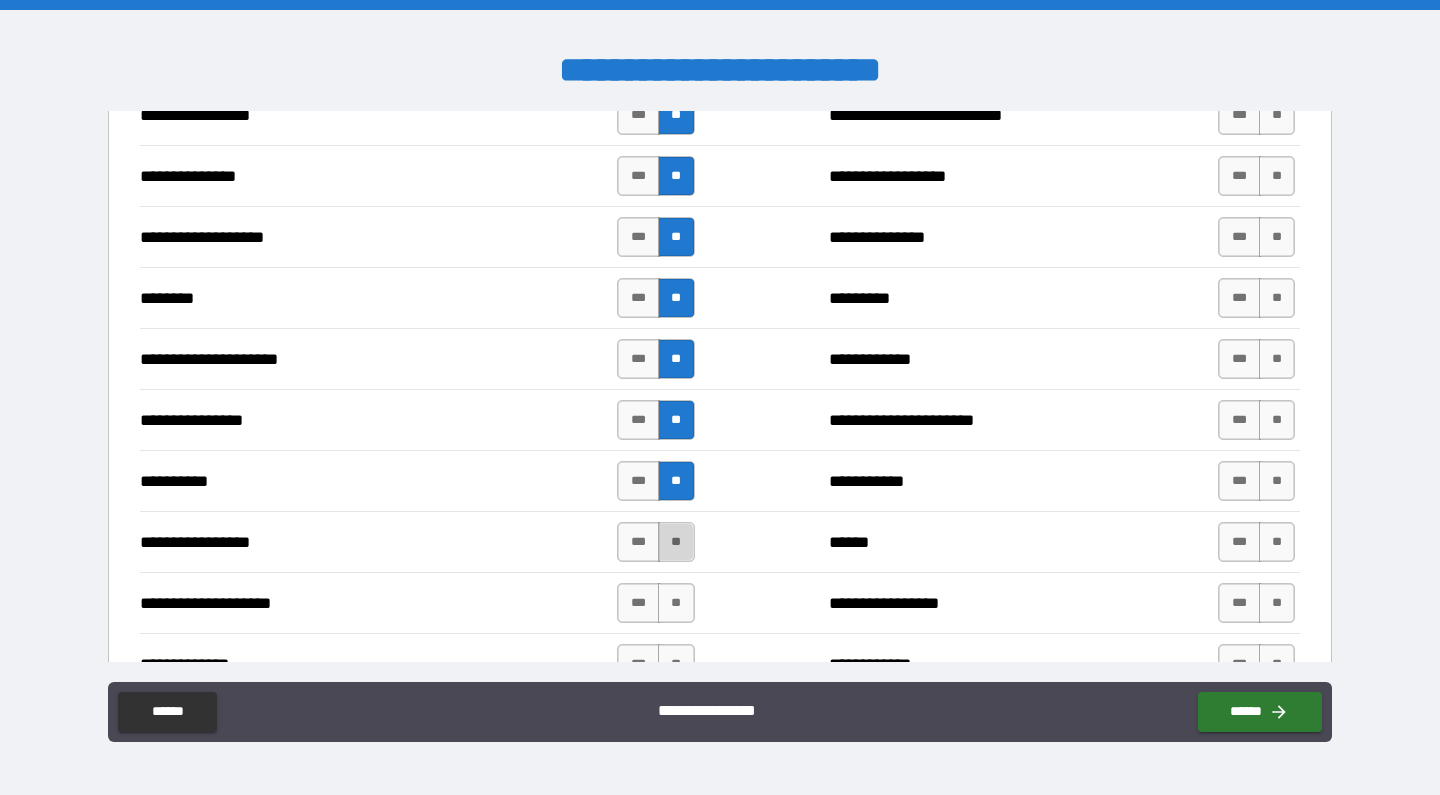 click on "**" at bounding box center (676, 542) 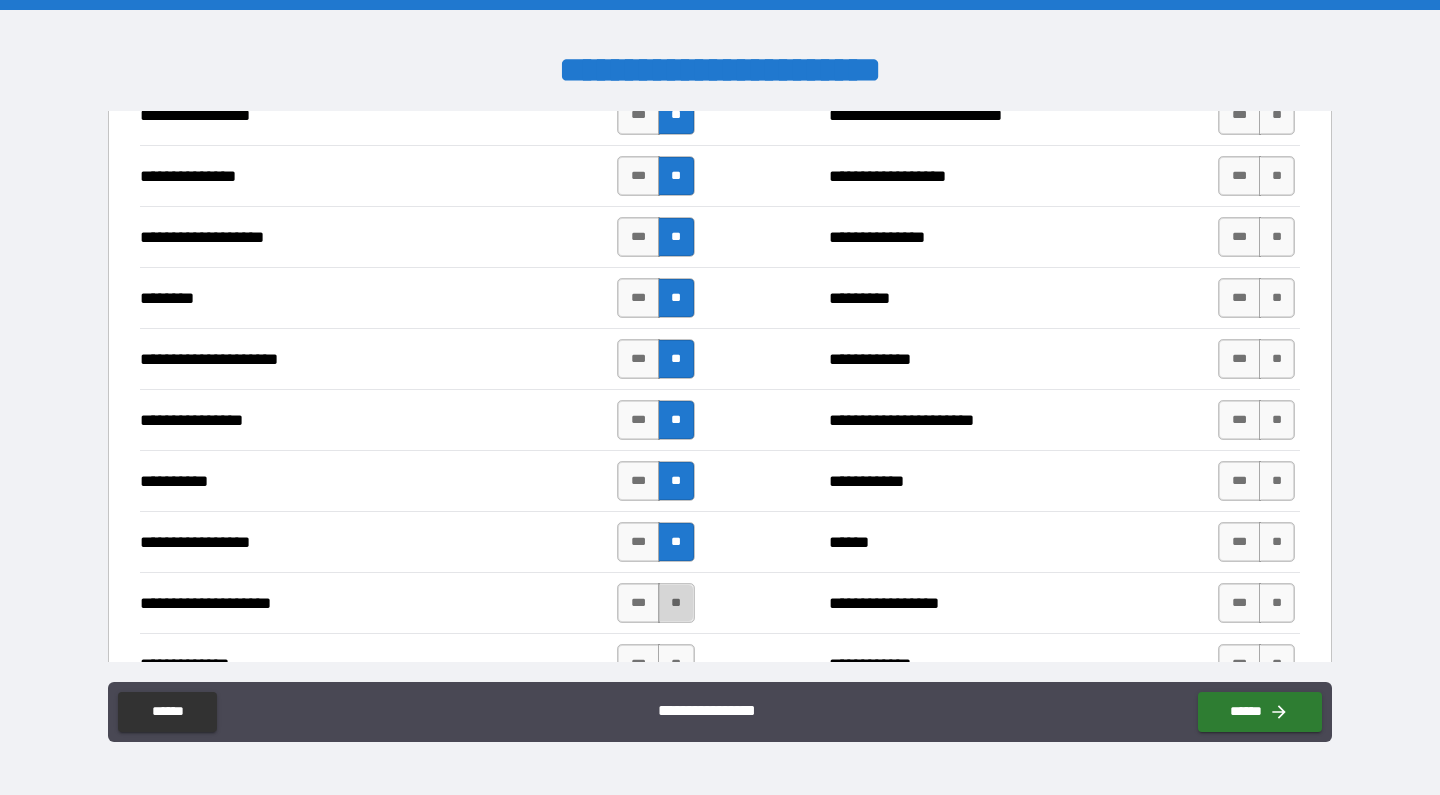 click on "**" at bounding box center (676, 603) 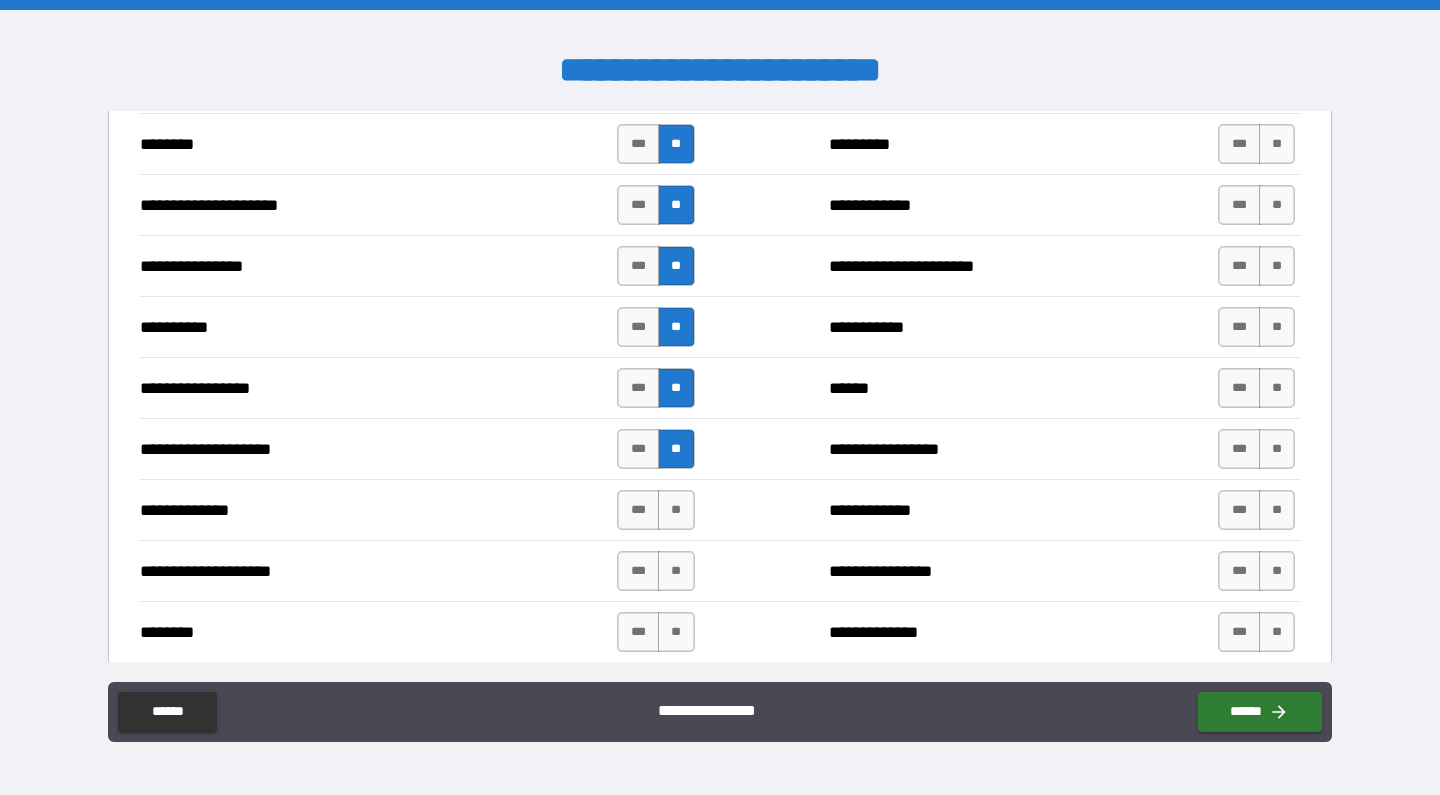 scroll, scrollTop: 2515, scrollLeft: 0, axis: vertical 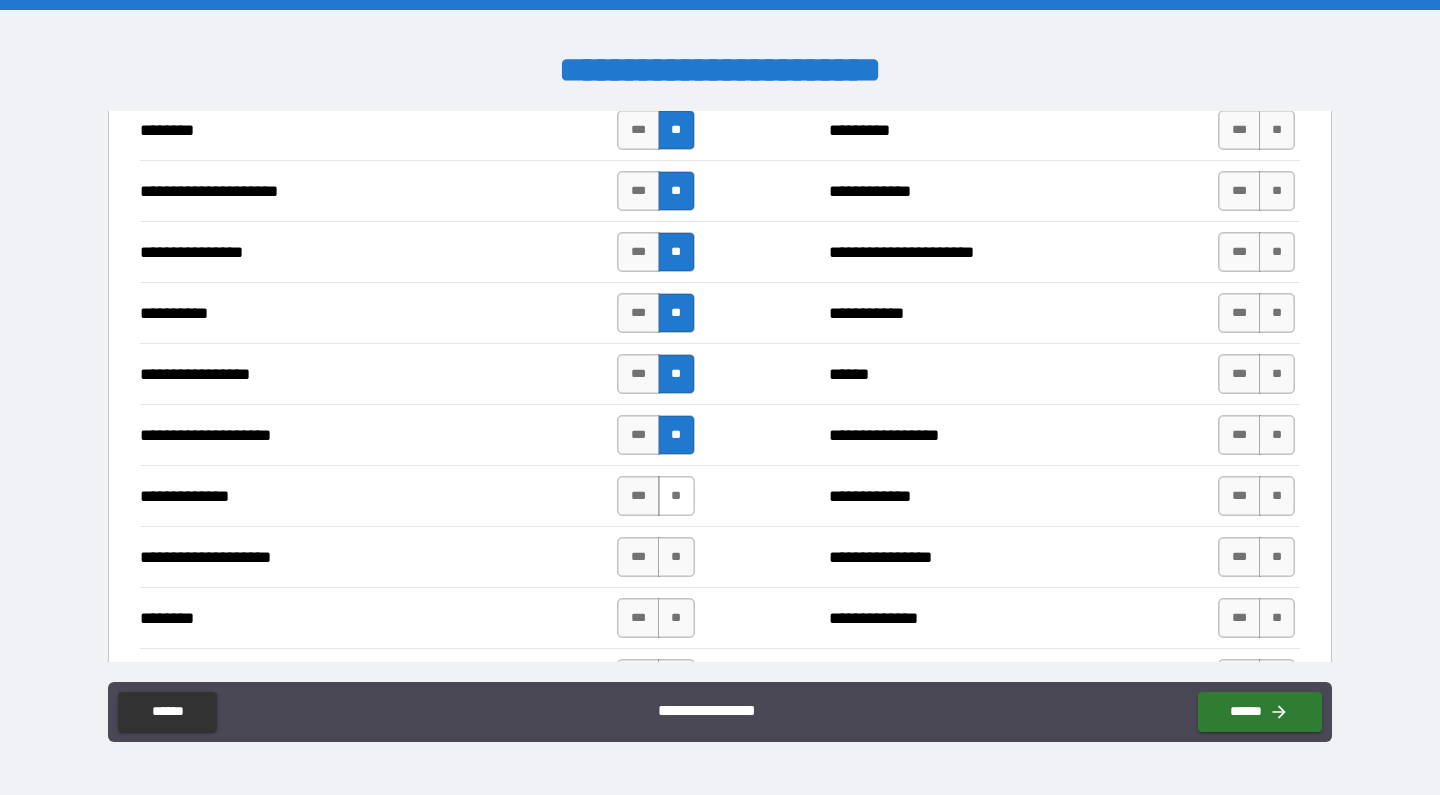 click on "**" at bounding box center [676, 496] 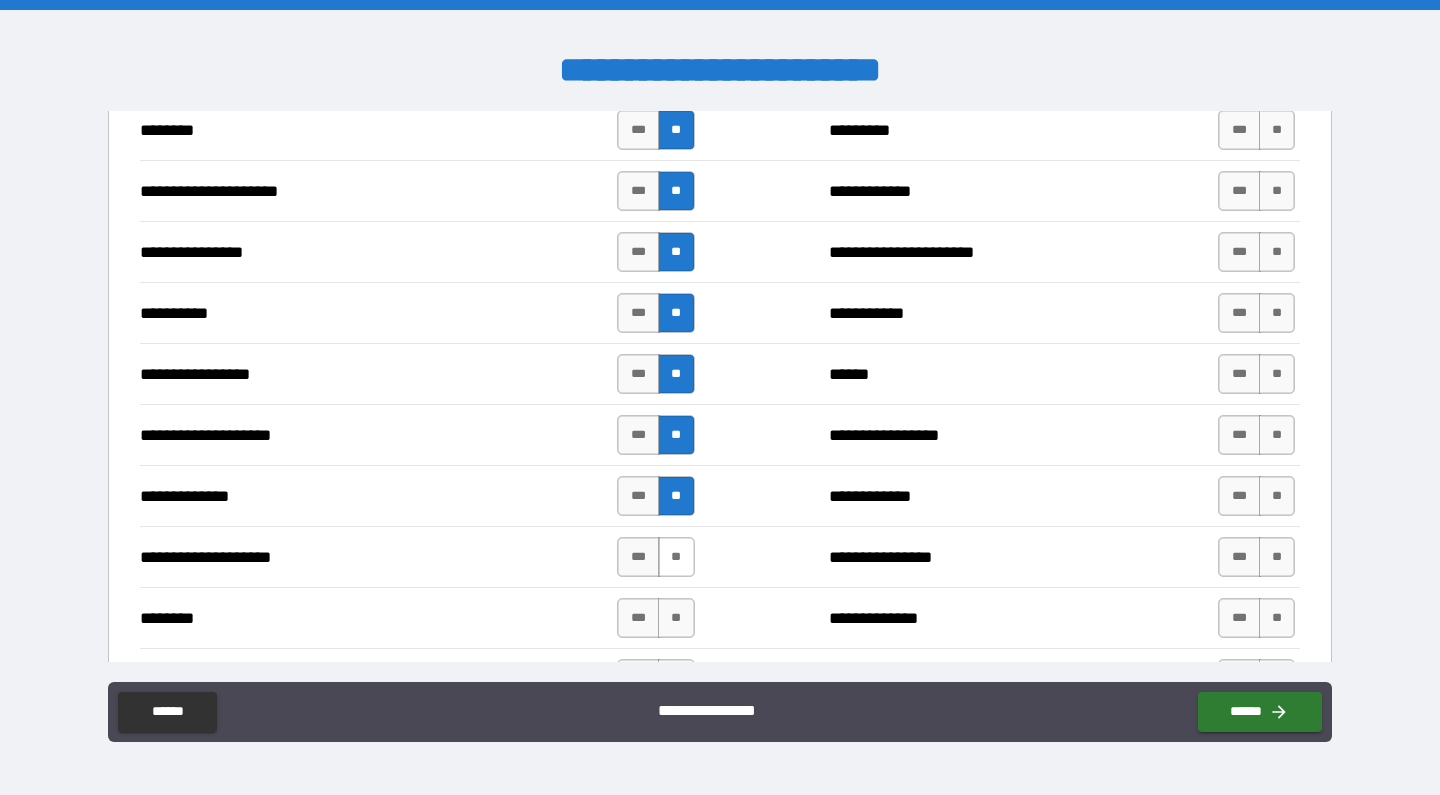 click on "**" at bounding box center [676, 557] 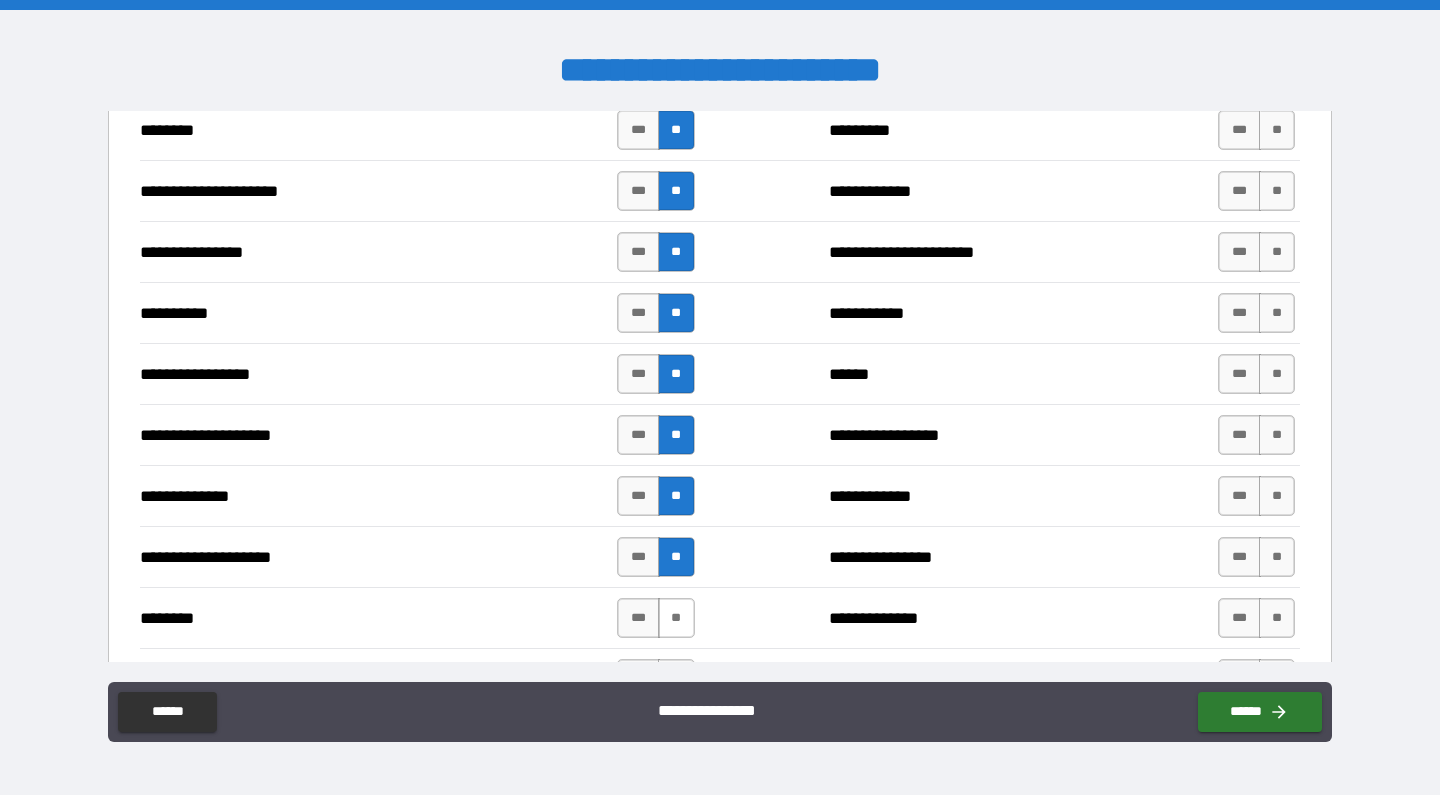 click on "**" at bounding box center (676, 618) 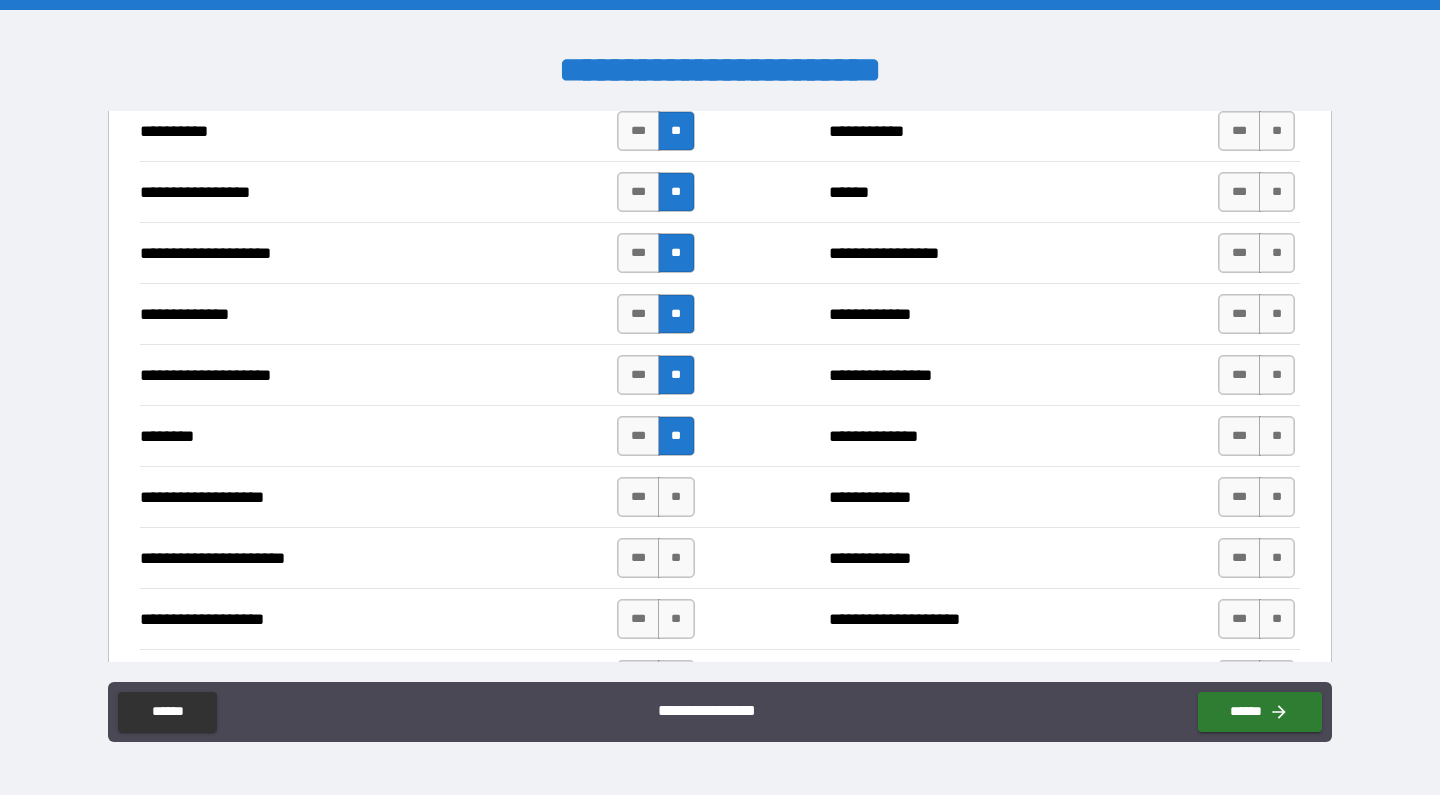 scroll, scrollTop: 2699, scrollLeft: 0, axis: vertical 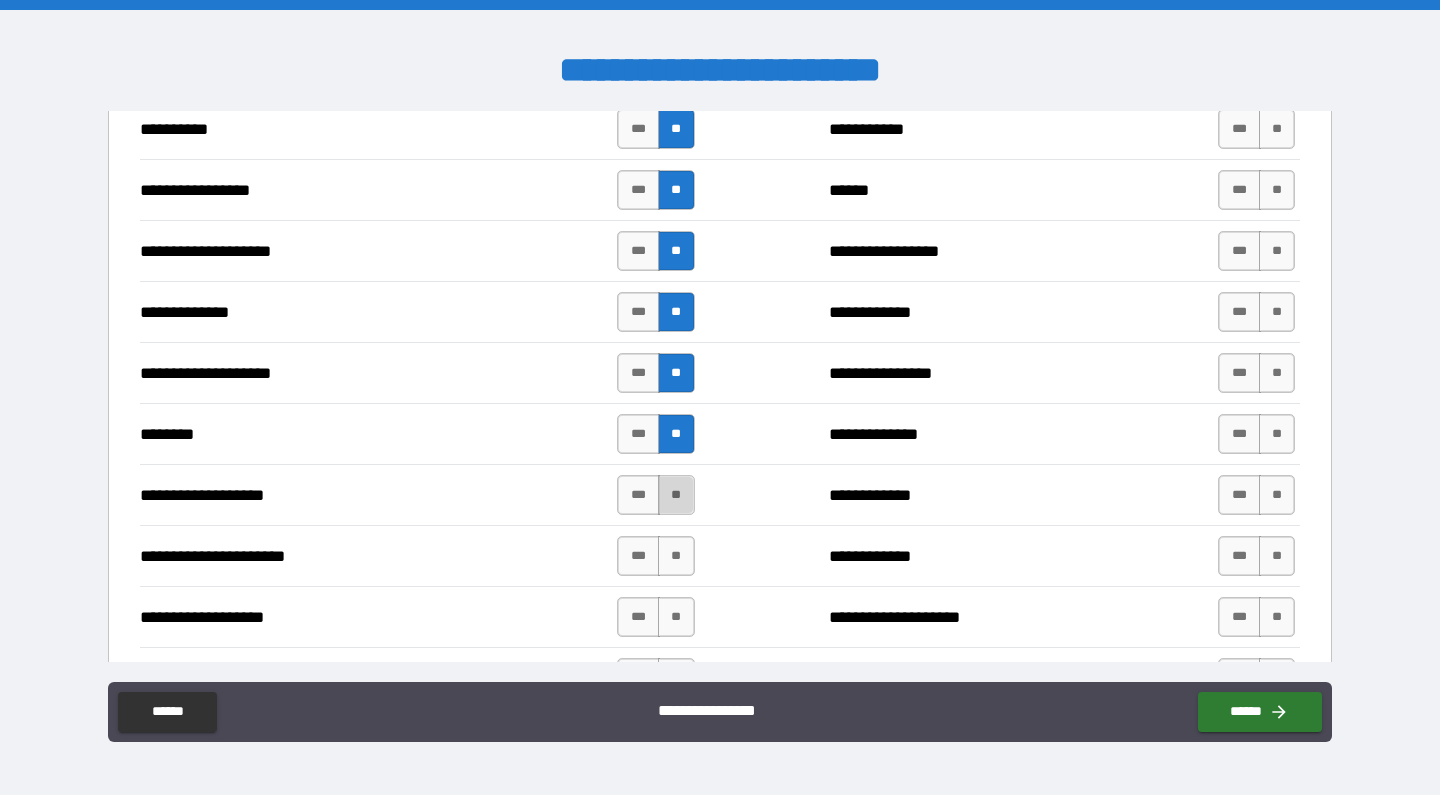 click on "**" at bounding box center [676, 495] 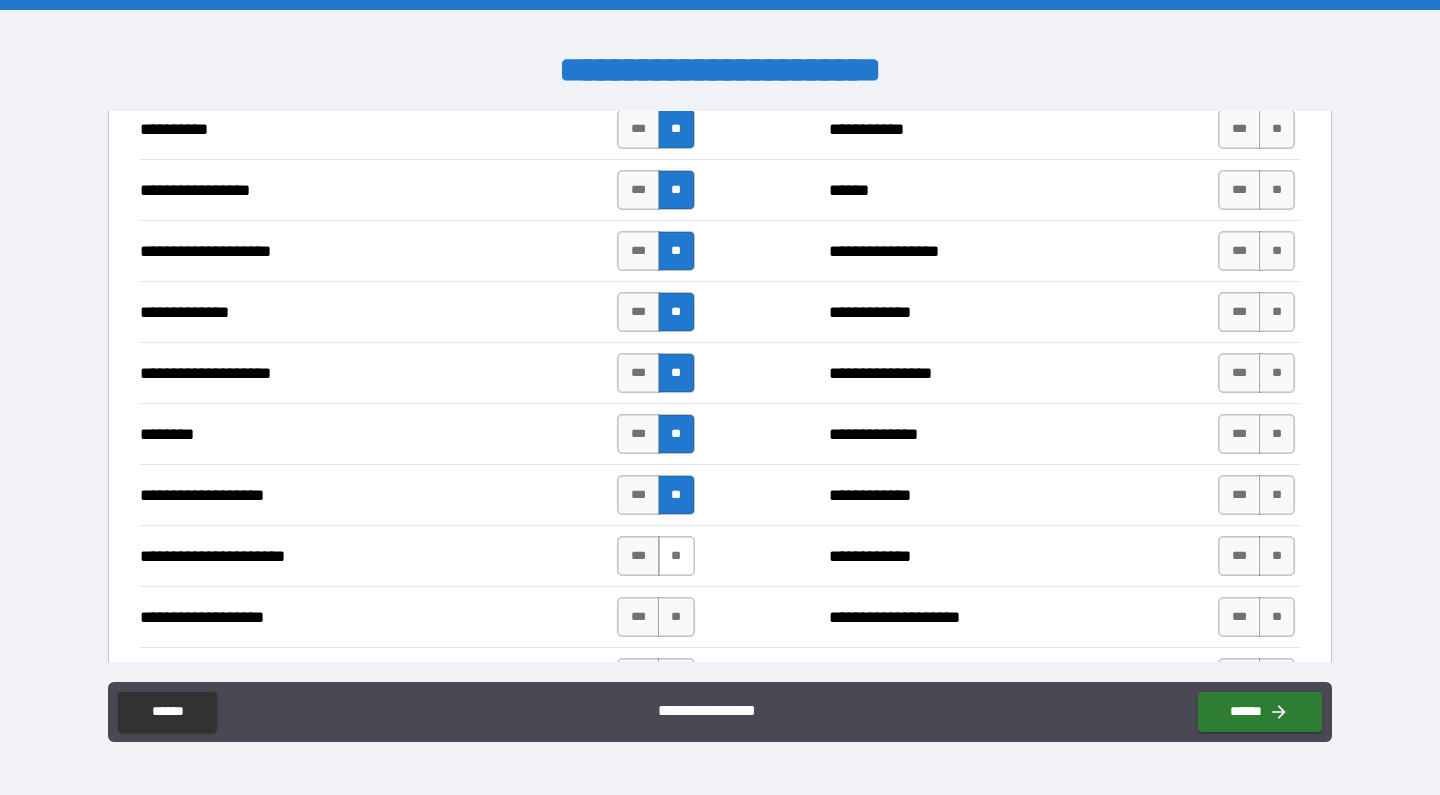 click on "**" at bounding box center [676, 556] 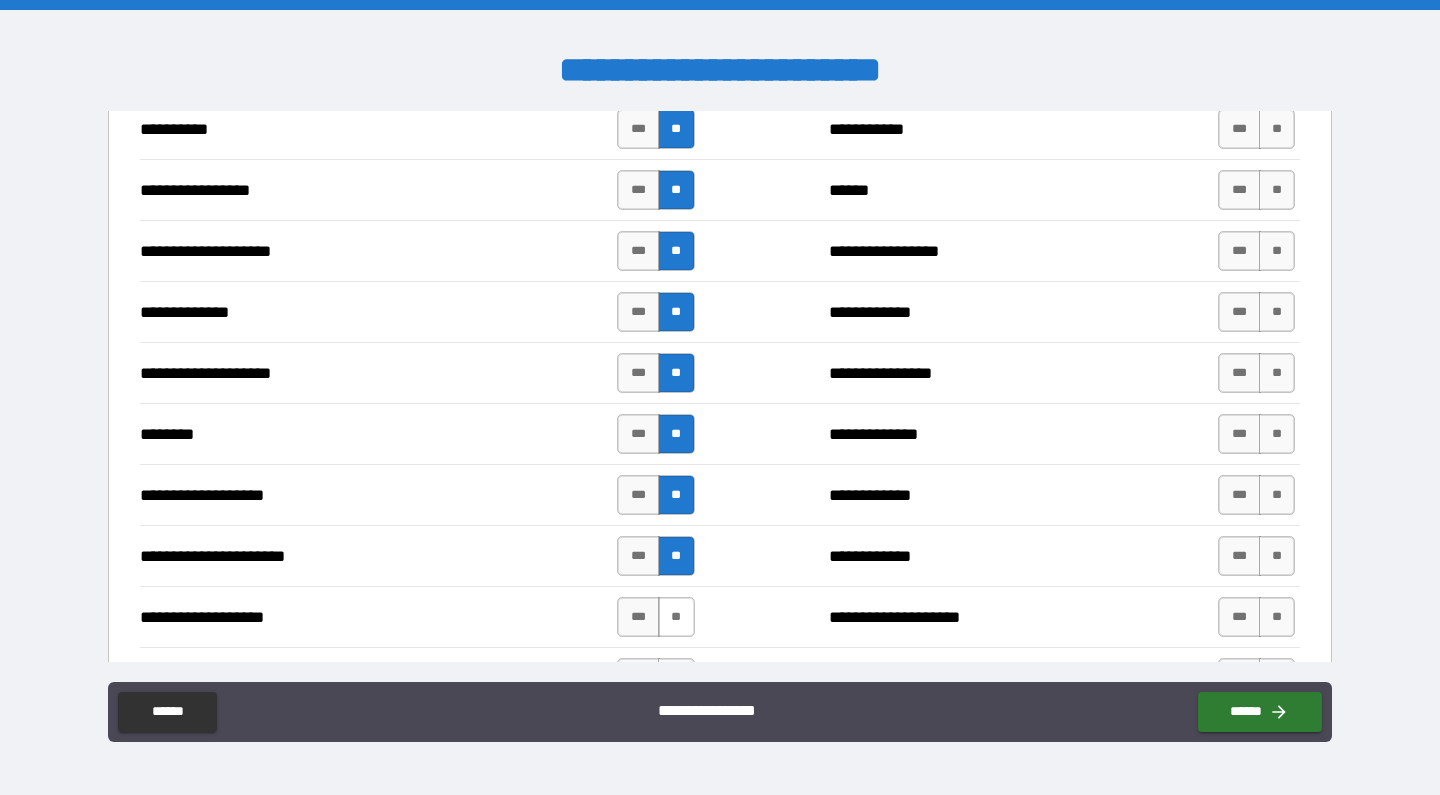 click on "**" at bounding box center (676, 617) 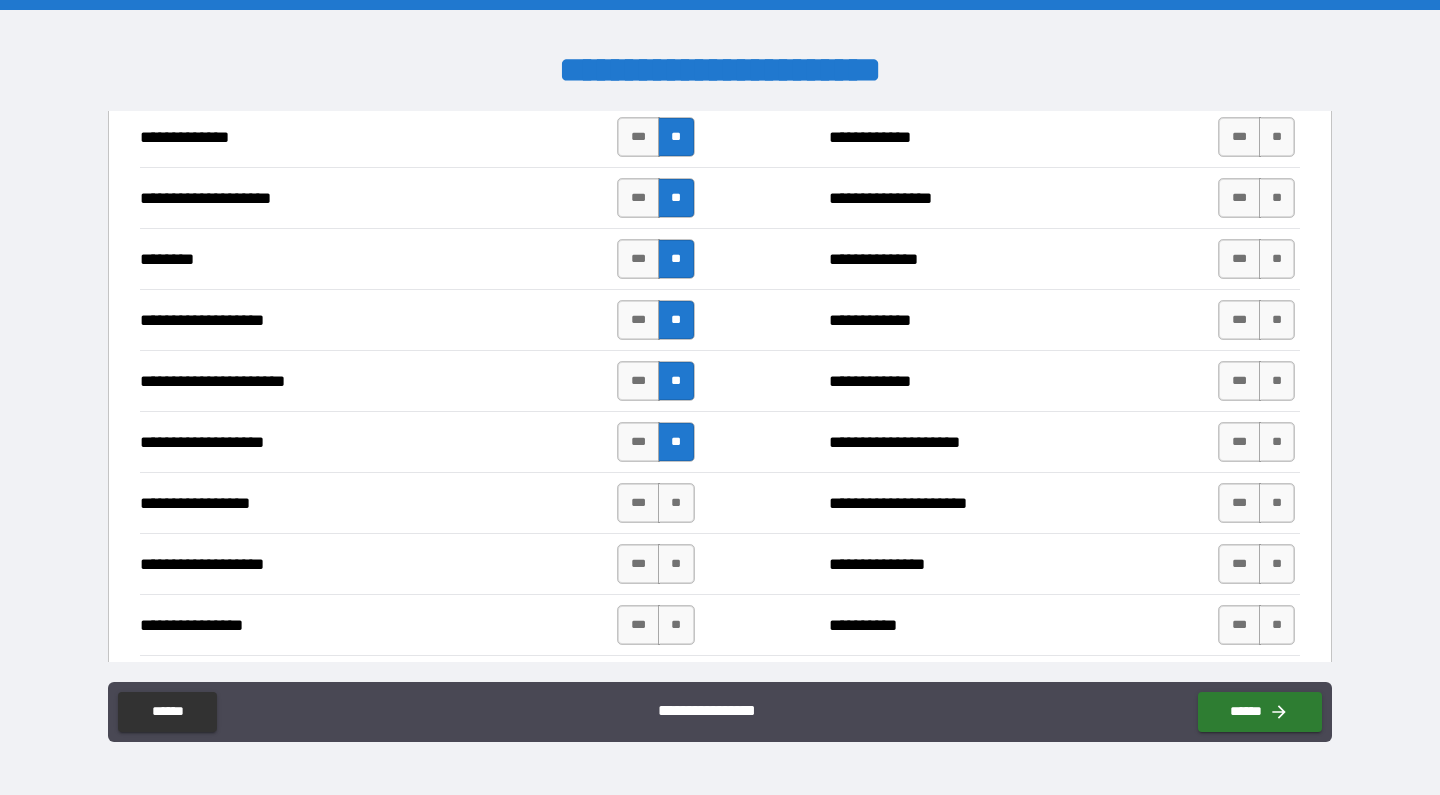 scroll, scrollTop: 2886, scrollLeft: 0, axis: vertical 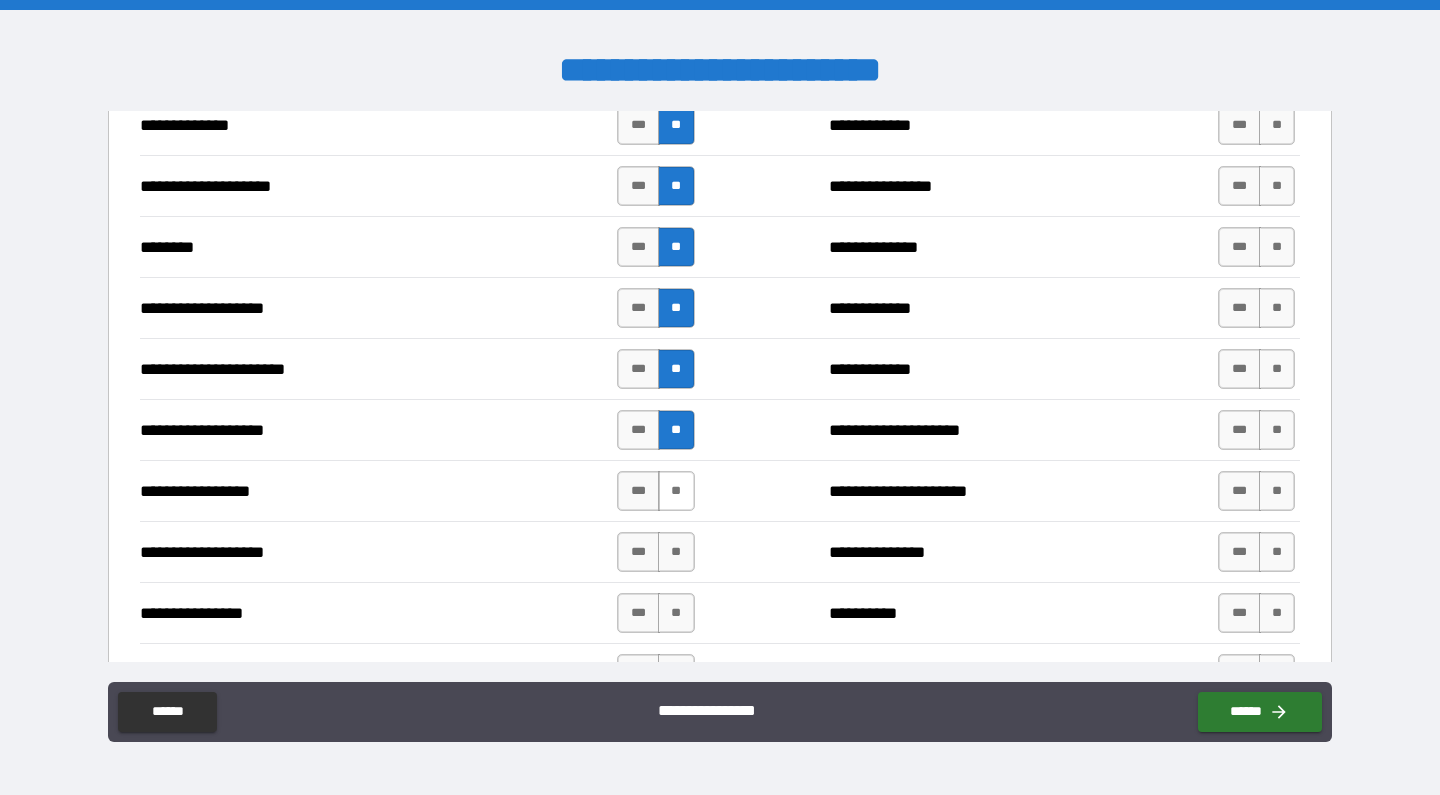 click on "**" at bounding box center [676, 491] 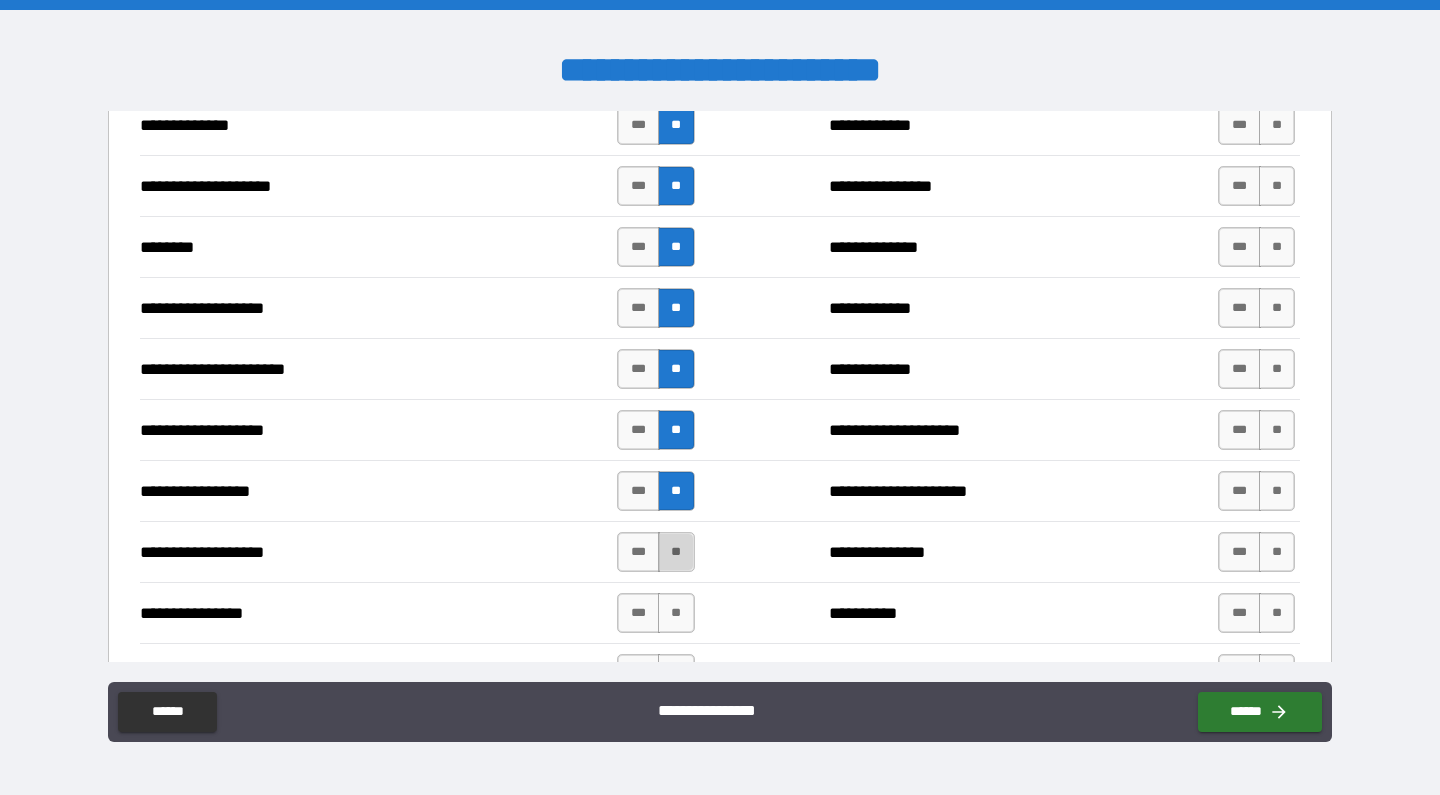 click on "**" at bounding box center (676, 552) 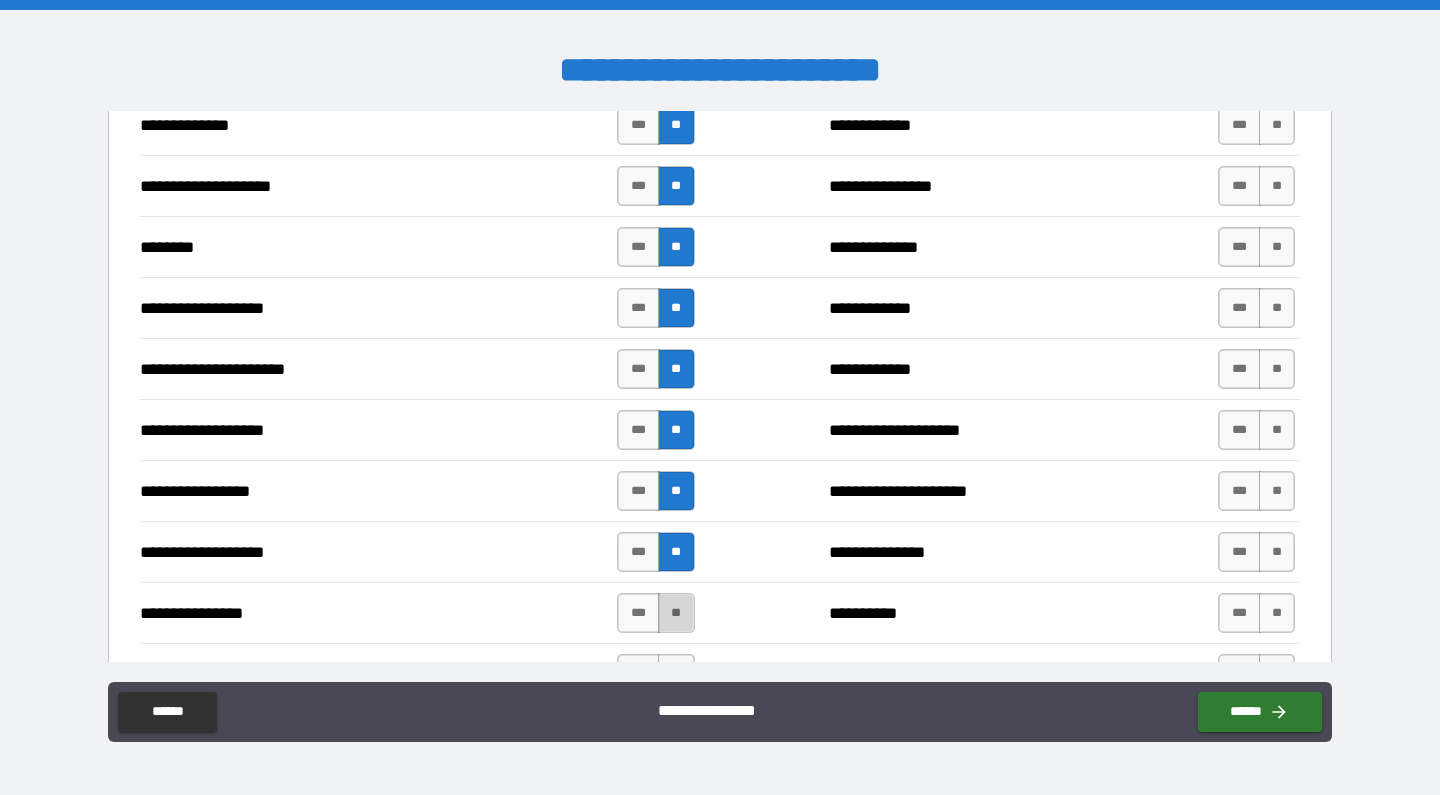 click on "**" at bounding box center [676, 613] 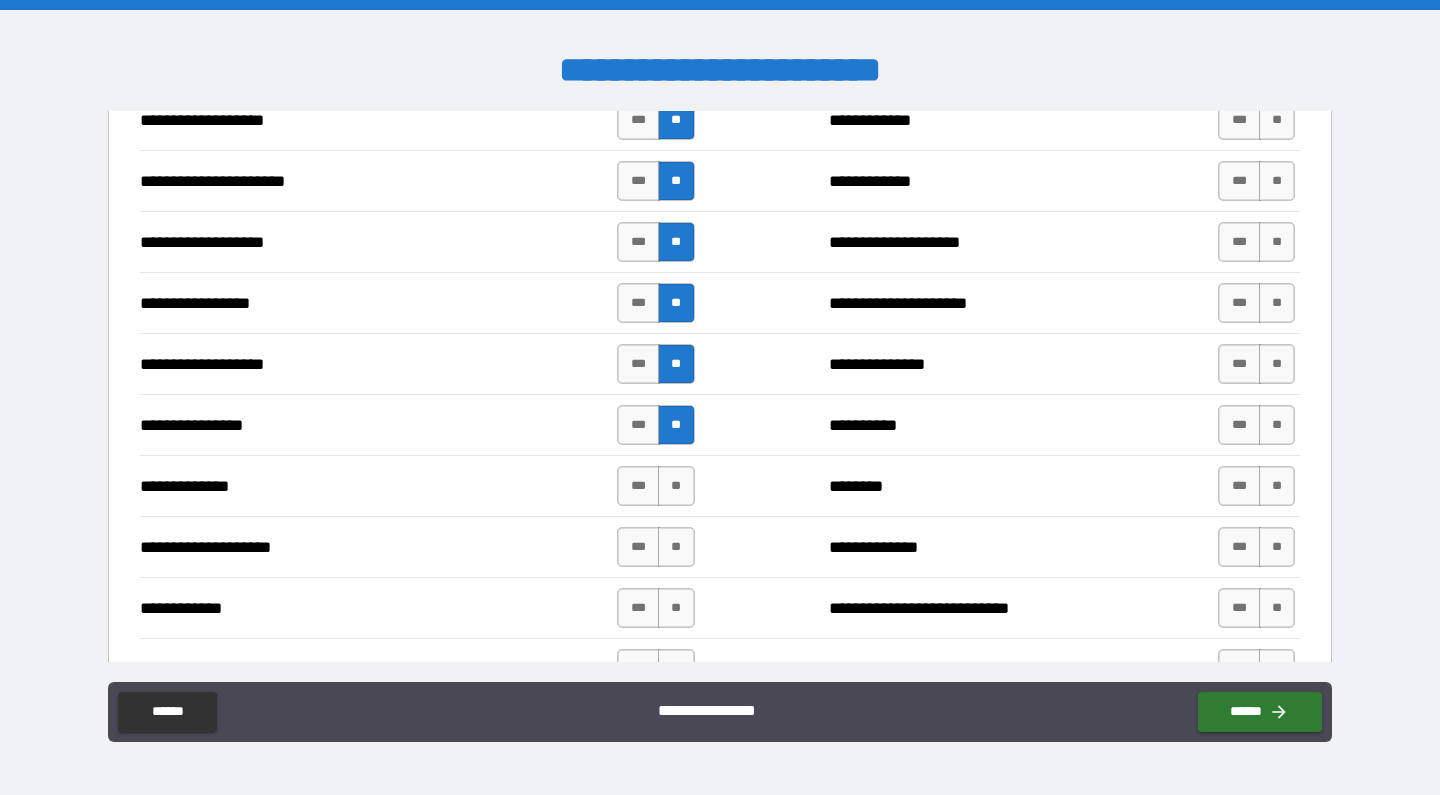 scroll, scrollTop: 3076, scrollLeft: 0, axis: vertical 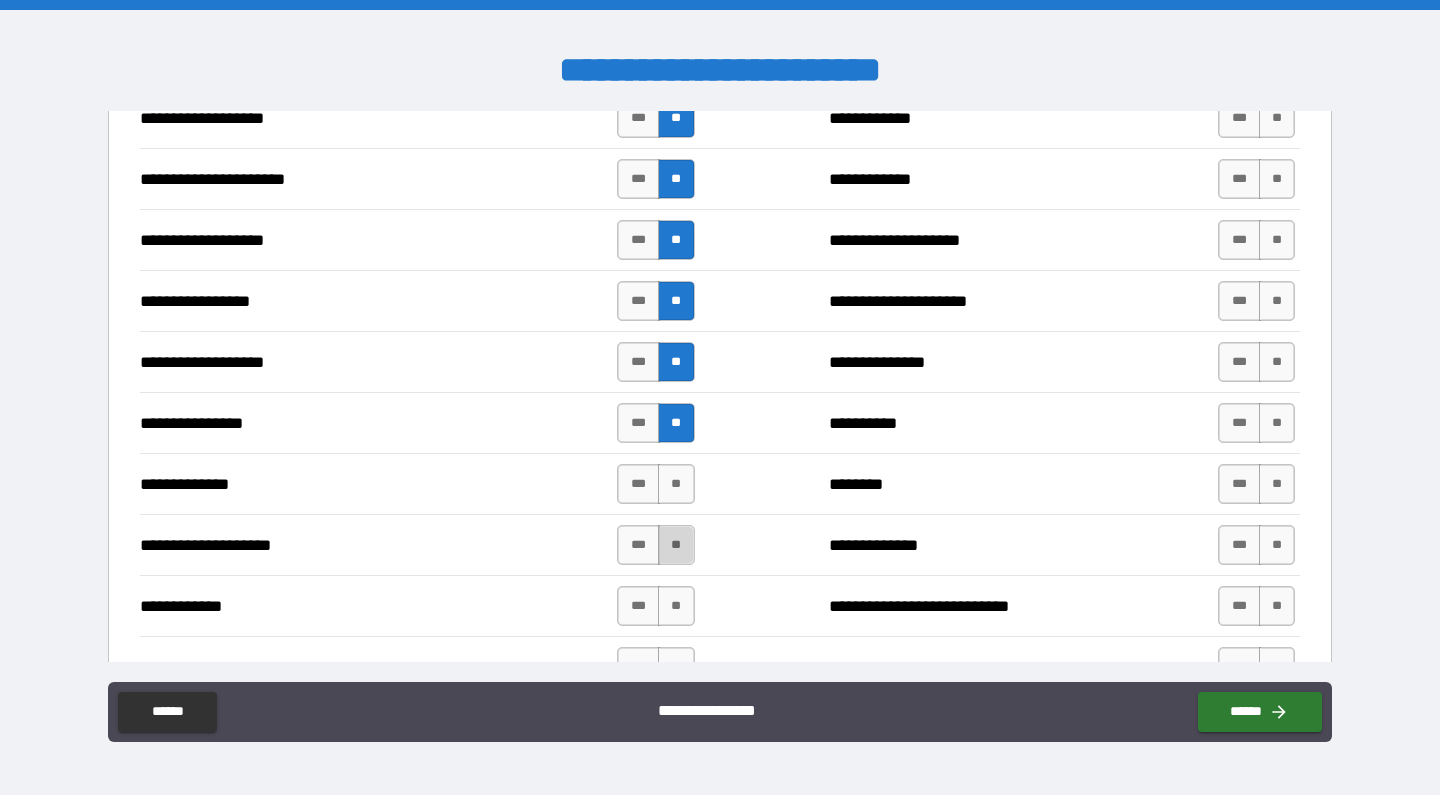 click on "**" at bounding box center [676, 545] 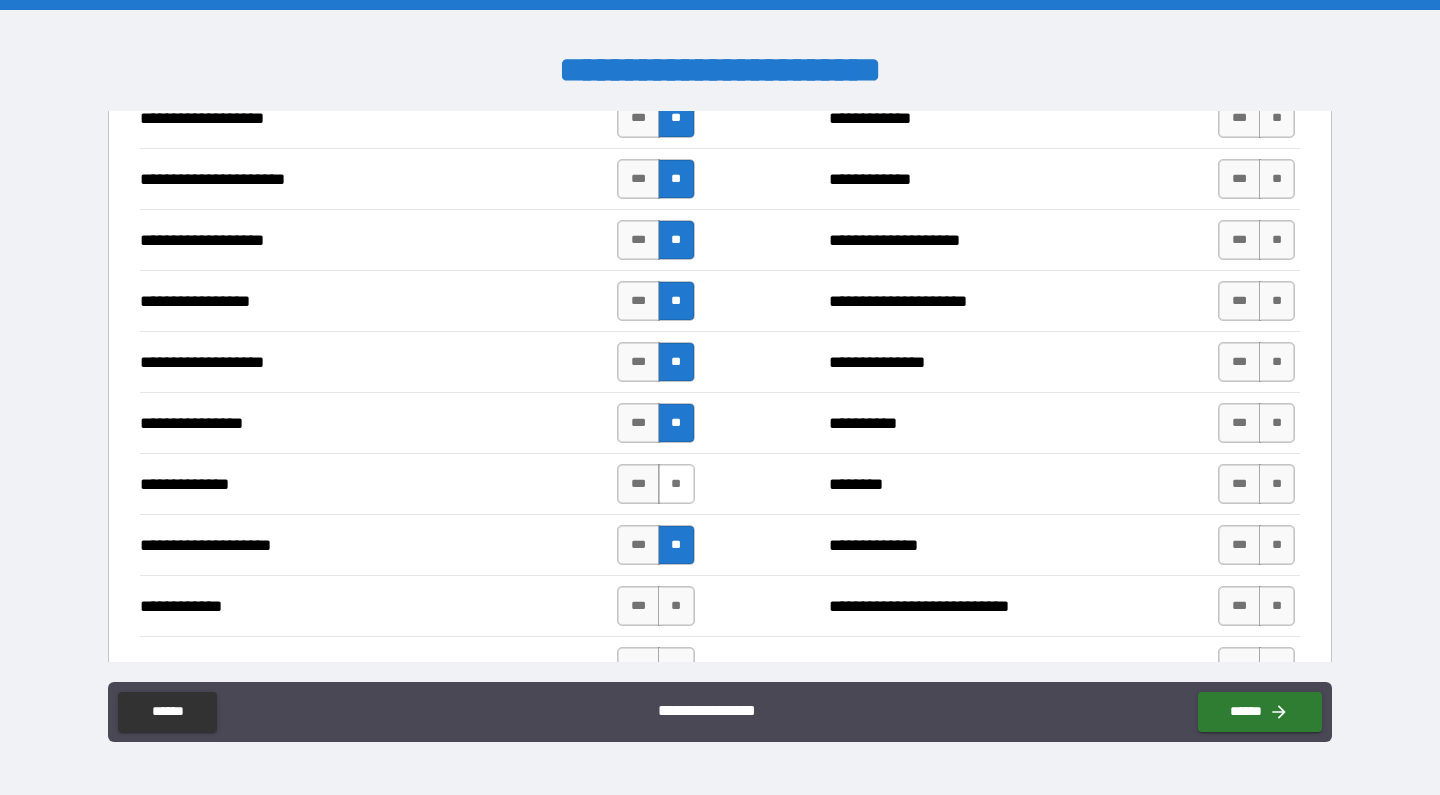 click on "**" at bounding box center (676, 484) 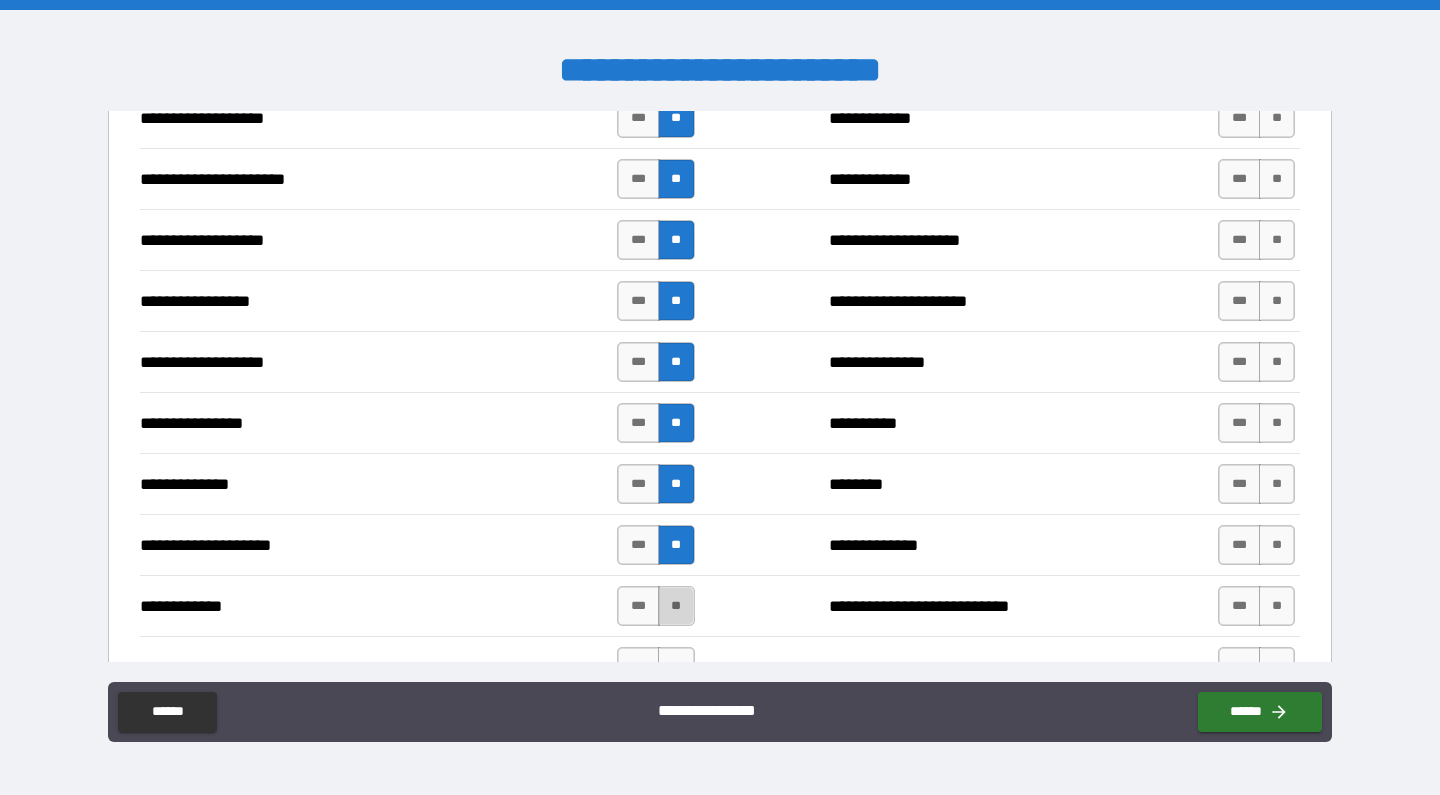 click on "**" at bounding box center [676, 606] 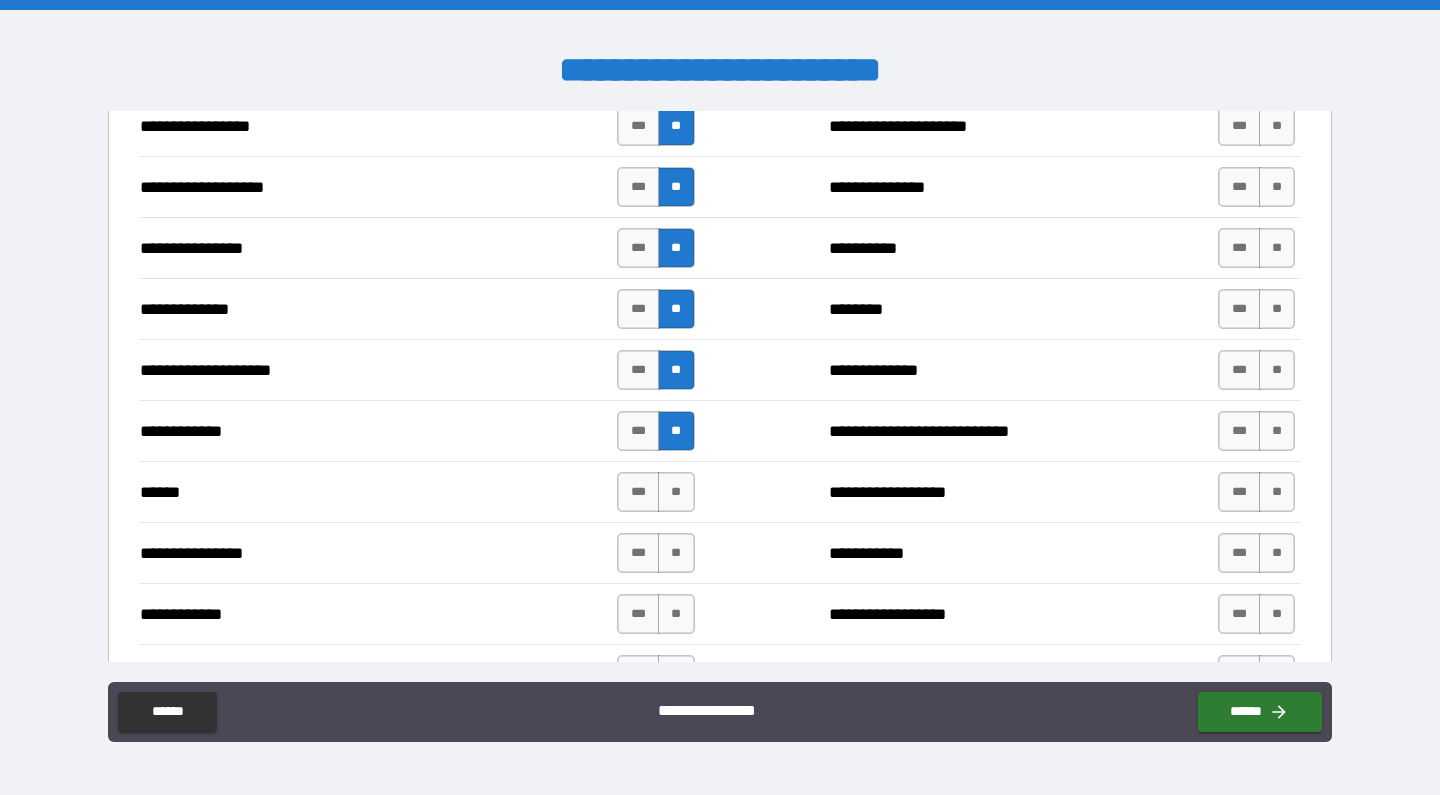 scroll, scrollTop: 3260, scrollLeft: 0, axis: vertical 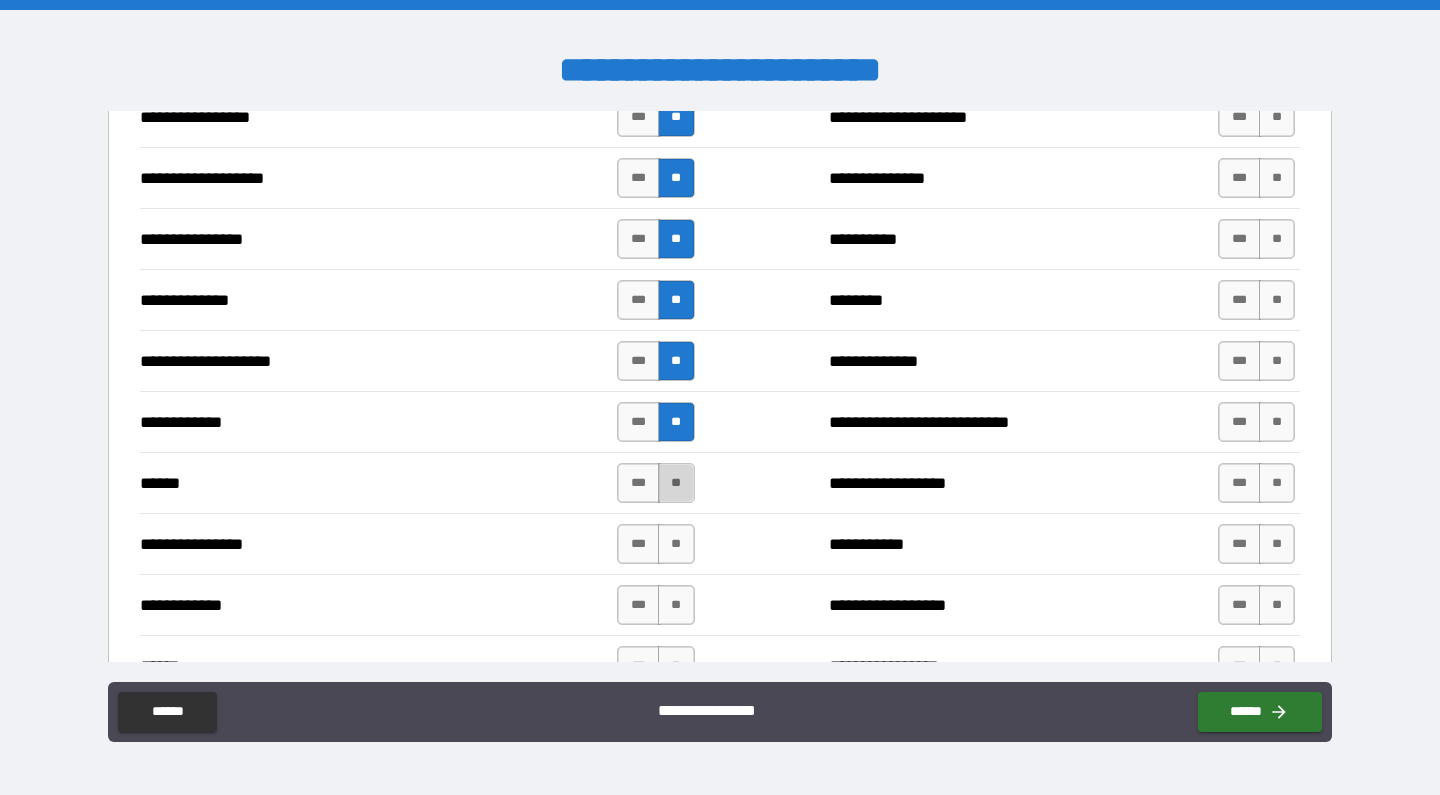 click on "**" at bounding box center (676, 483) 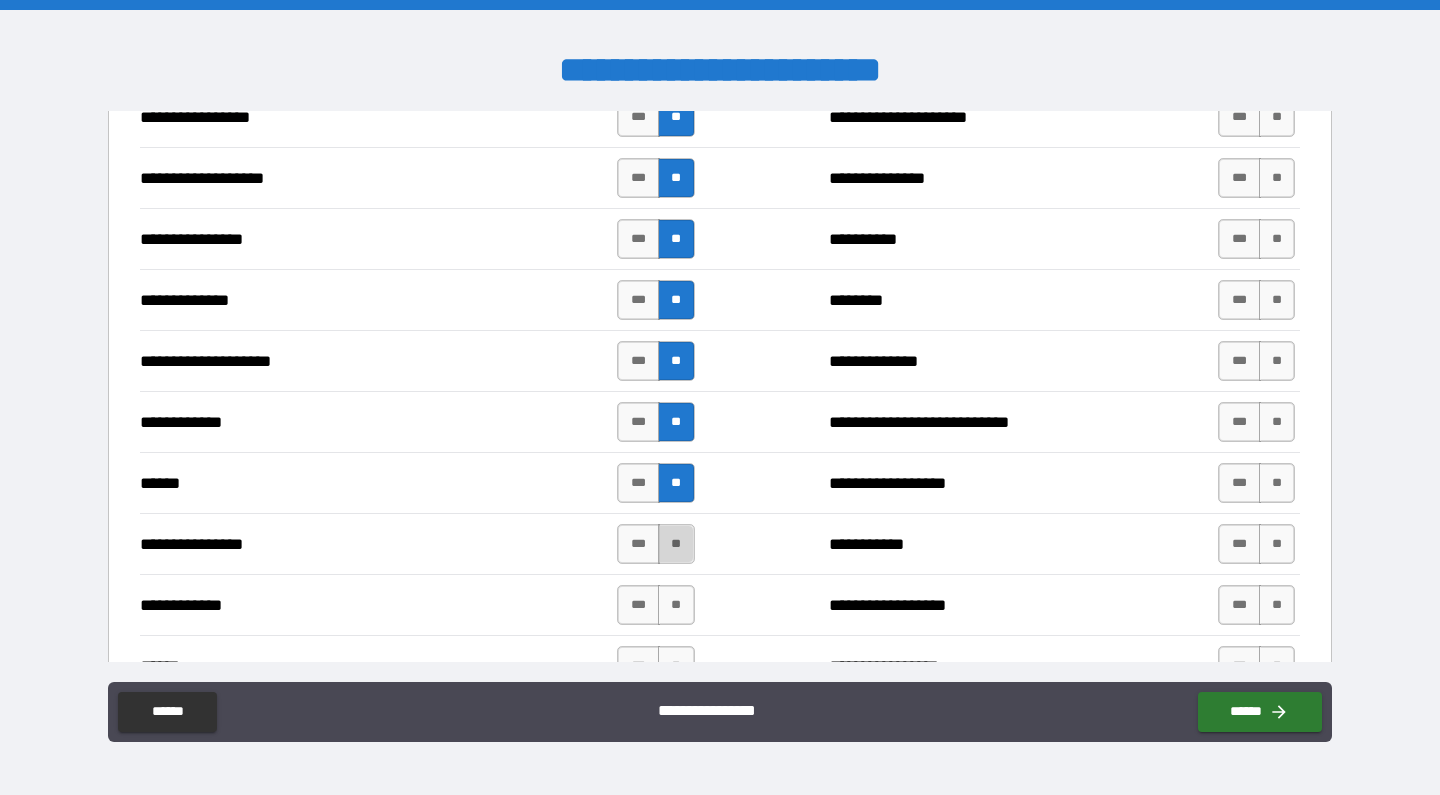 click on "**" at bounding box center (676, 544) 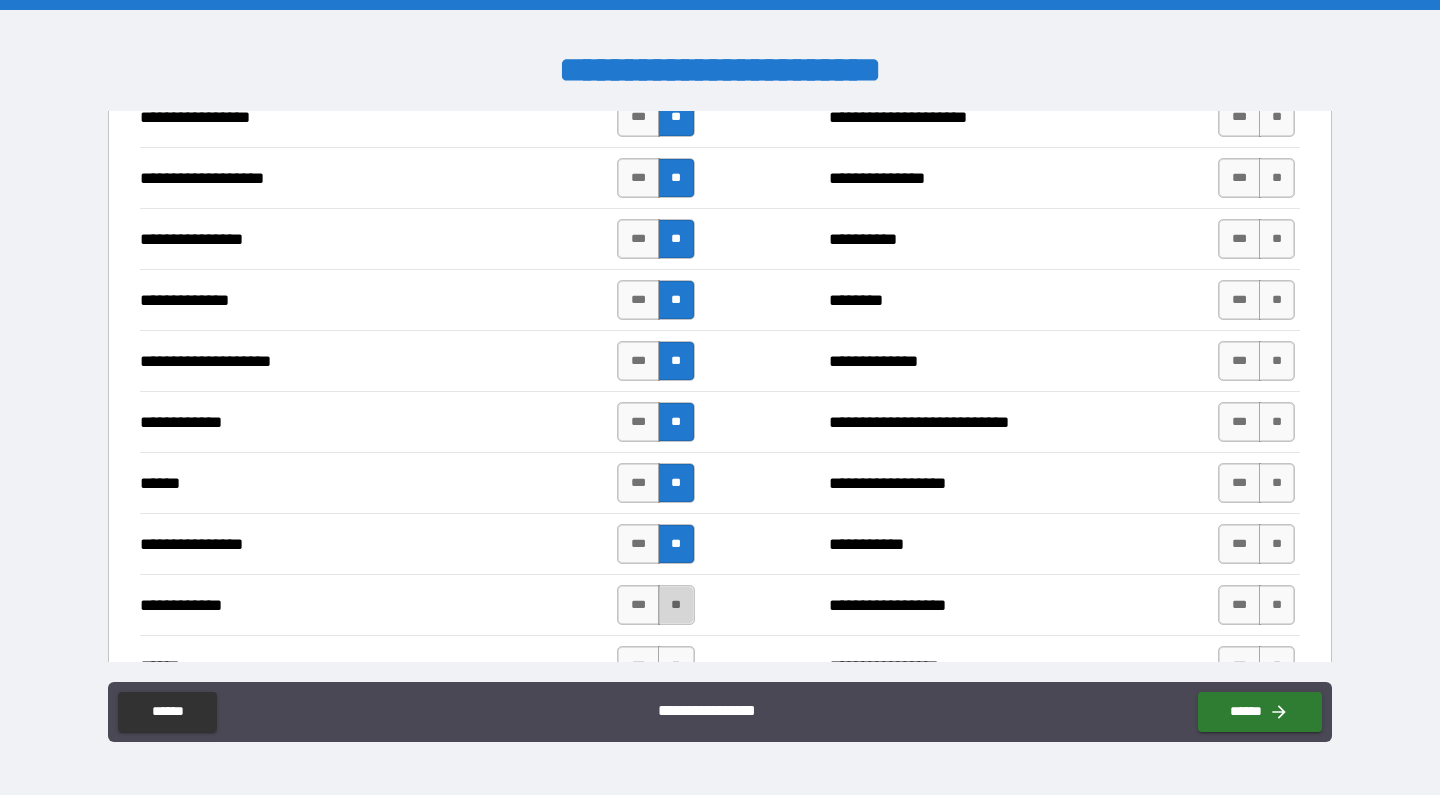 click on "**" at bounding box center (676, 605) 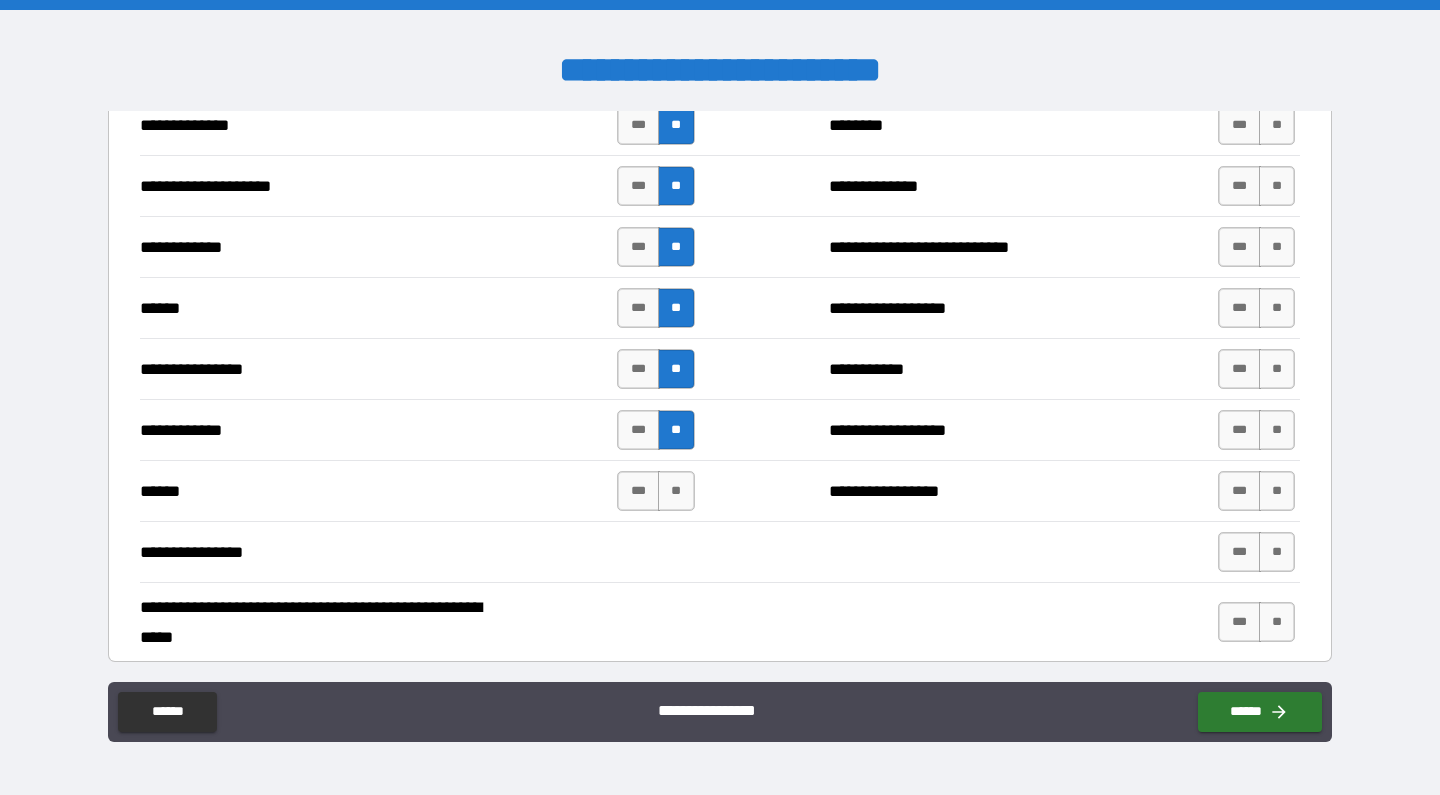 scroll, scrollTop: 3442, scrollLeft: 0, axis: vertical 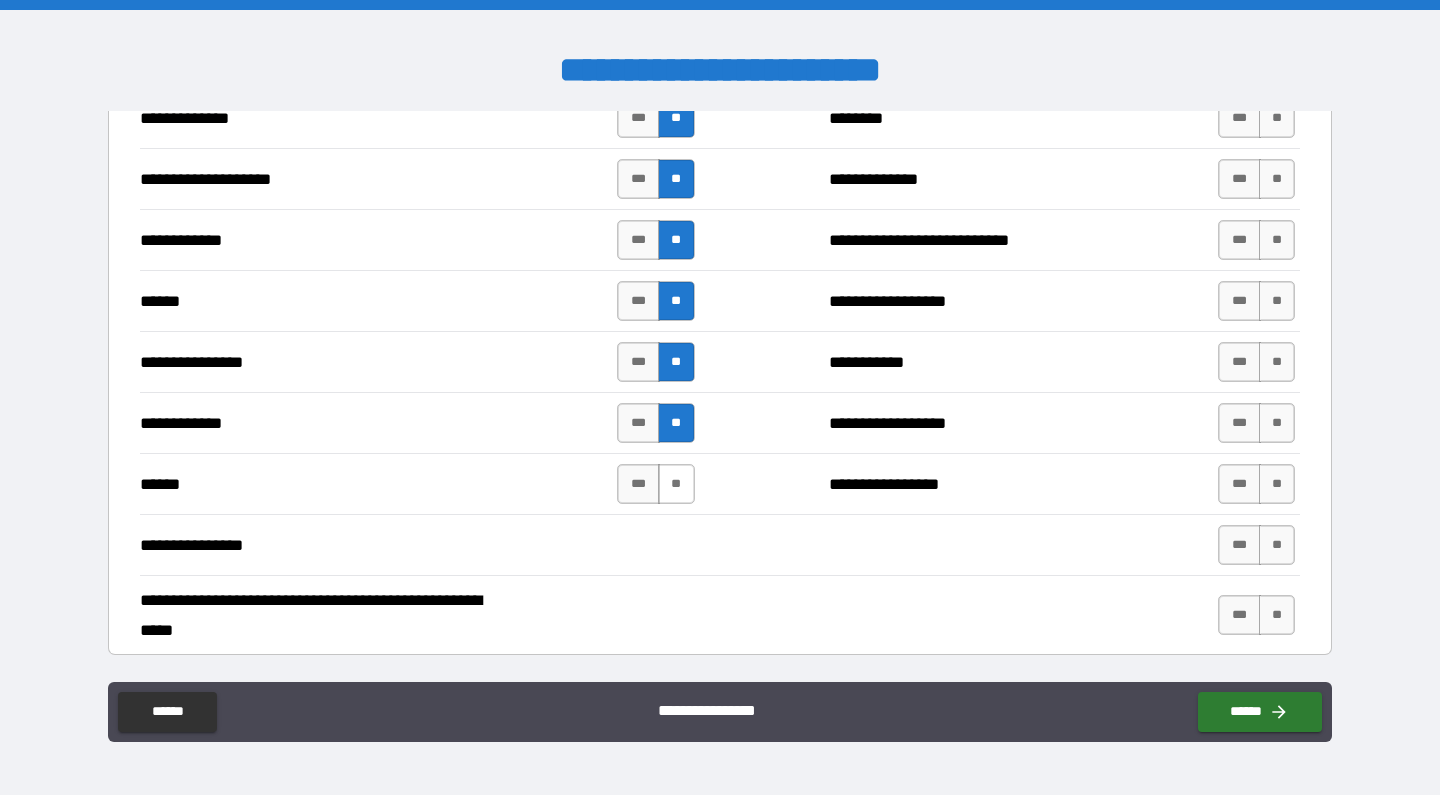 click on "**" at bounding box center (676, 484) 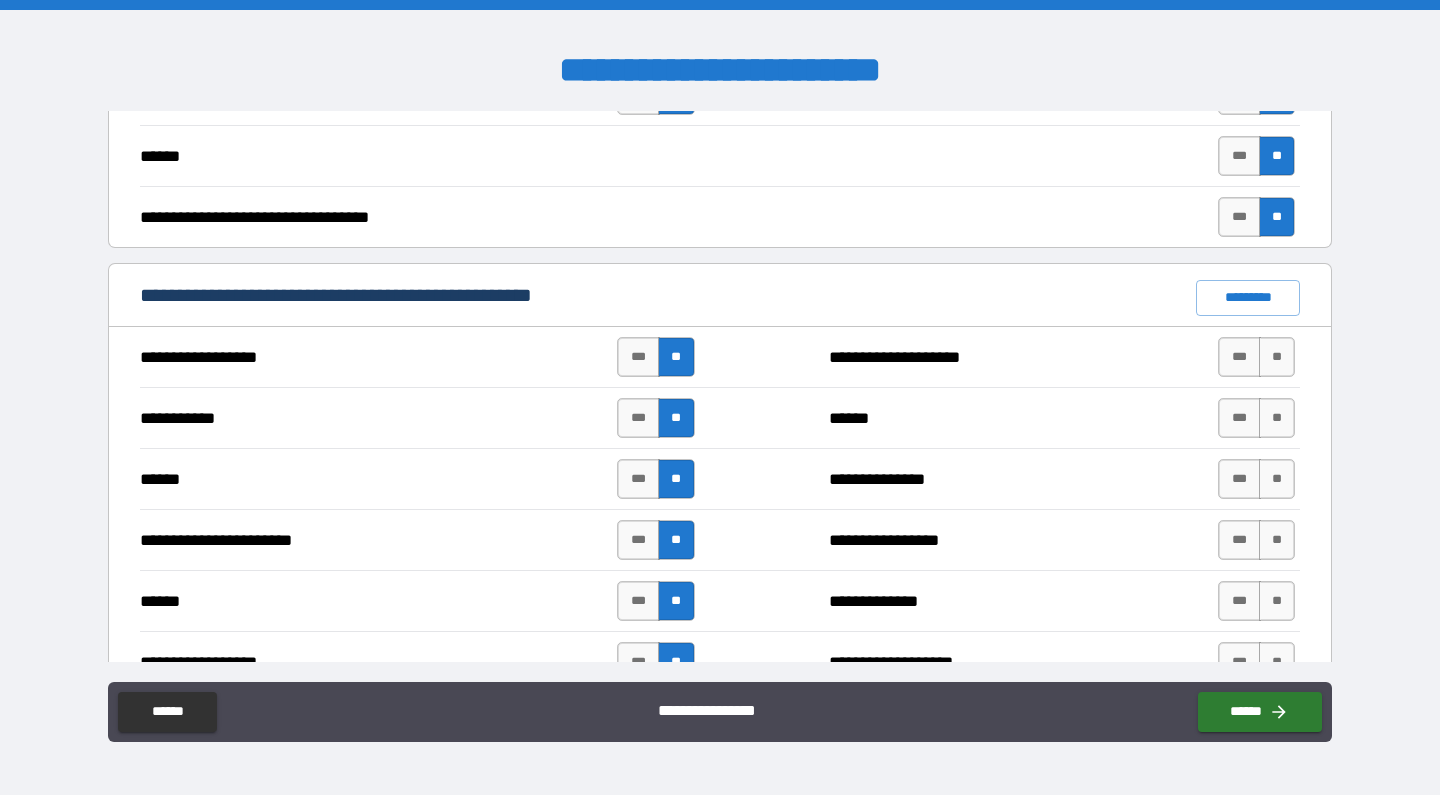 scroll, scrollTop: 1311, scrollLeft: 0, axis: vertical 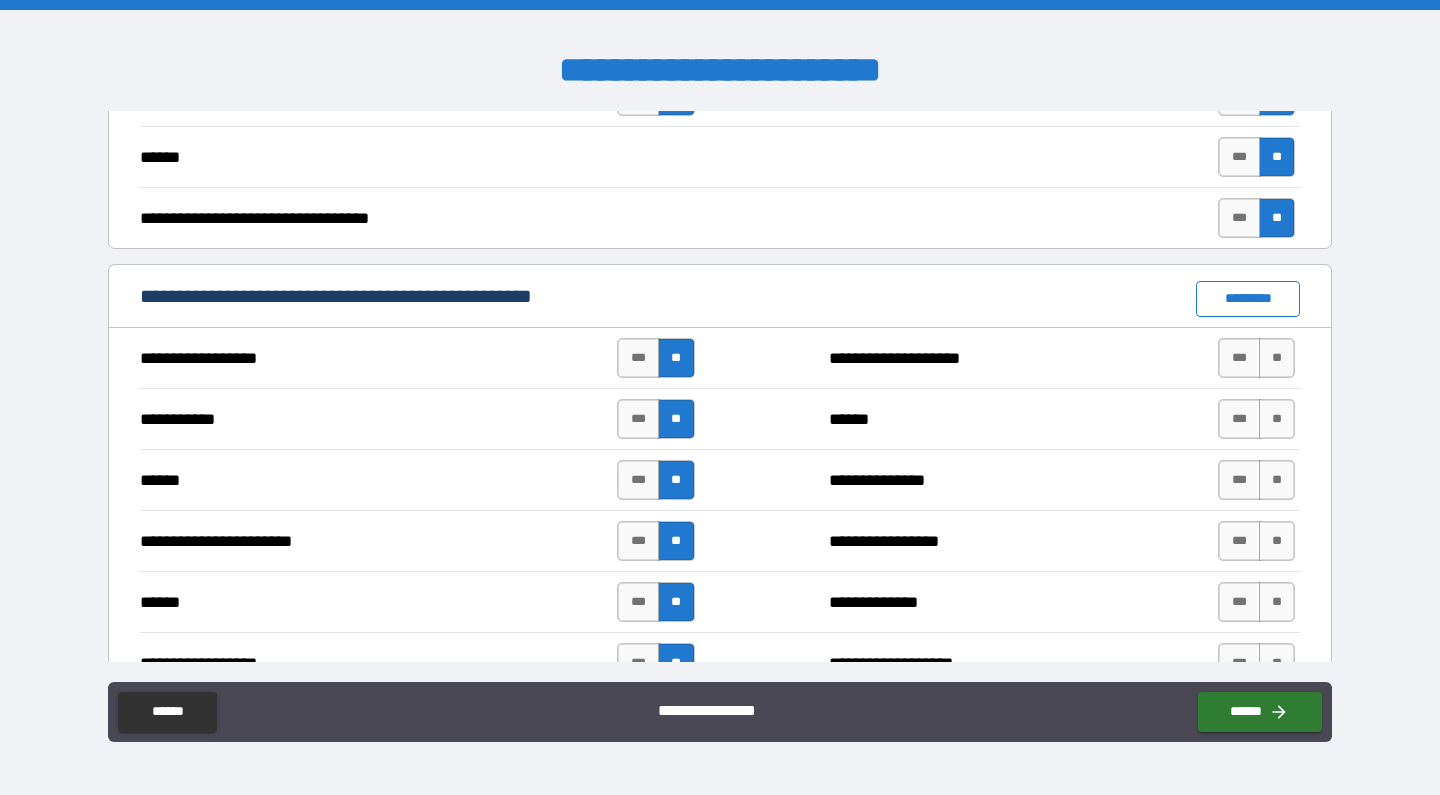 click on "*********" at bounding box center (1248, 299) 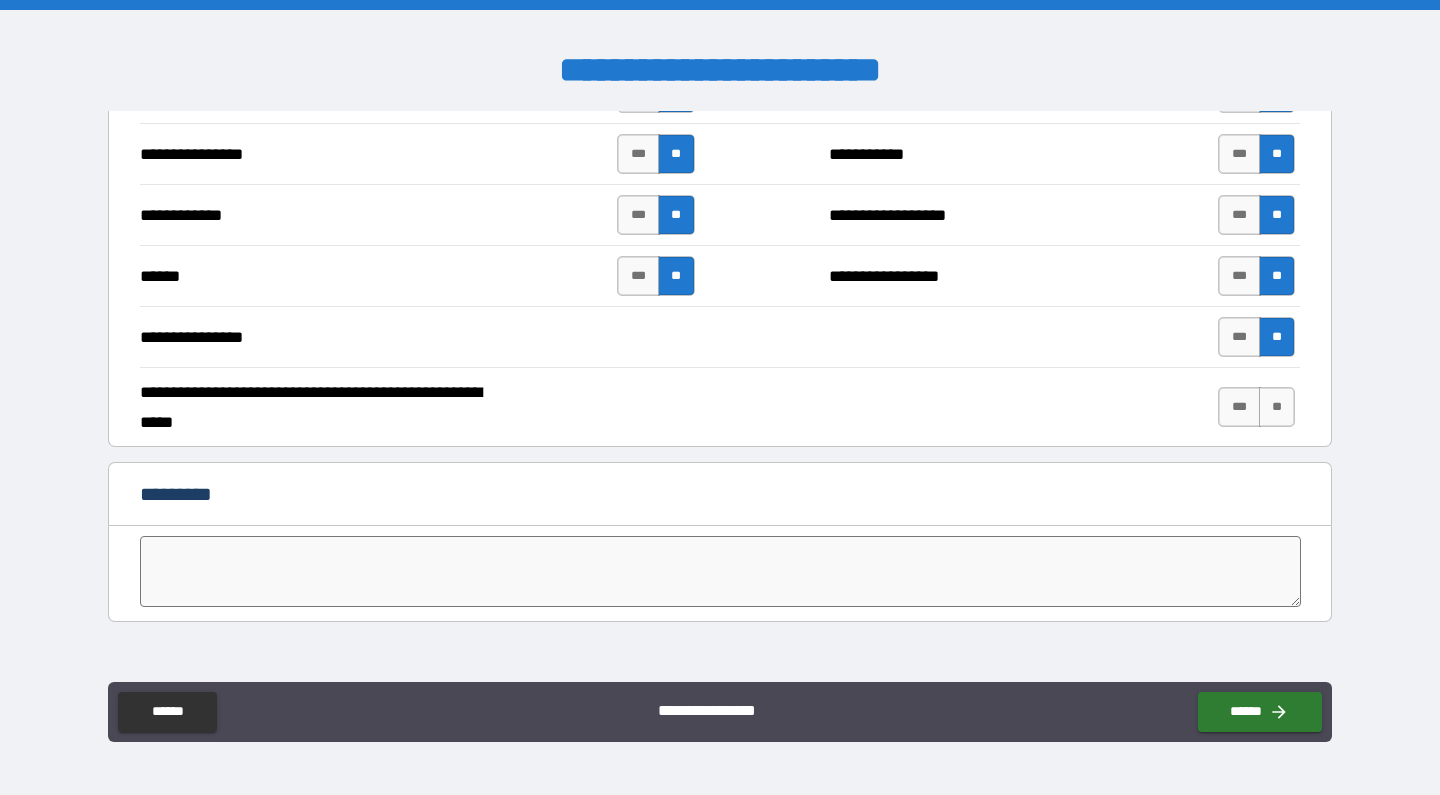 scroll, scrollTop: 3652, scrollLeft: 0, axis: vertical 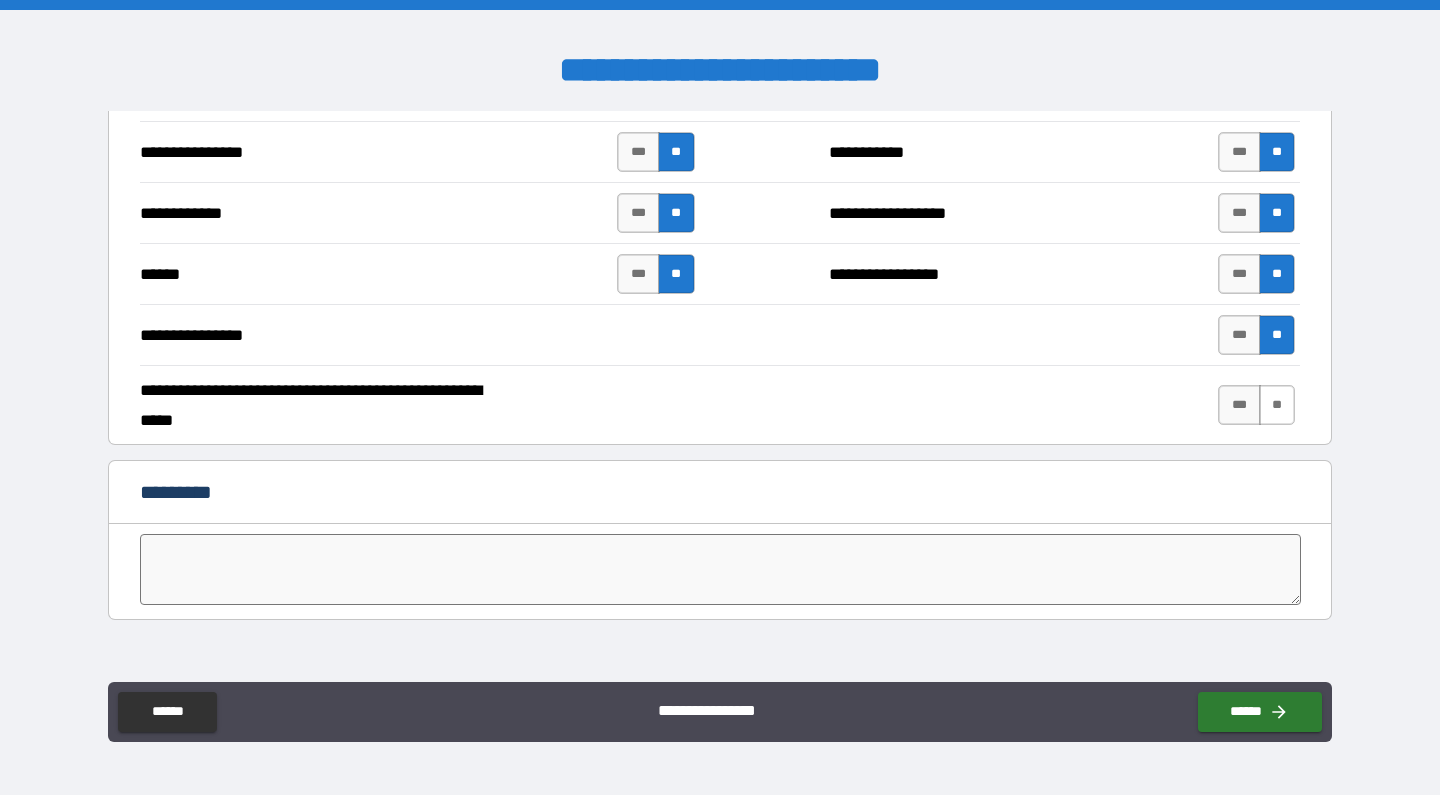 click on "**" at bounding box center (1277, 405) 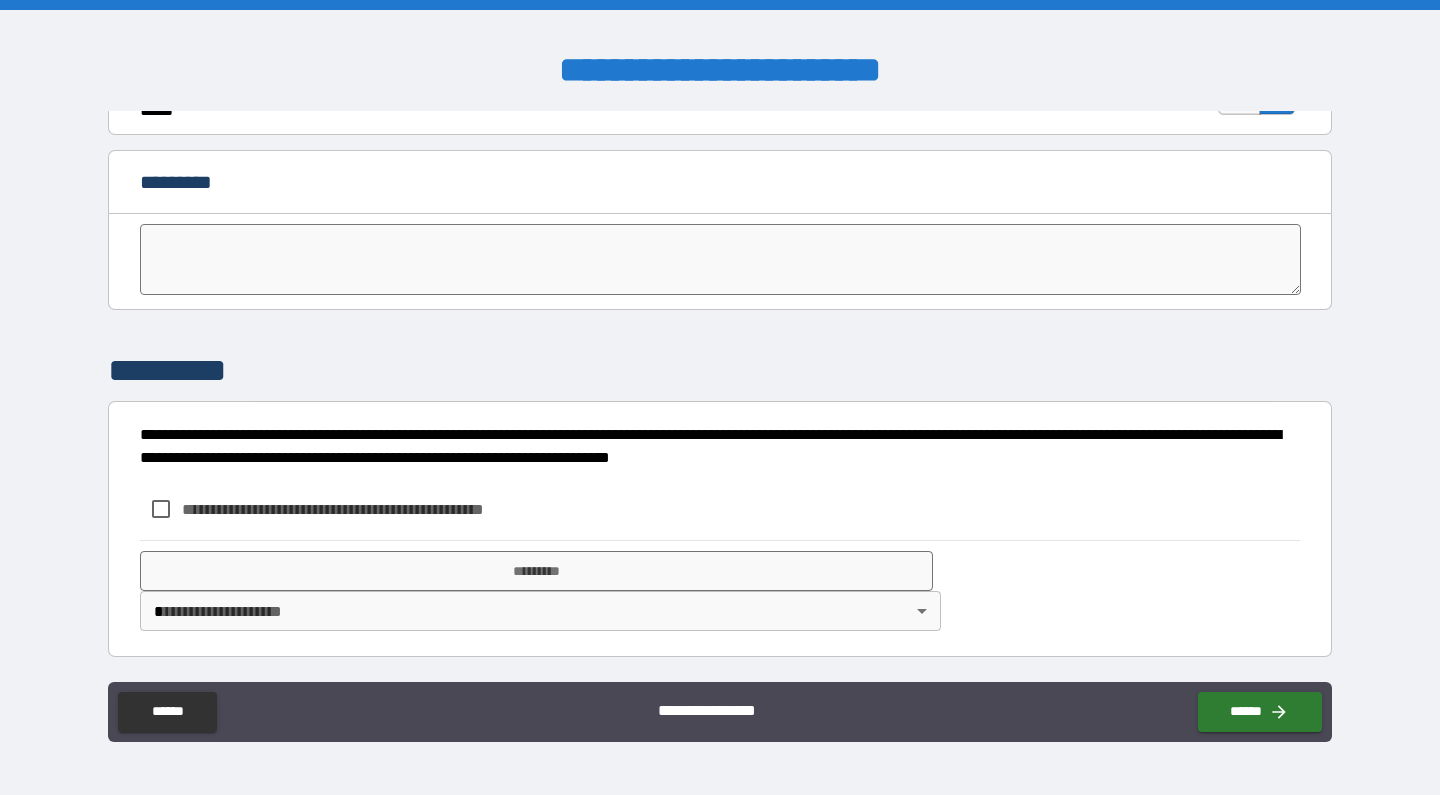scroll, scrollTop: 3962, scrollLeft: 0, axis: vertical 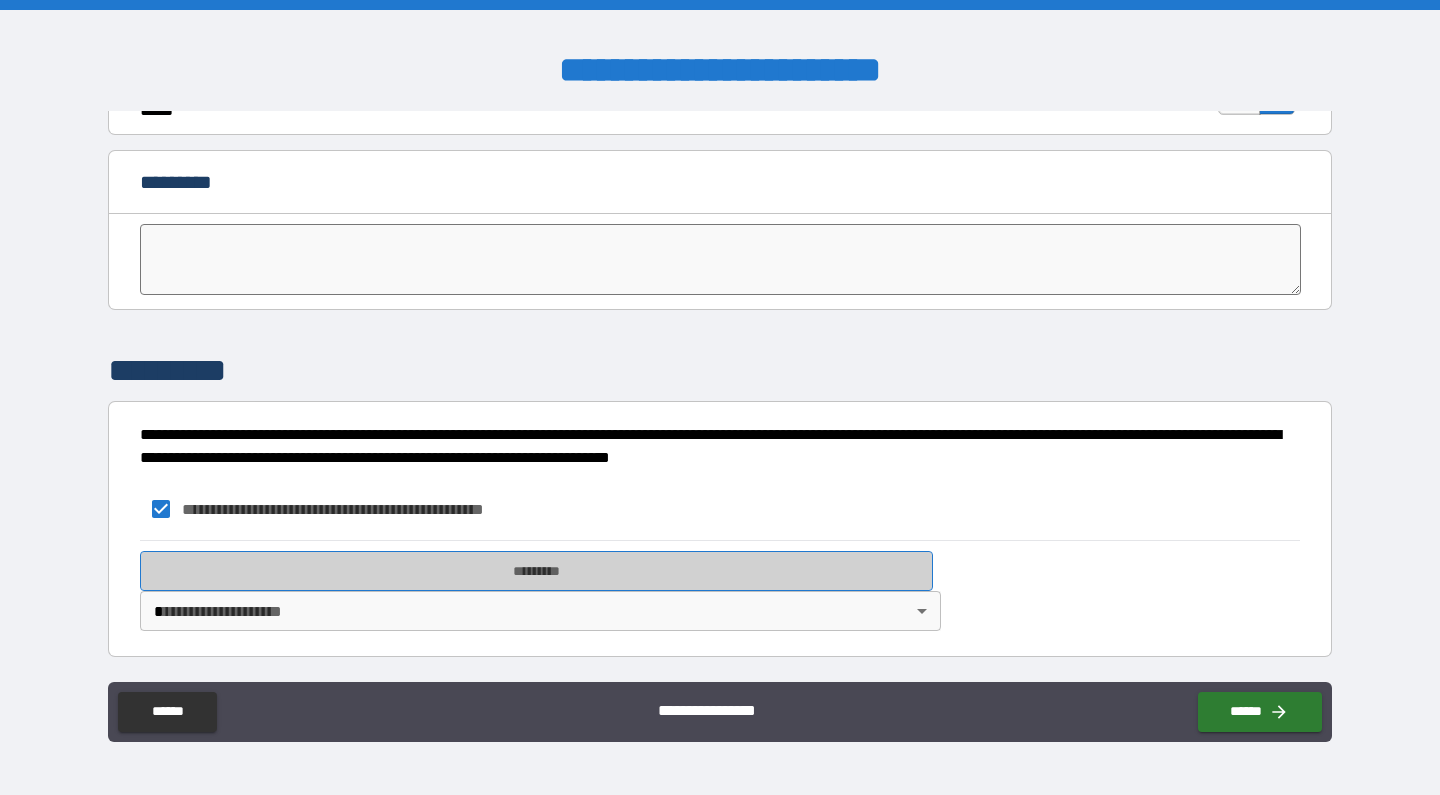 click on "*********" at bounding box center [536, 571] 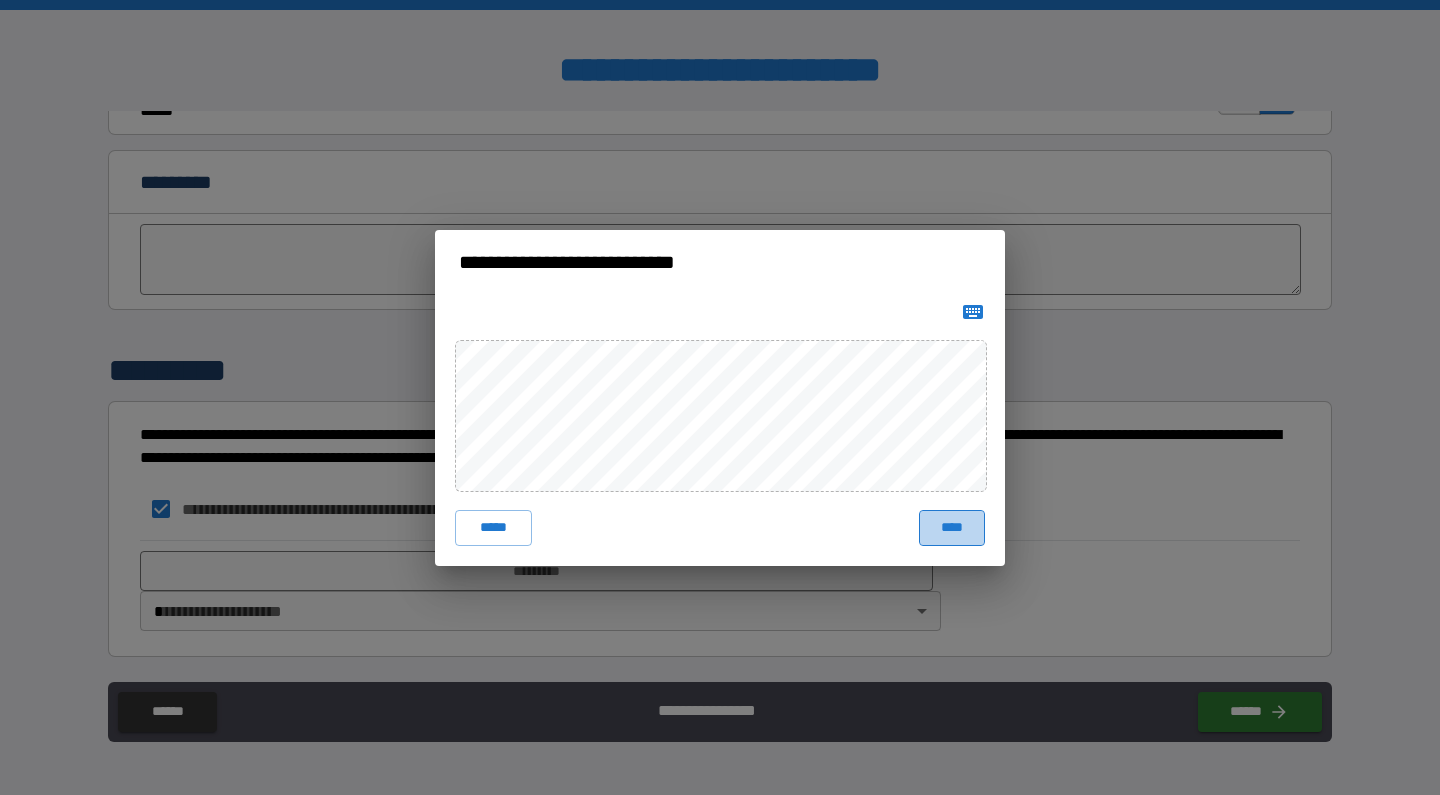 click on "****" at bounding box center (952, 528) 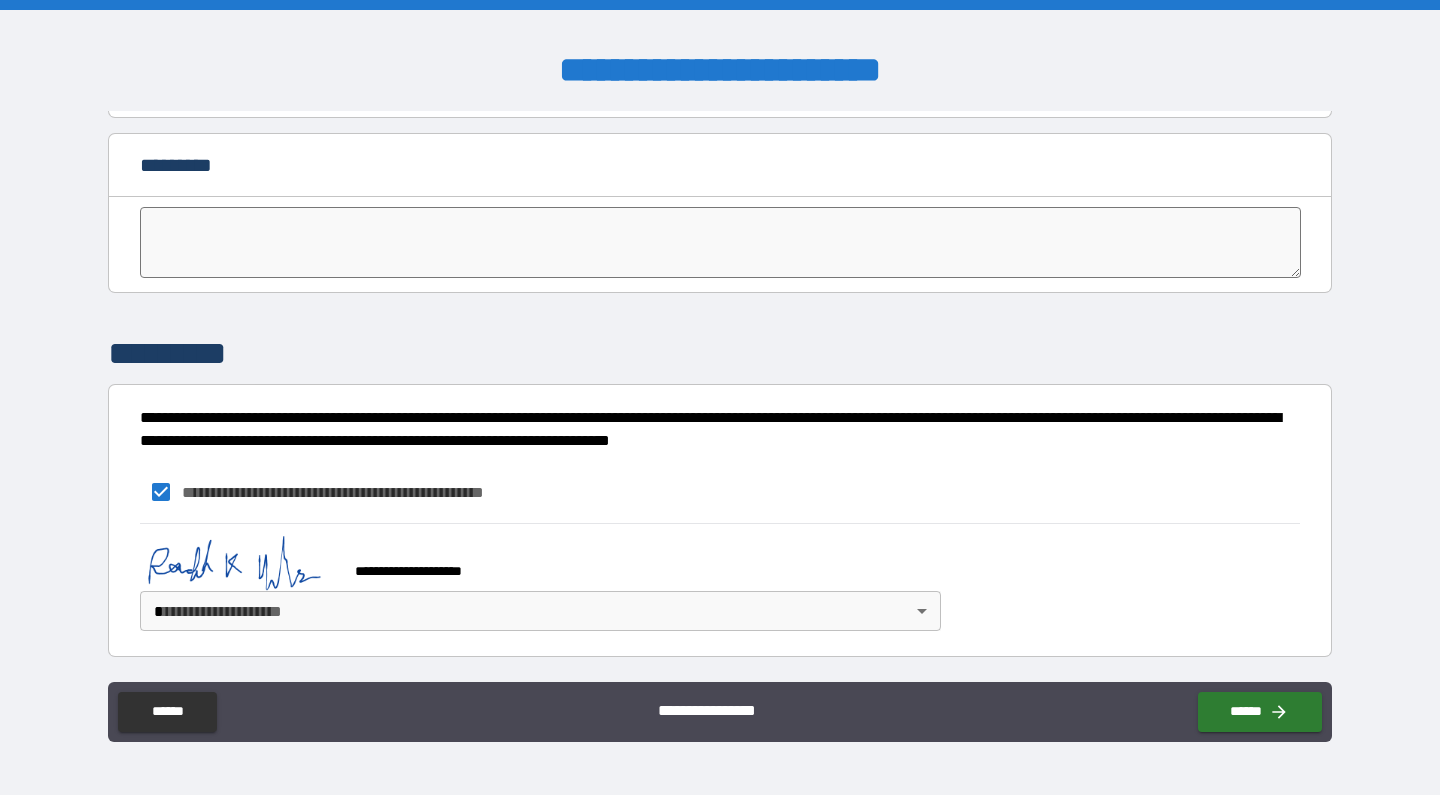 scroll, scrollTop: 3979, scrollLeft: 0, axis: vertical 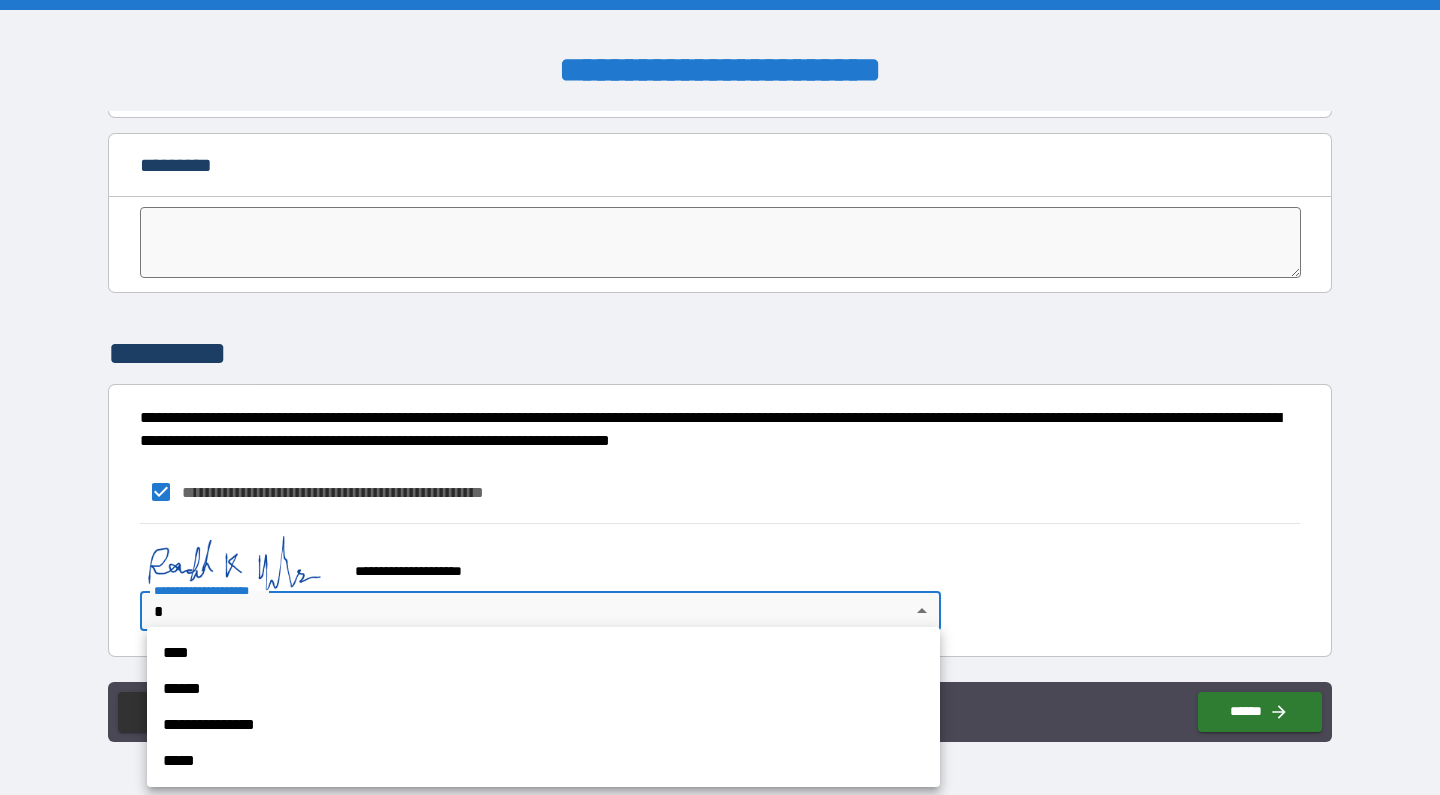 click on "**********" at bounding box center (543, 725) 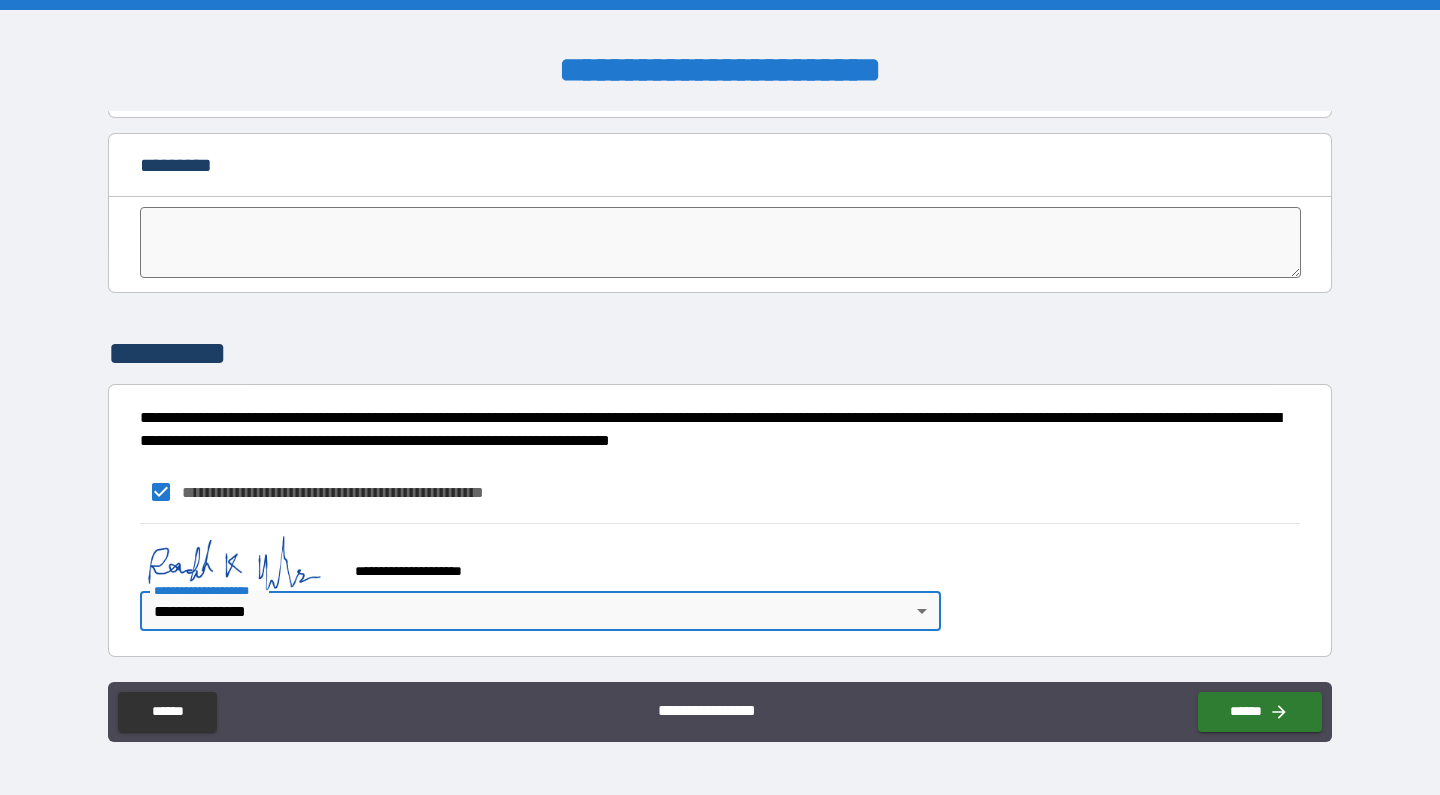 type on "**********" 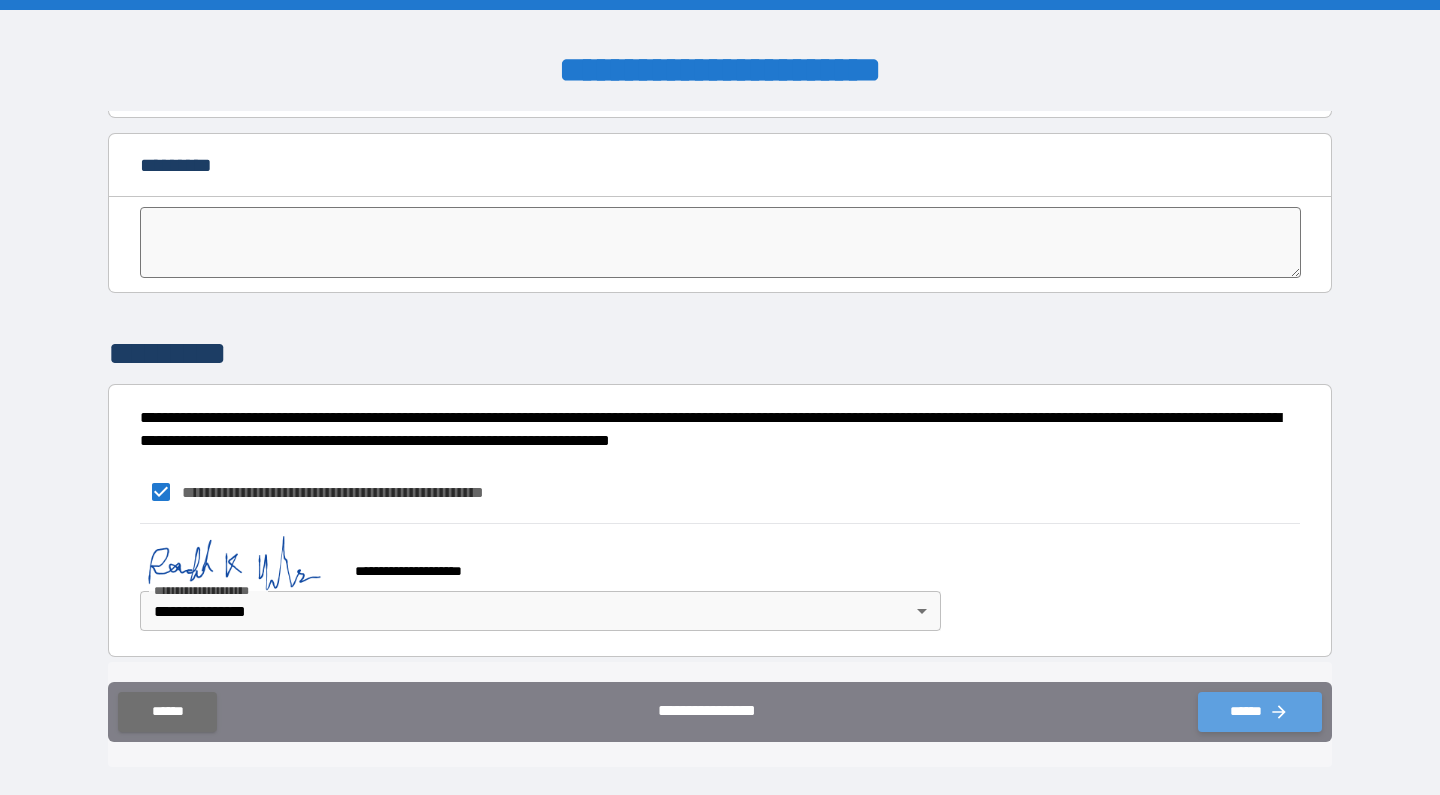 click on "******" at bounding box center [1260, 712] 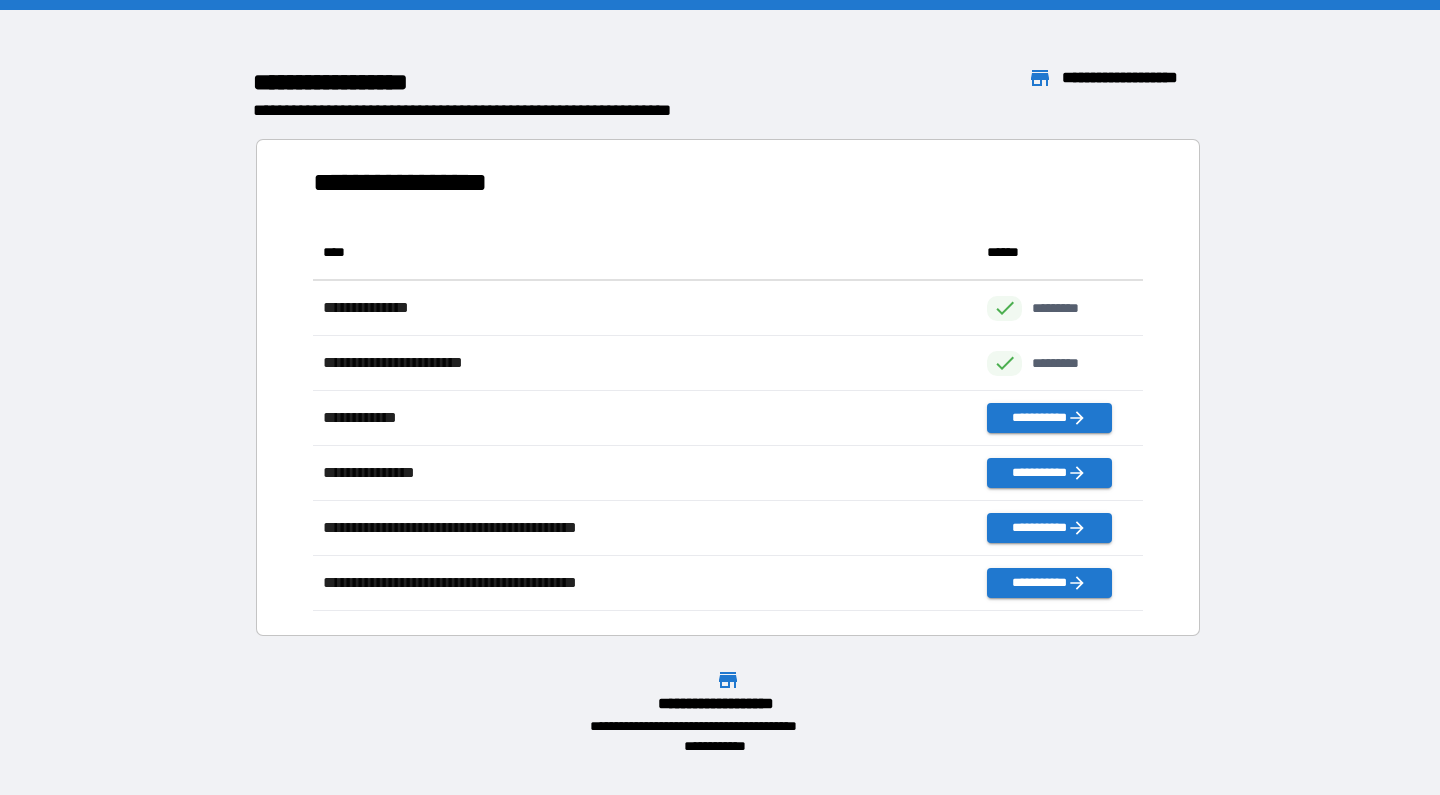 scroll, scrollTop: 1, scrollLeft: 1, axis: both 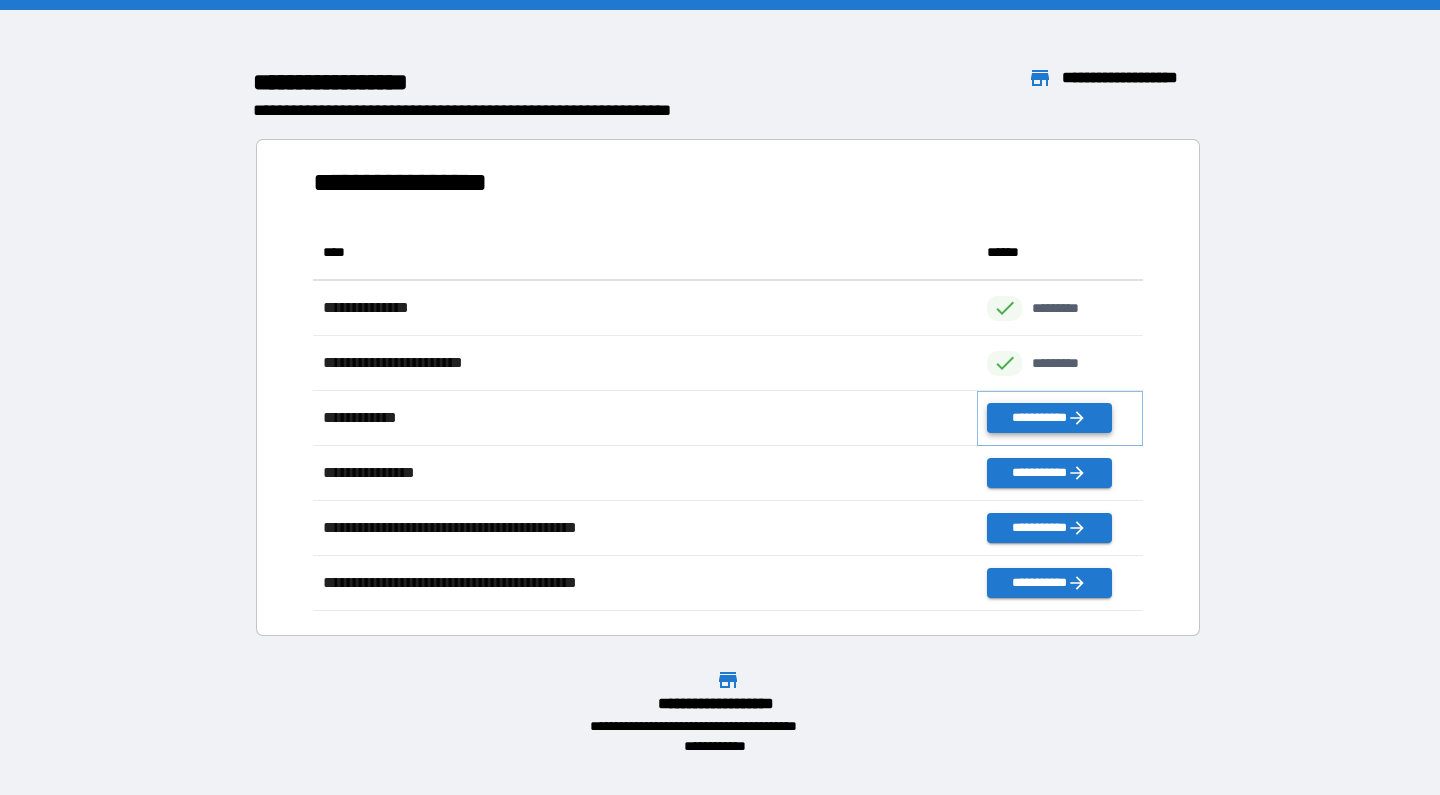 click on "**********" at bounding box center [1049, 418] 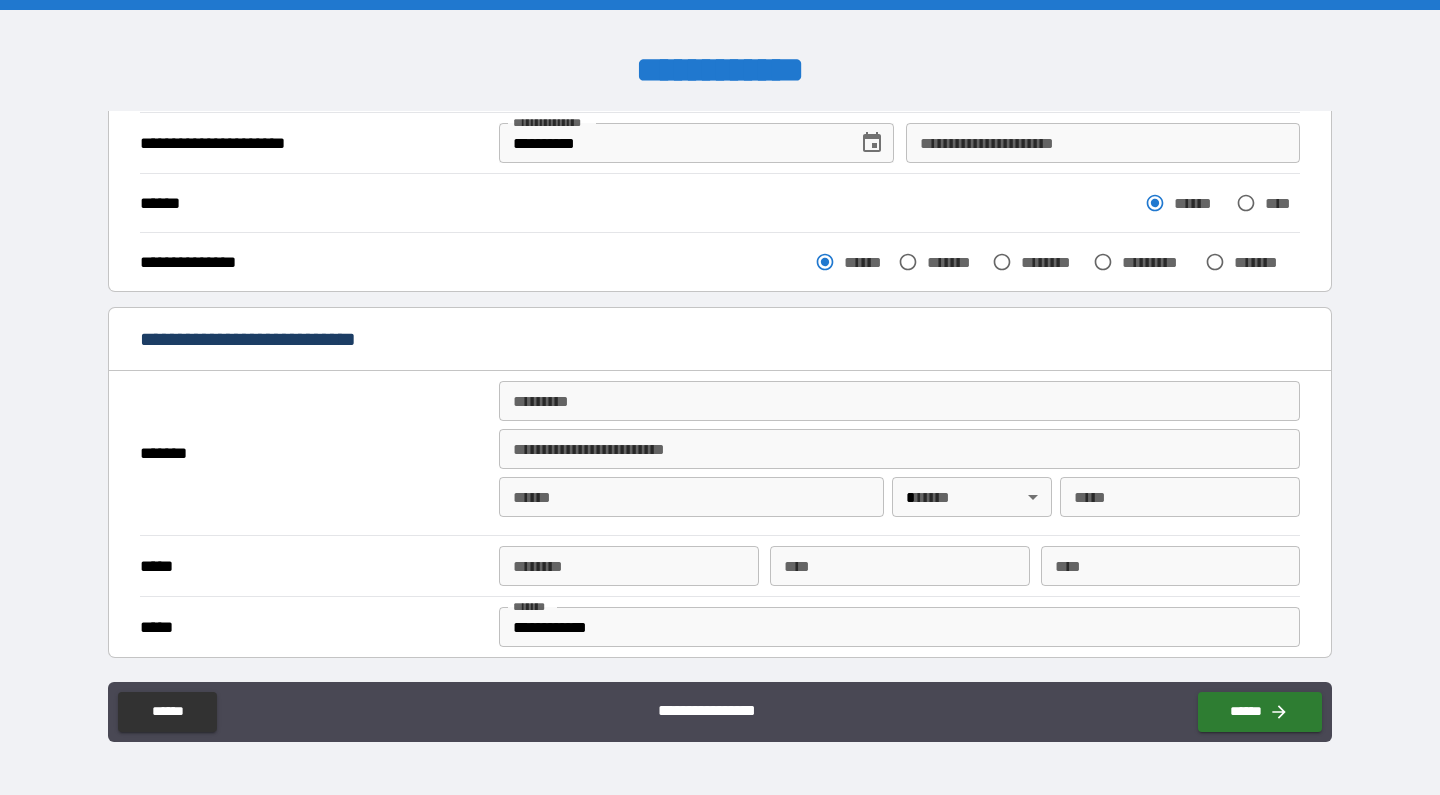 scroll, scrollTop: 201, scrollLeft: 0, axis: vertical 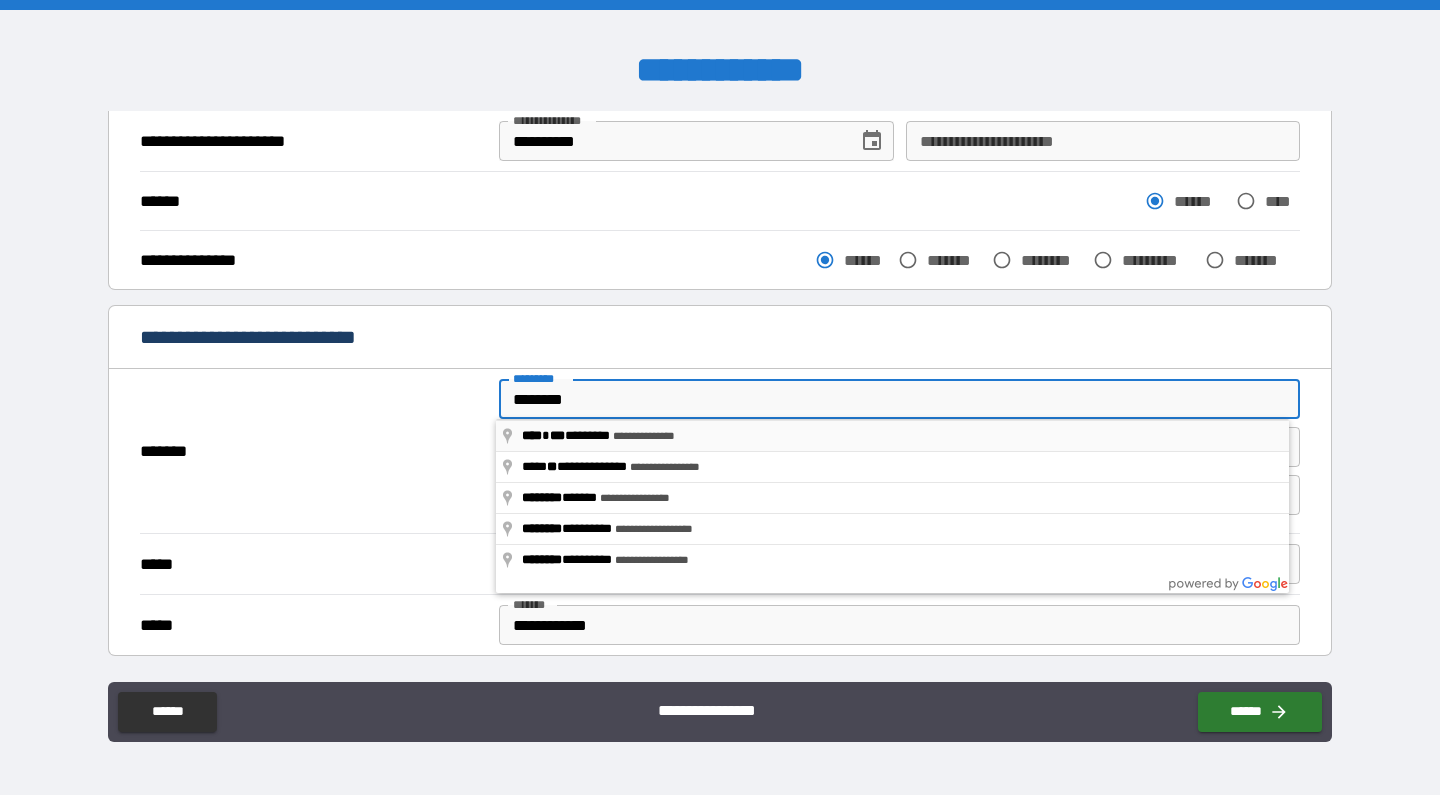 type on "**********" 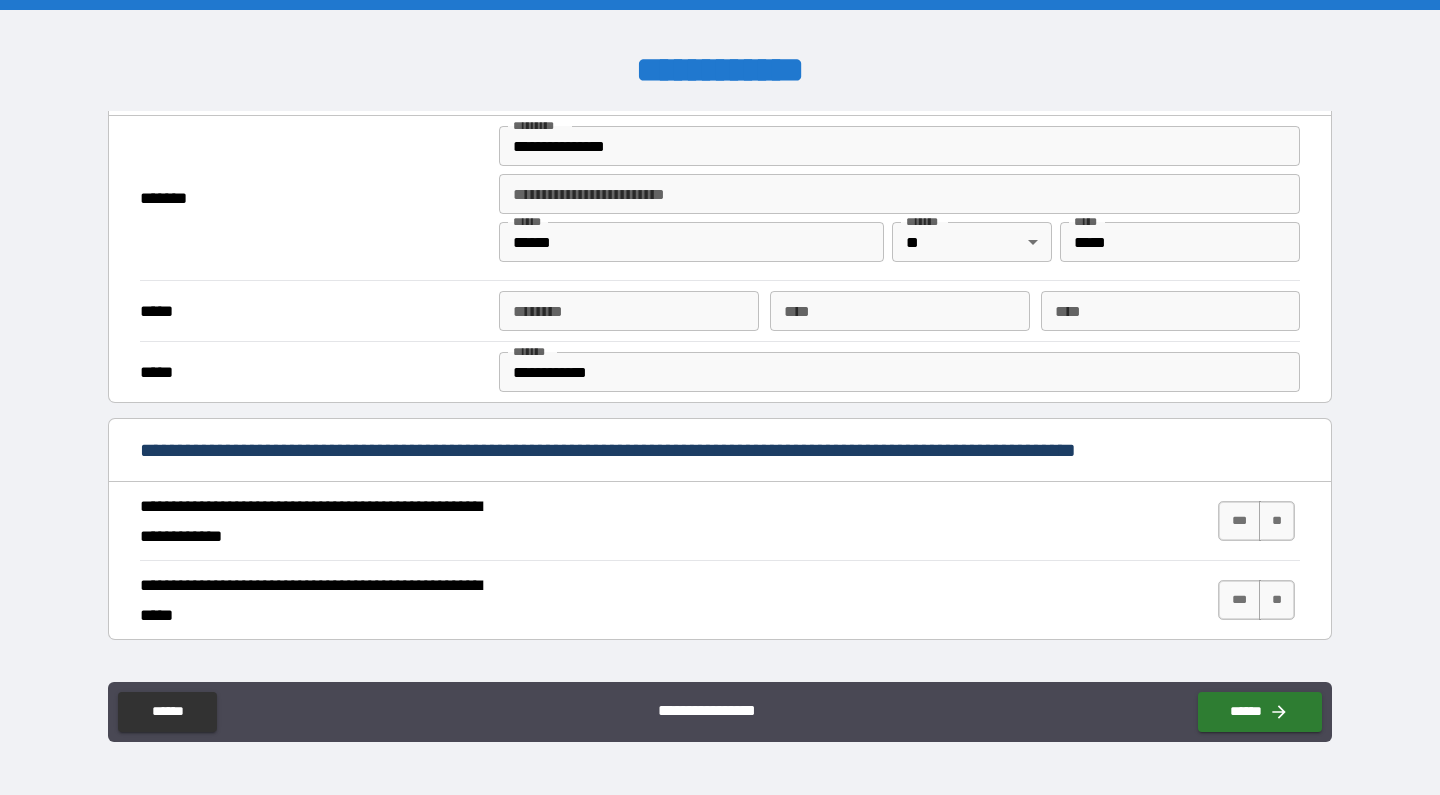 scroll, scrollTop: 463, scrollLeft: 0, axis: vertical 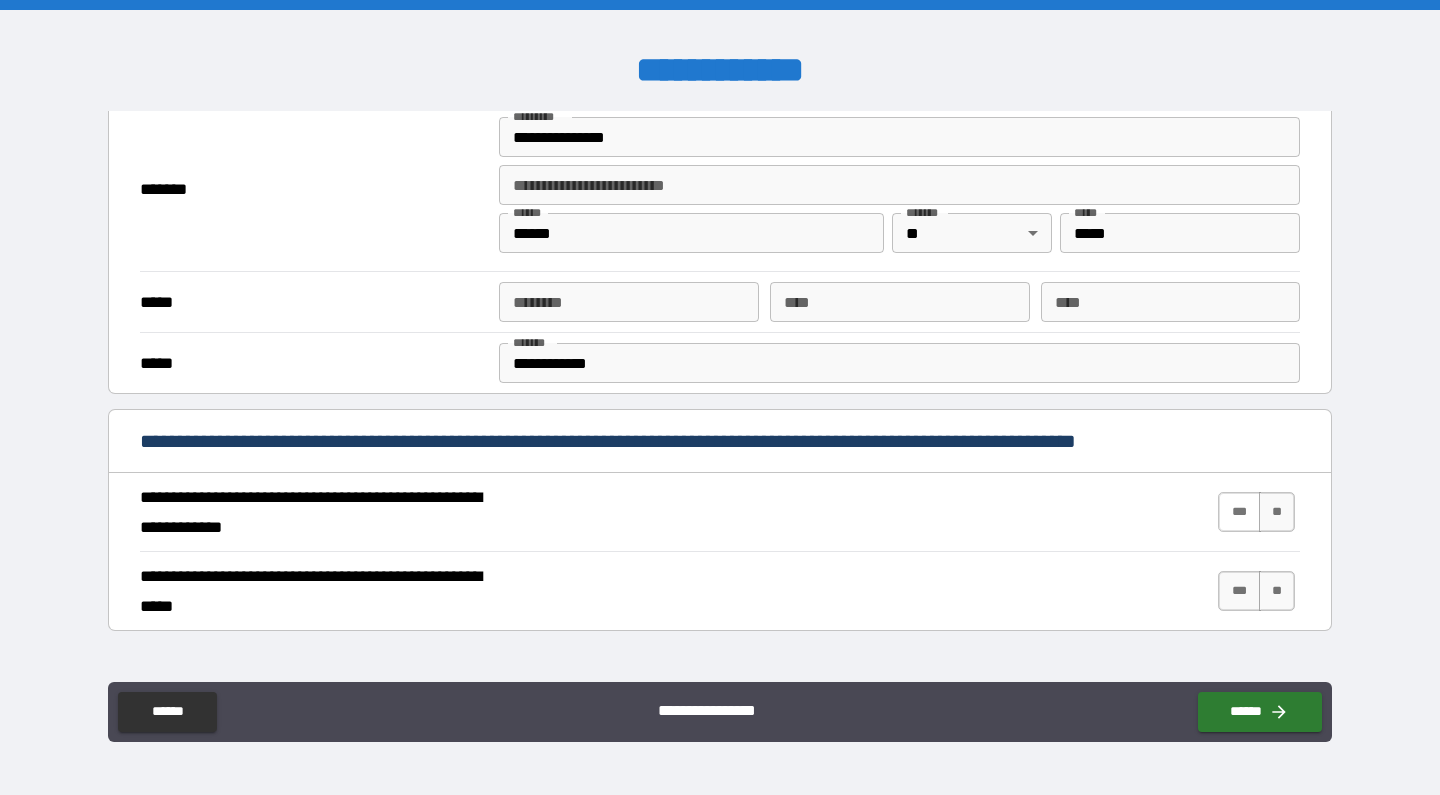 click on "***" at bounding box center (1239, 512) 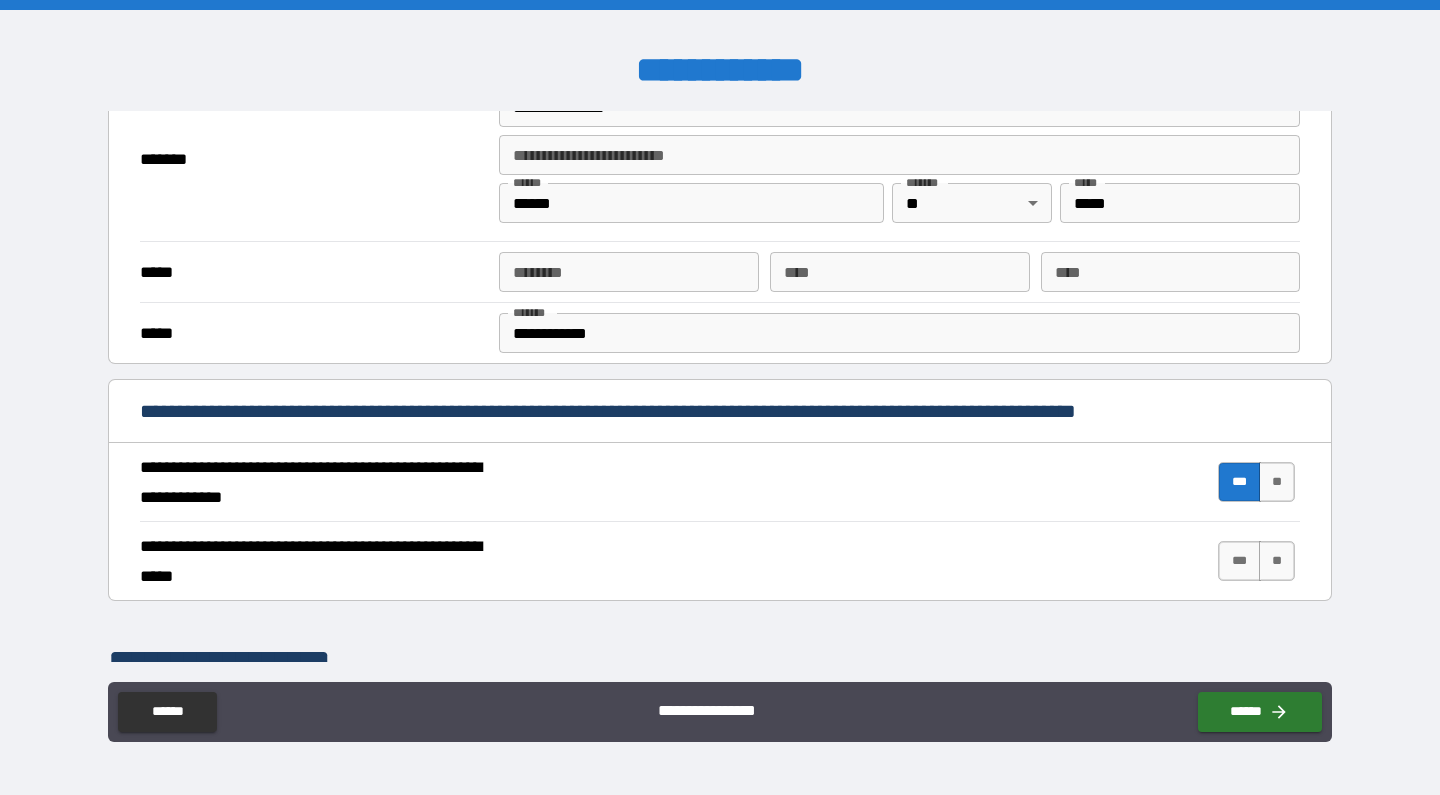 scroll, scrollTop: 495, scrollLeft: 0, axis: vertical 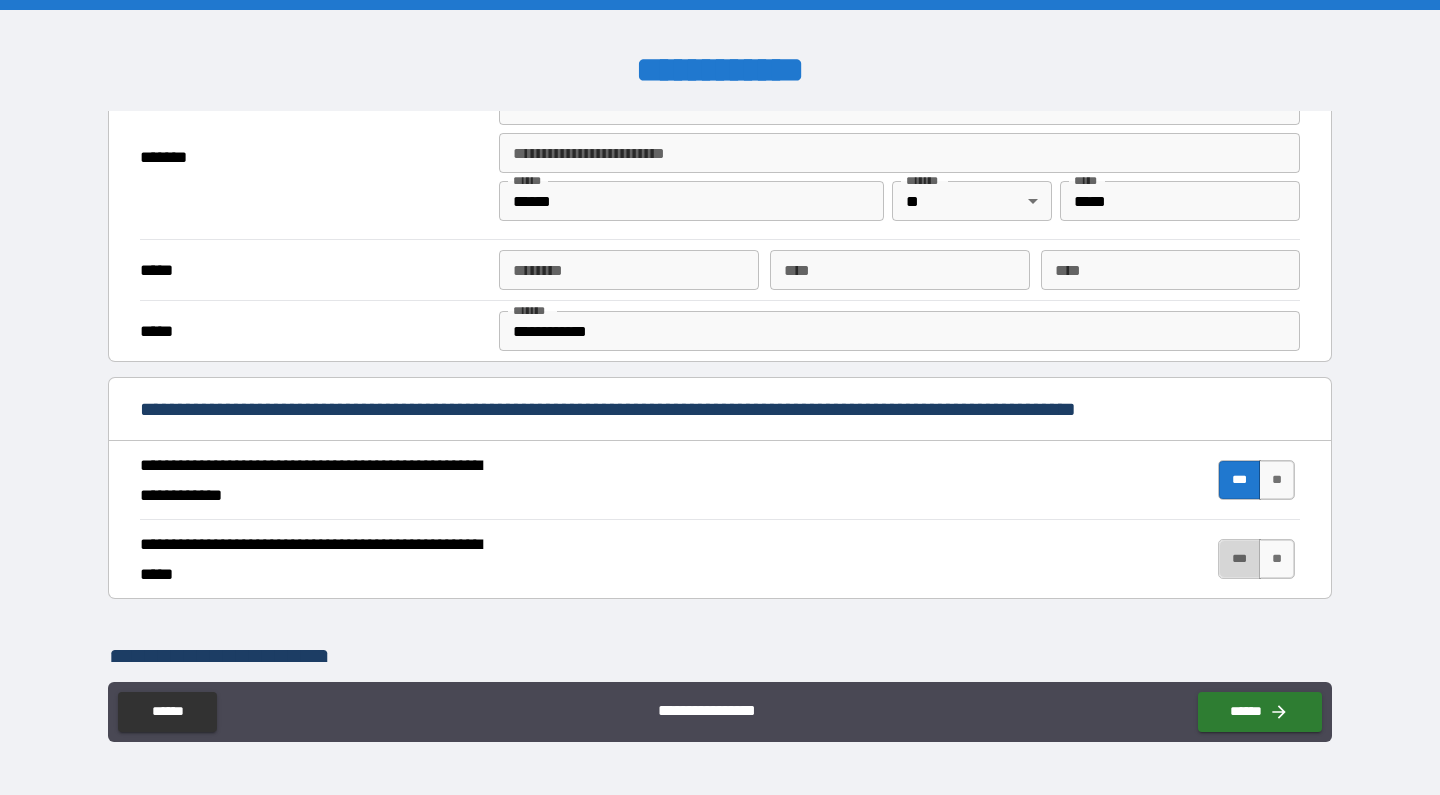 click on "***" at bounding box center [1239, 559] 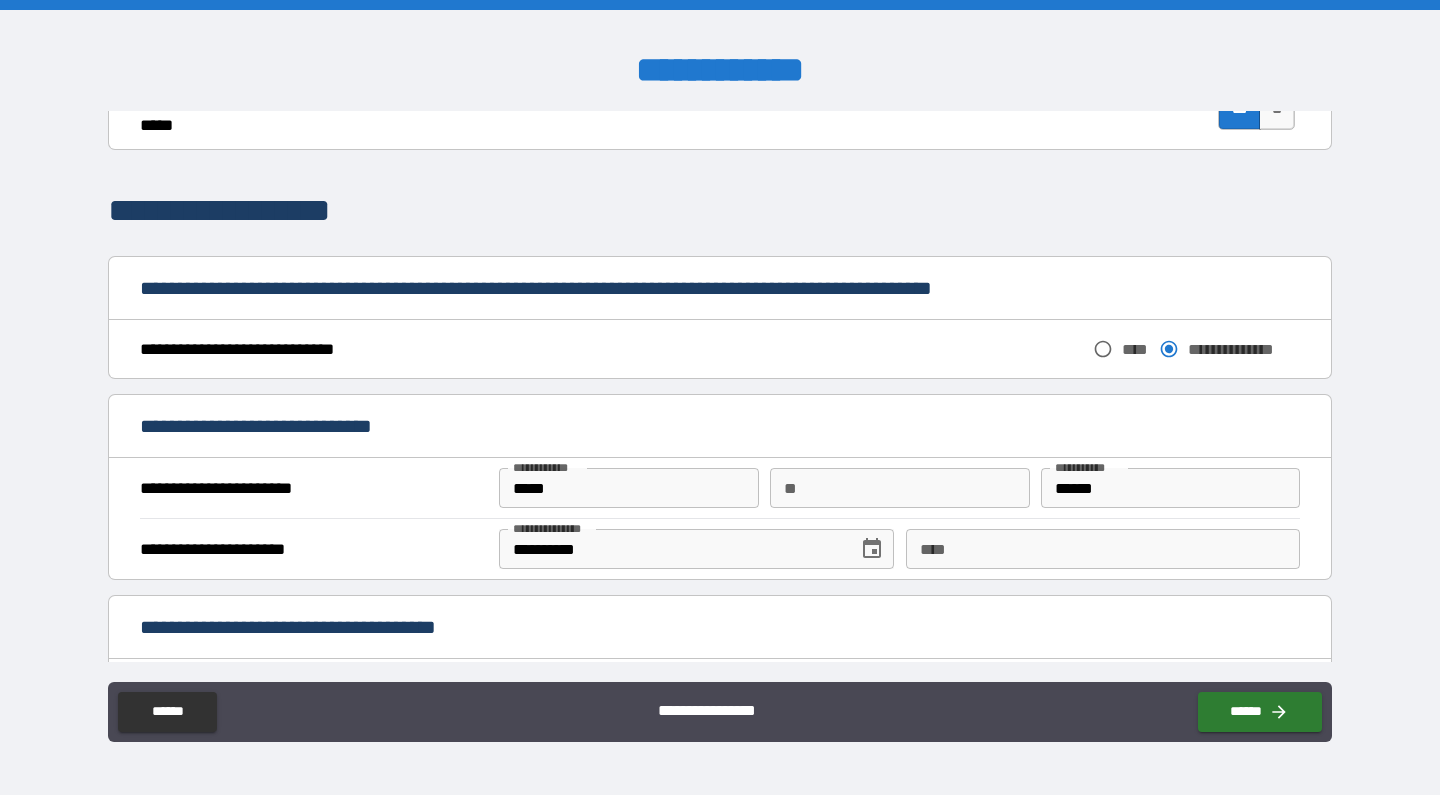 scroll, scrollTop: 956, scrollLeft: 0, axis: vertical 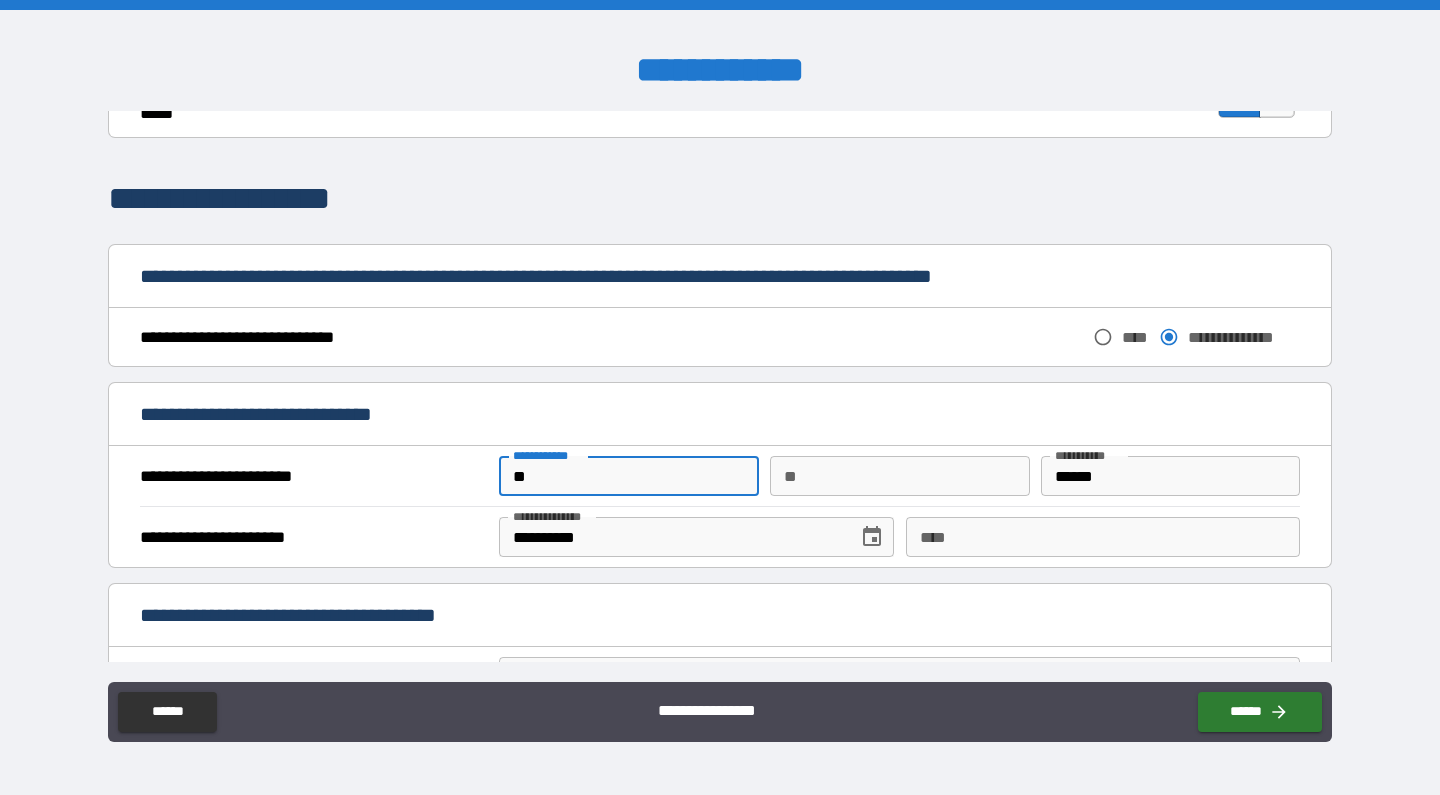 type on "*" 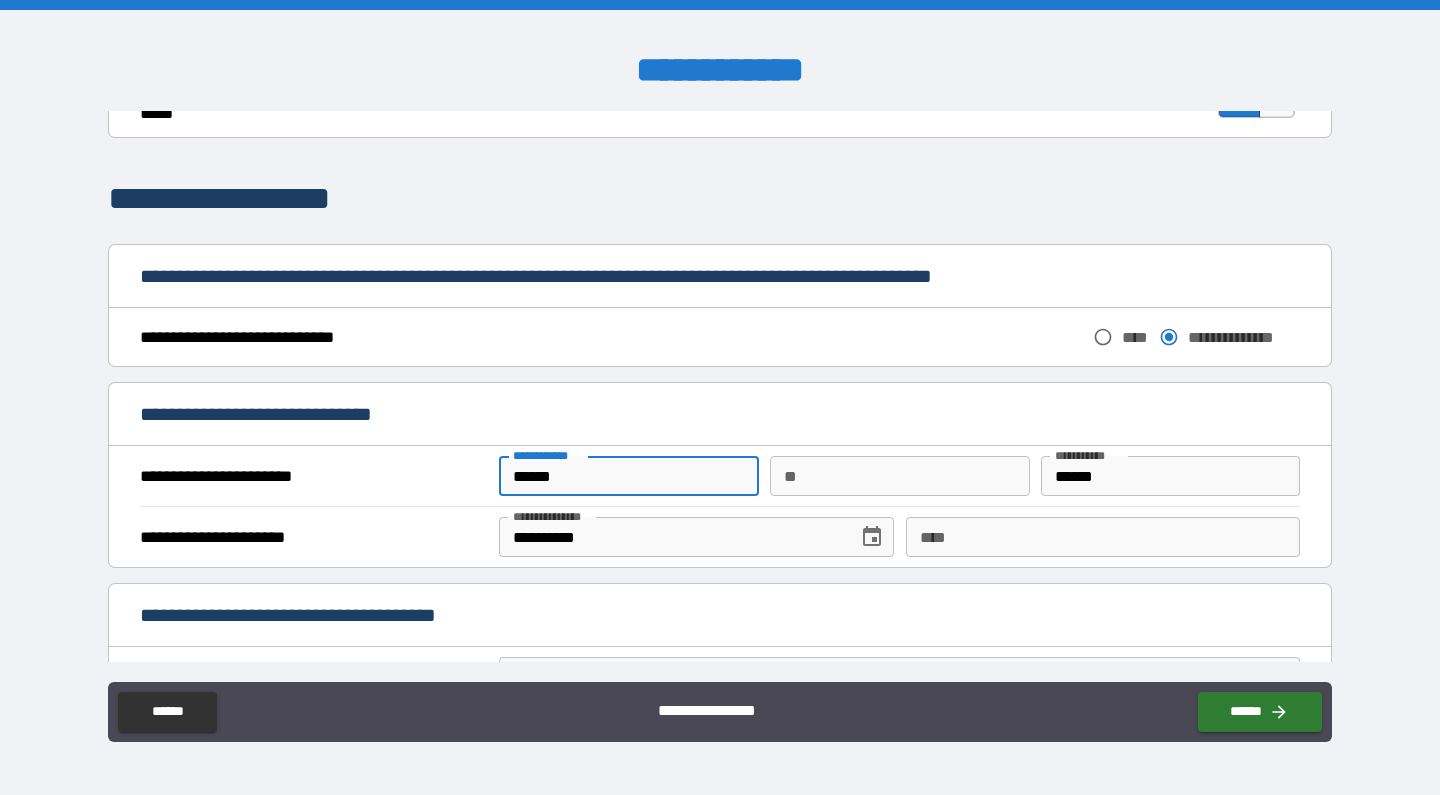 type on "******" 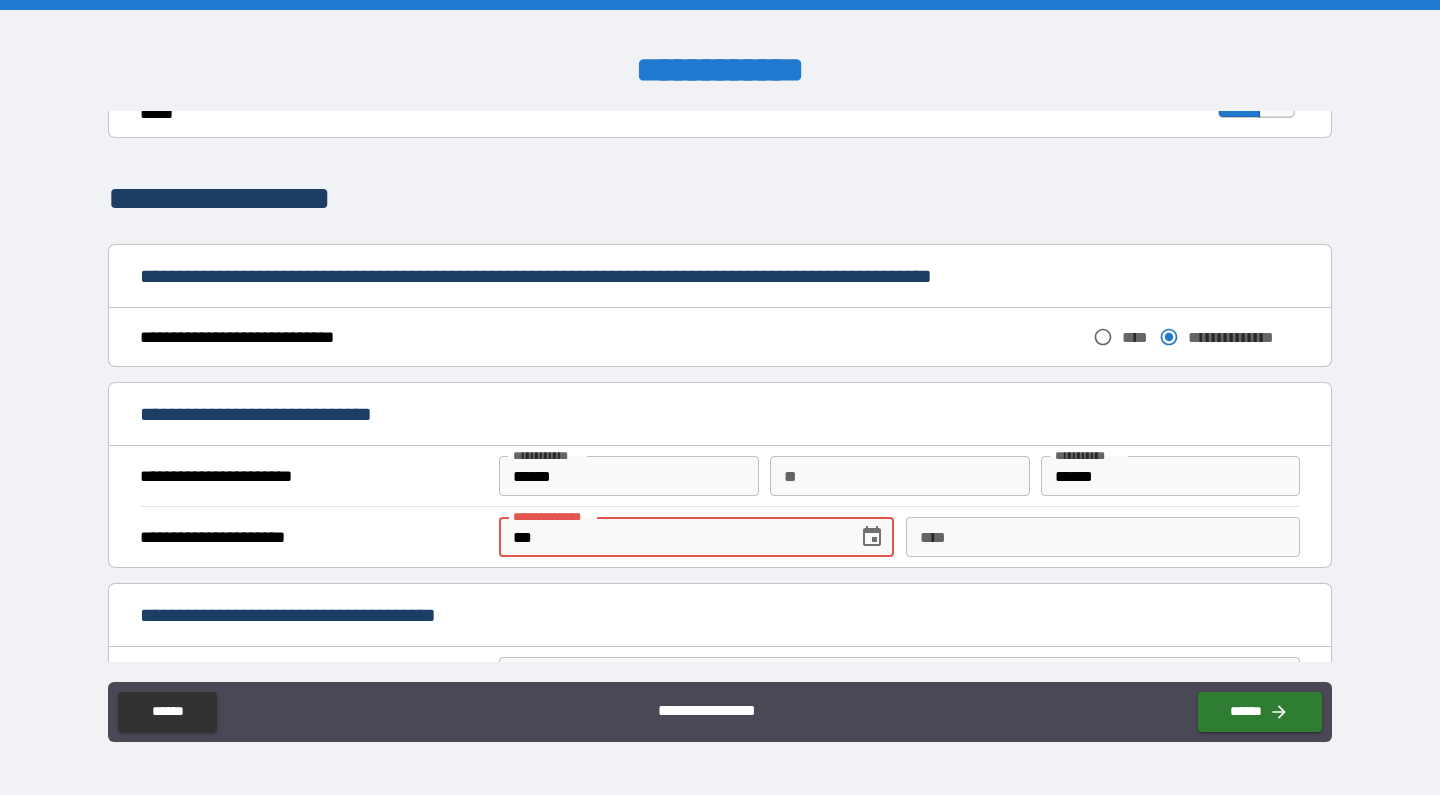 type on "*" 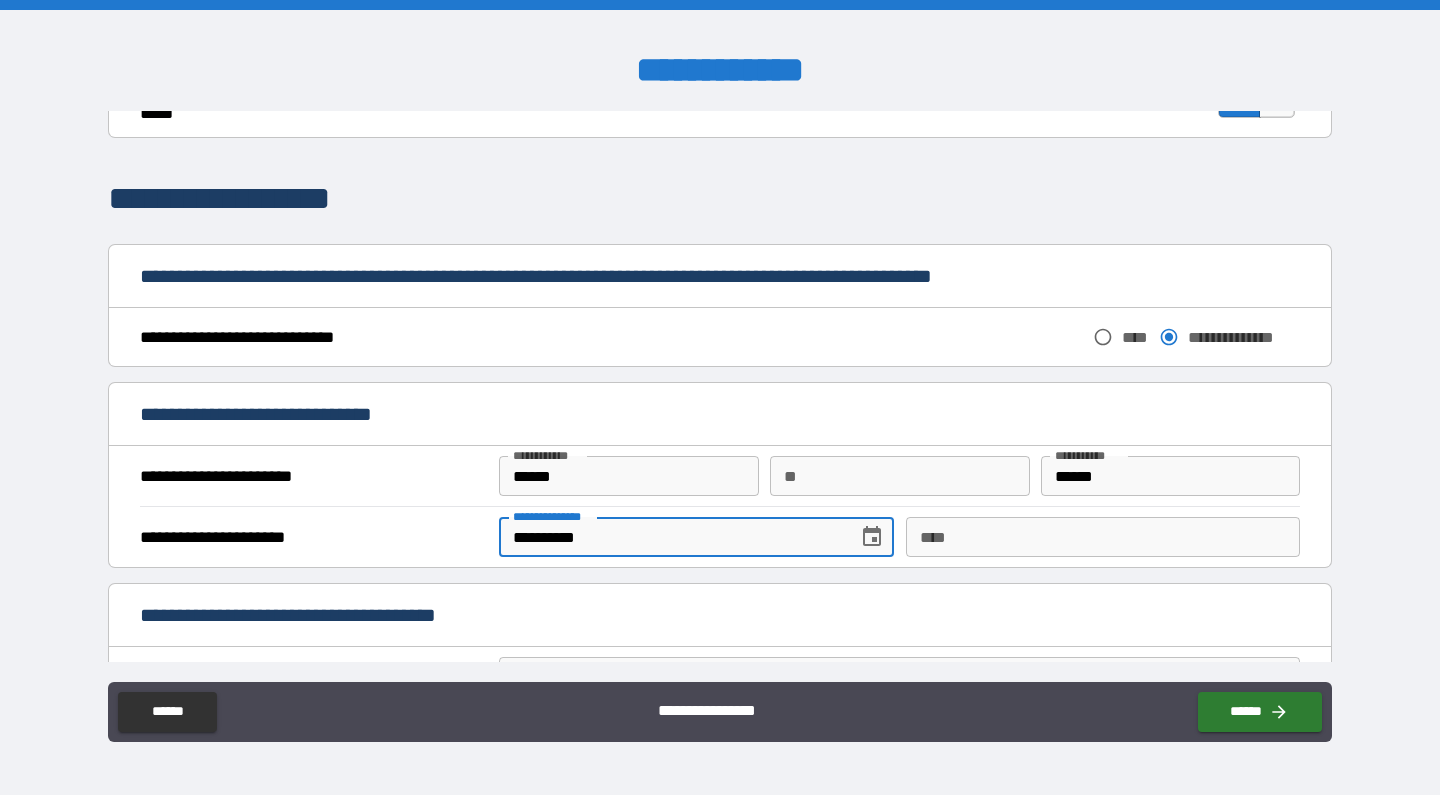 type on "**********" 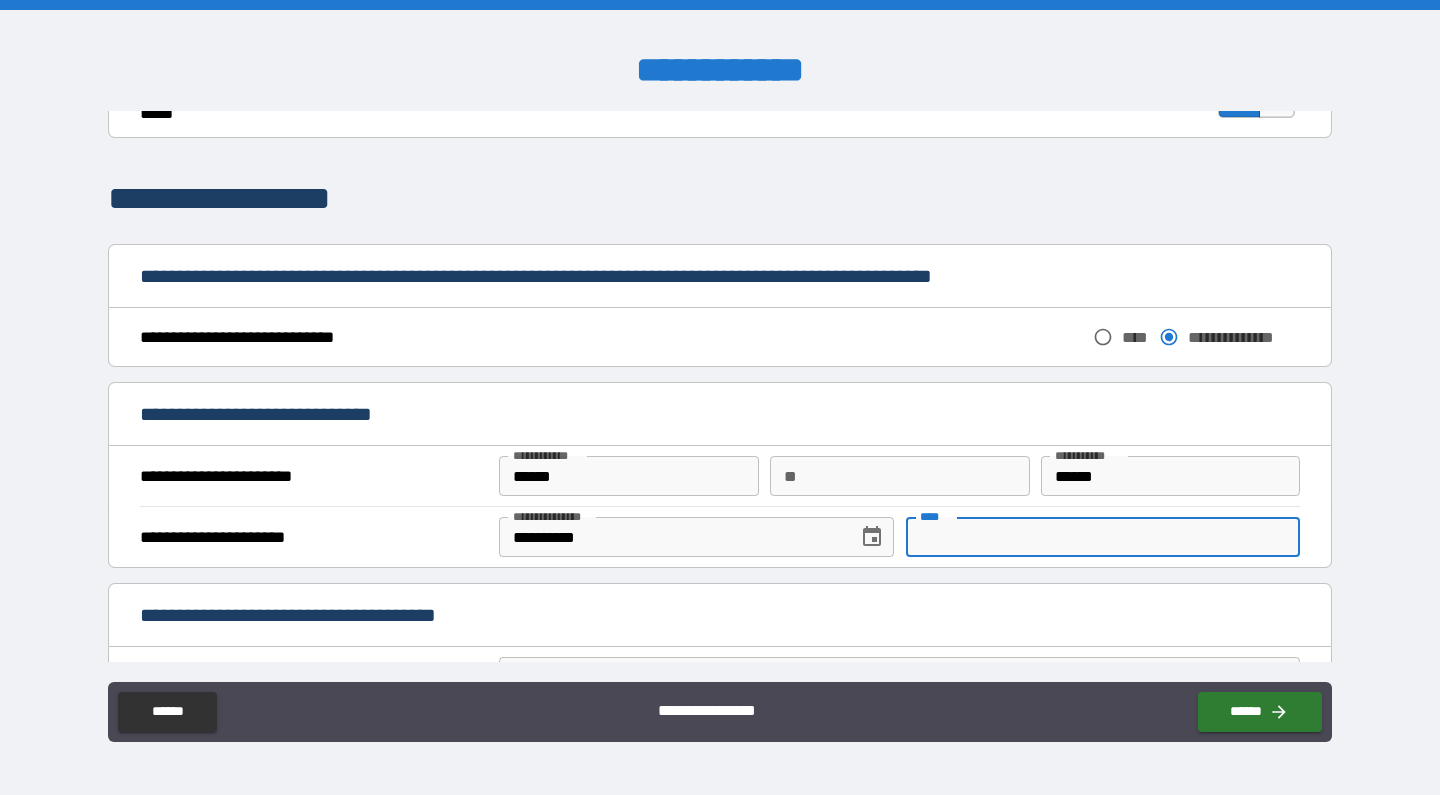 type on "*" 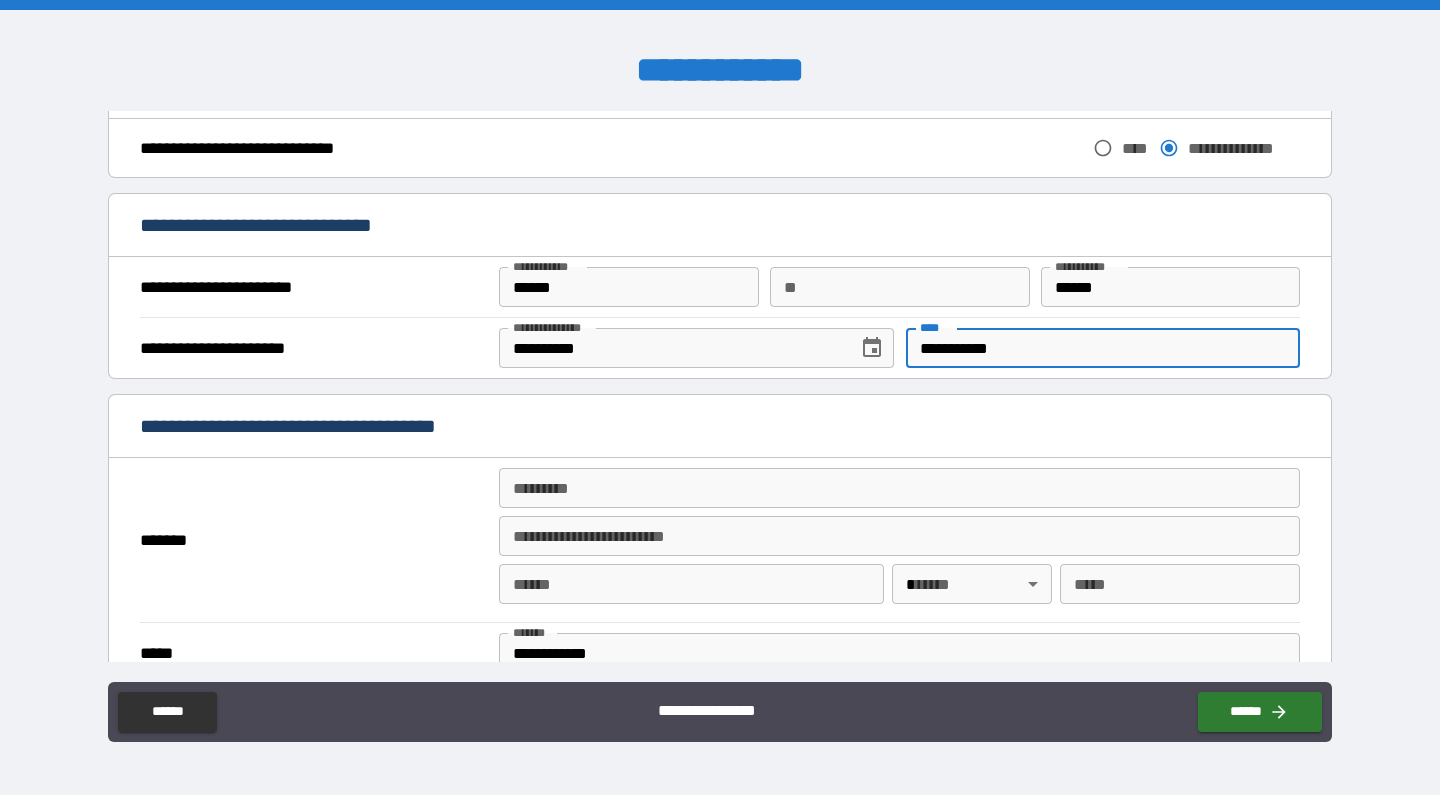 scroll, scrollTop: 1149, scrollLeft: 0, axis: vertical 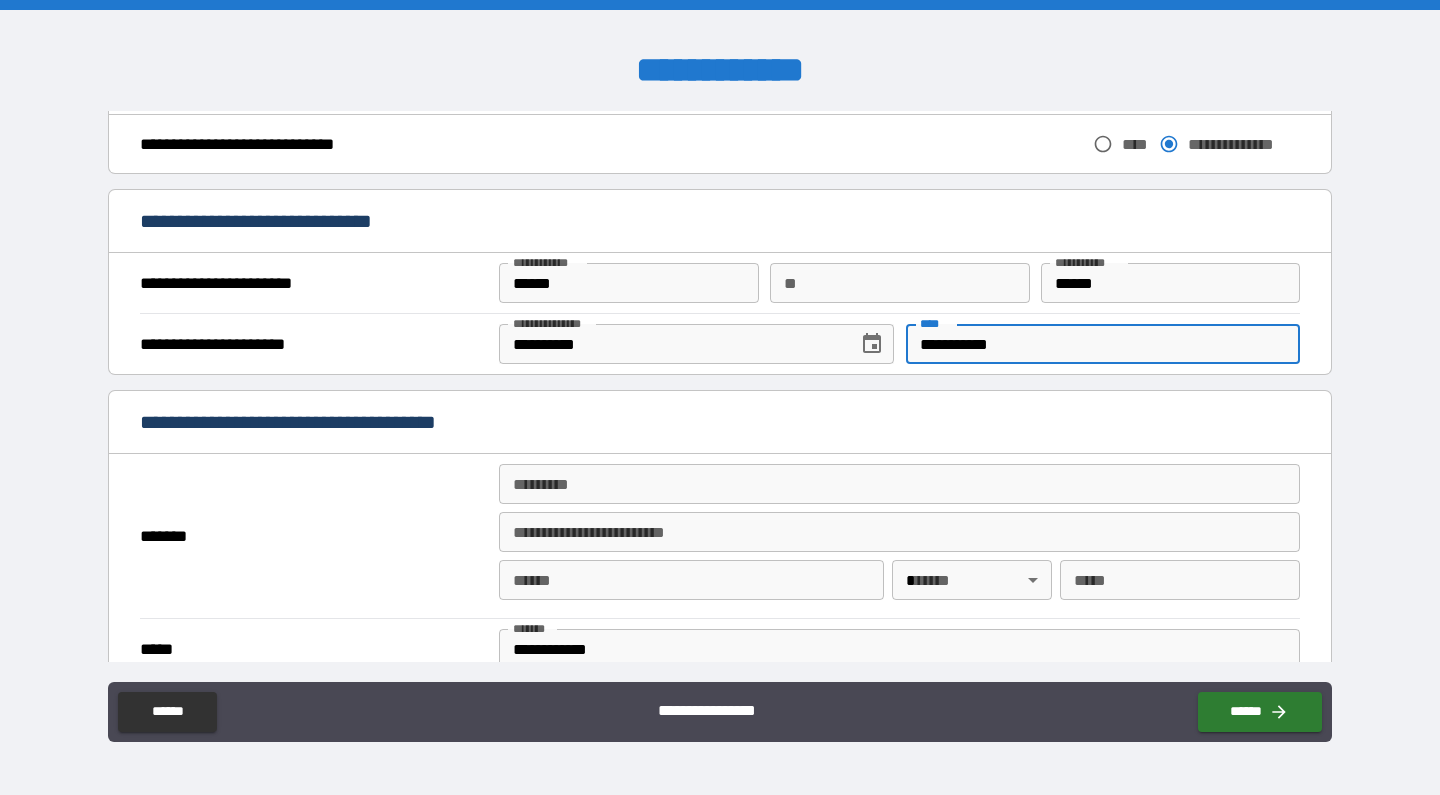 type on "**********" 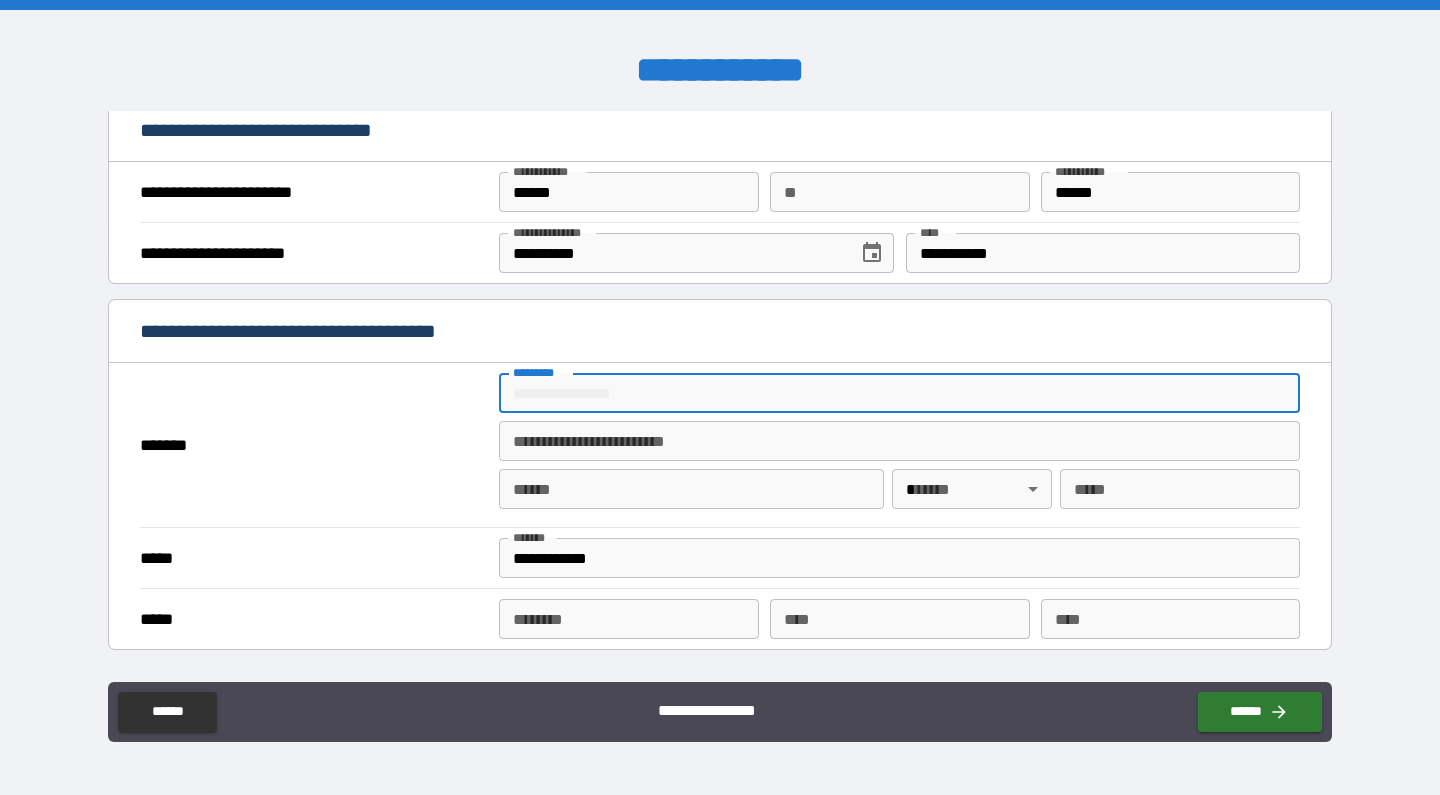 scroll, scrollTop: 1242, scrollLeft: 0, axis: vertical 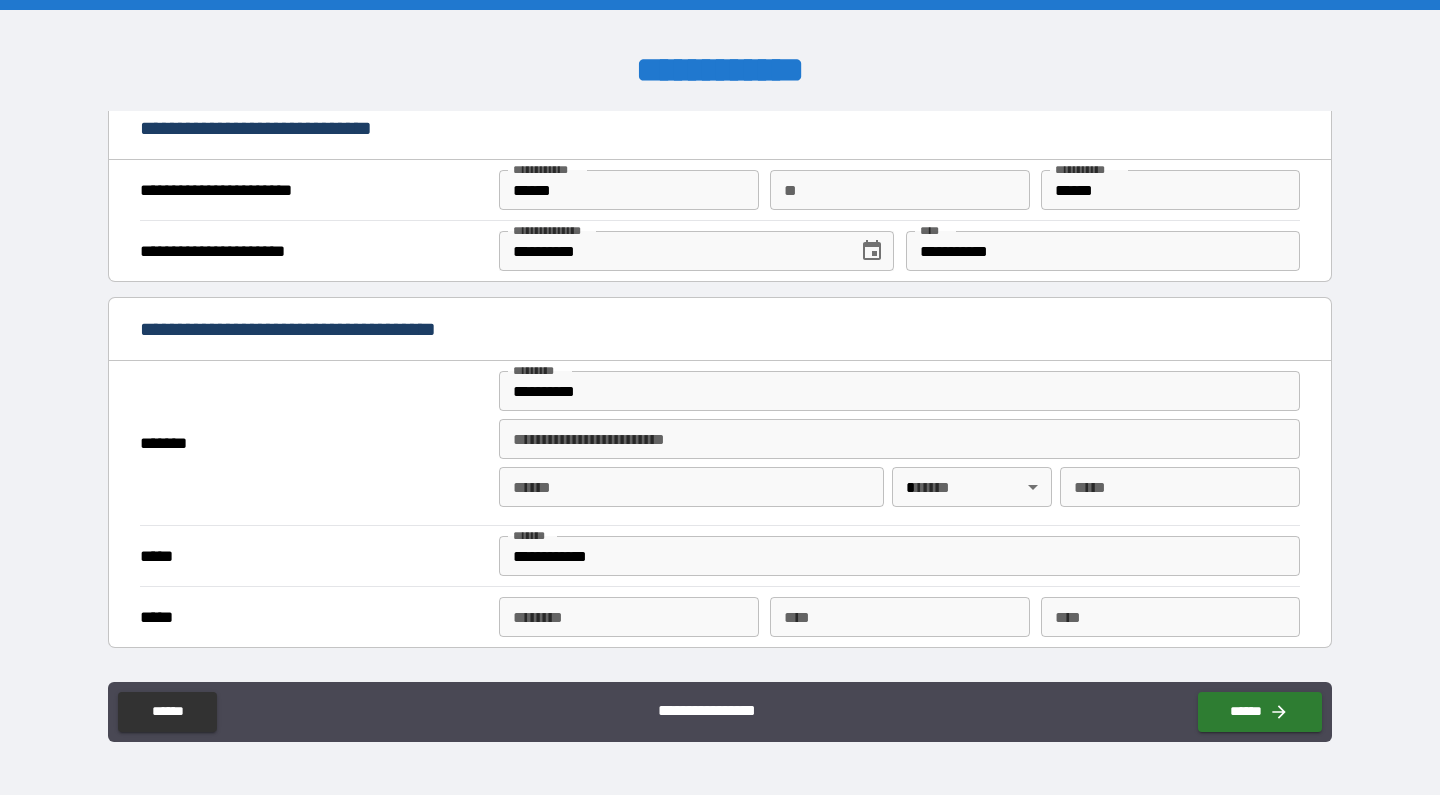 type on "**********" 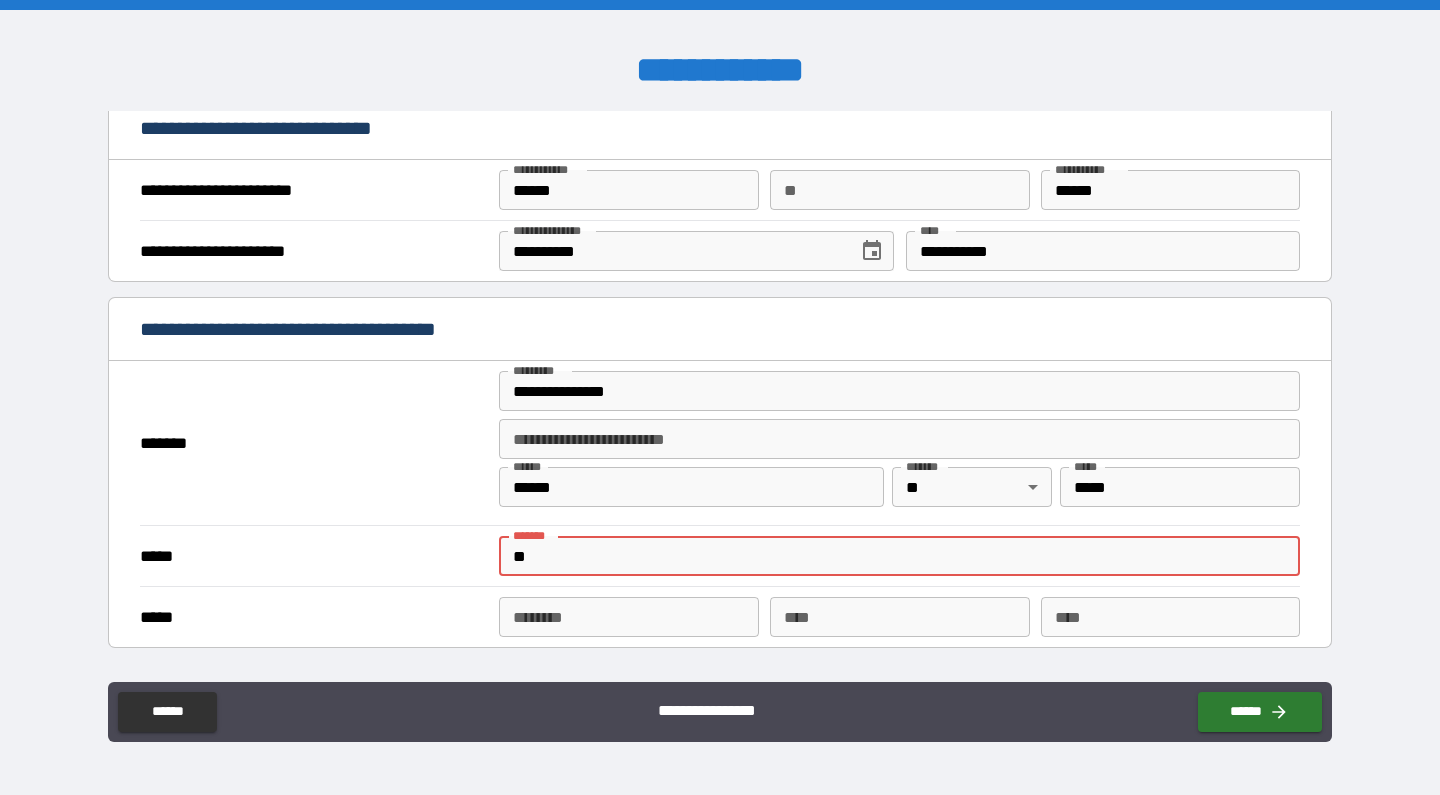 type on "*" 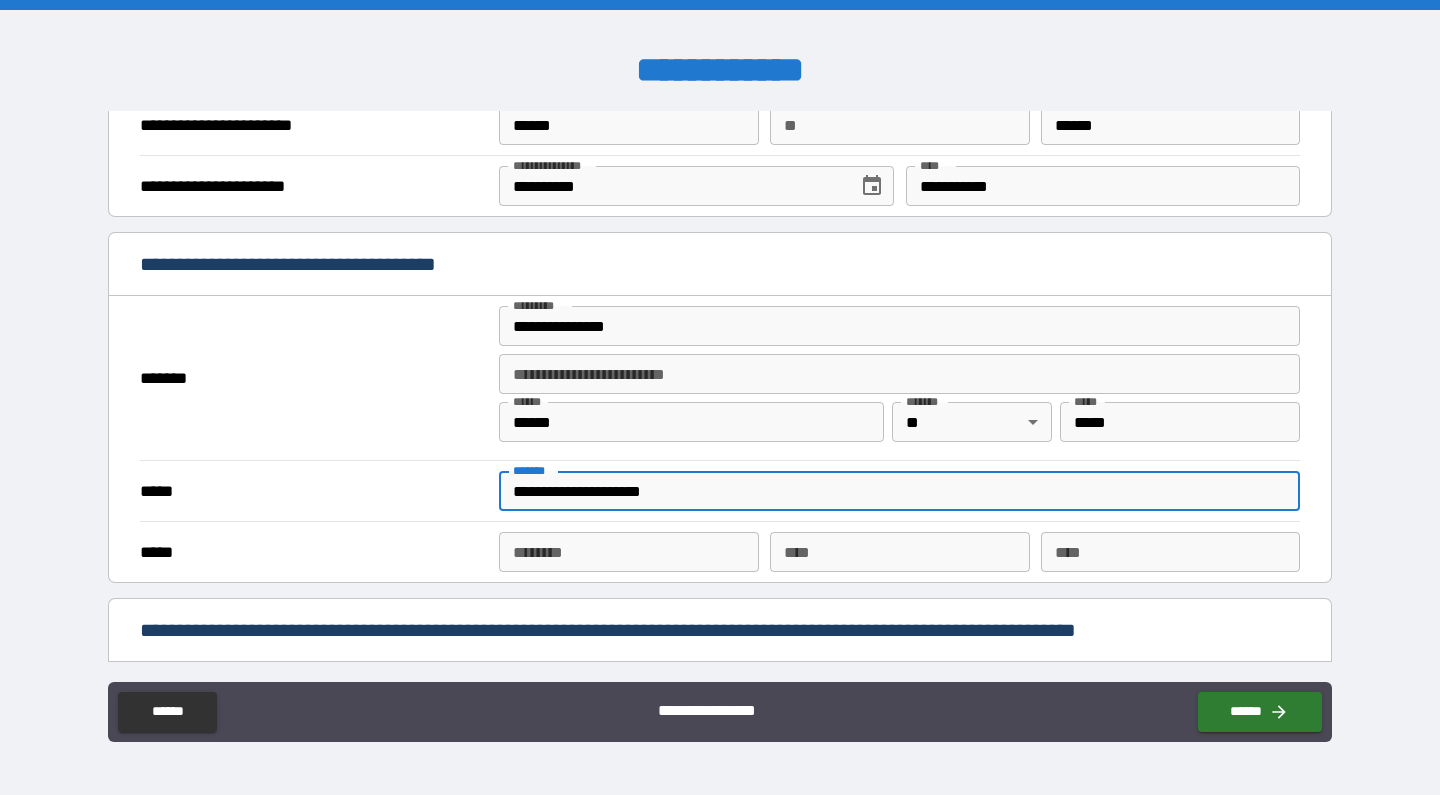 scroll, scrollTop: 1316, scrollLeft: 0, axis: vertical 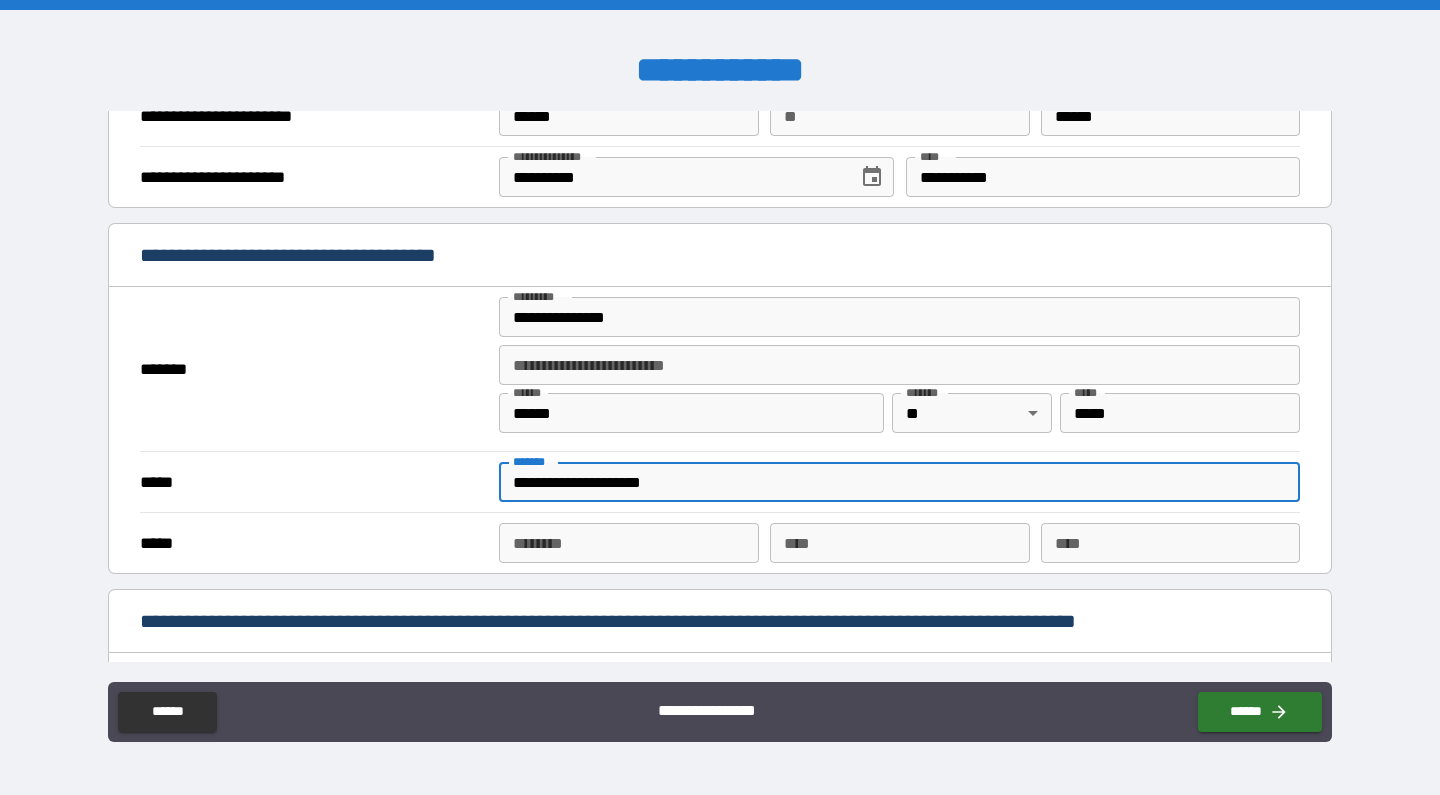 type on "**********" 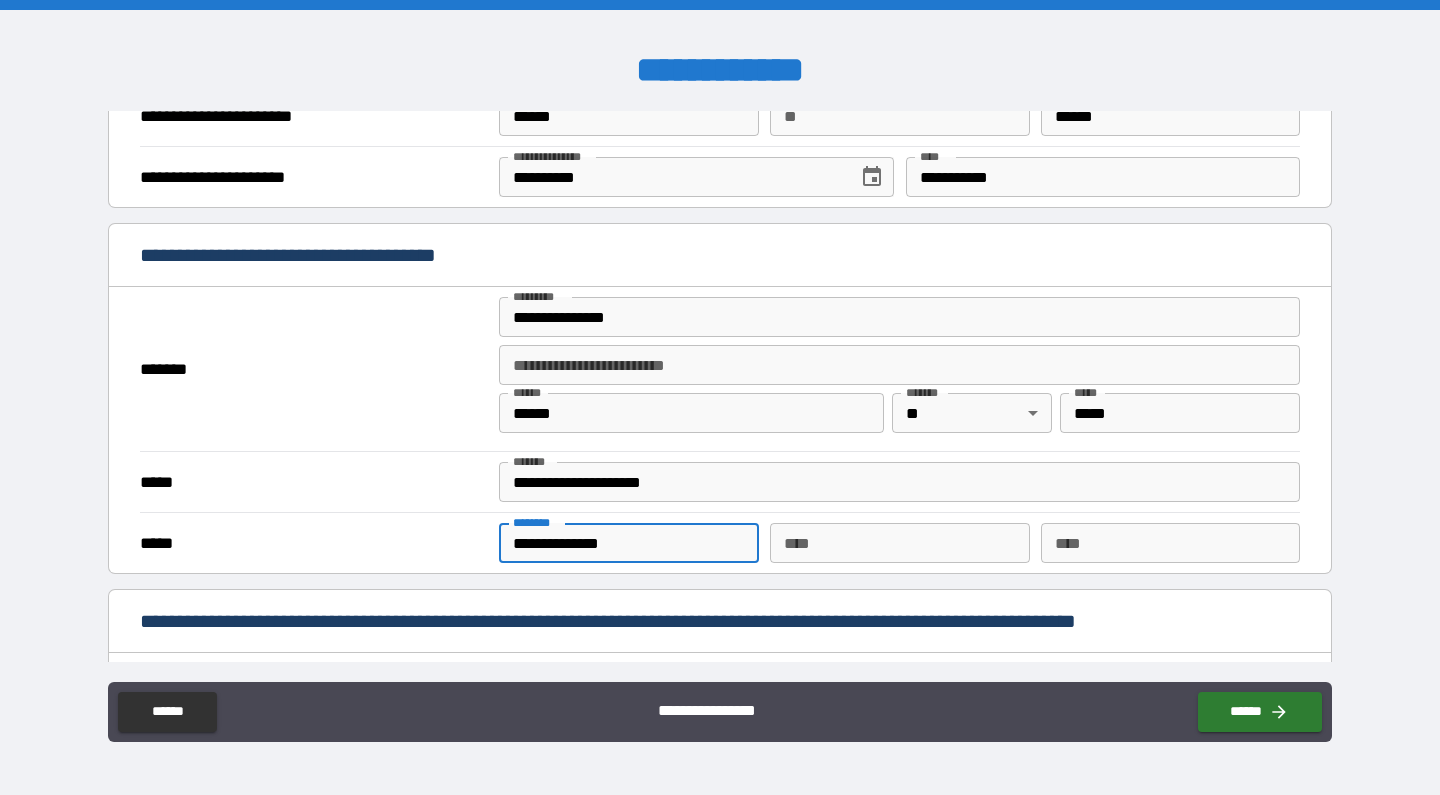 type on "**********" 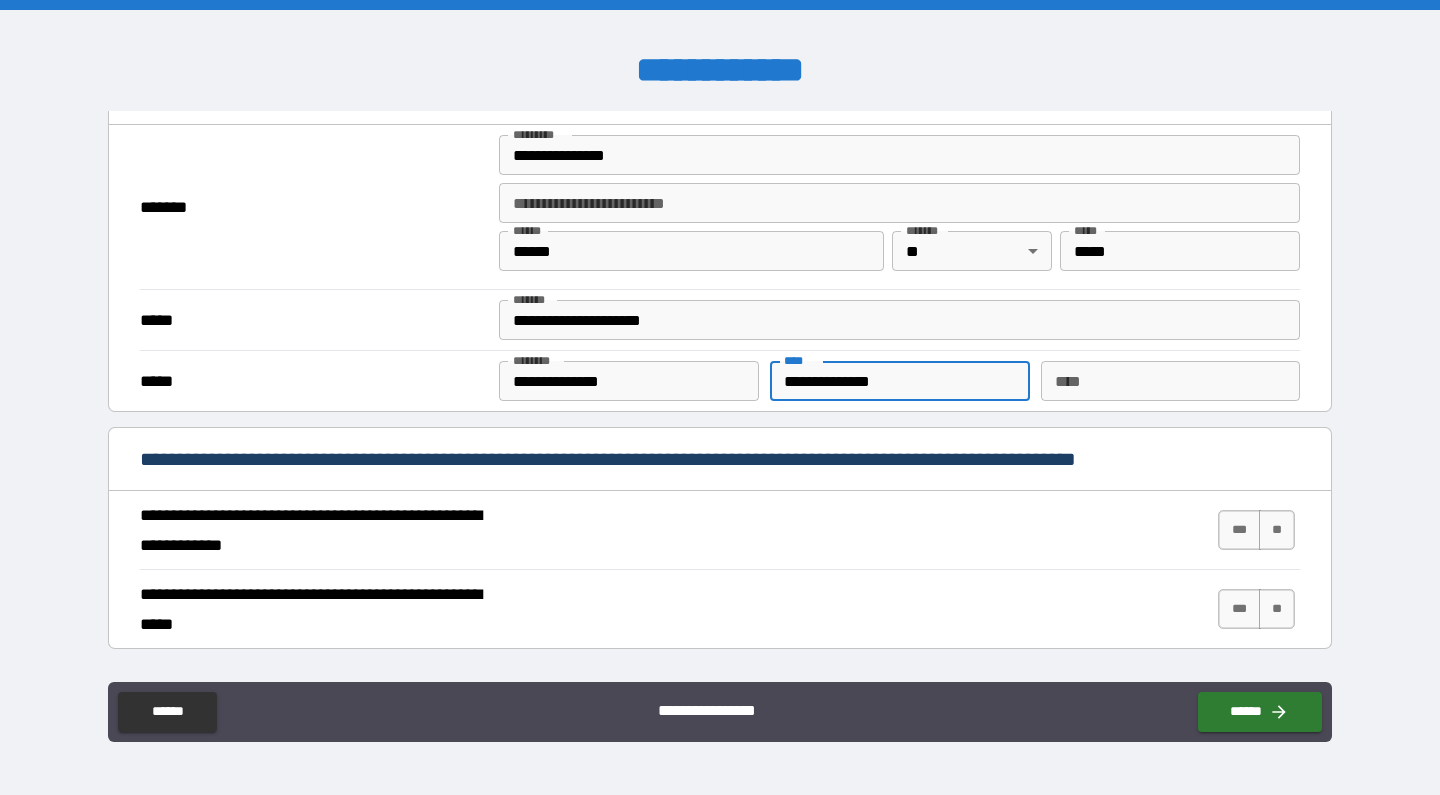 scroll, scrollTop: 1479, scrollLeft: 0, axis: vertical 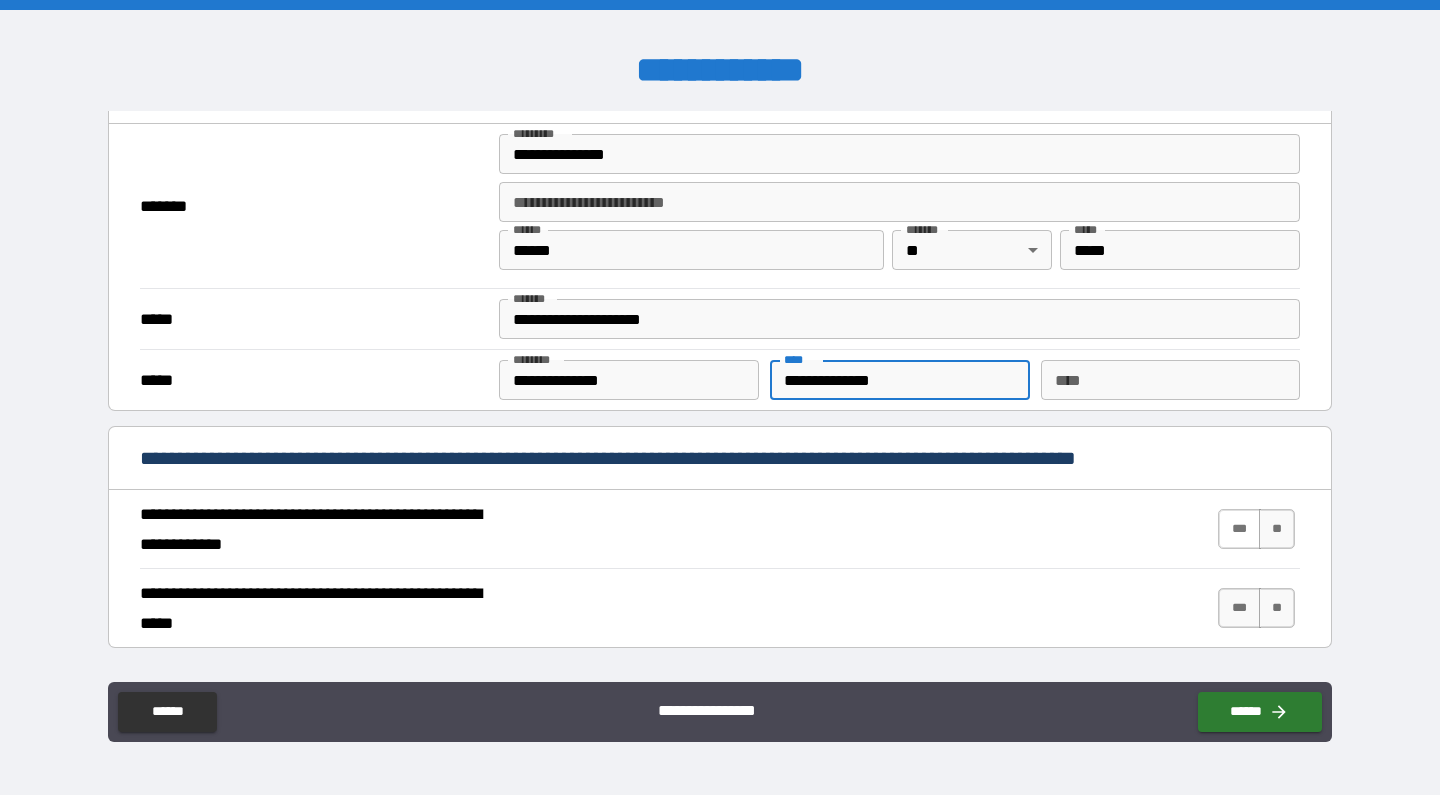 type on "**********" 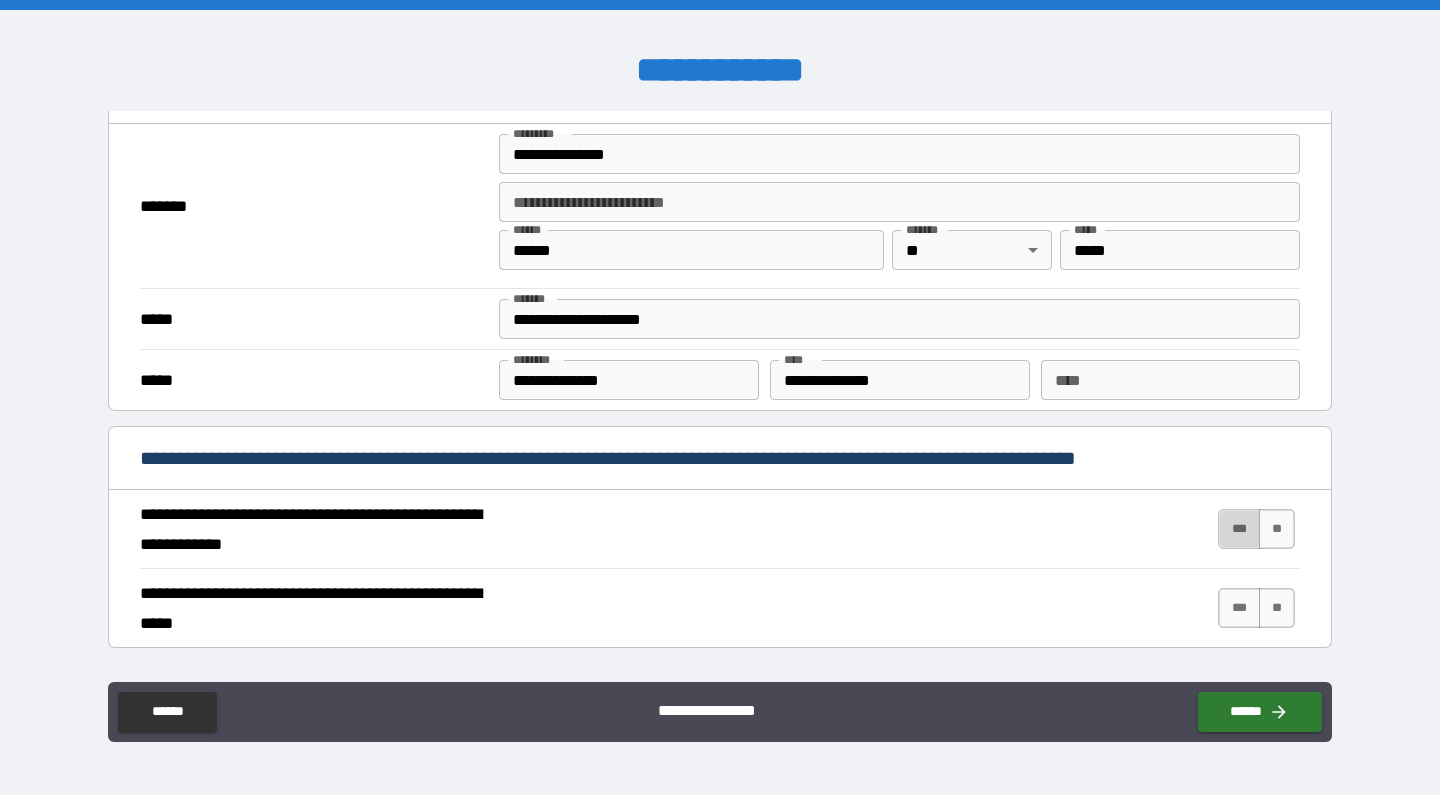 click on "***" at bounding box center (1239, 529) 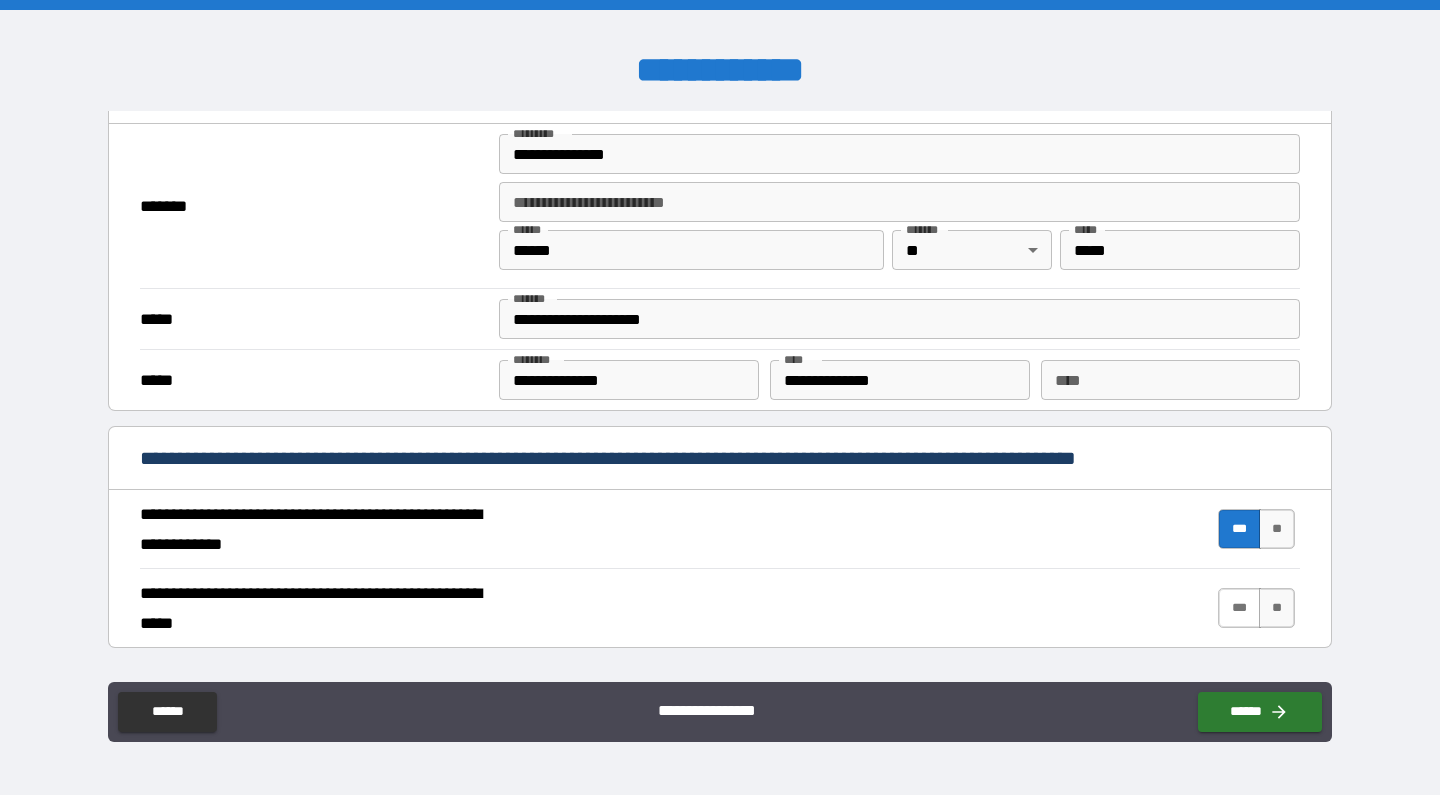 click on "***" at bounding box center [1239, 608] 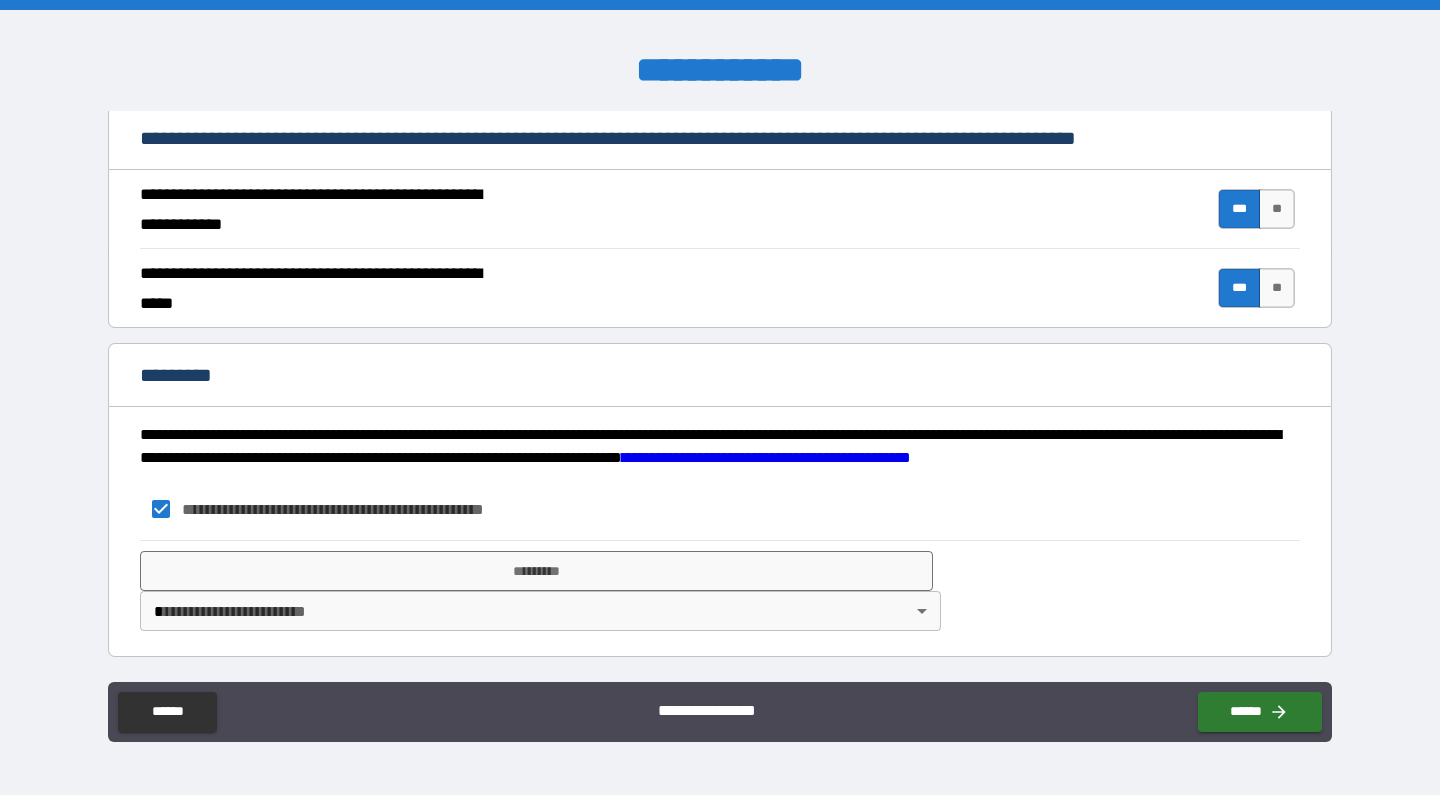 scroll, scrollTop: 1799, scrollLeft: 0, axis: vertical 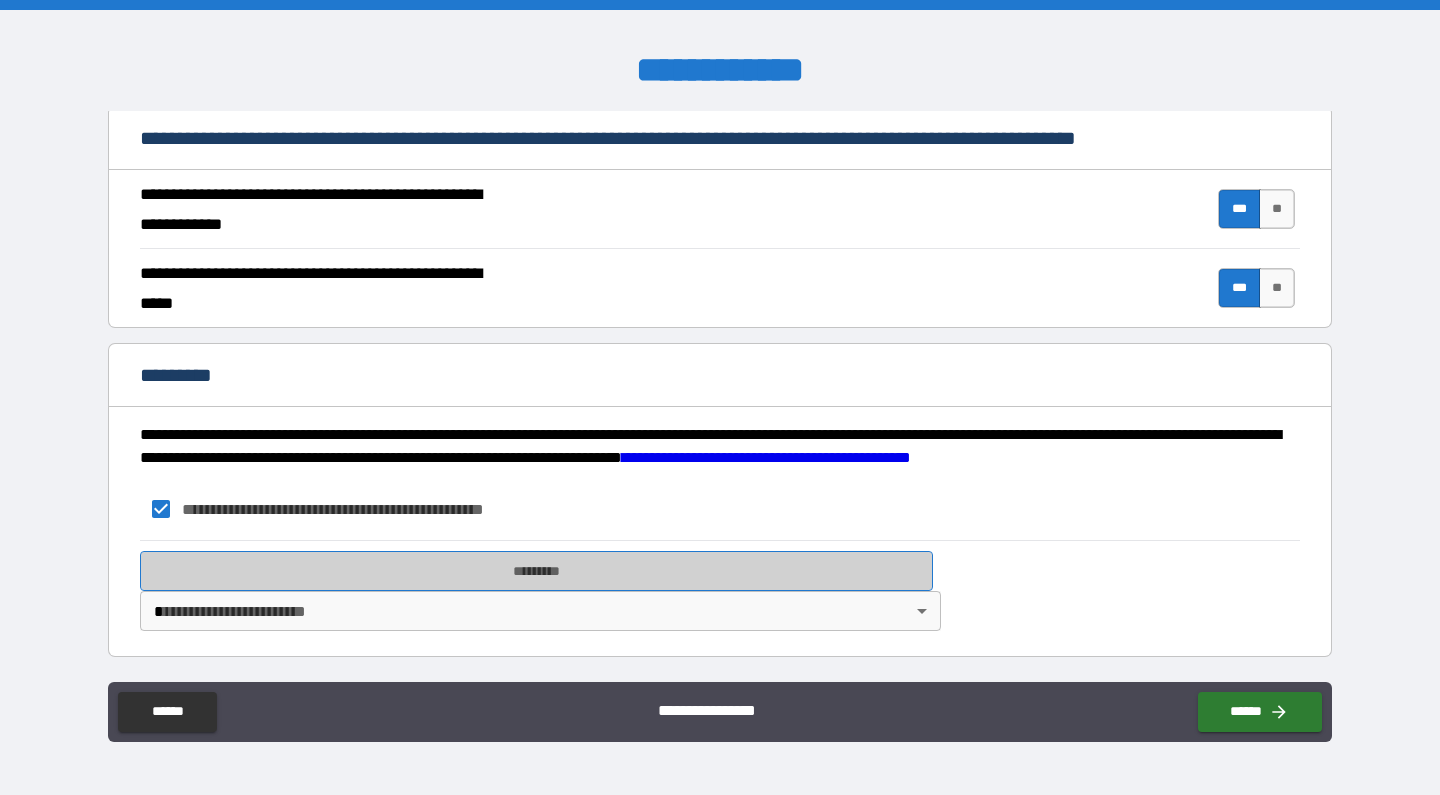 click on "*********" at bounding box center [536, 571] 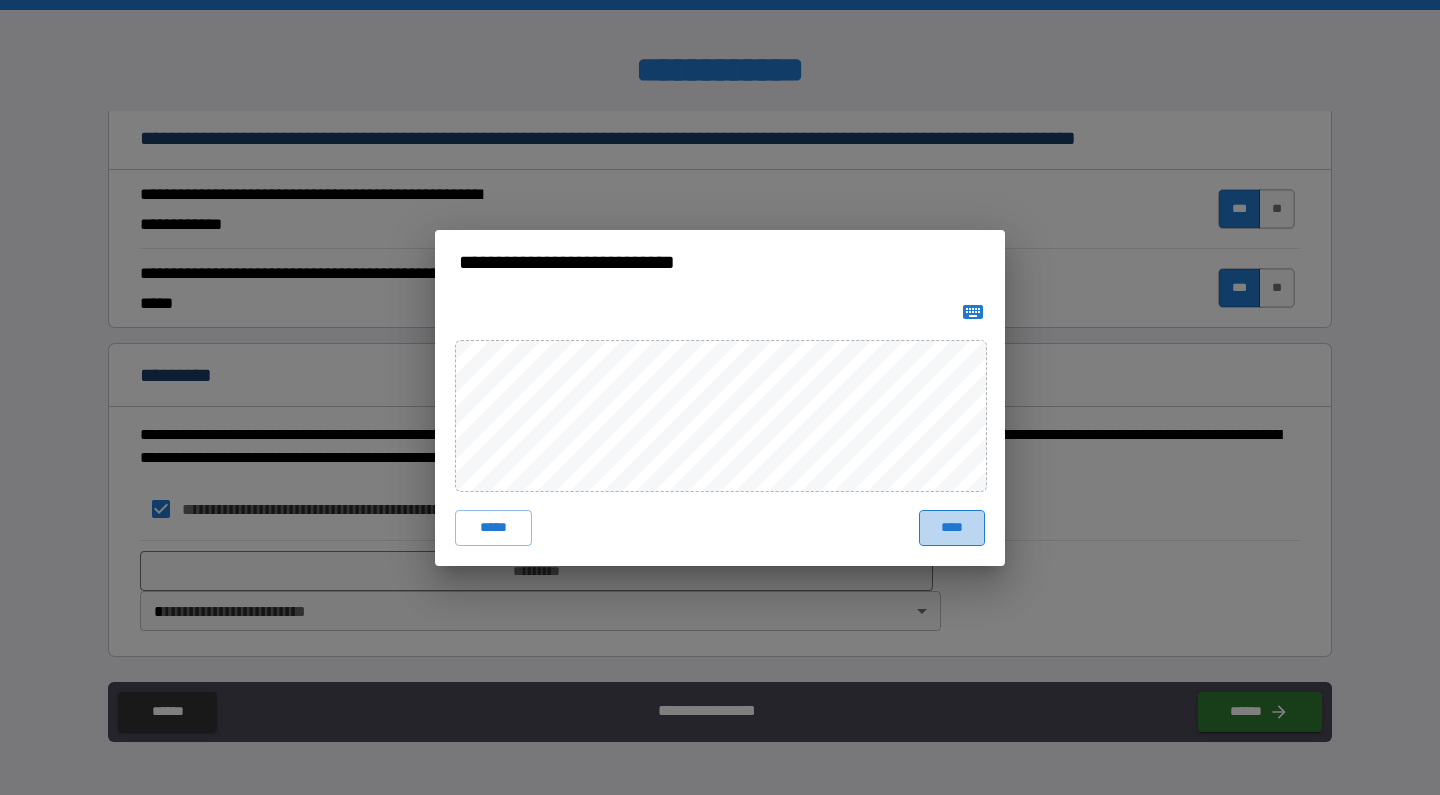 click on "****" at bounding box center (952, 528) 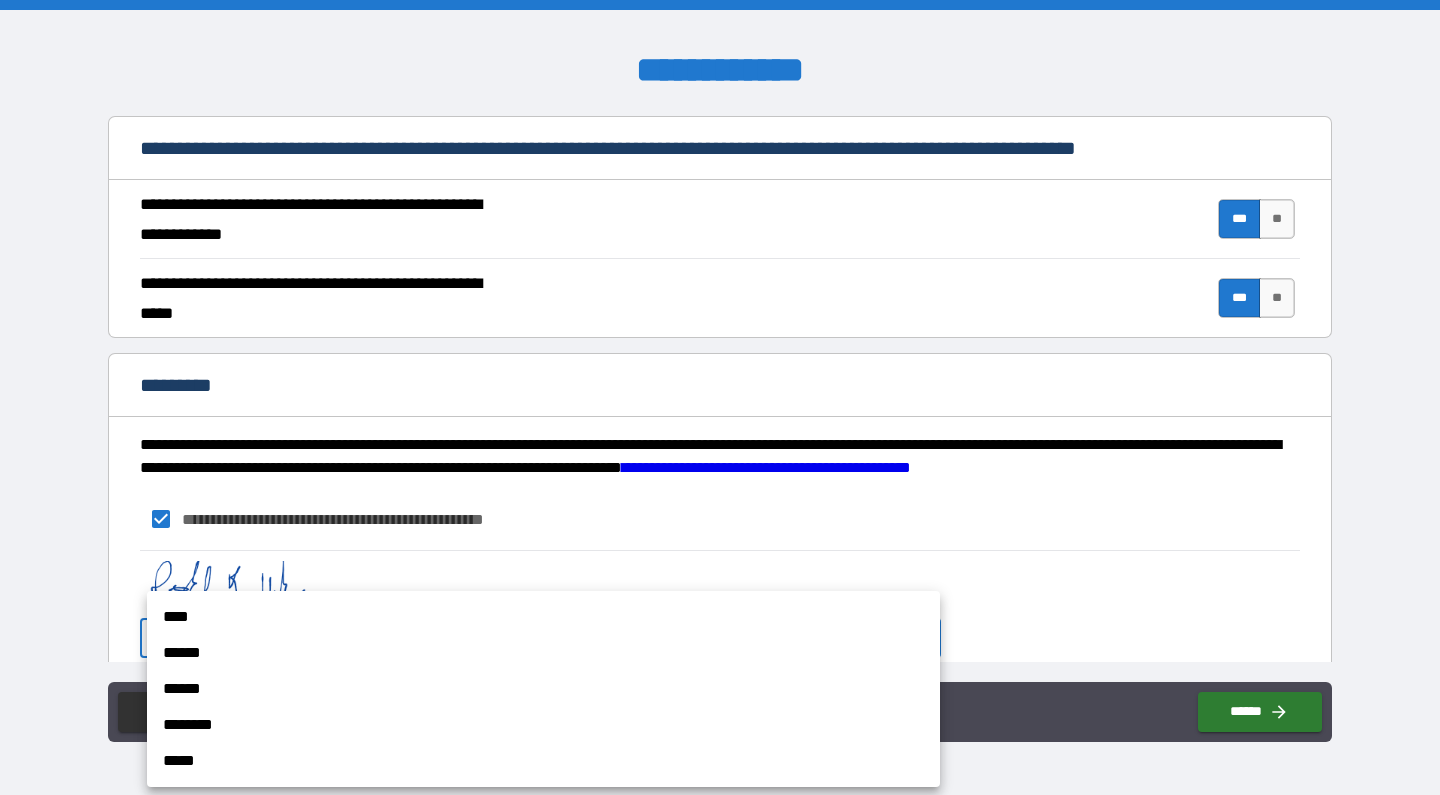 click on "**********" at bounding box center (720, 397) 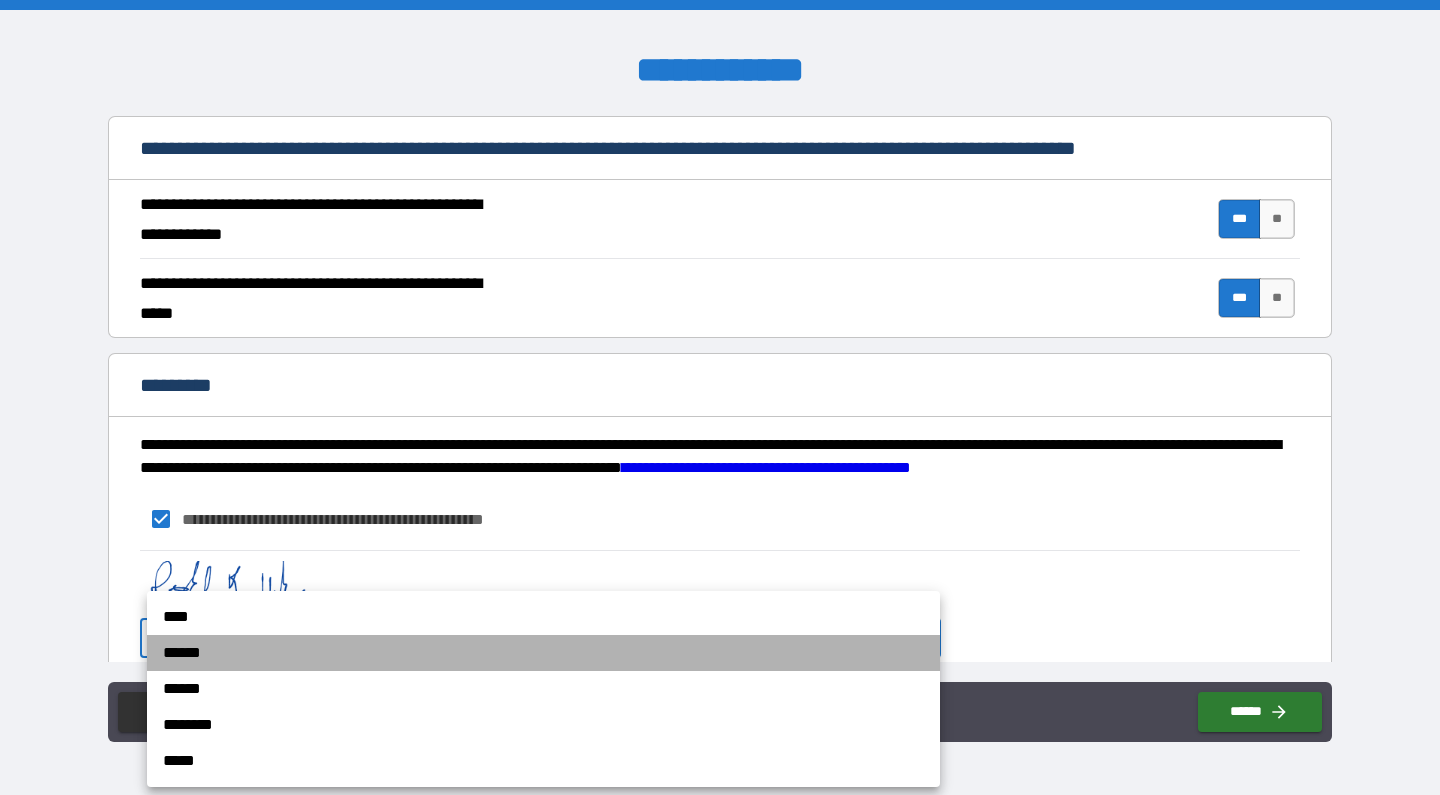 click on "******" at bounding box center [543, 653] 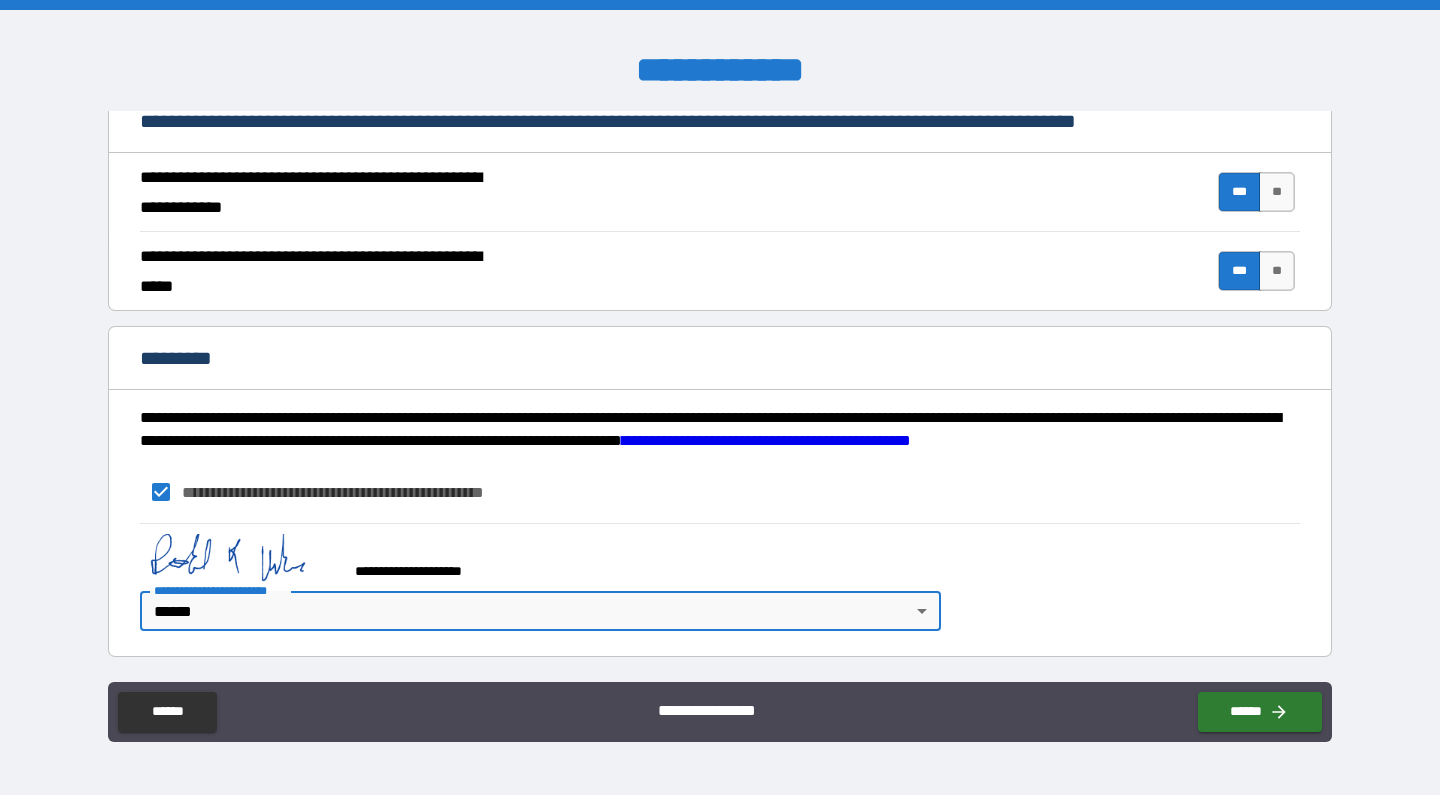 scroll, scrollTop: 1816, scrollLeft: 0, axis: vertical 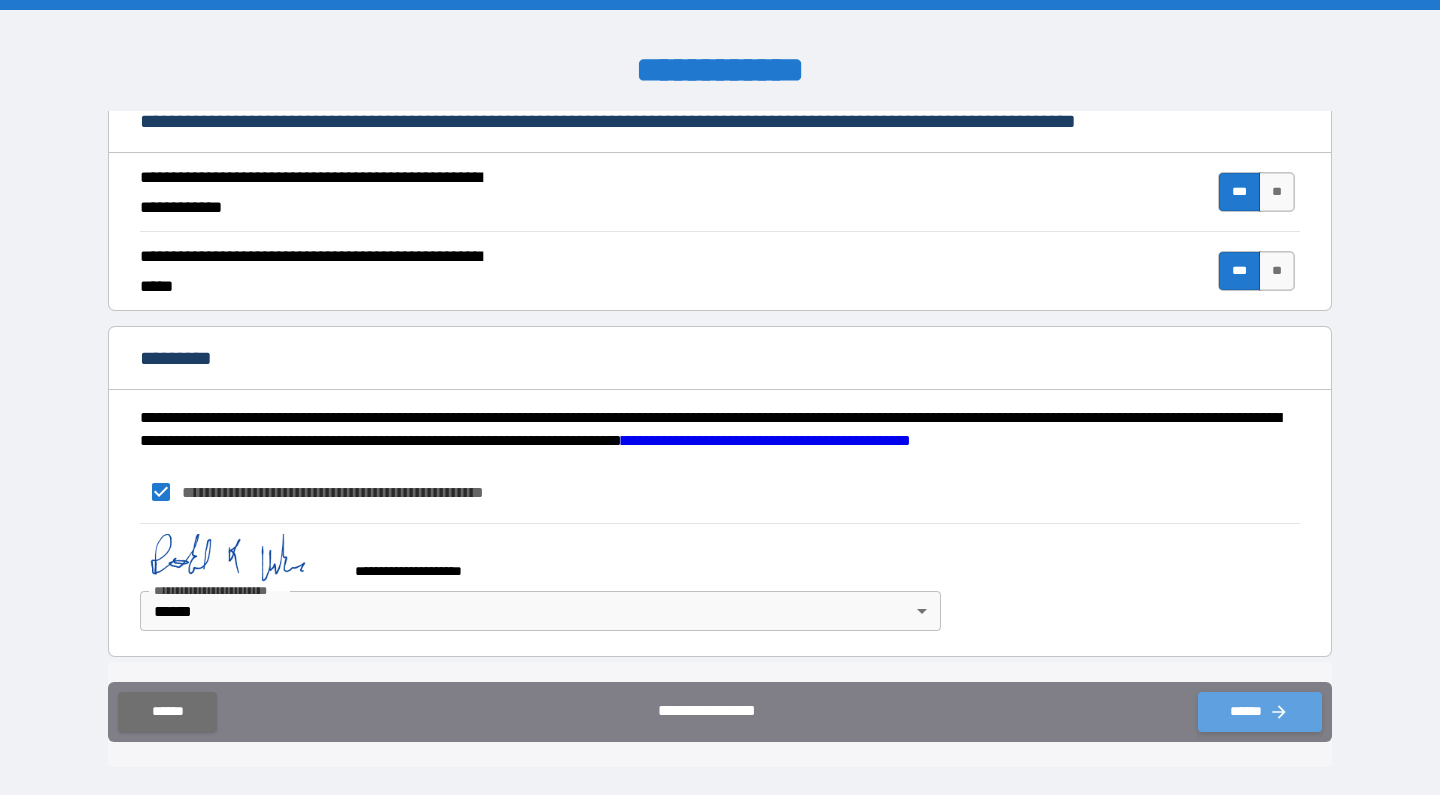 click on "******" at bounding box center (1260, 712) 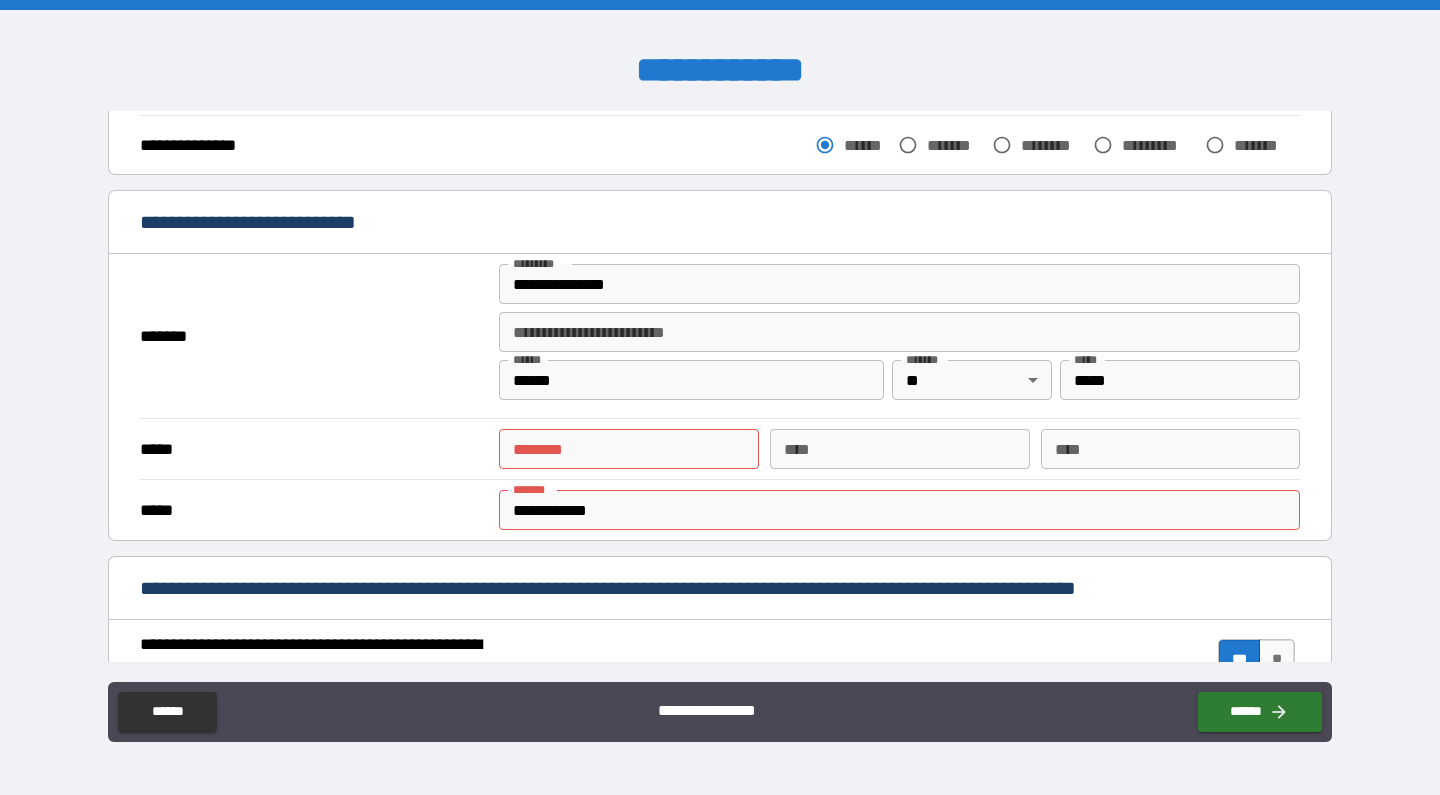 scroll, scrollTop: 317, scrollLeft: 0, axis: vertical 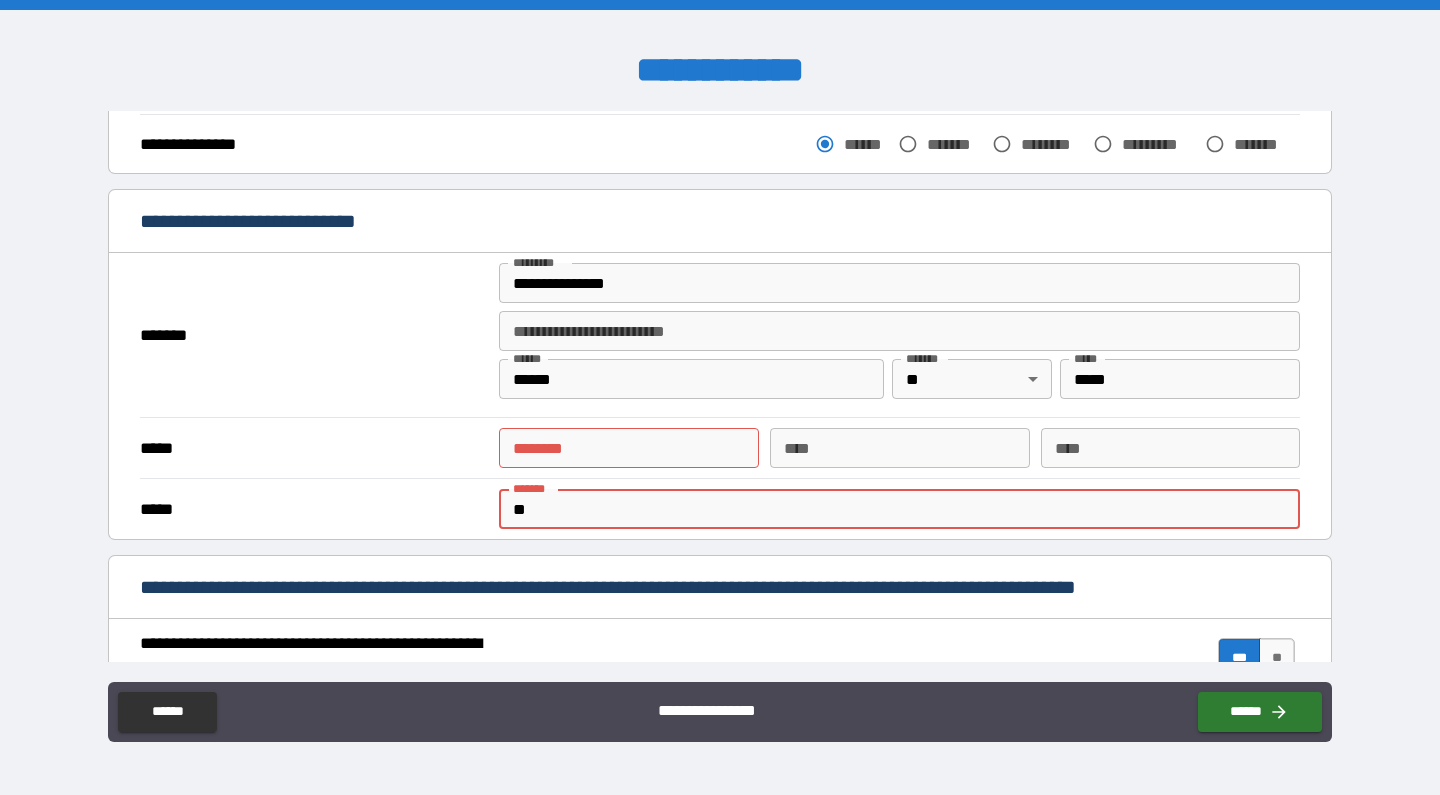 type on "*" 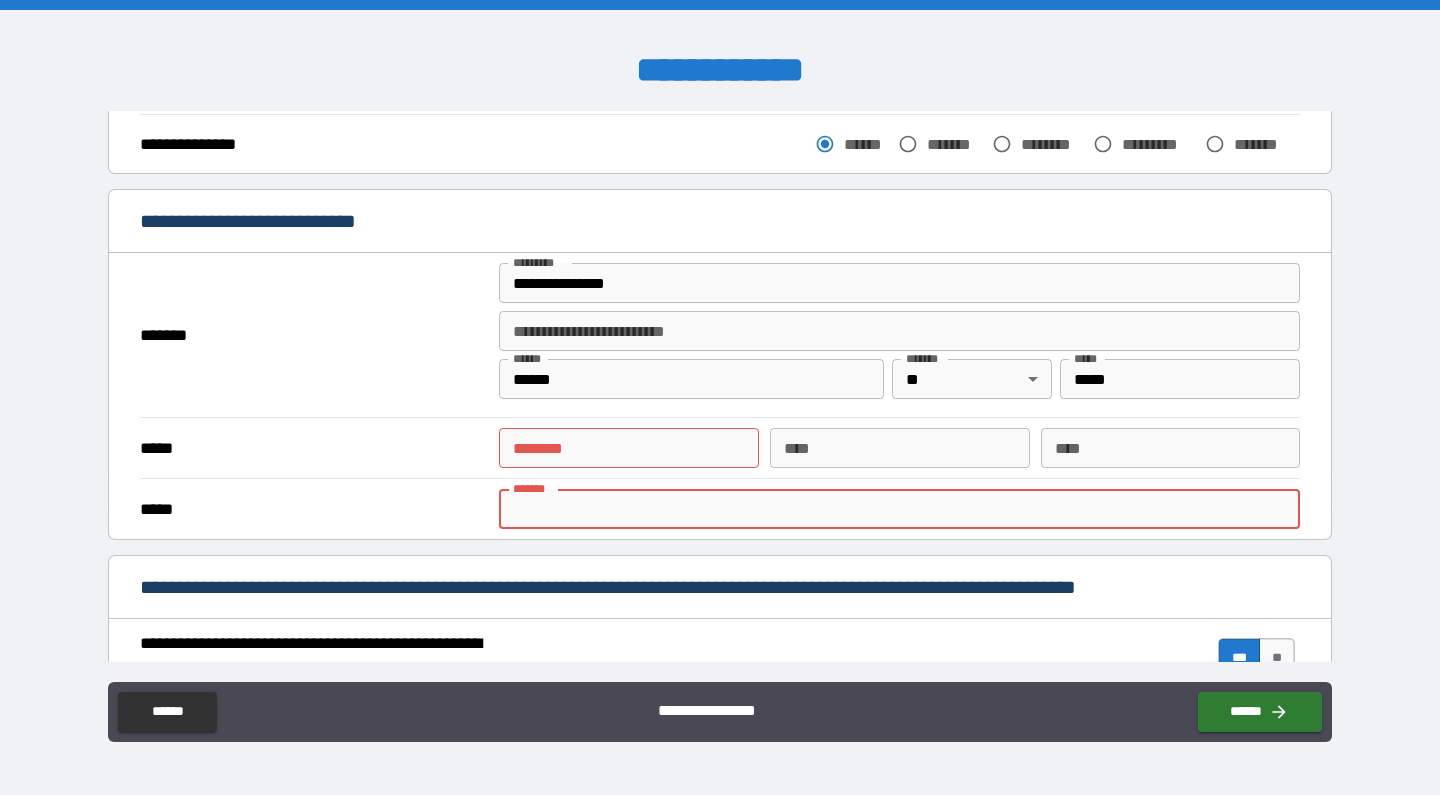 type 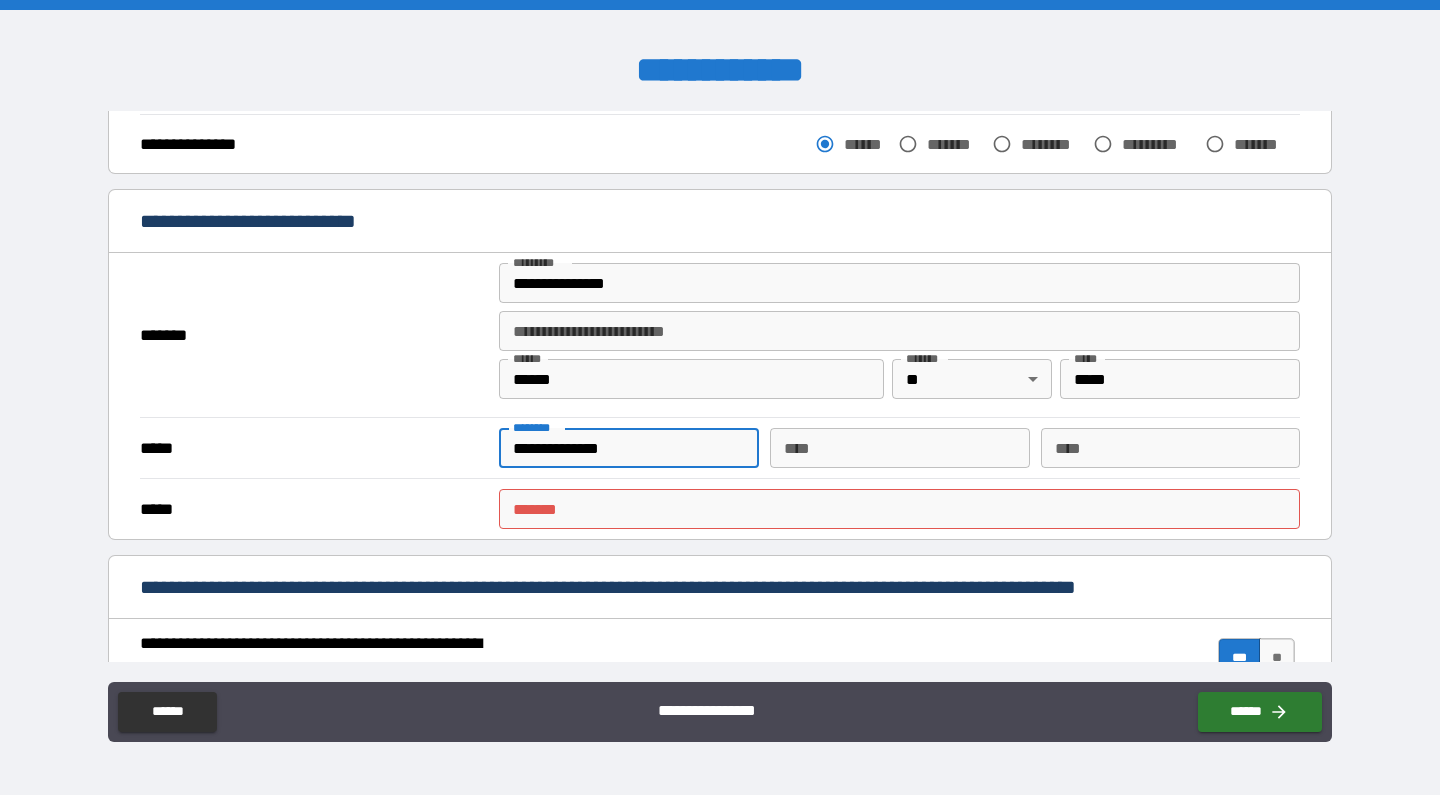 type on "**********" 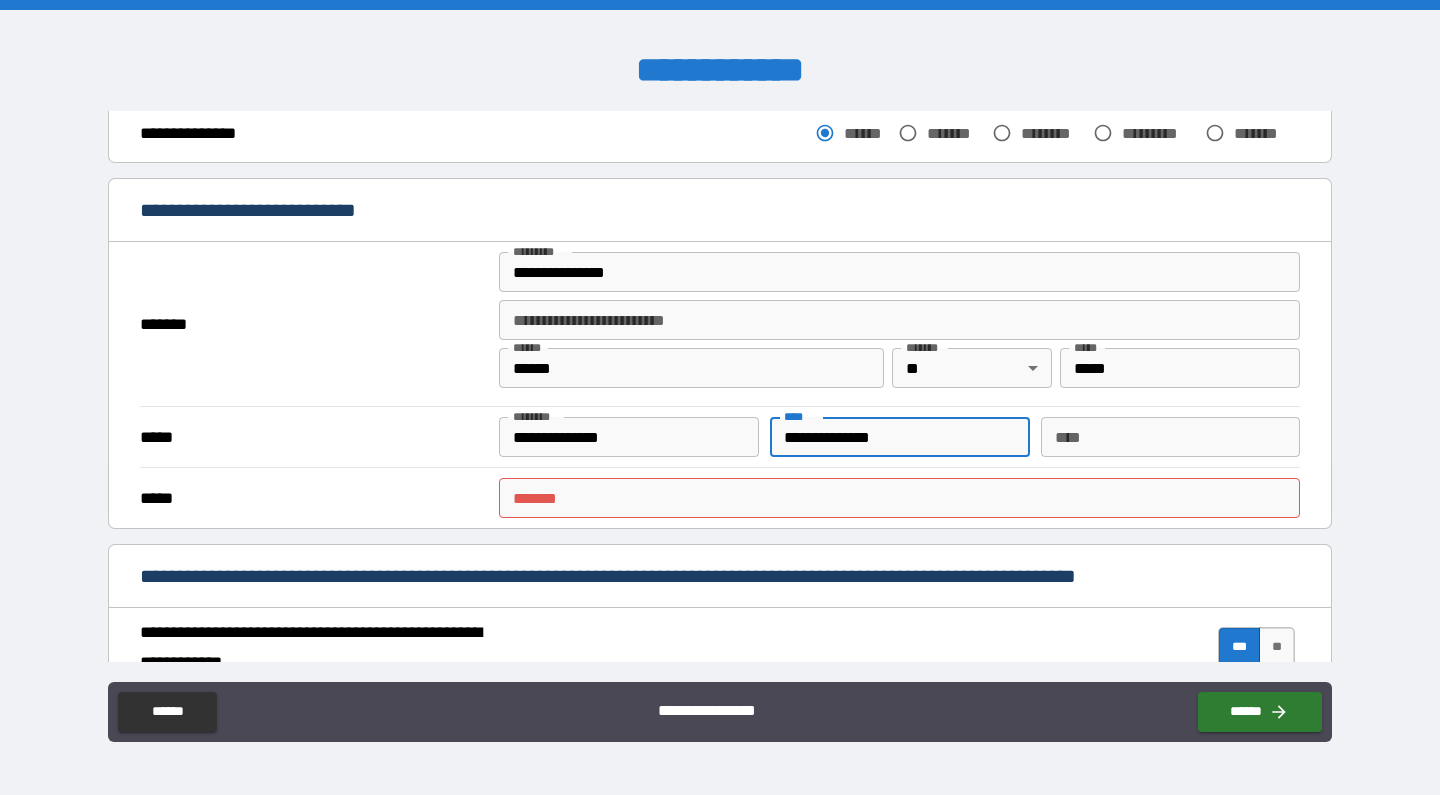 scroll, scrollTop: 327, scrollLeft: 0, axis: vertical 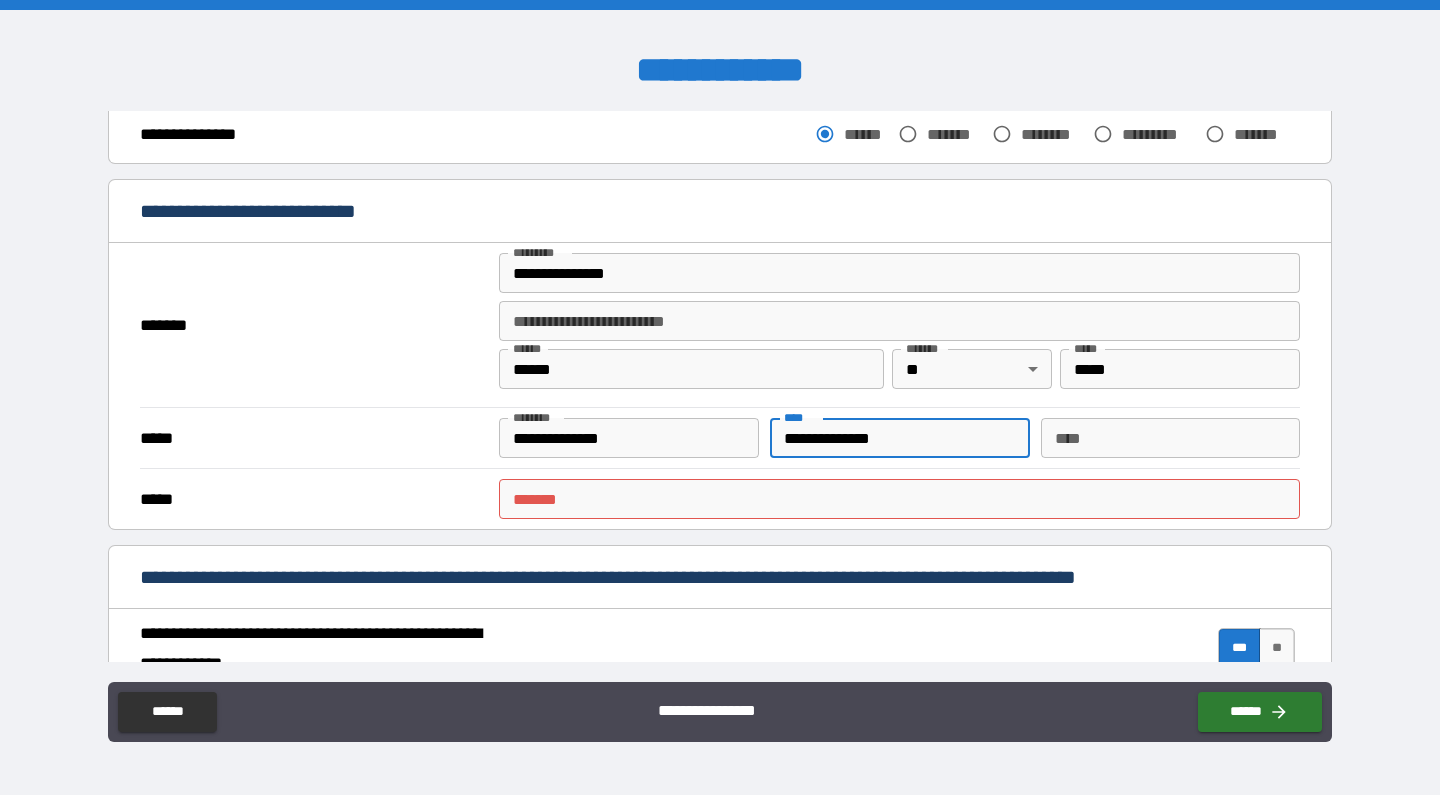 type on "**********" 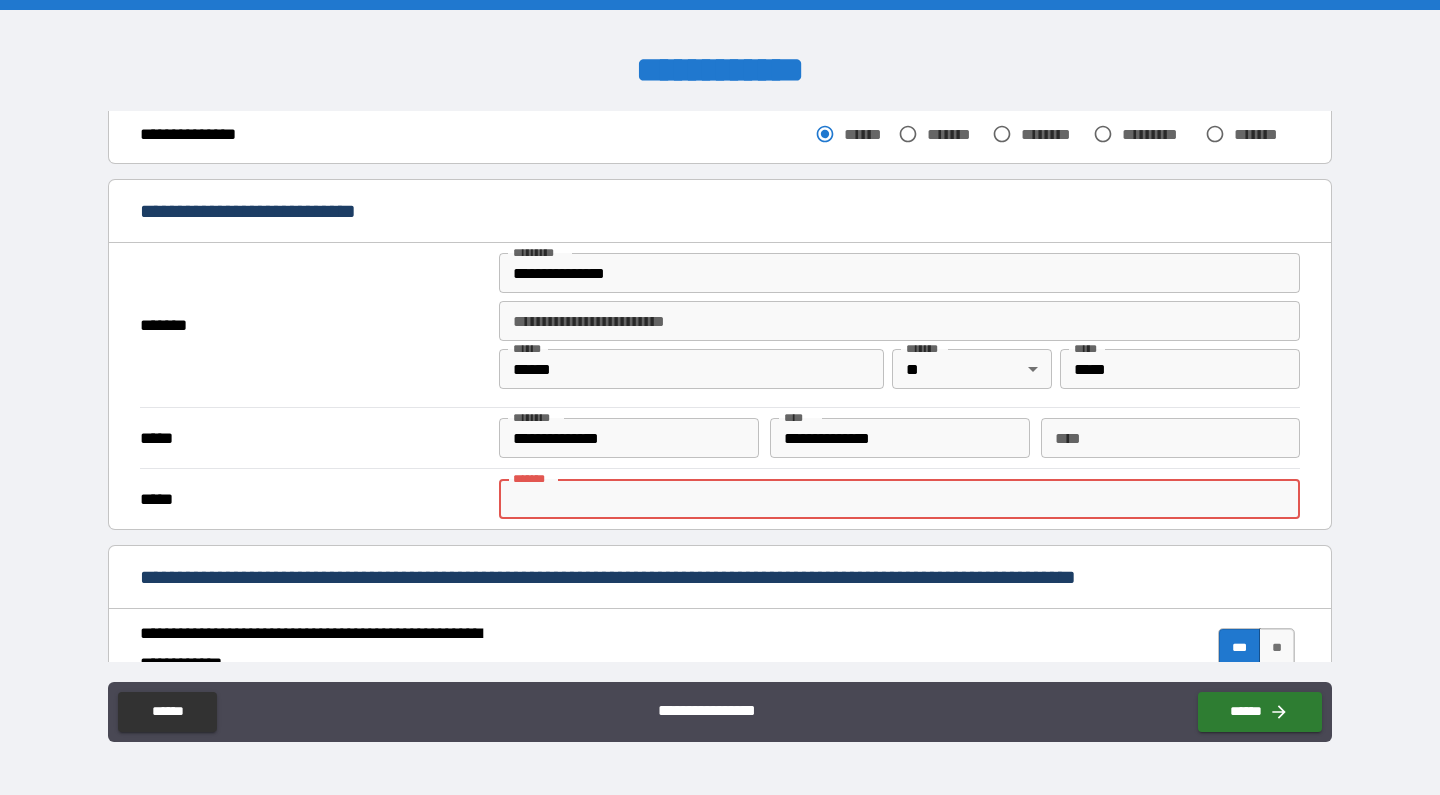 click on "*****   *" at bounding box center [899, 499] 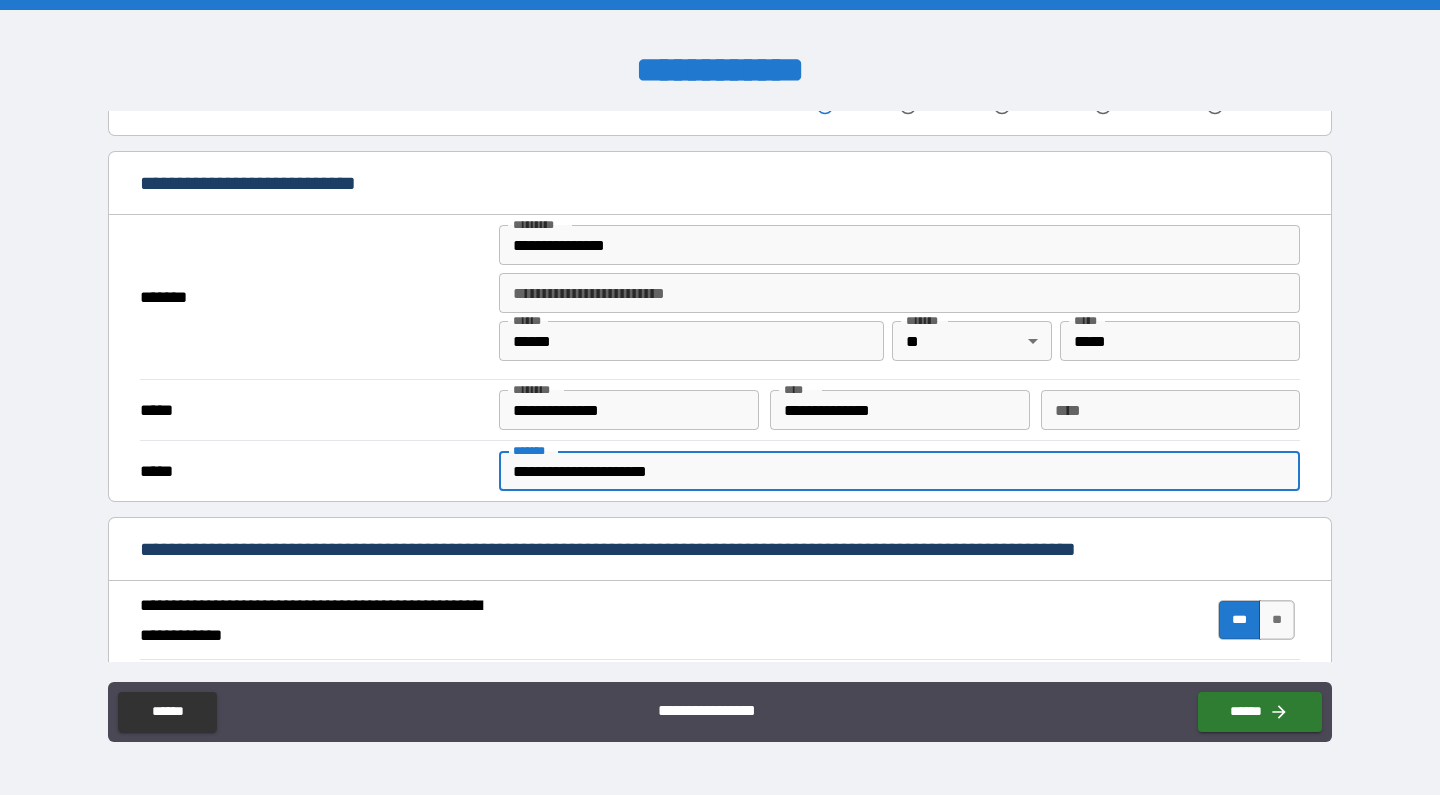 scroll, scrollTop: 368, scrollLeft: 0, axis: vertical 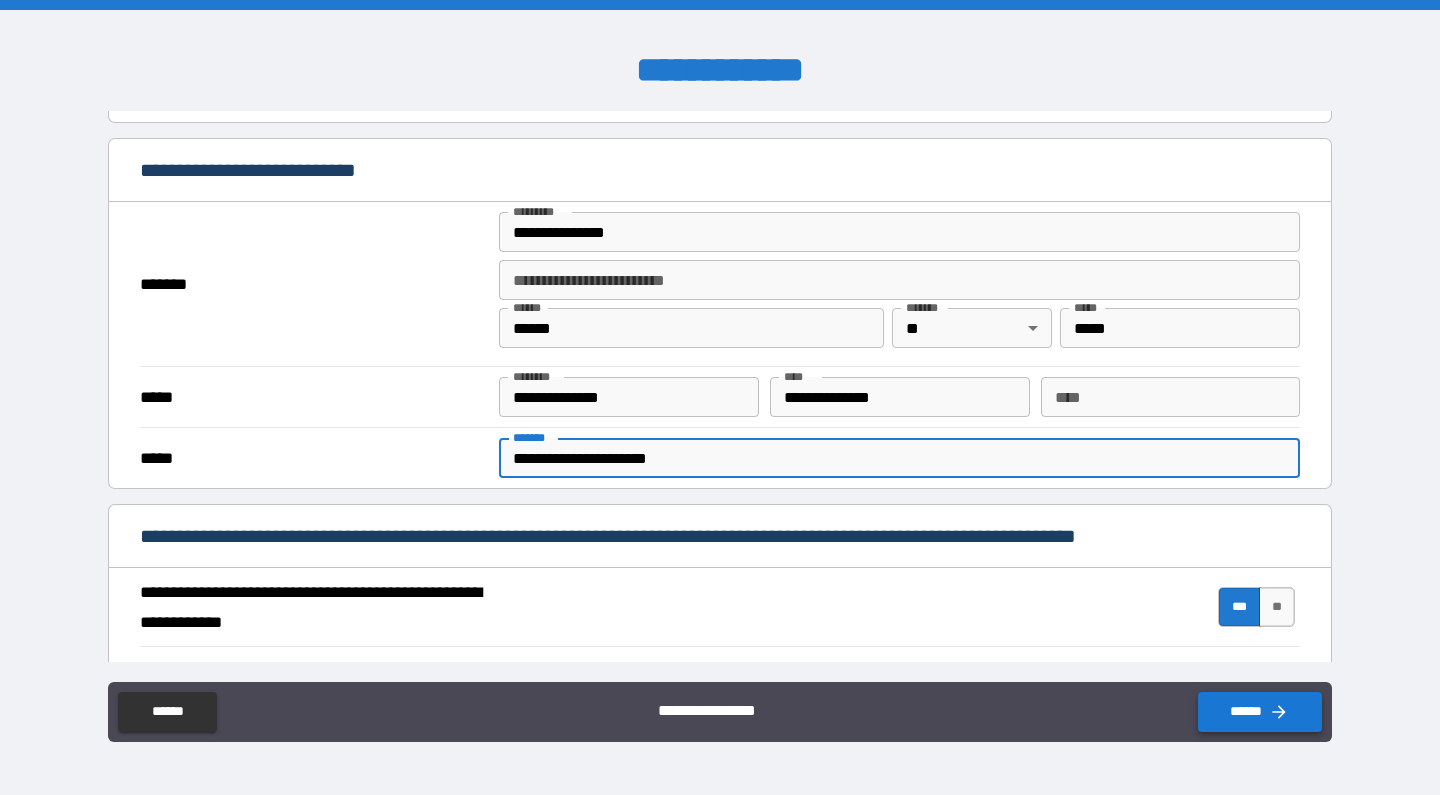 type on "**********" 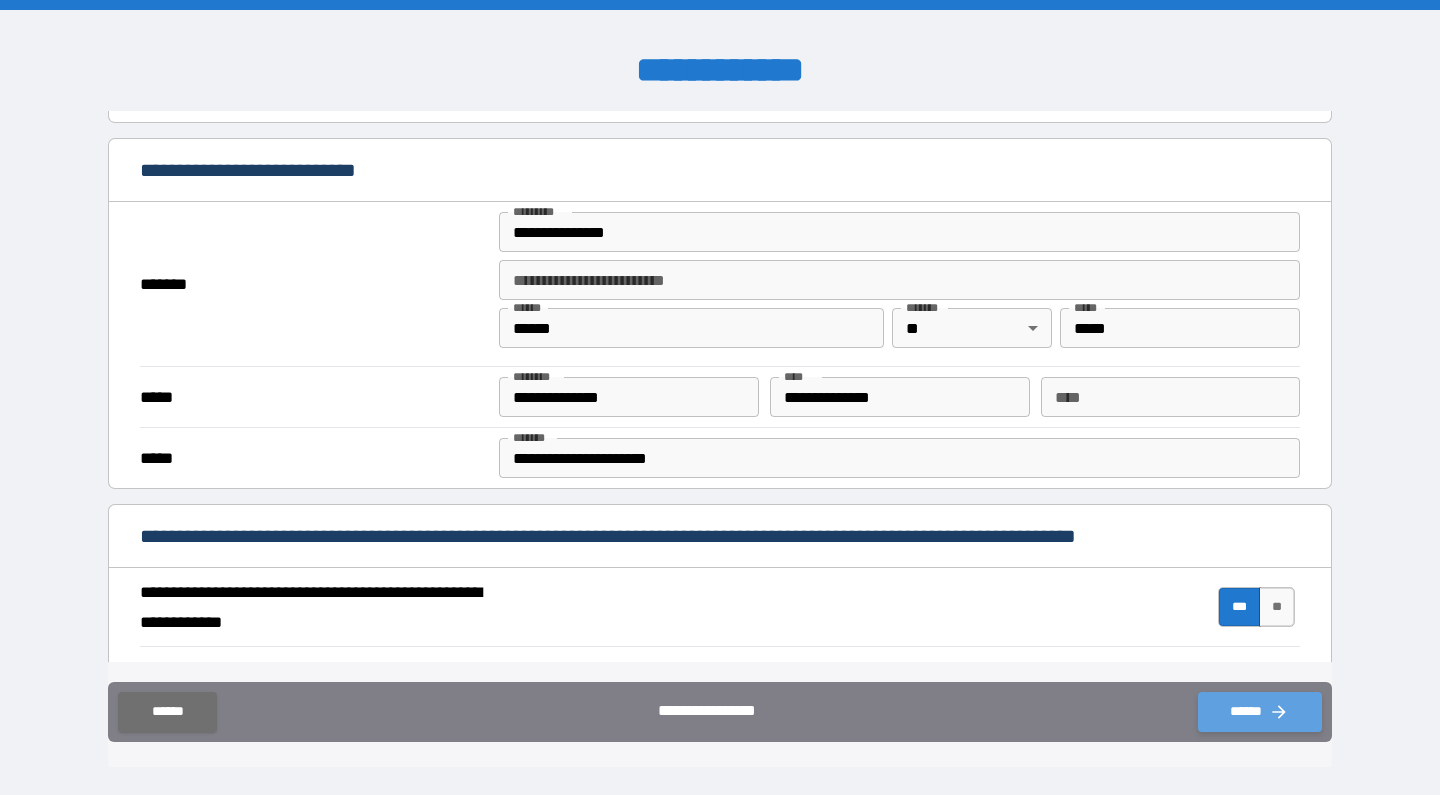 click on "******" at bounding box center (1260, 712) 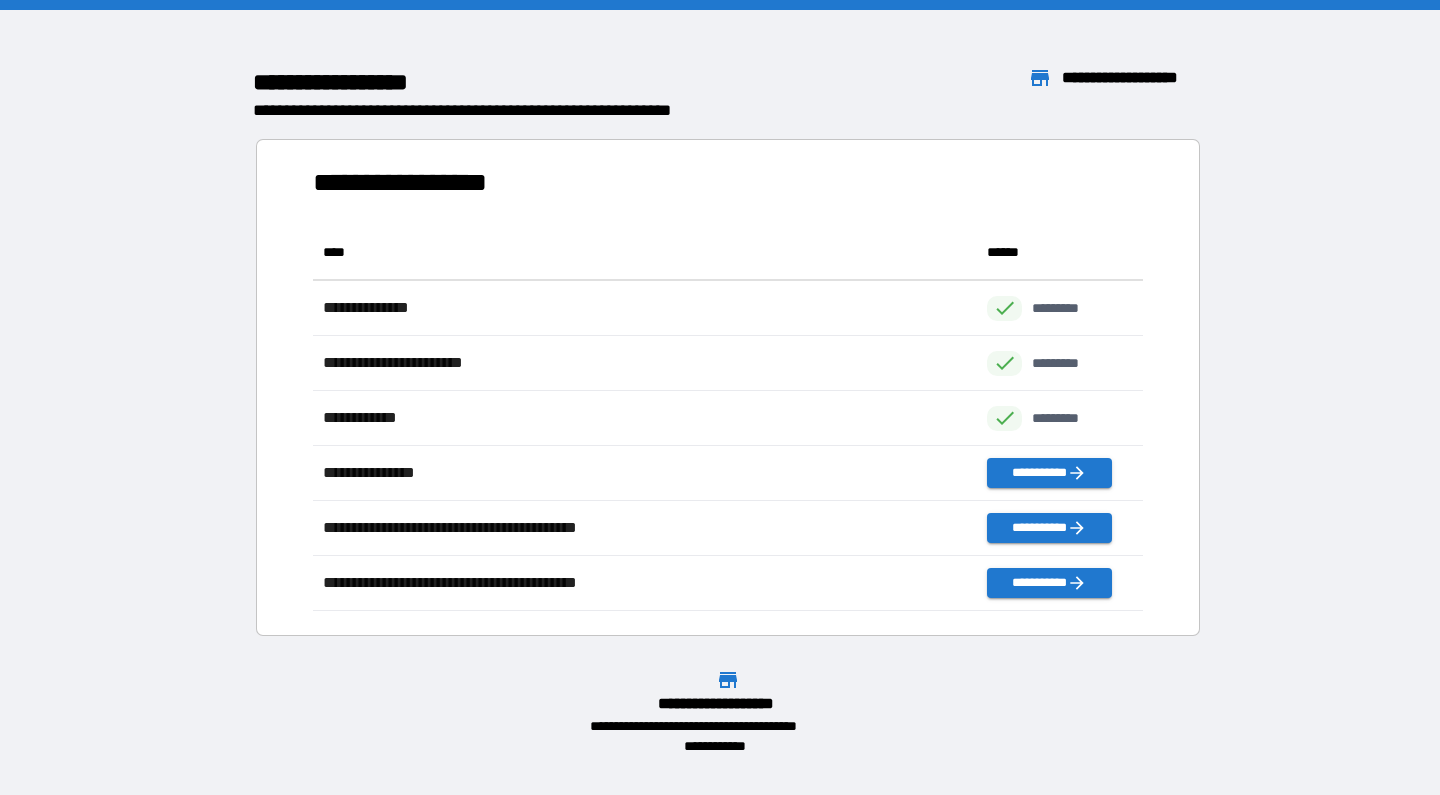 scroll, scrollTop: 386, scrollLeft: 830, axis: both 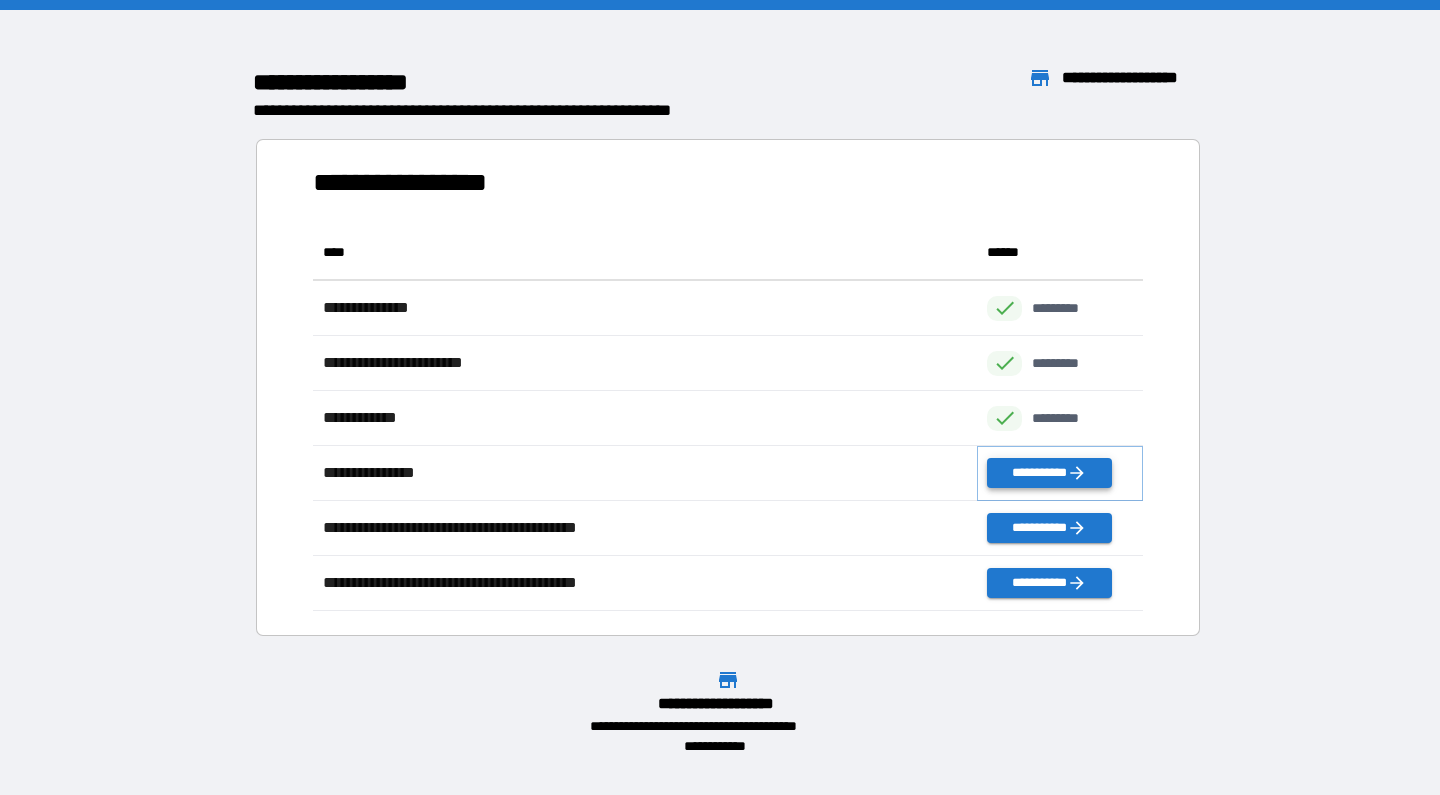click on "**********" at bounding box center (1049, 473) 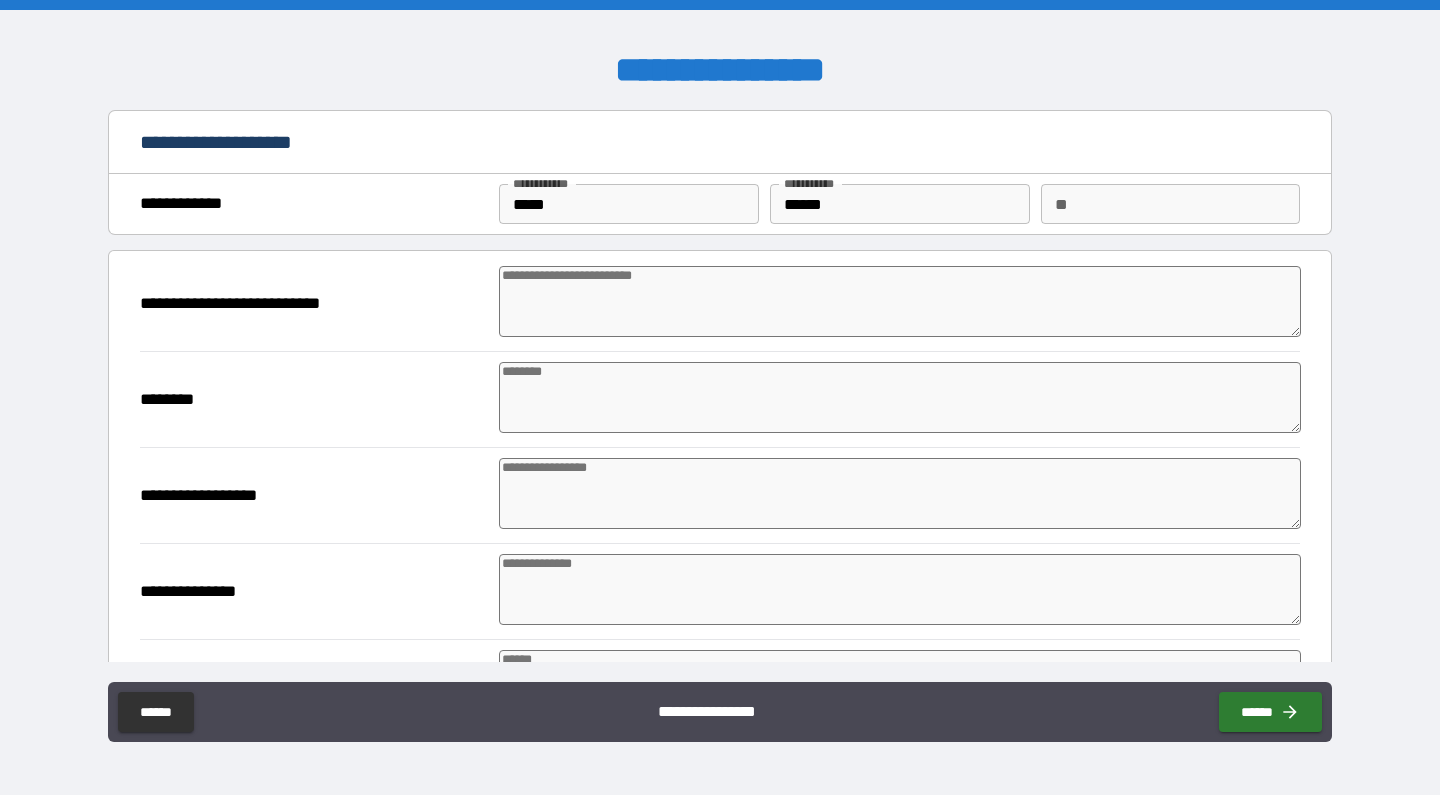 type on "*" 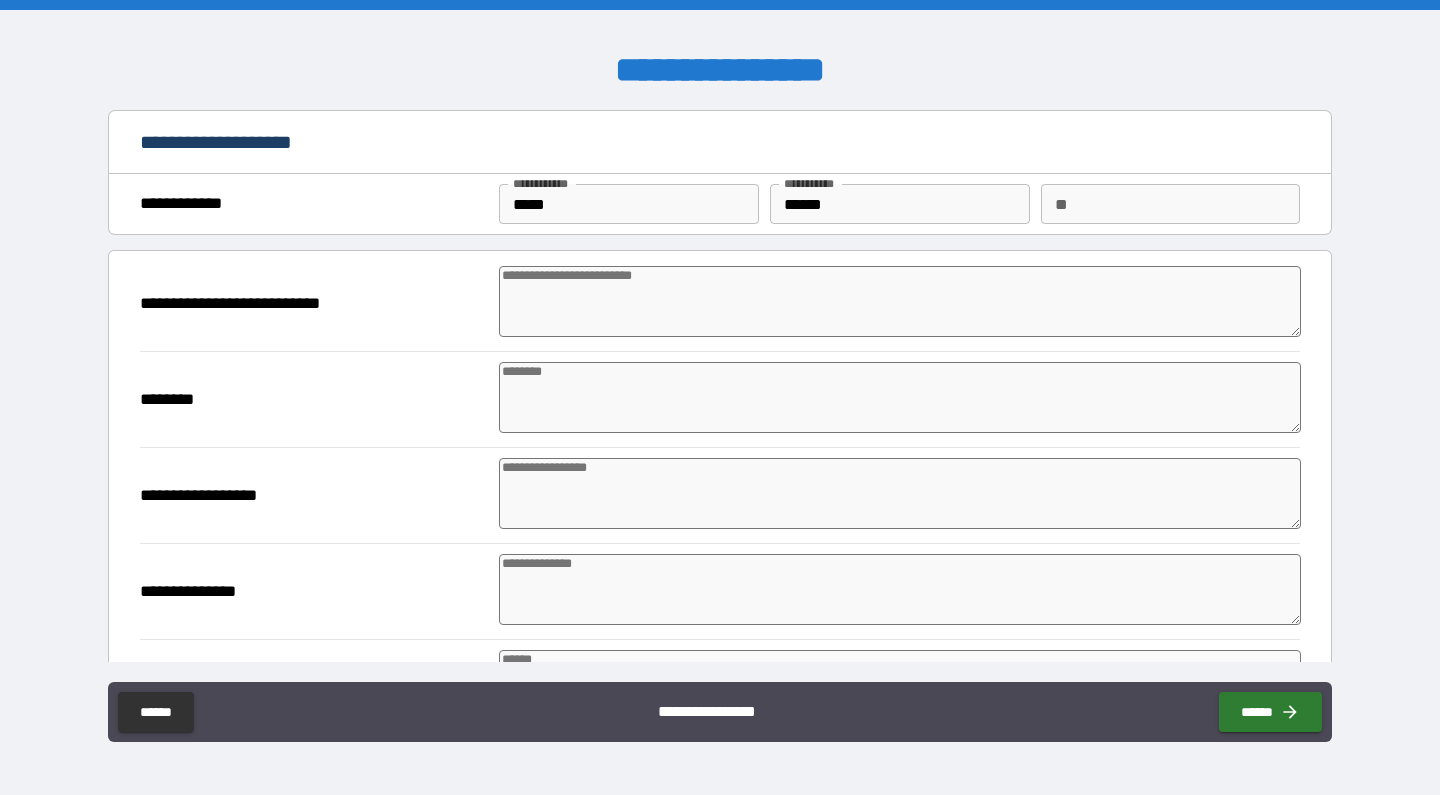 type on "*" 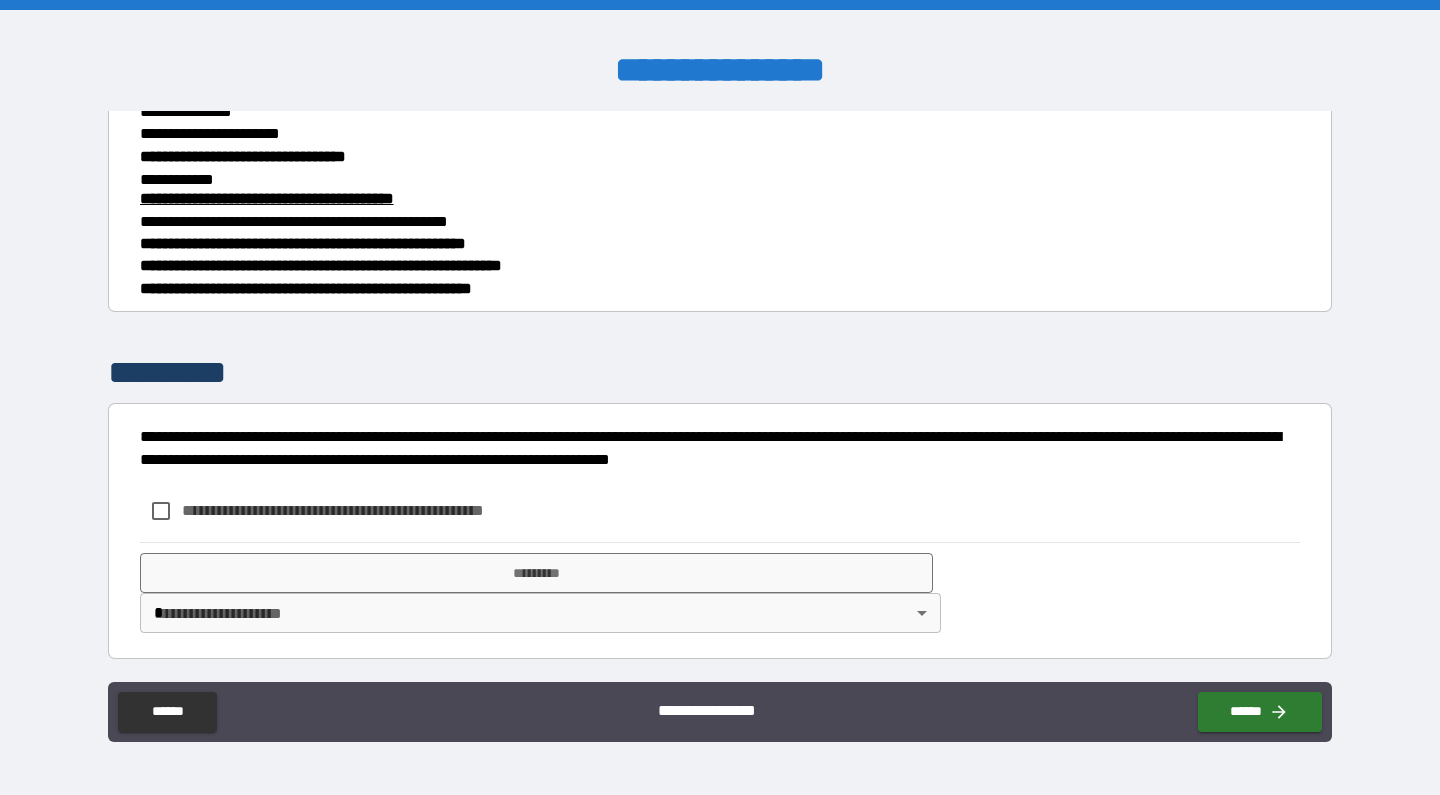 scroll, scrollTop: 697, scrollLeft: 0, axis: vertical 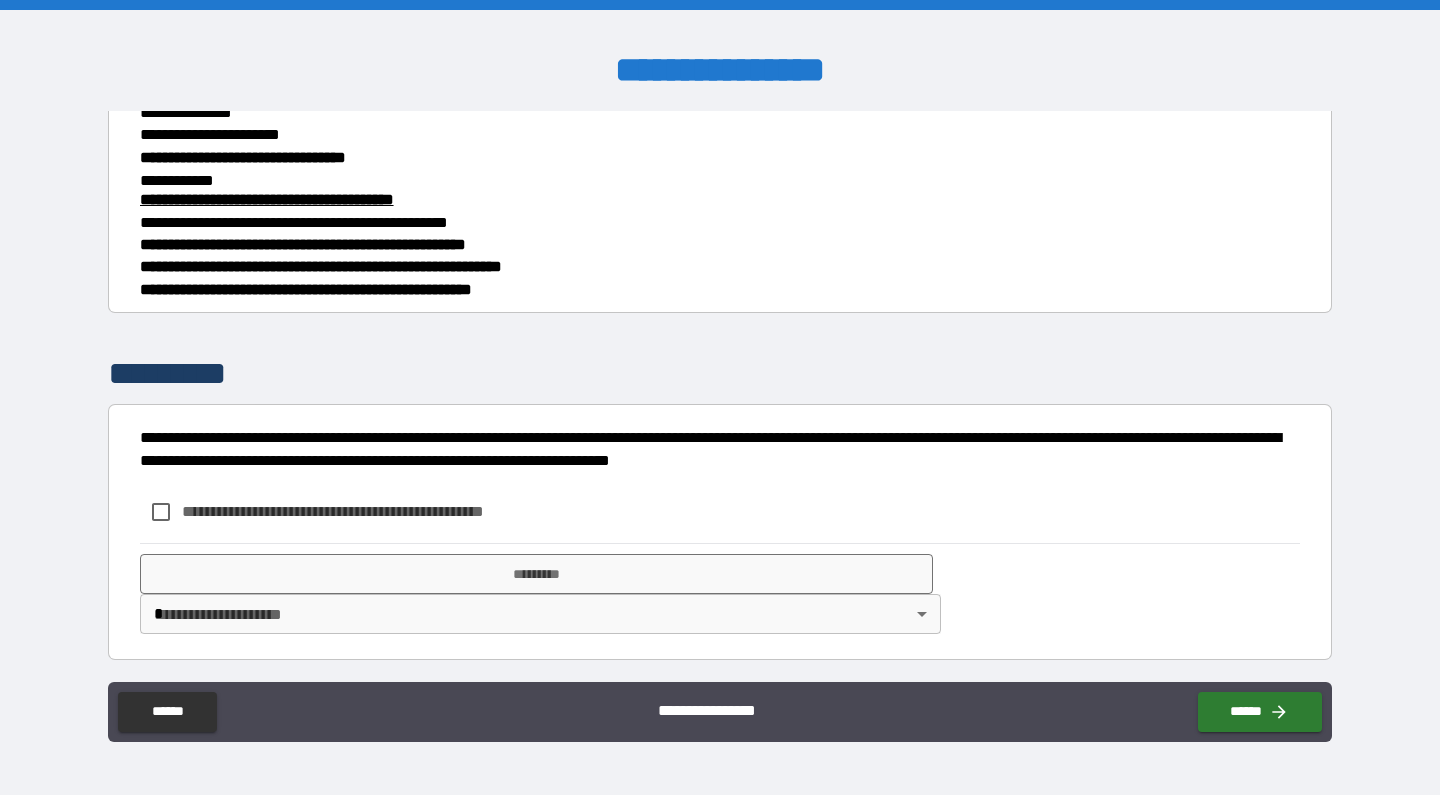 type on "*" 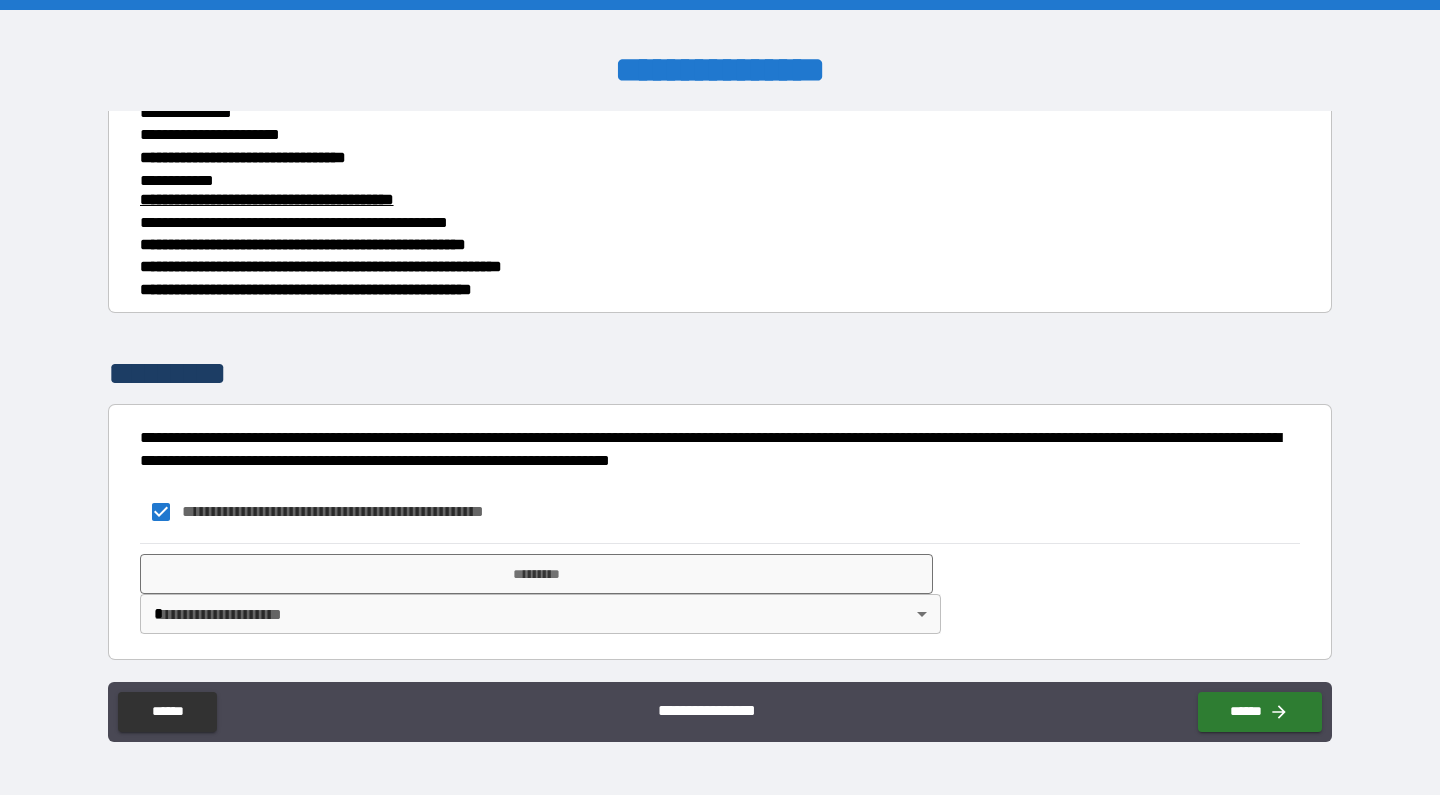 type on "*" 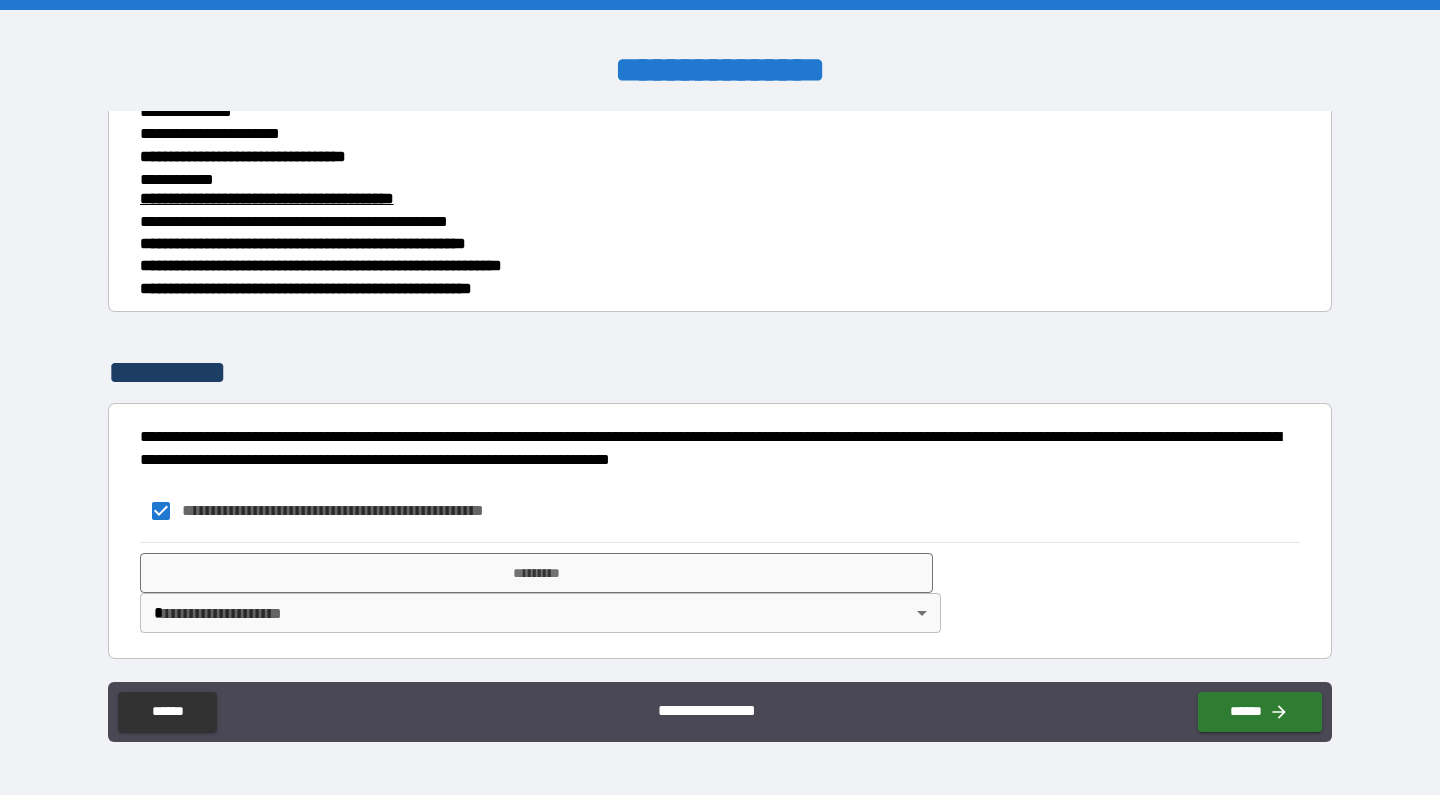 scroll, scrollTop: 697, scrollLeft: 0, axis: vertical 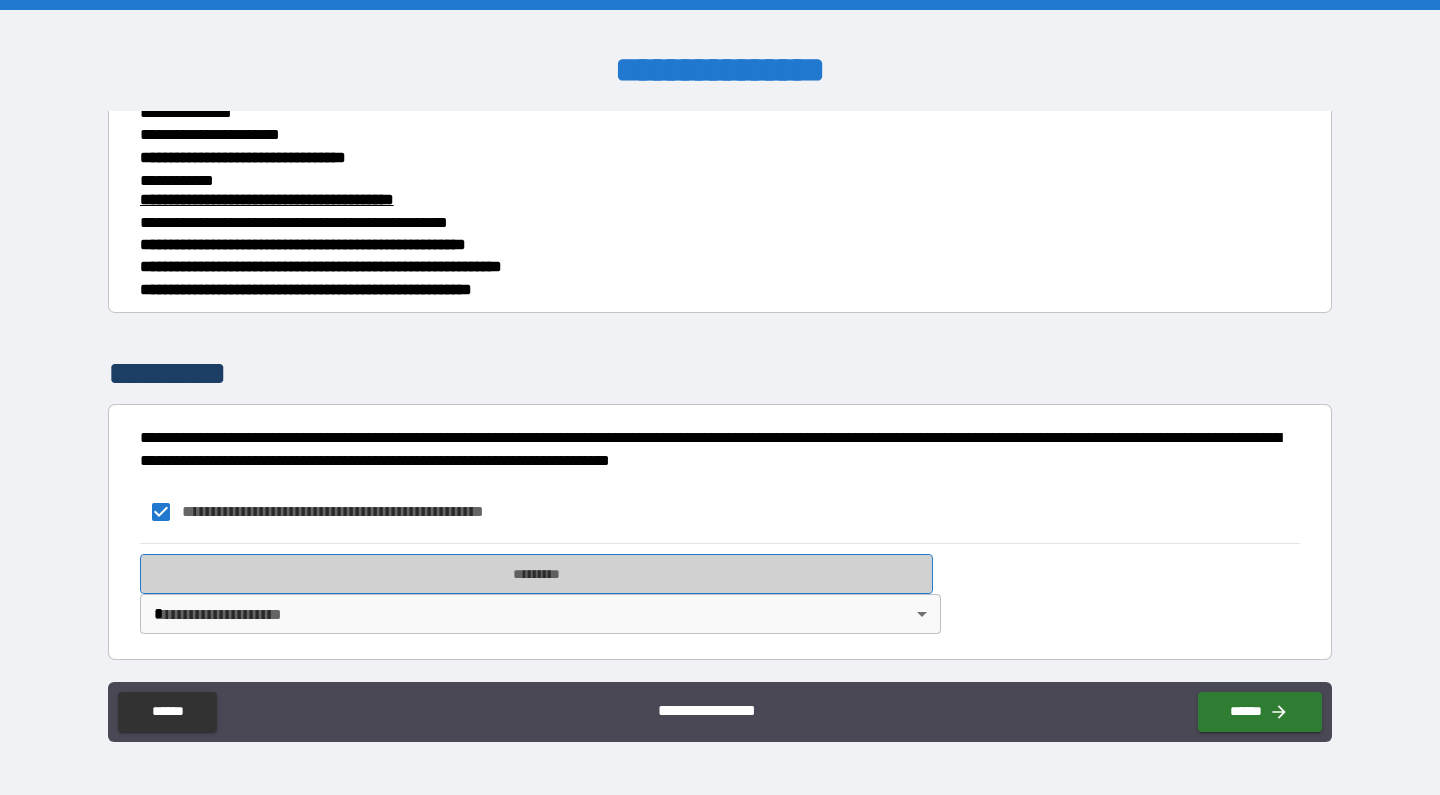 click on "*********" at bounding box center [536, 574] 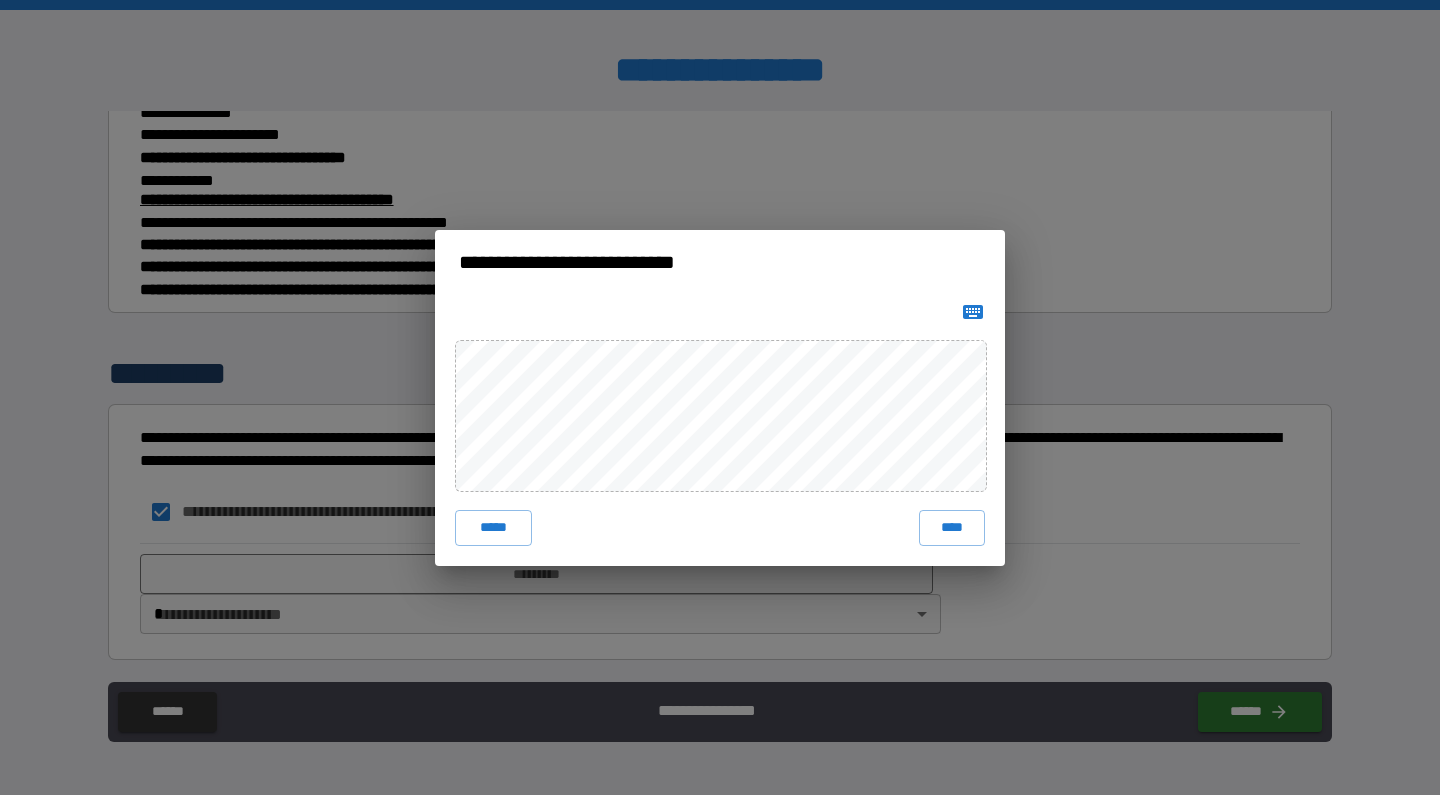 click at bounding box center [720, 415] 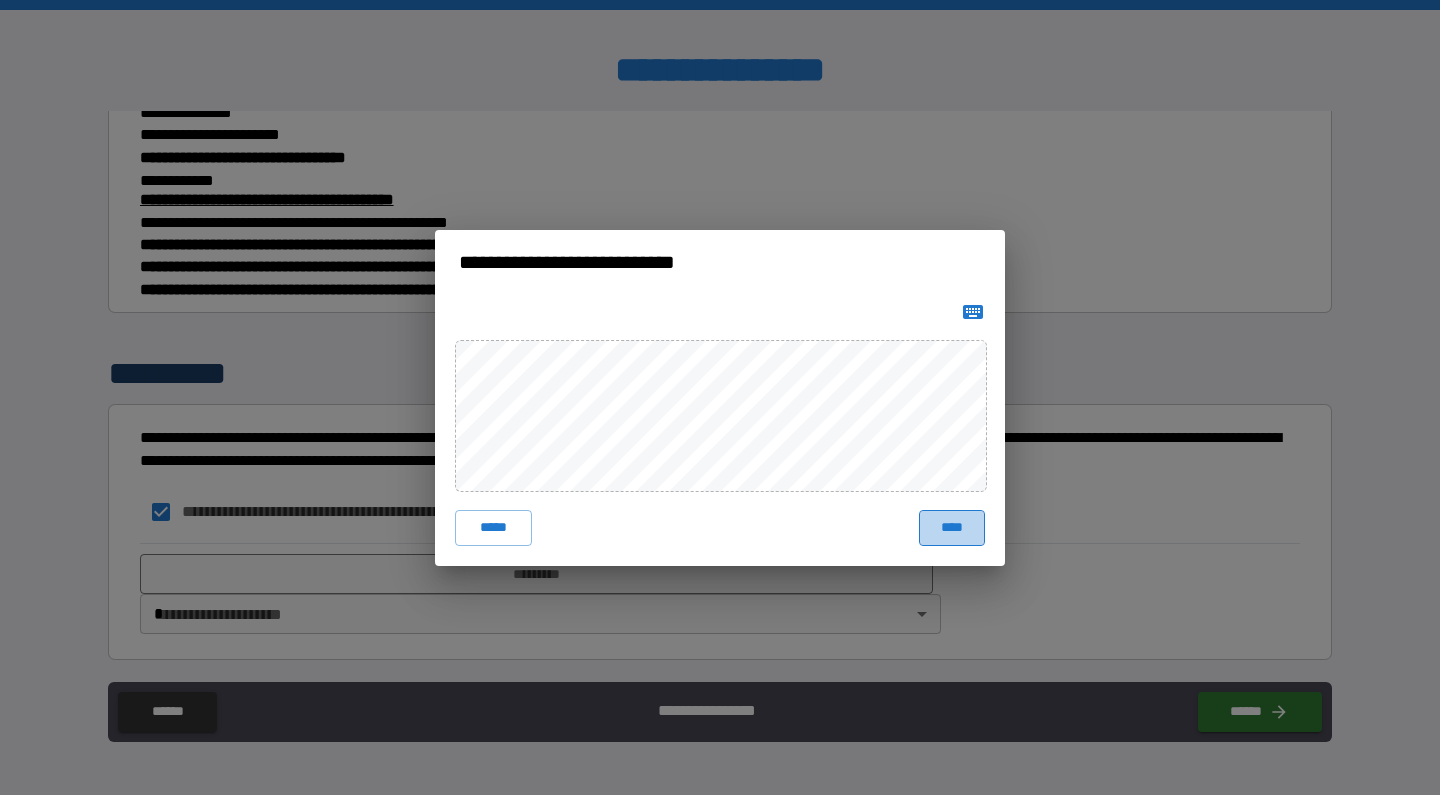 click on "****" at bounding box center (952, 528) 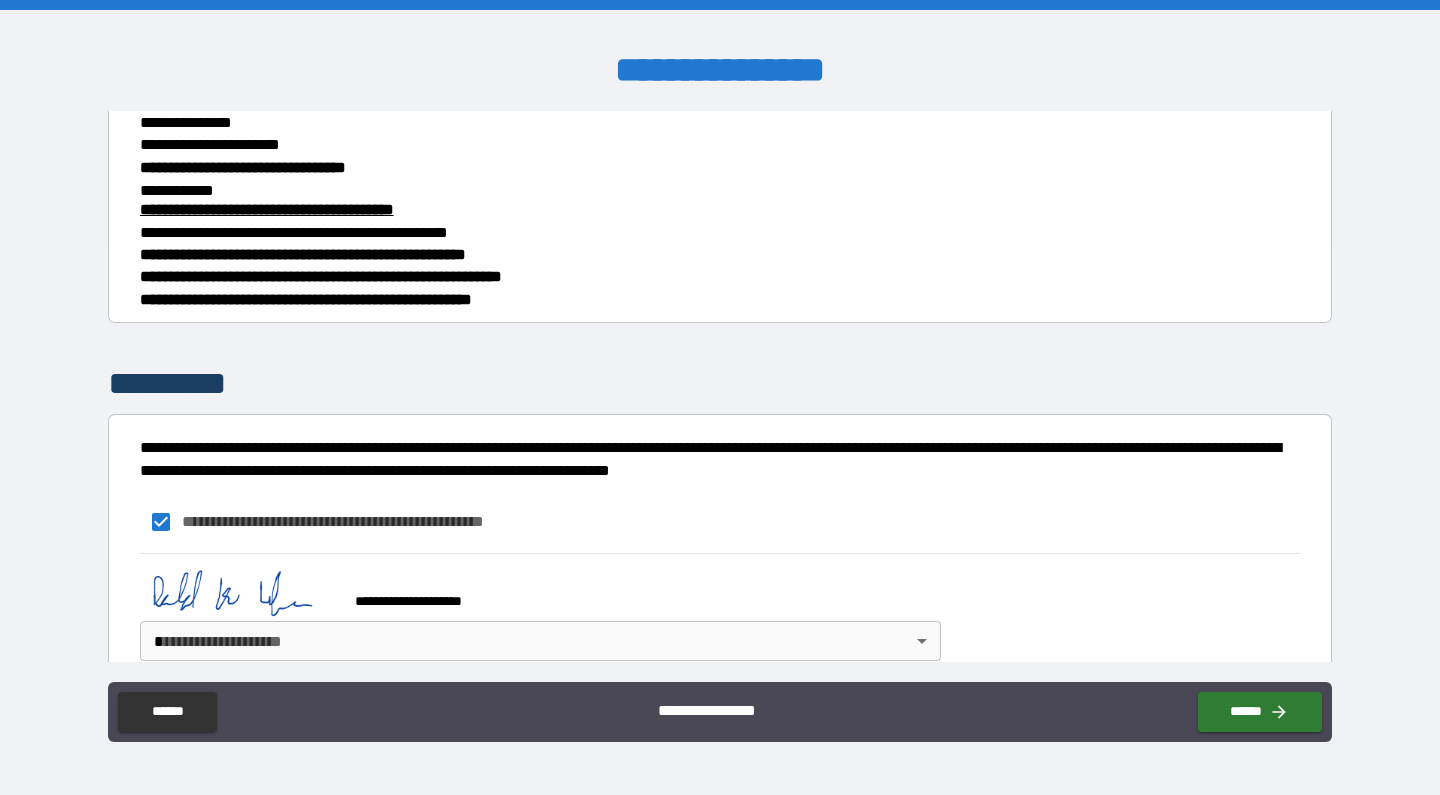 type on "*" 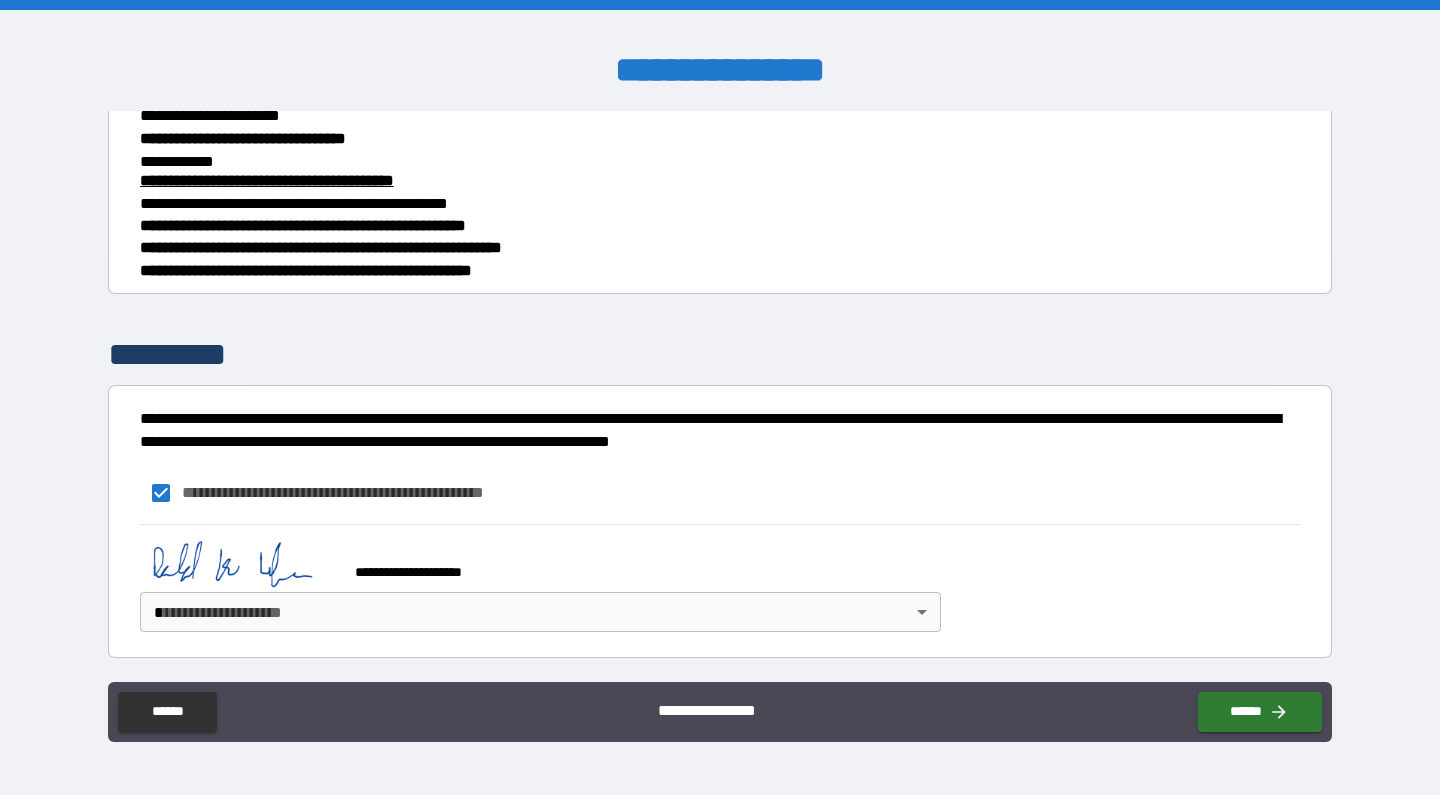 scroll, scrollTop: 714, scrollLeft: 0, axis: vertical 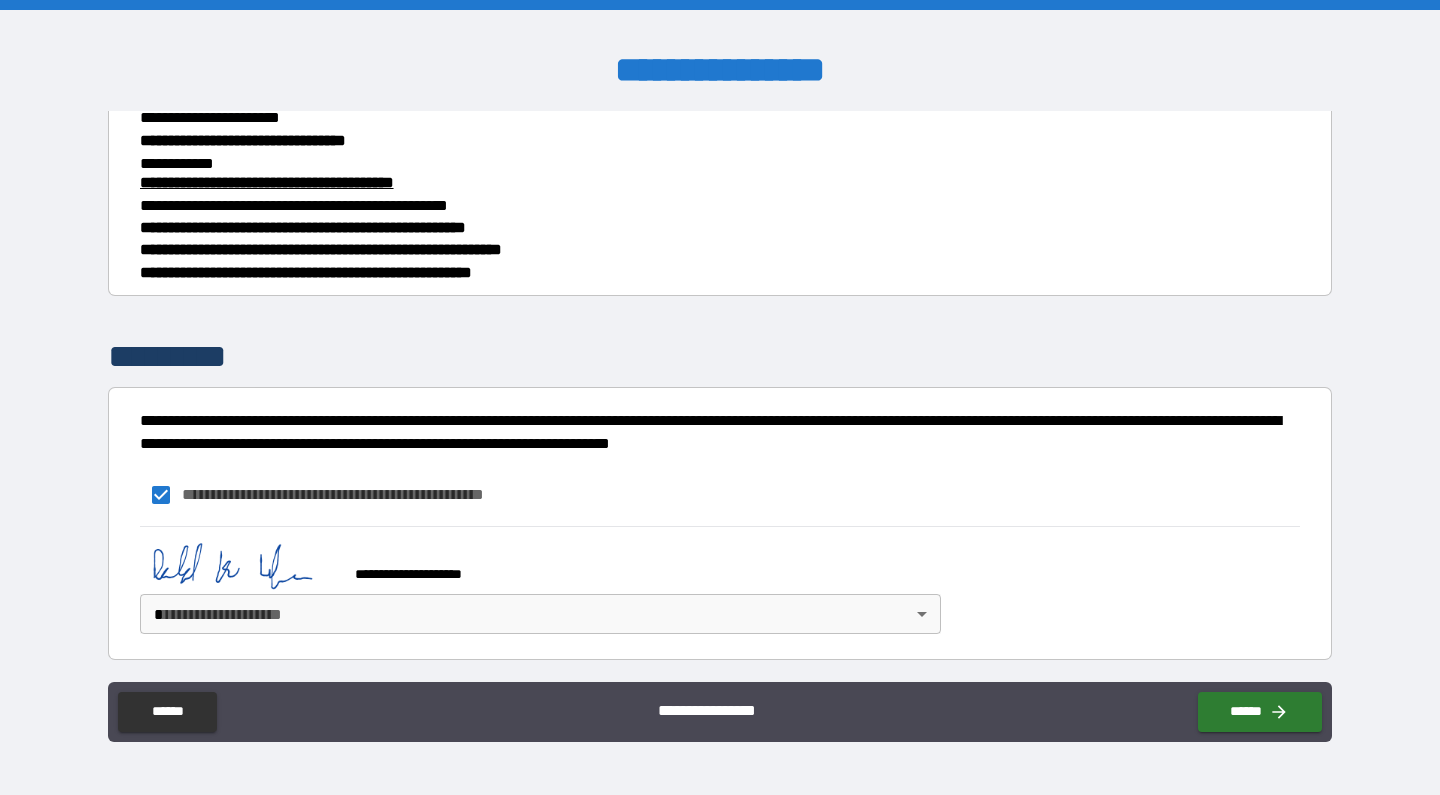 click on "**********" at bounding box center (720, 397) 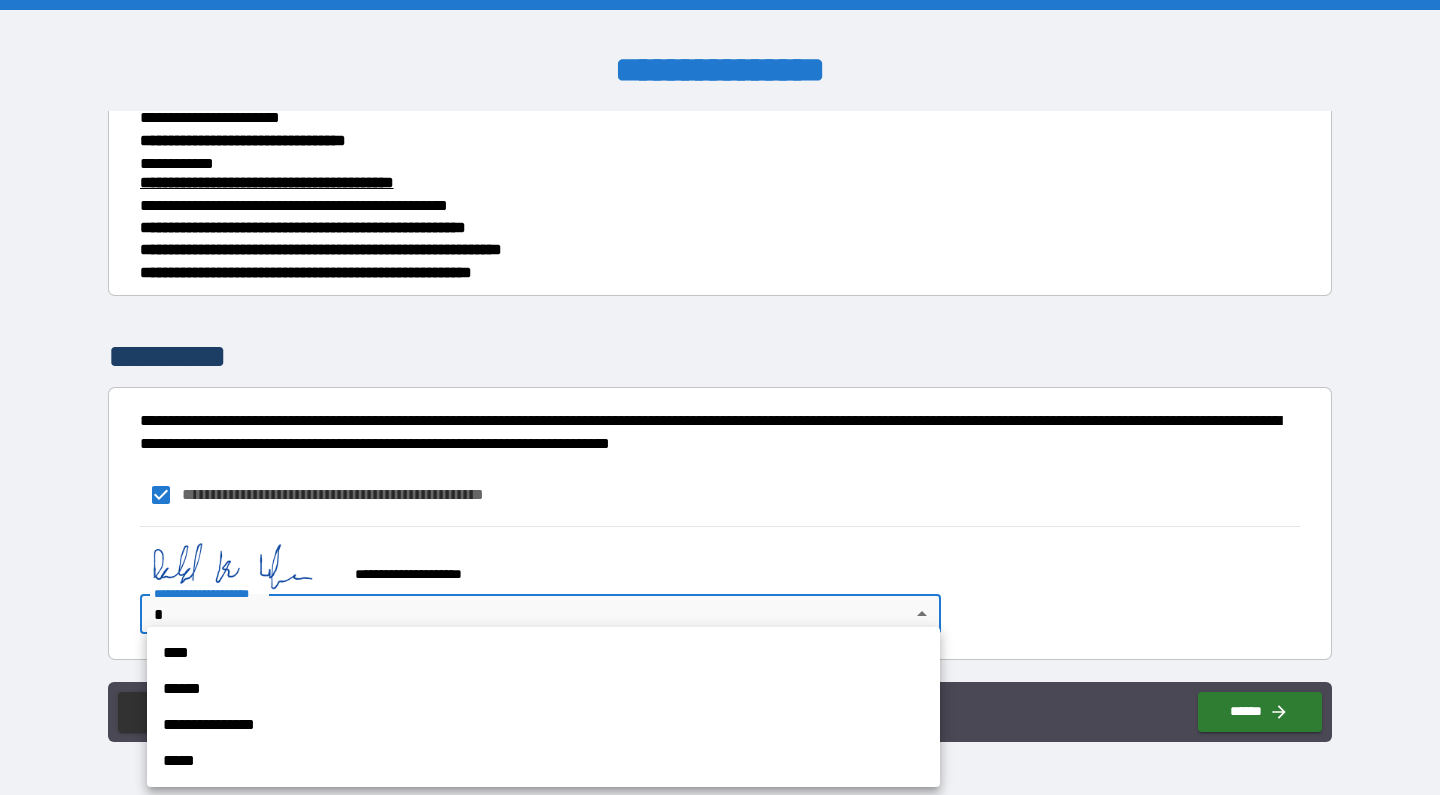 click on "**********" at bounding box center [543, 725] 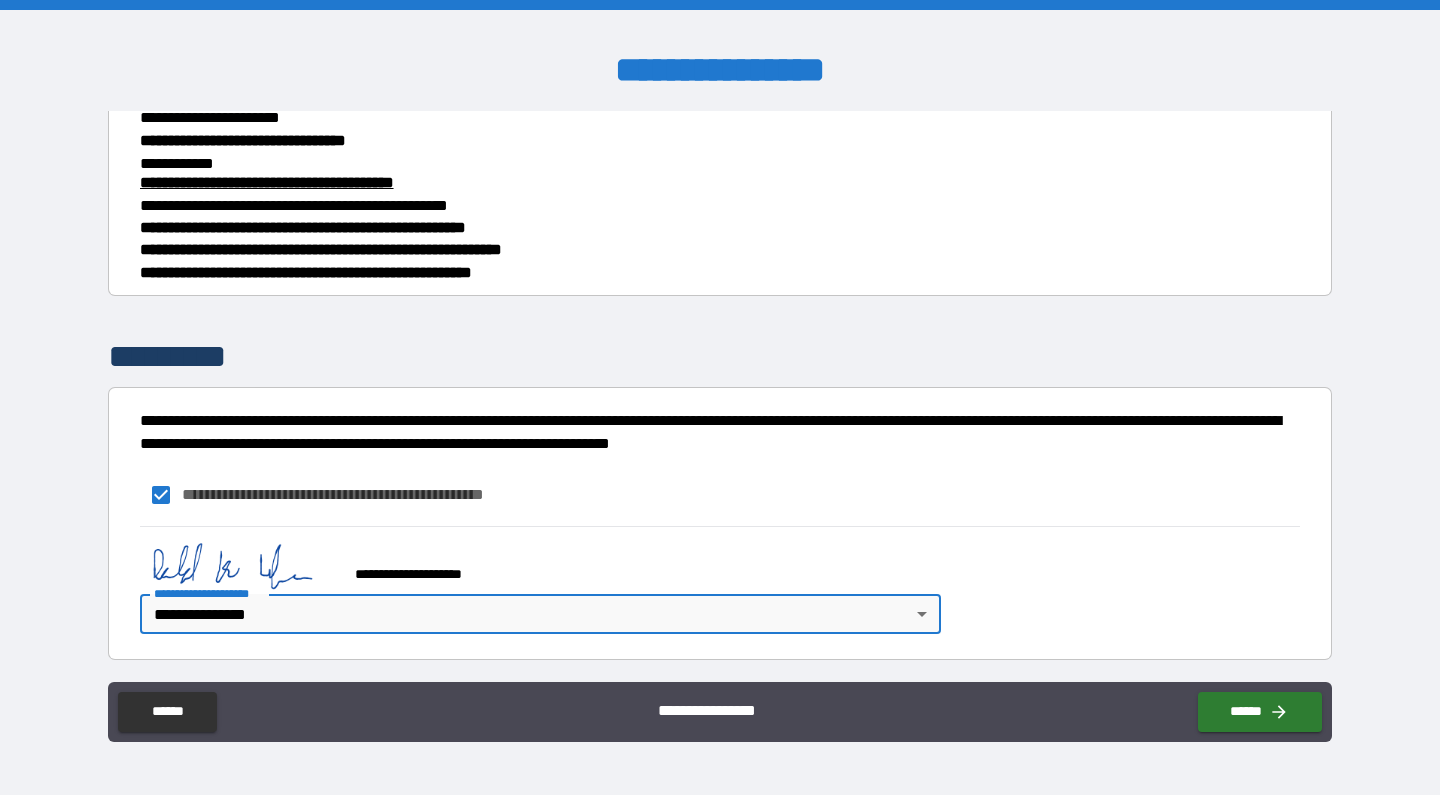 type on "*" 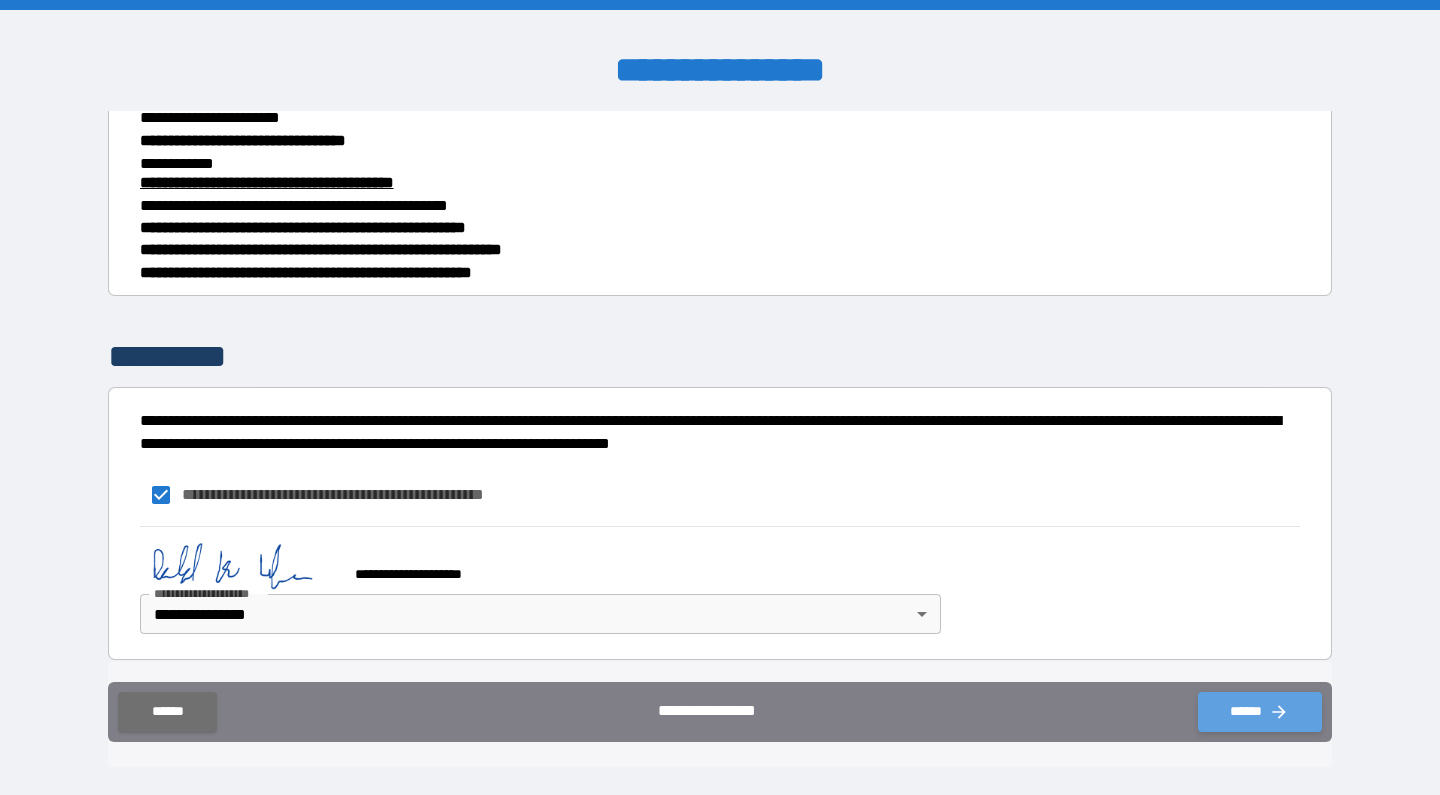 click on "******" at bounding box center (1260, 712) 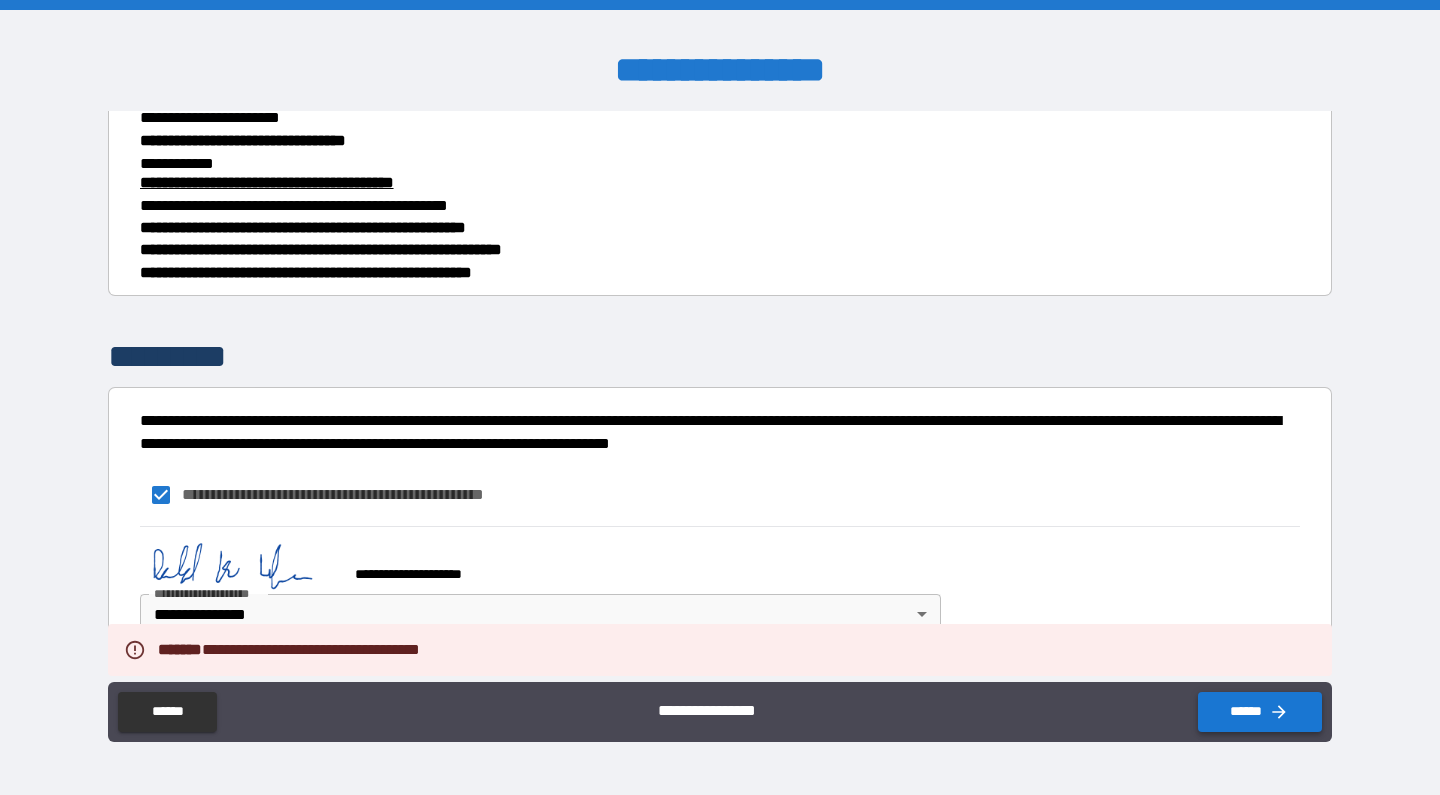 type on "*" 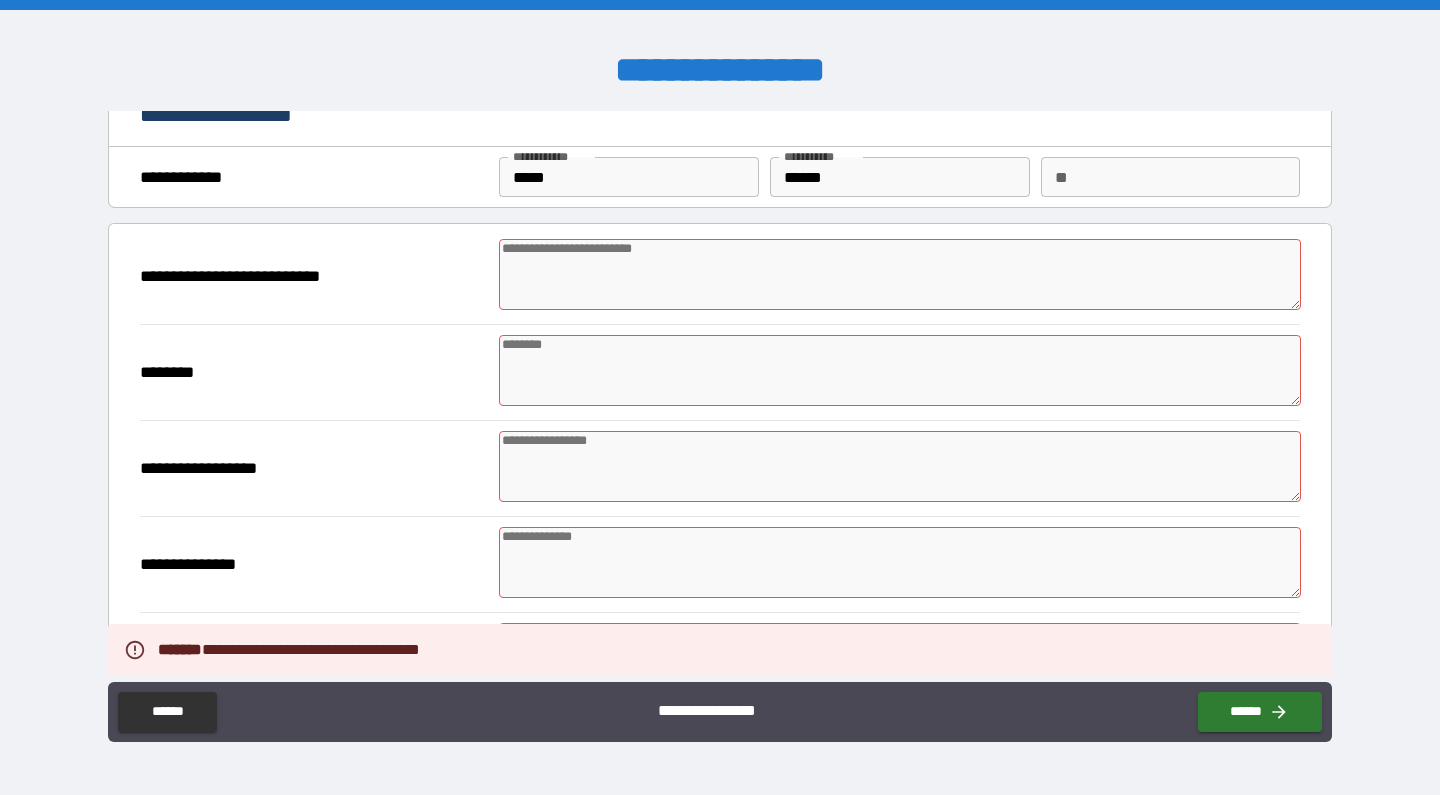 scroll, scrollTop: 35, scrollLeft: 0, axis: vertical 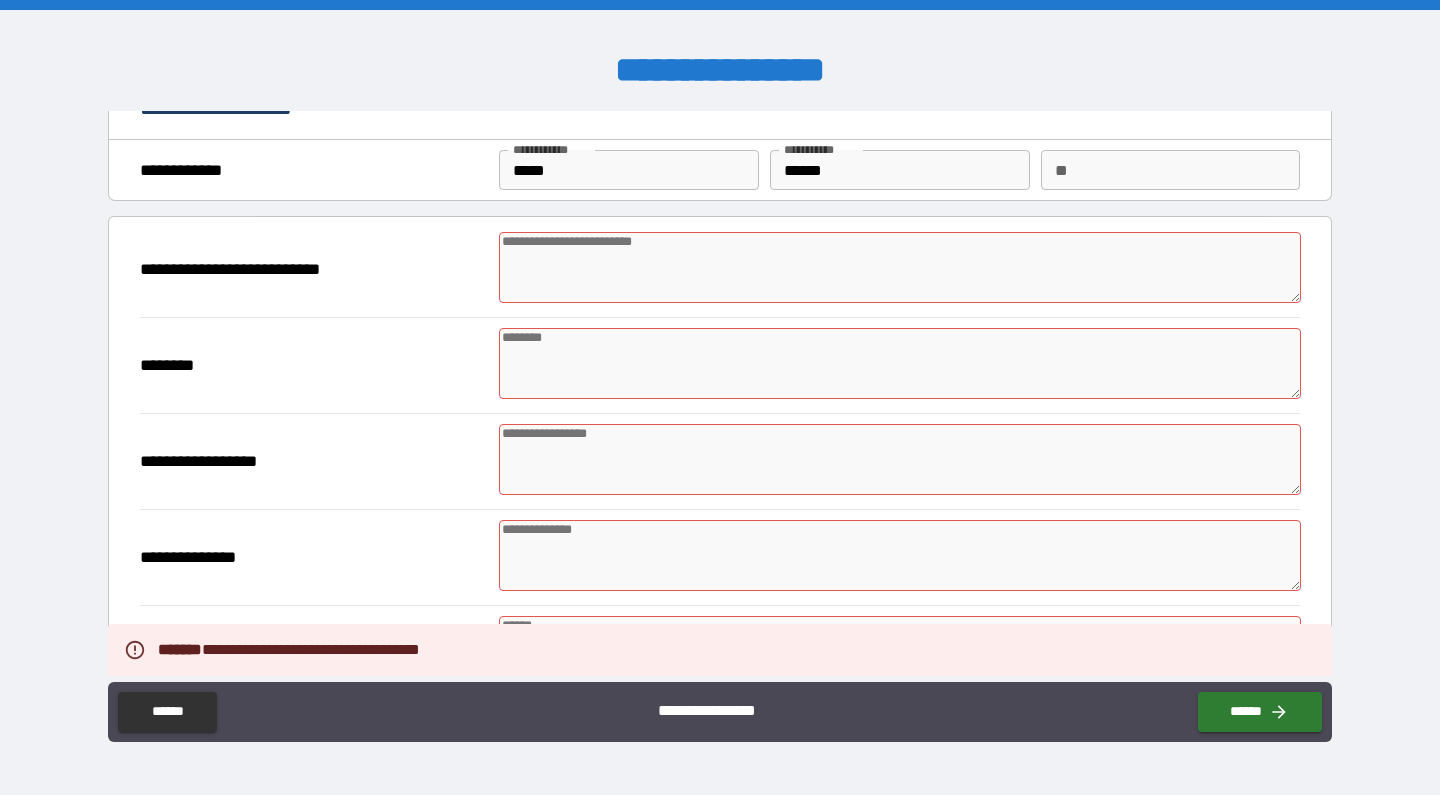 click at bounding box center (900, 267) 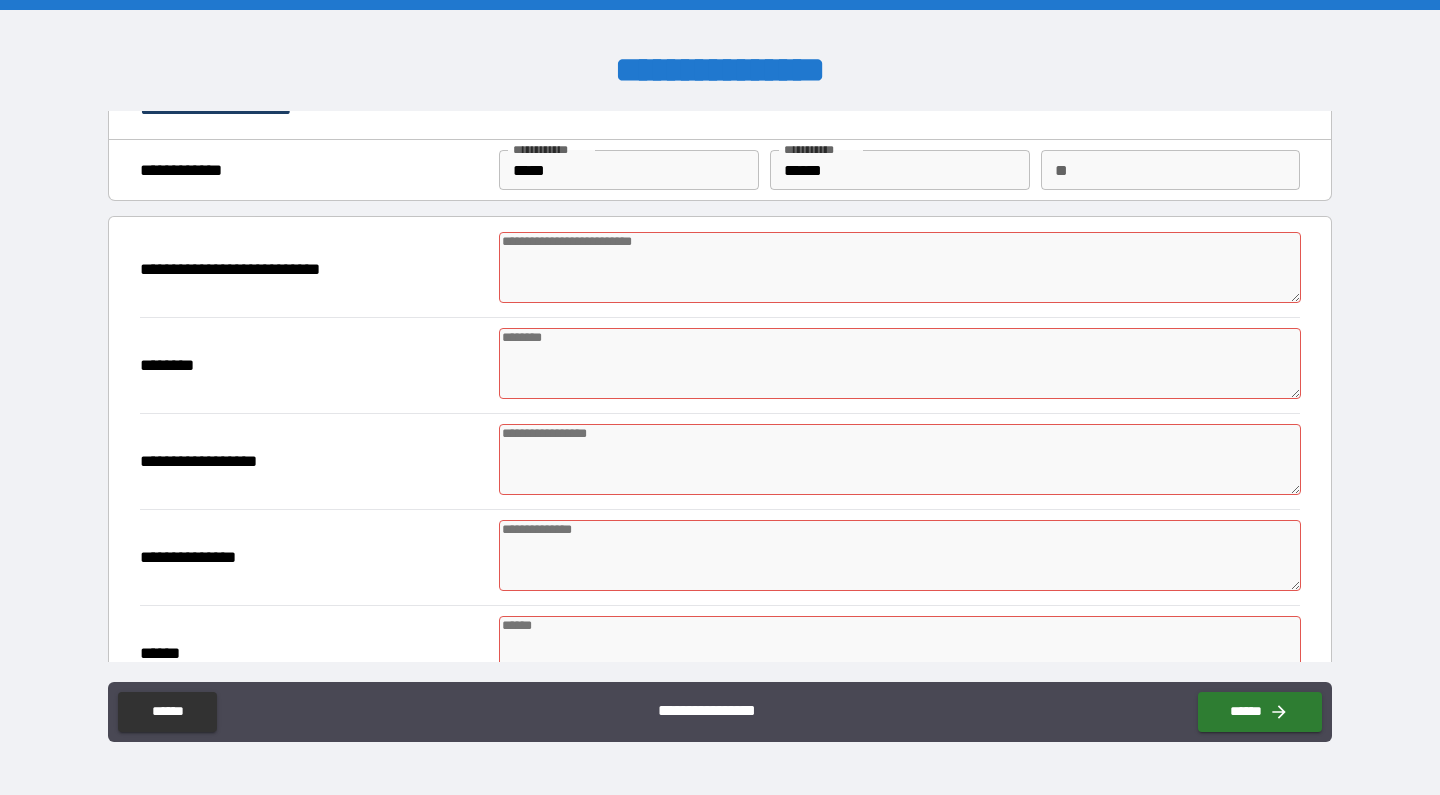 type on "*" 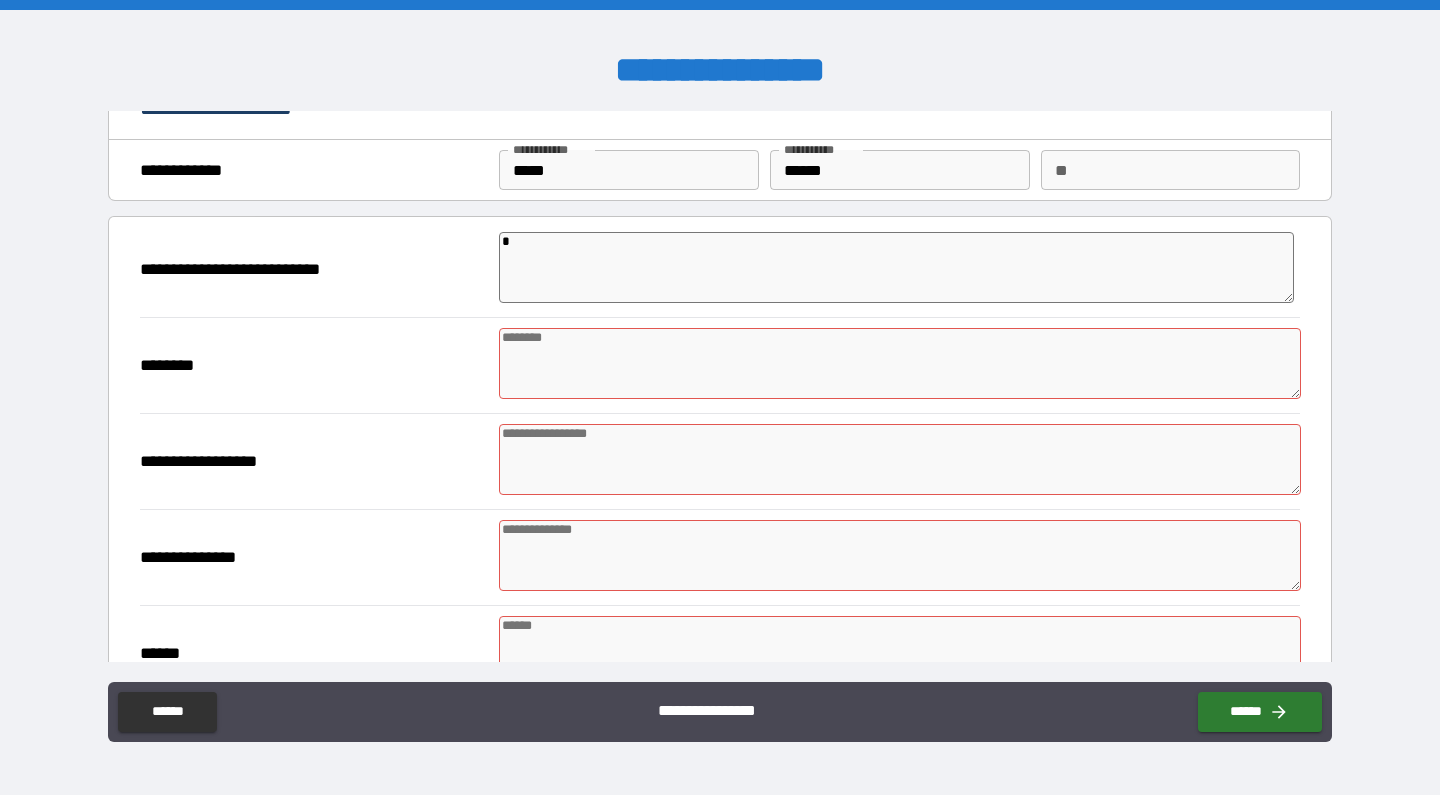 type on "*" 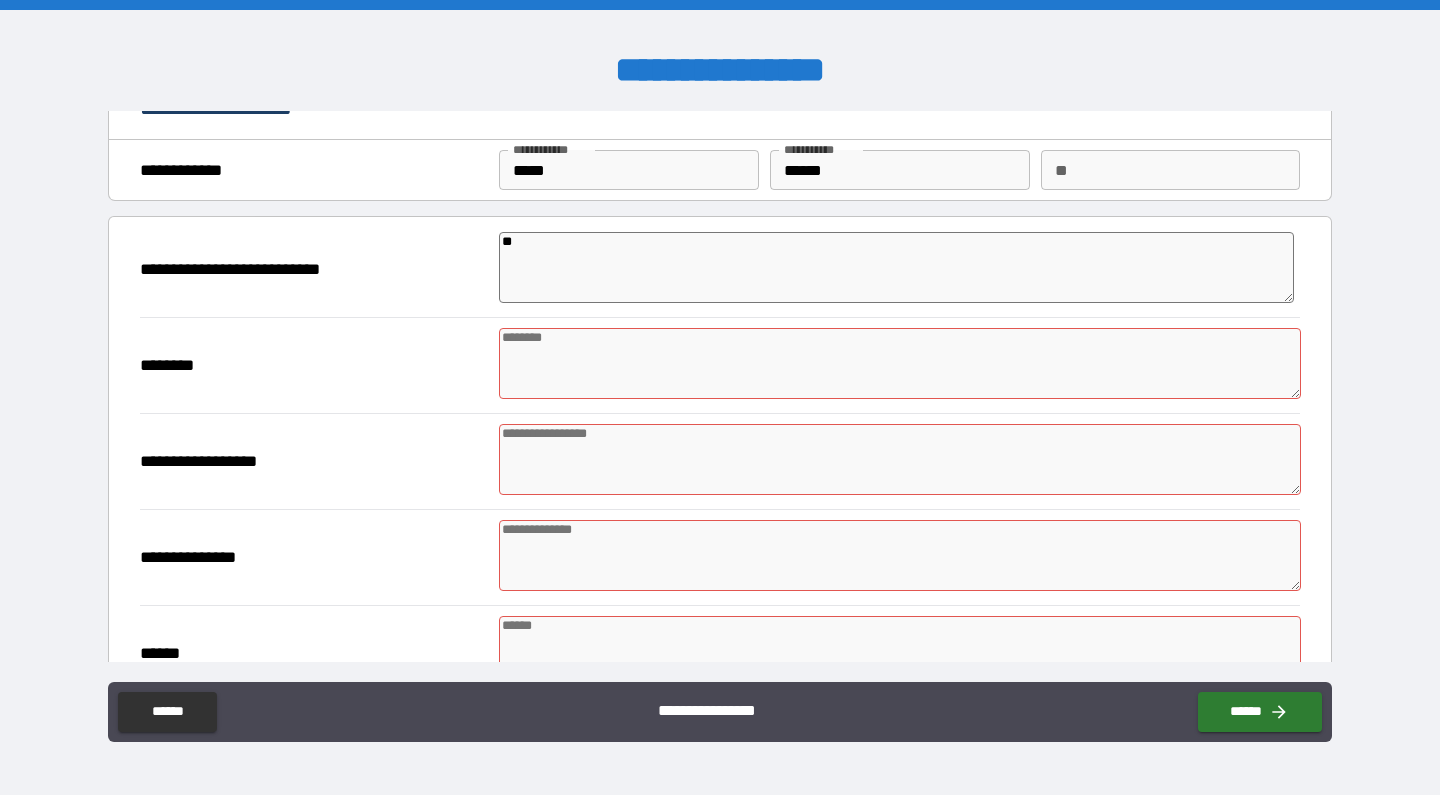 type on "*" 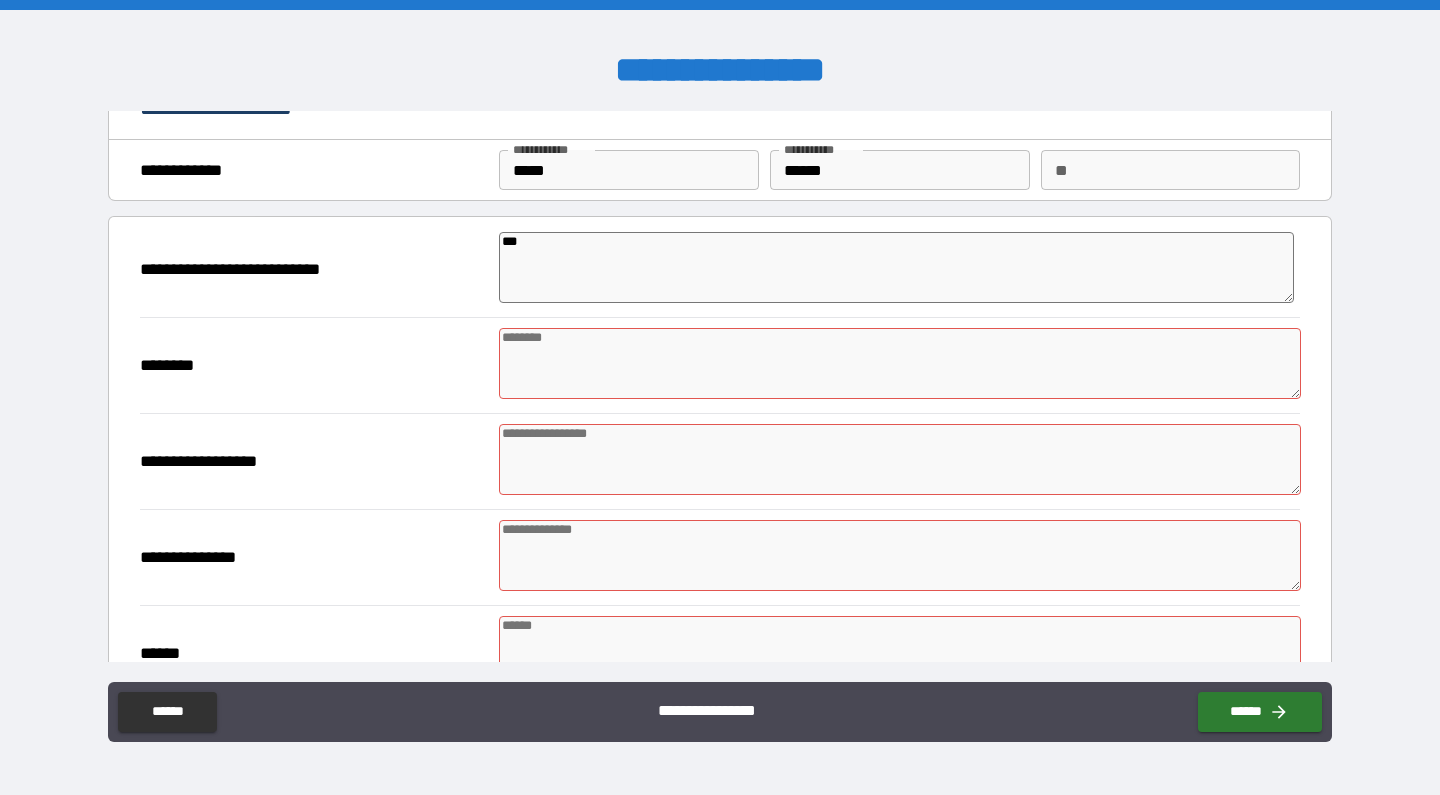 type on "*" 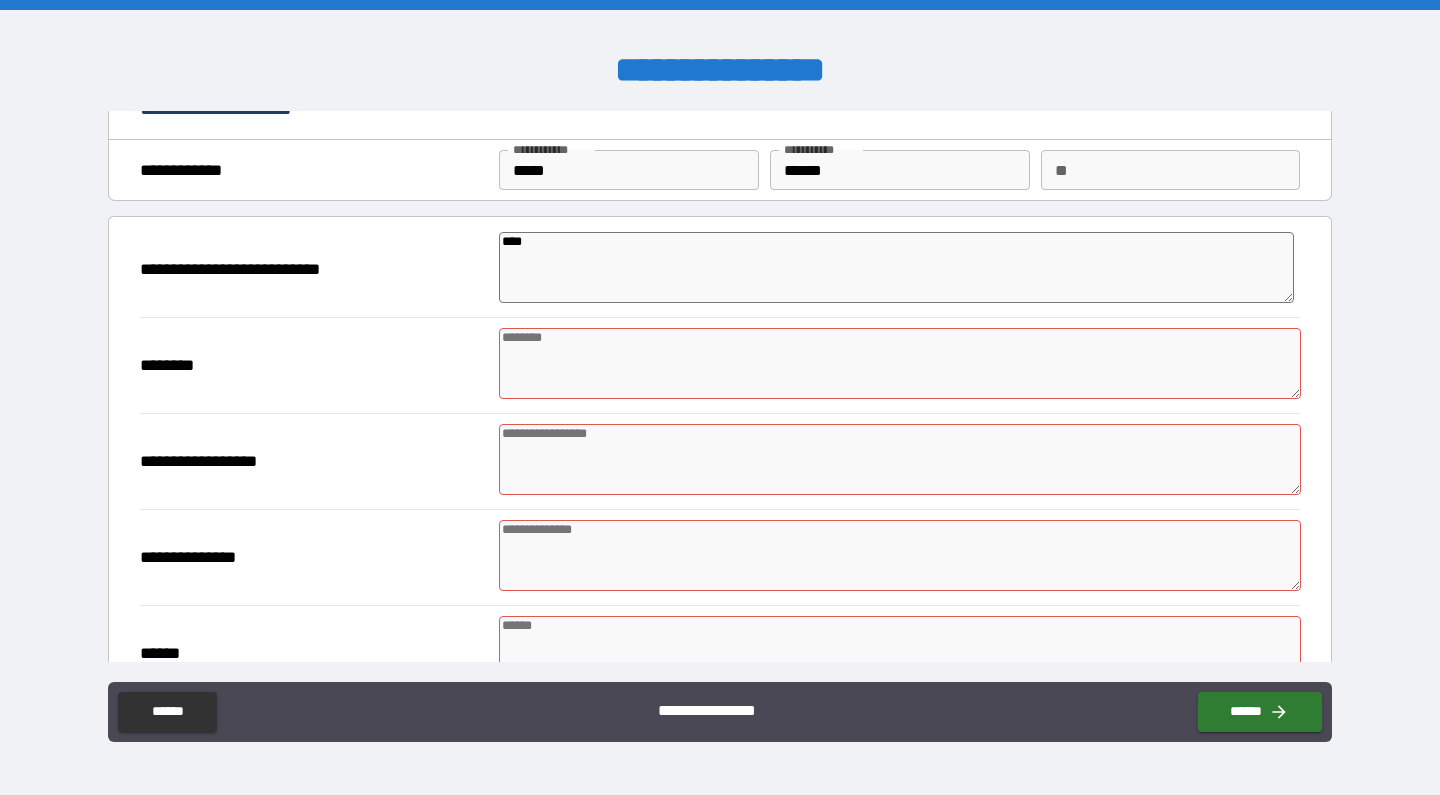 type on "*" 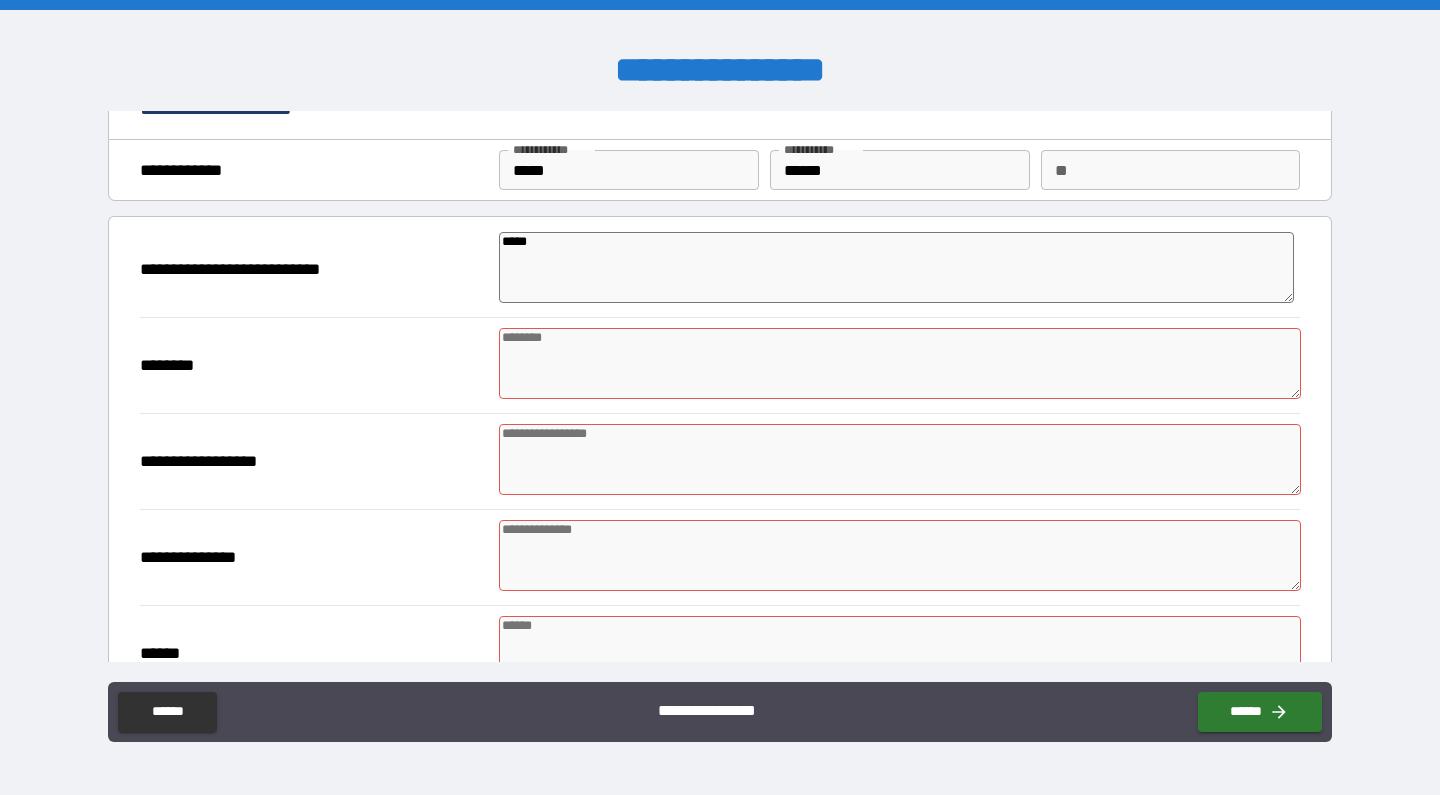 type on "*" 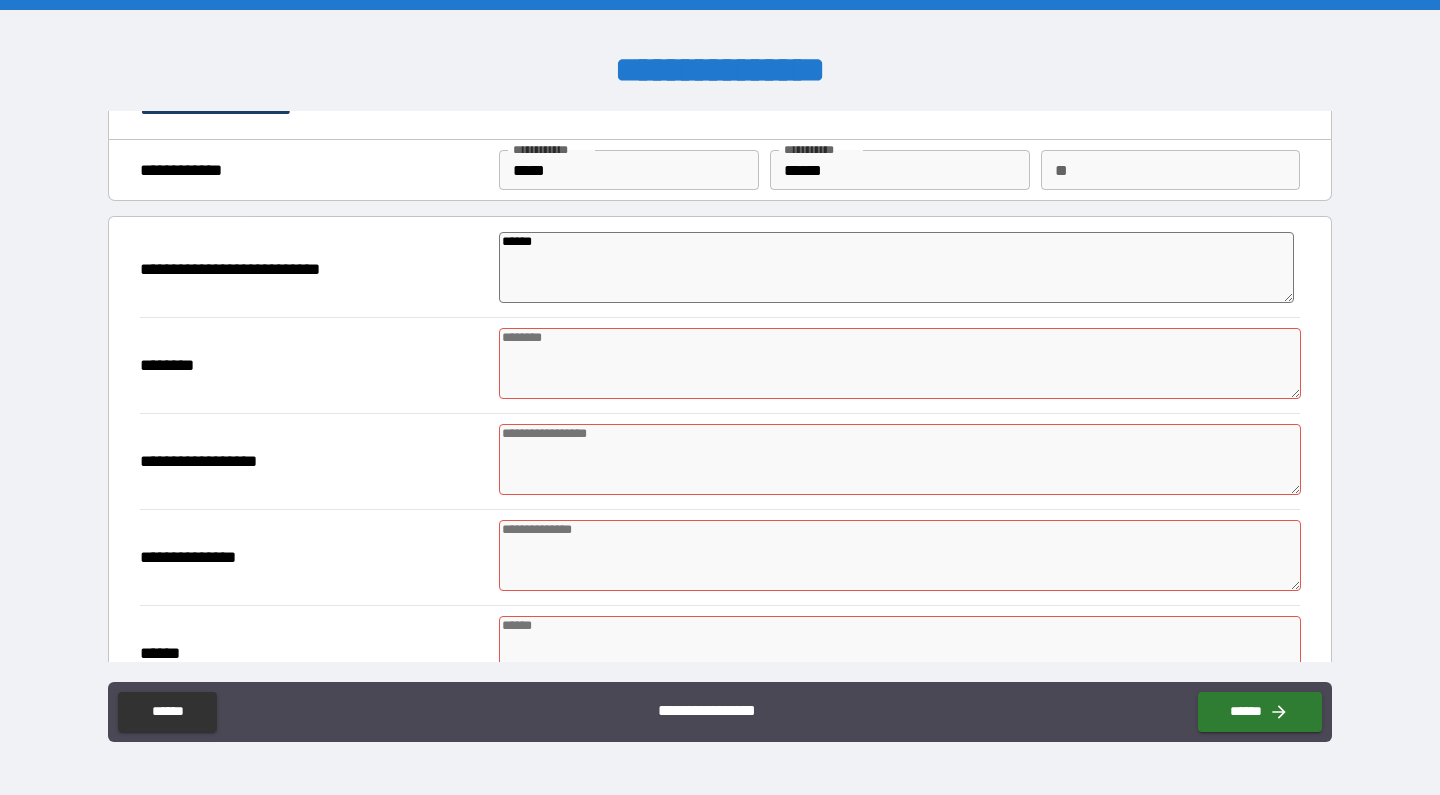 type on "*" 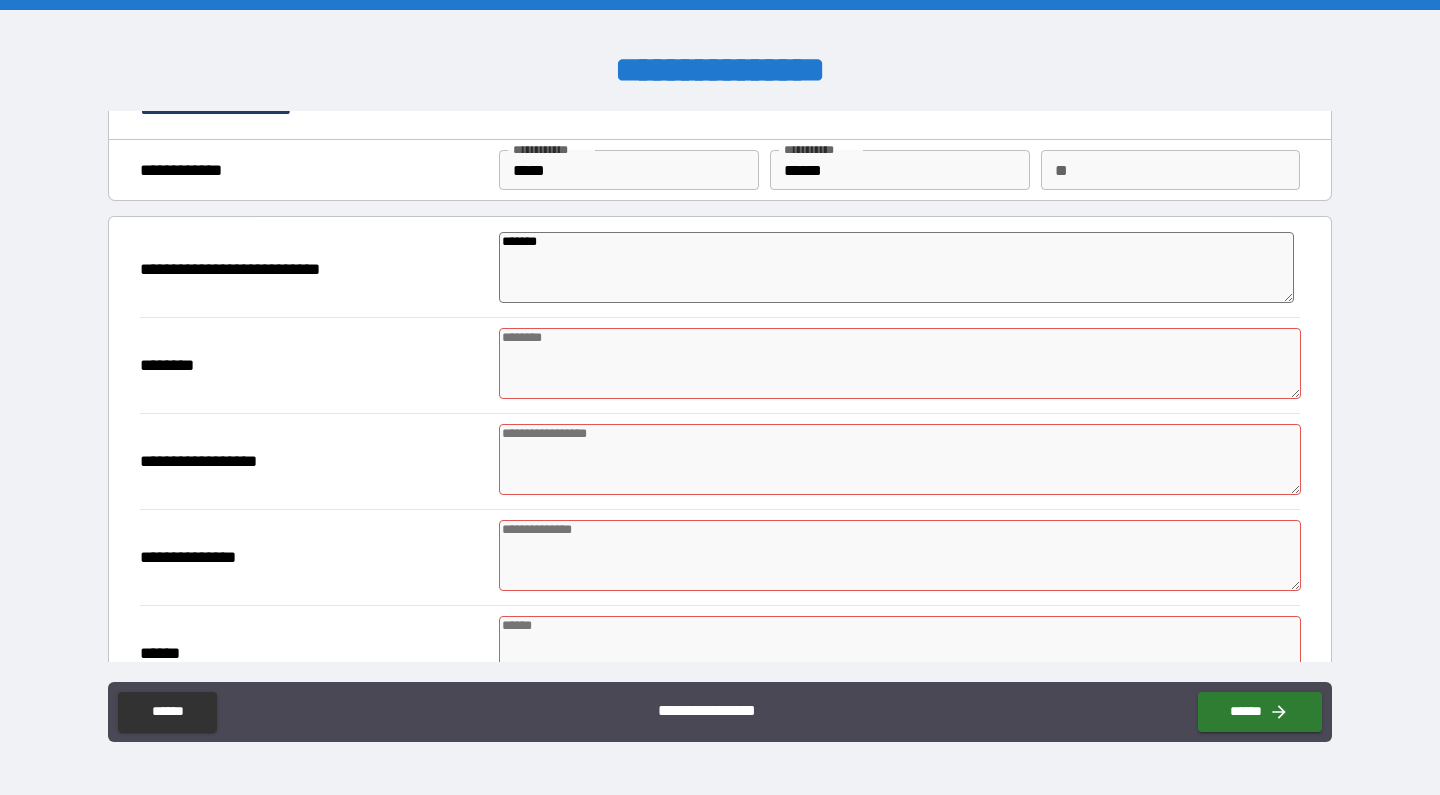 type on "*" 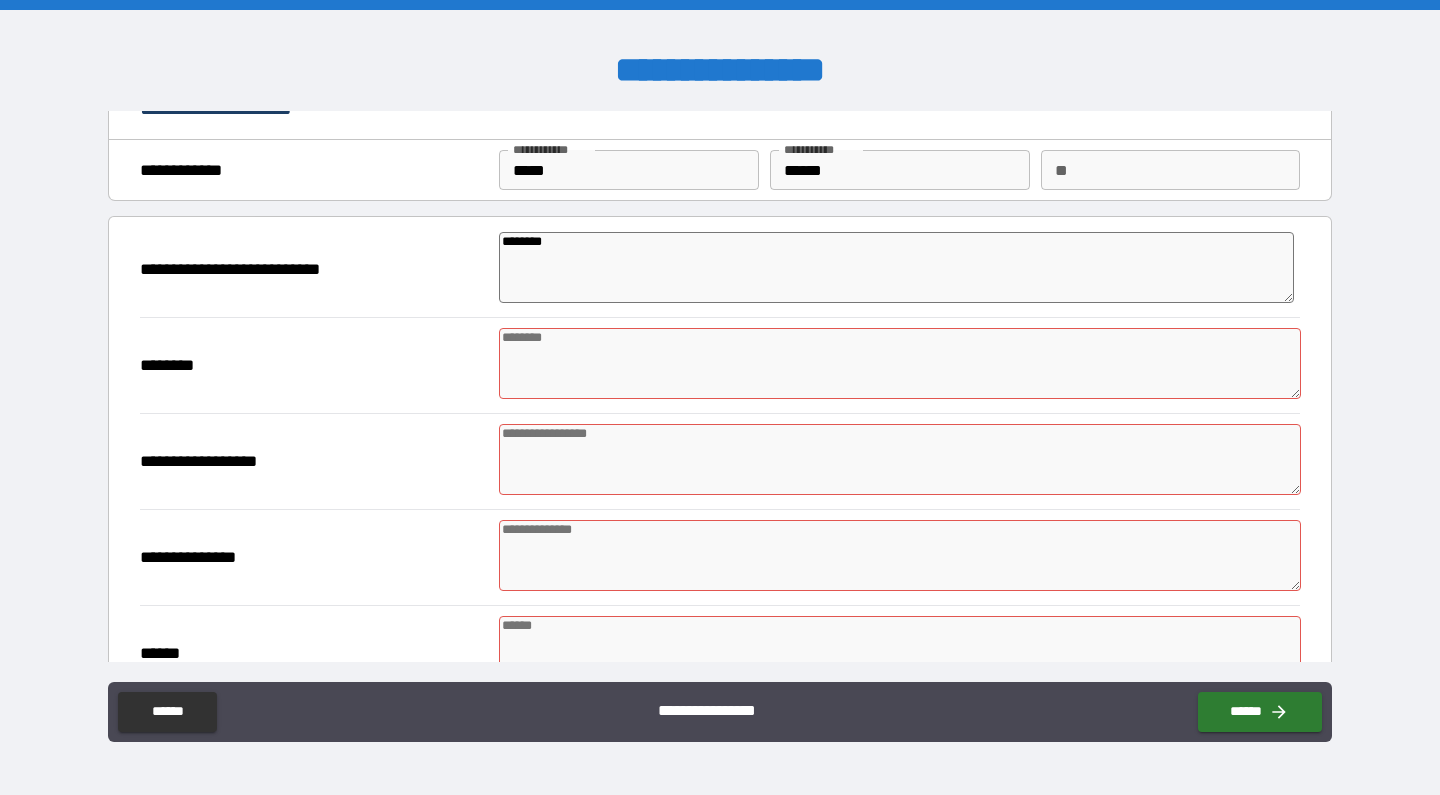 type on "*" 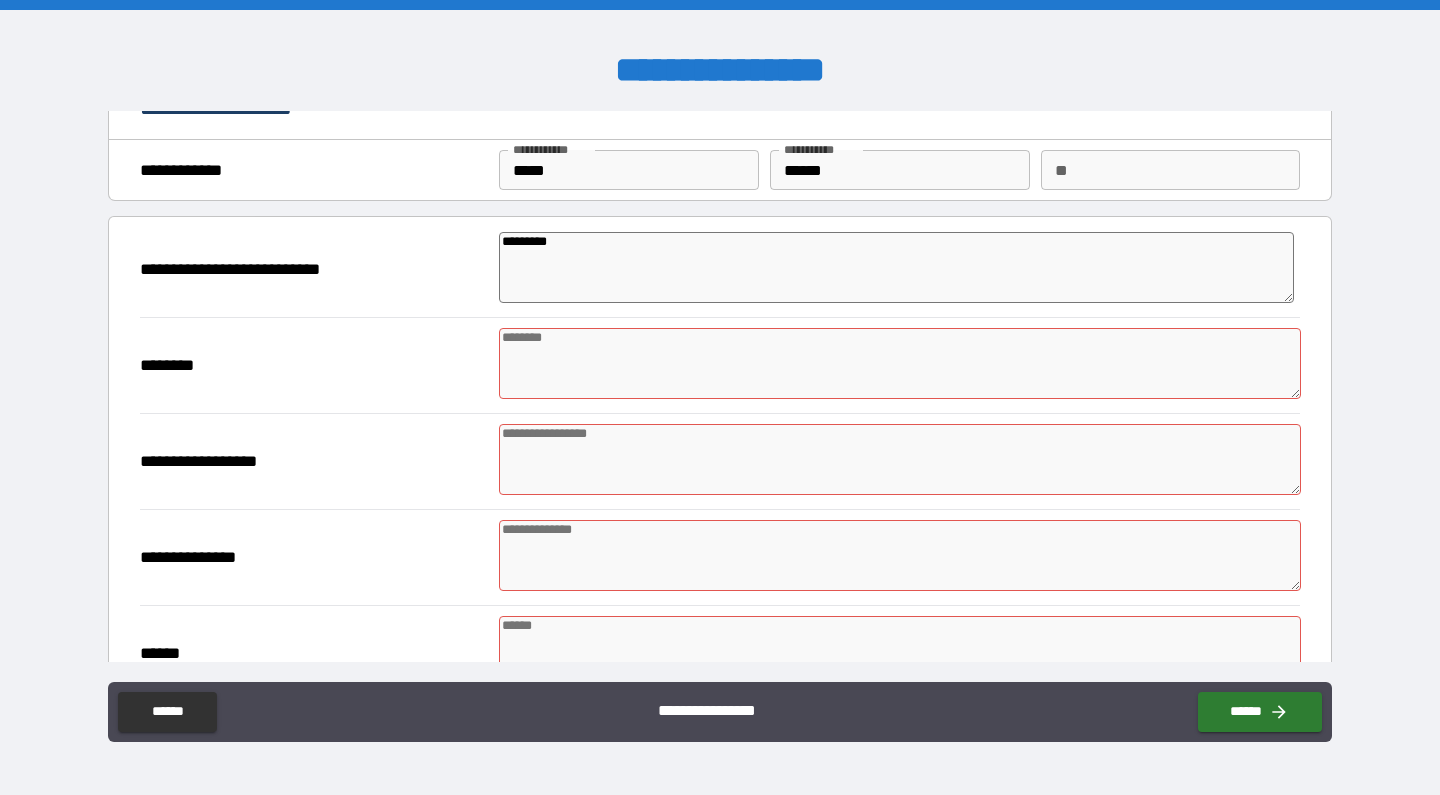 type on "*" 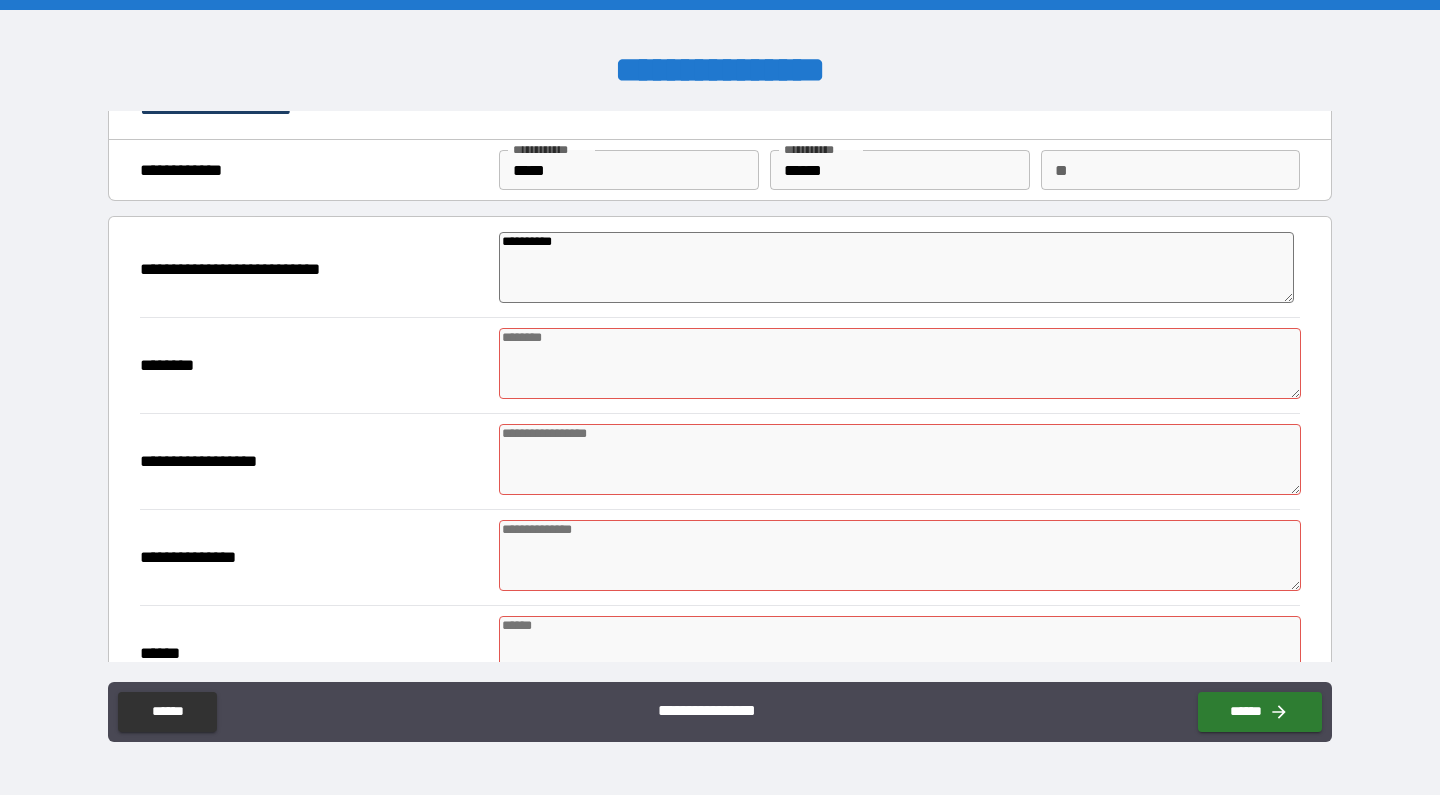 click at bounding box center (900, 363) 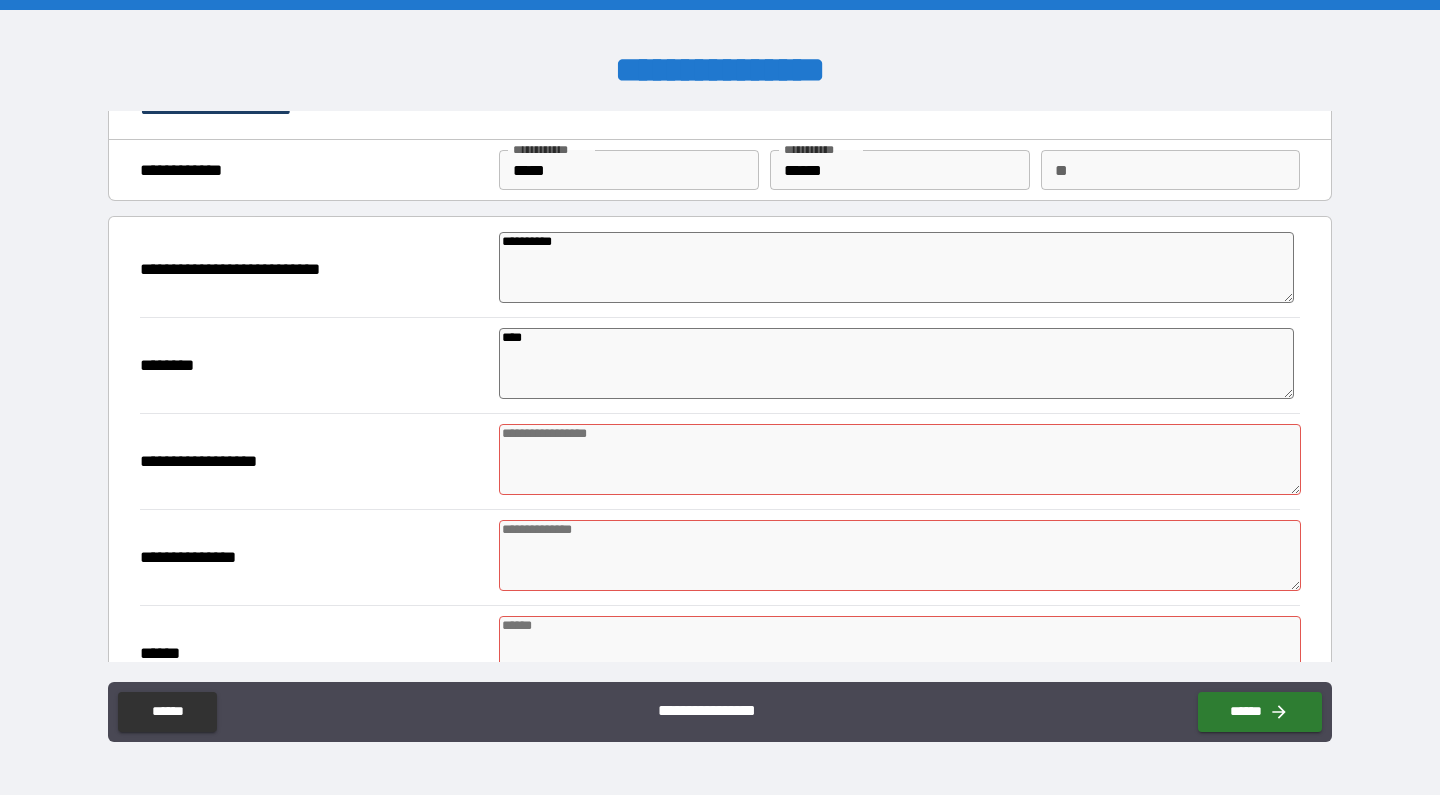 click at bounding box center [900, 459] 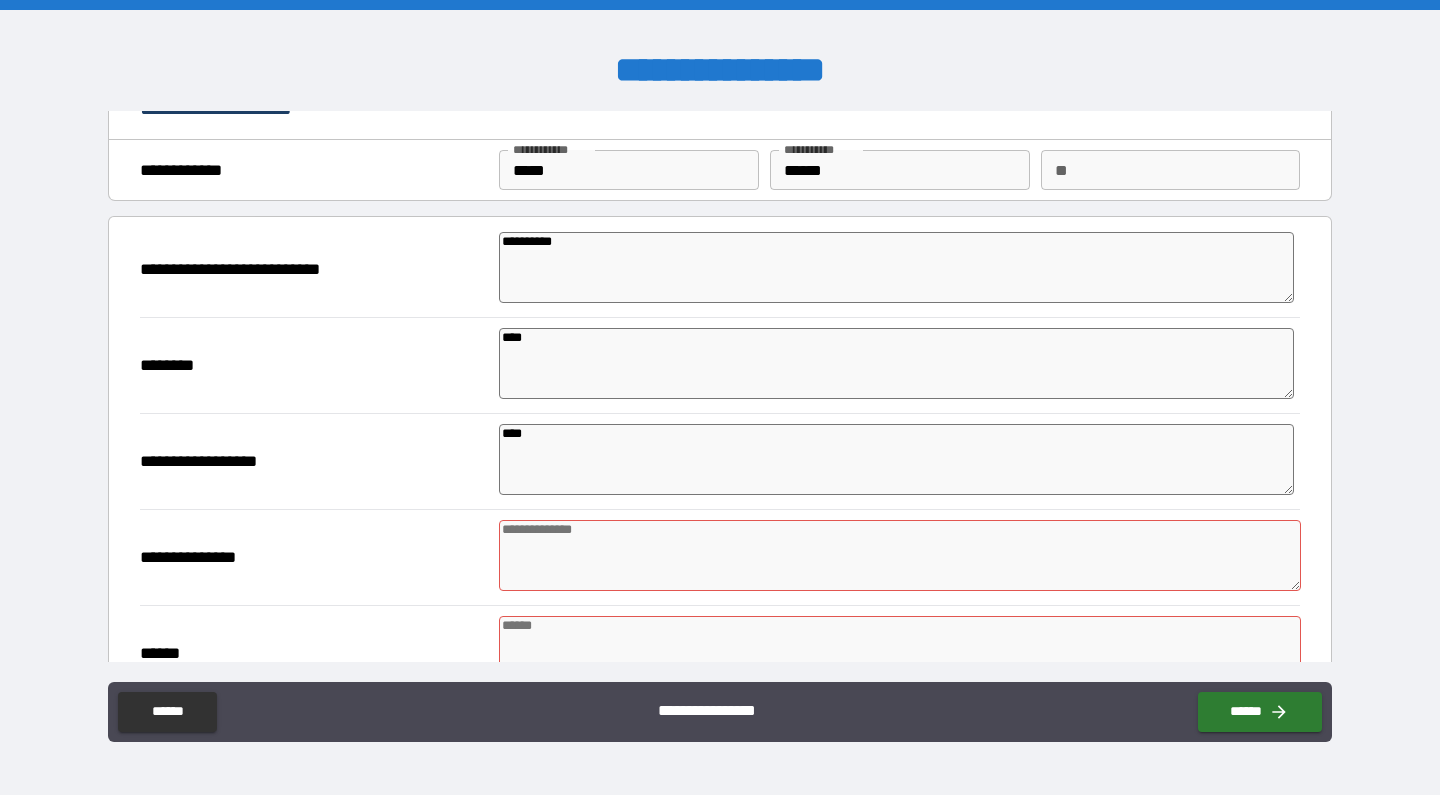 click at bounding box center [900, 555] 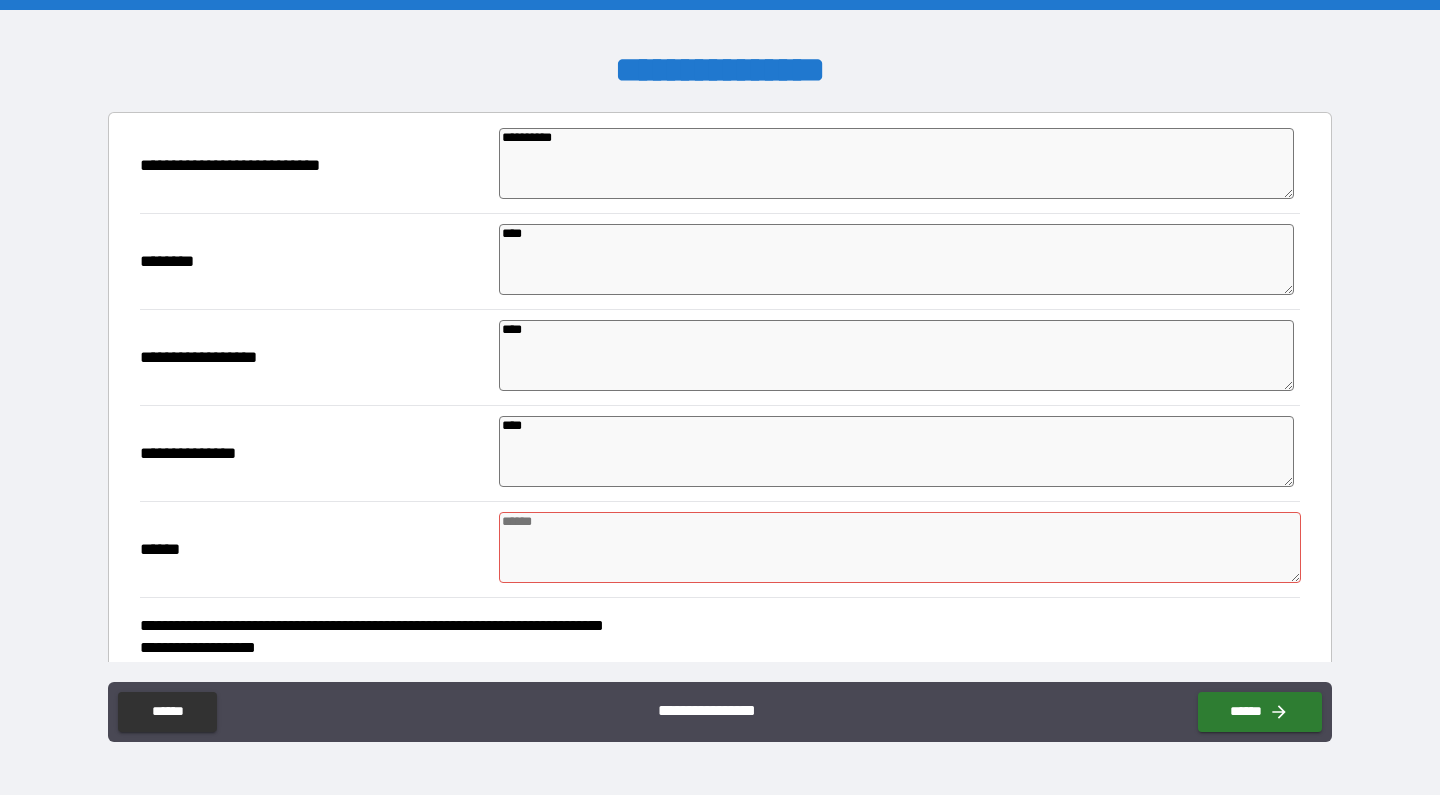 scroll, scrollTop: 151, scrollLeft: 0, axis: vertical 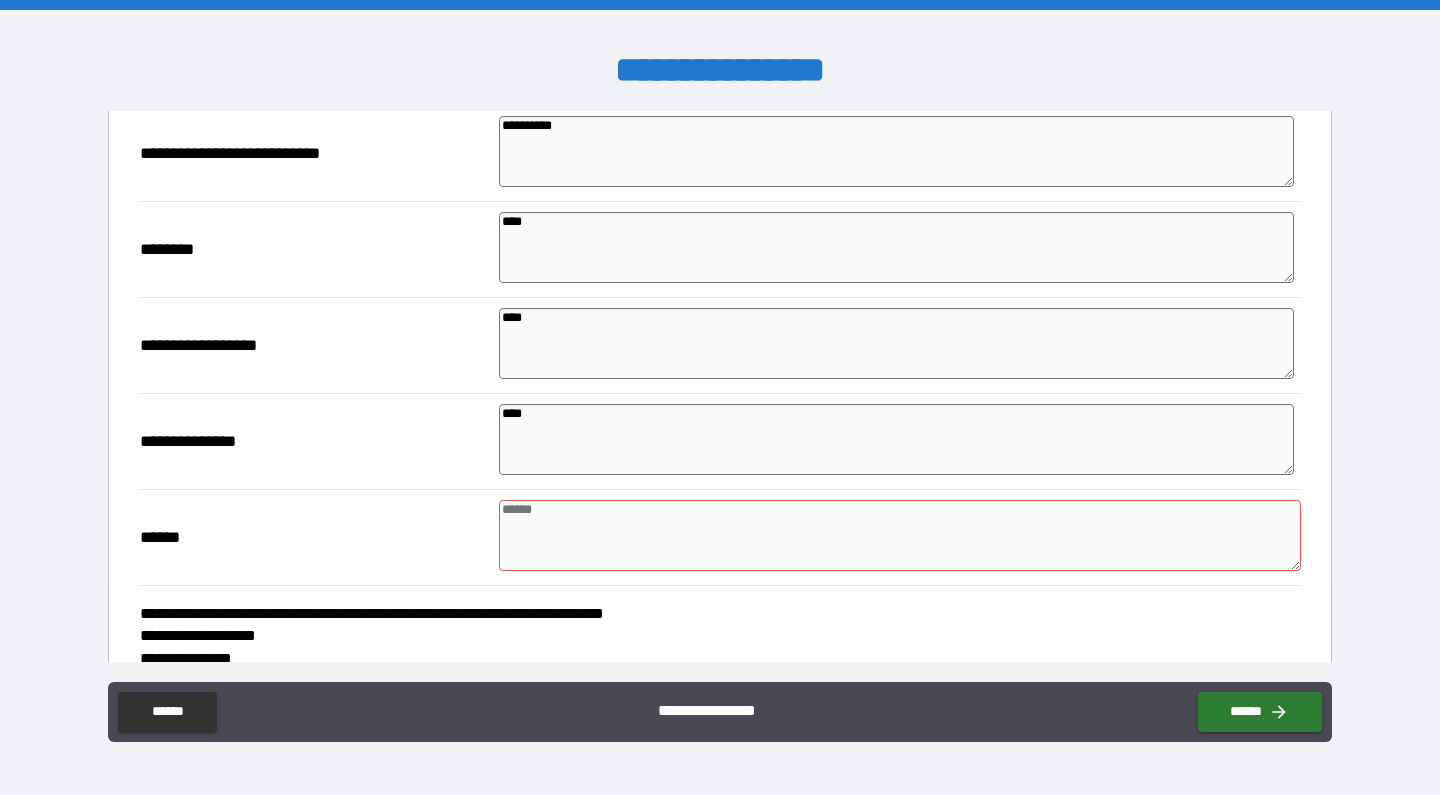 click at bounding box center [900, 535] 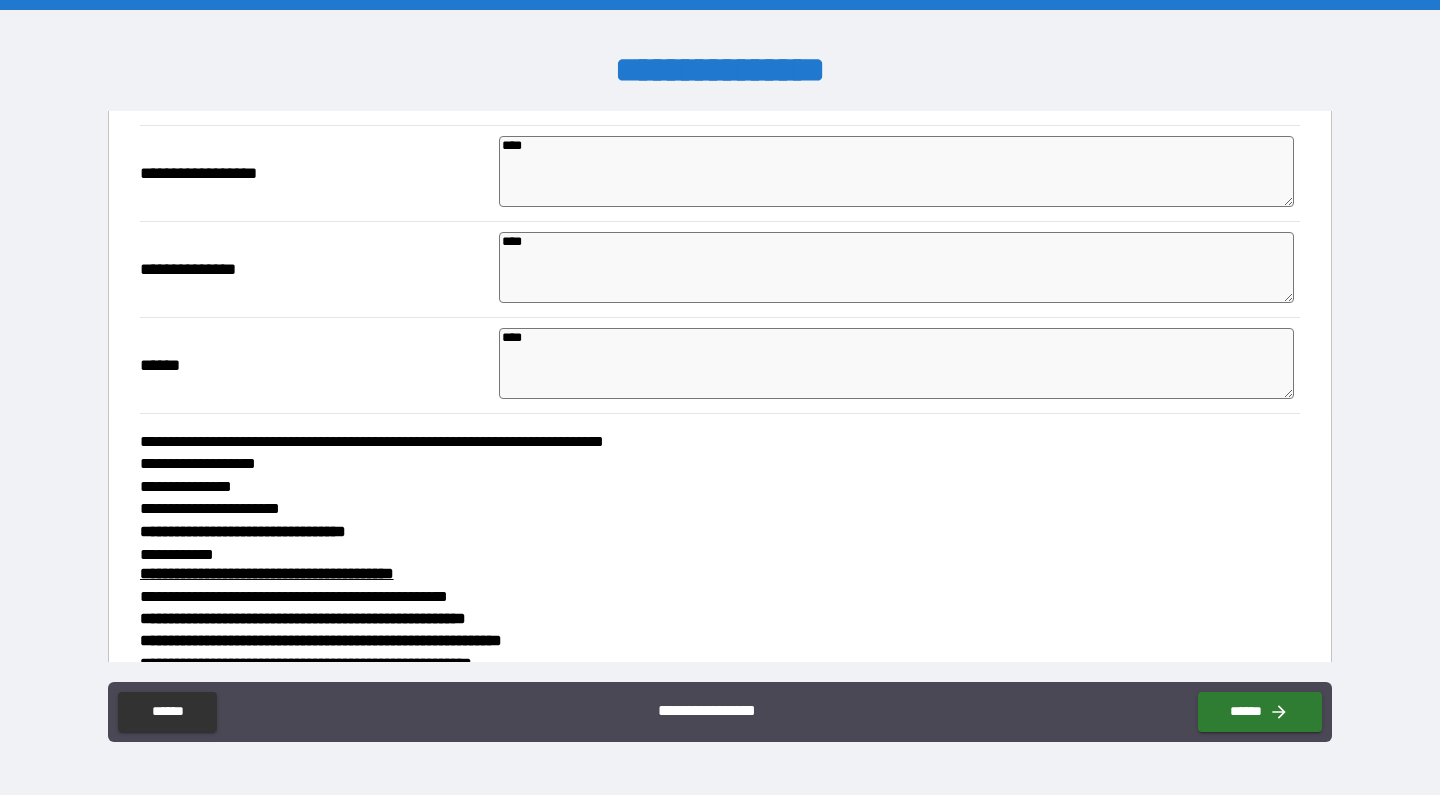 scroll, scrollTop: 448, scrollLeft: 0, axis: vertical 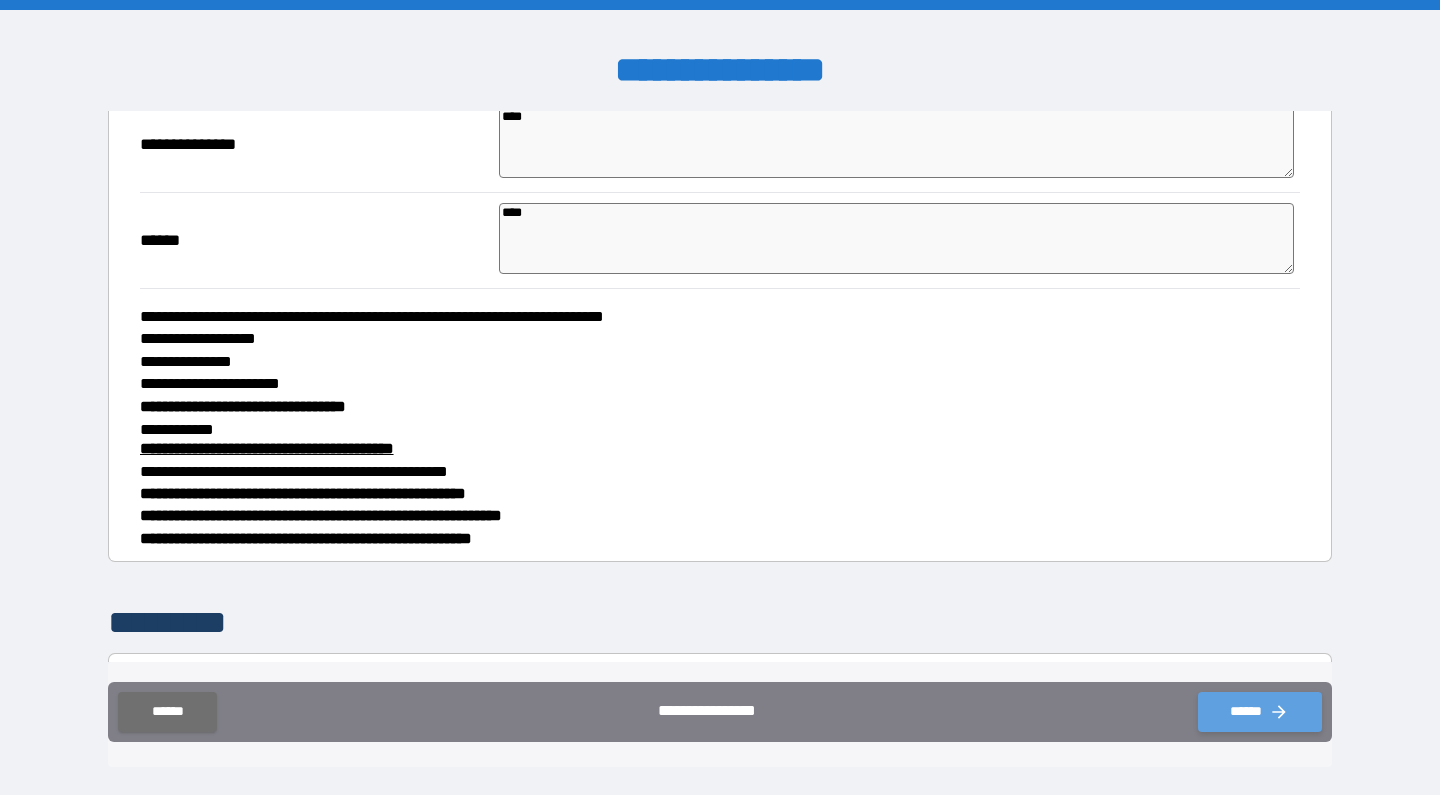 click on "******" at bounding box center [1260, 712] 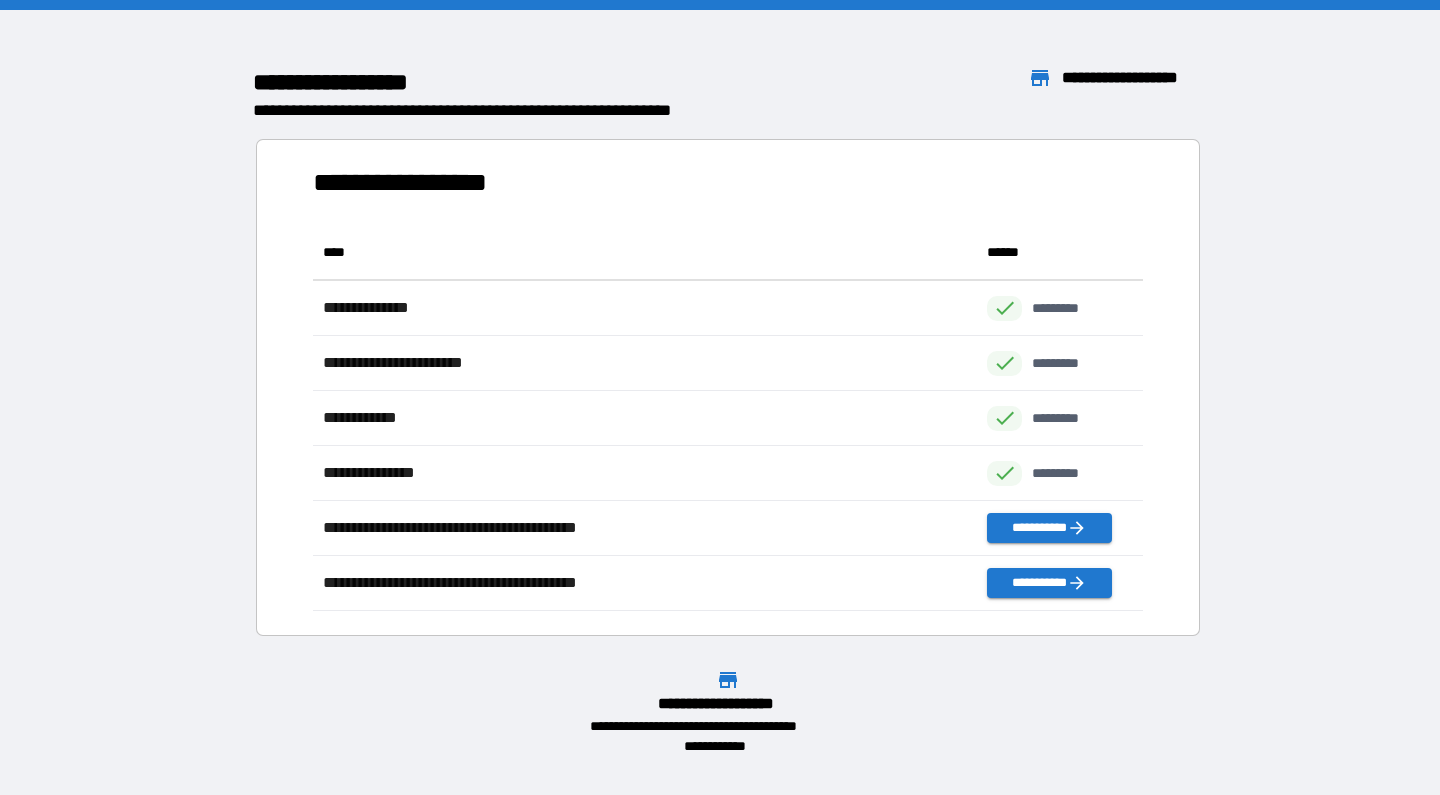 scroll, scrollTop: 1, scrollLeft: 1, axis: both 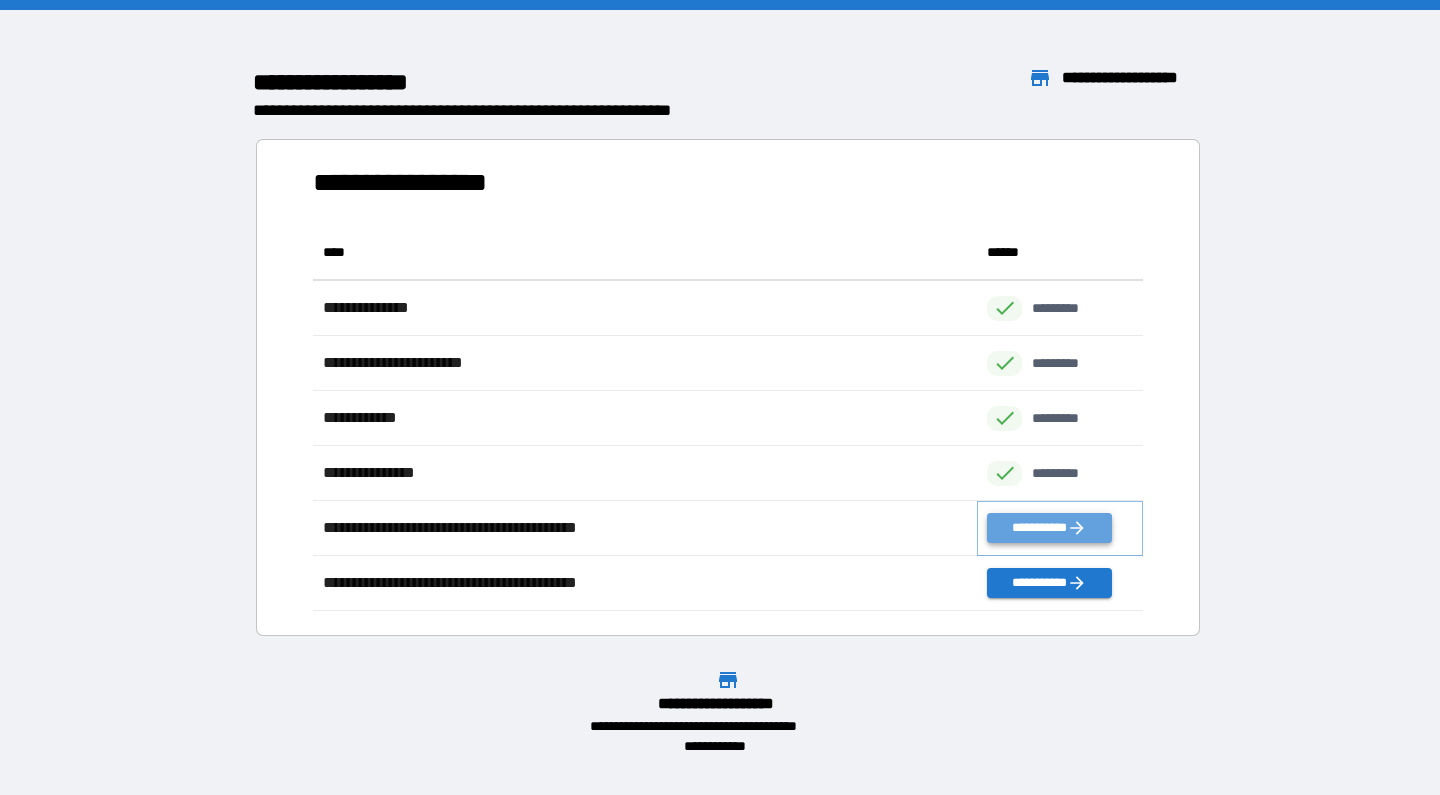 click on "**********" at bounding box center [1049, 528] 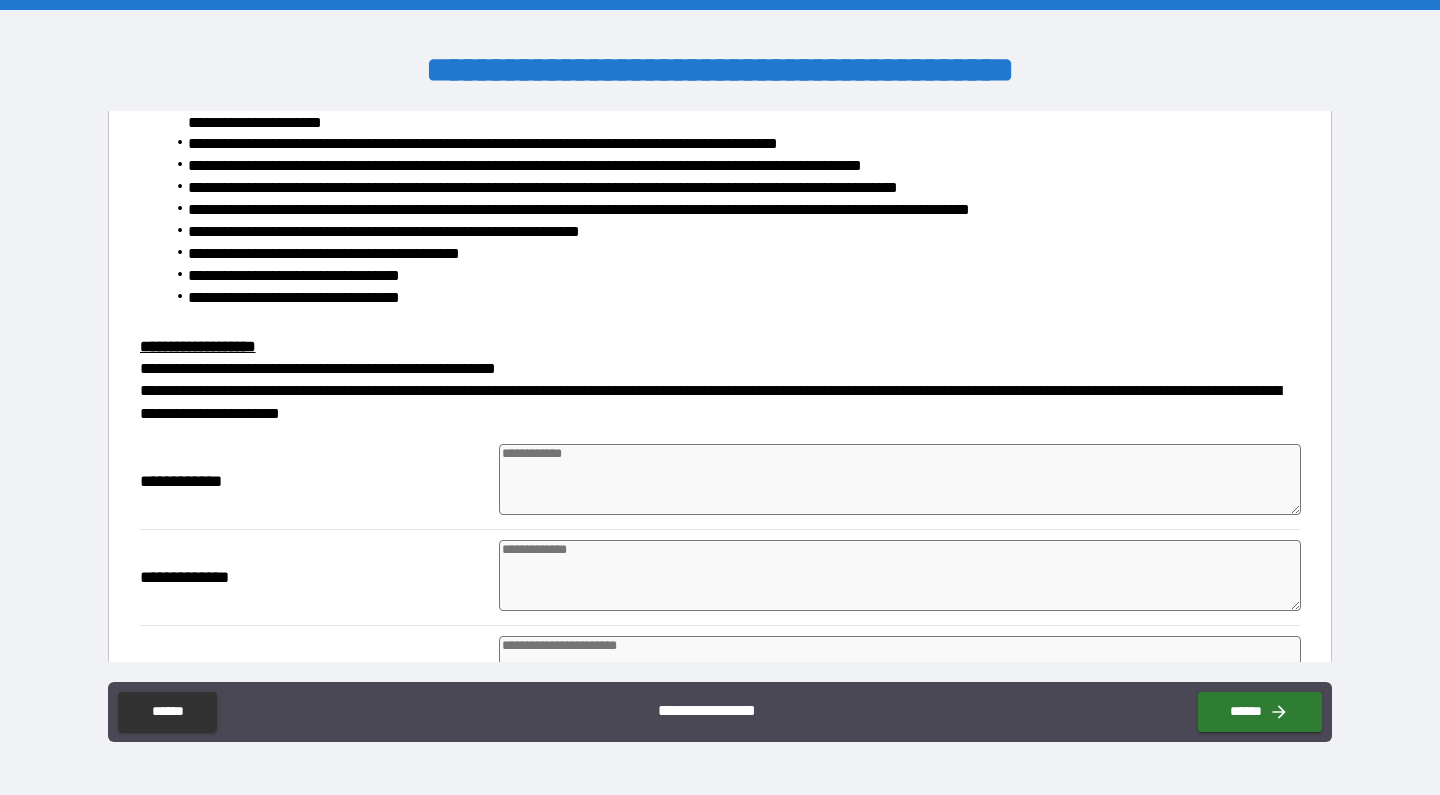 scroll, scrollTop: 315, scrollLeft: 0, axis: vertical 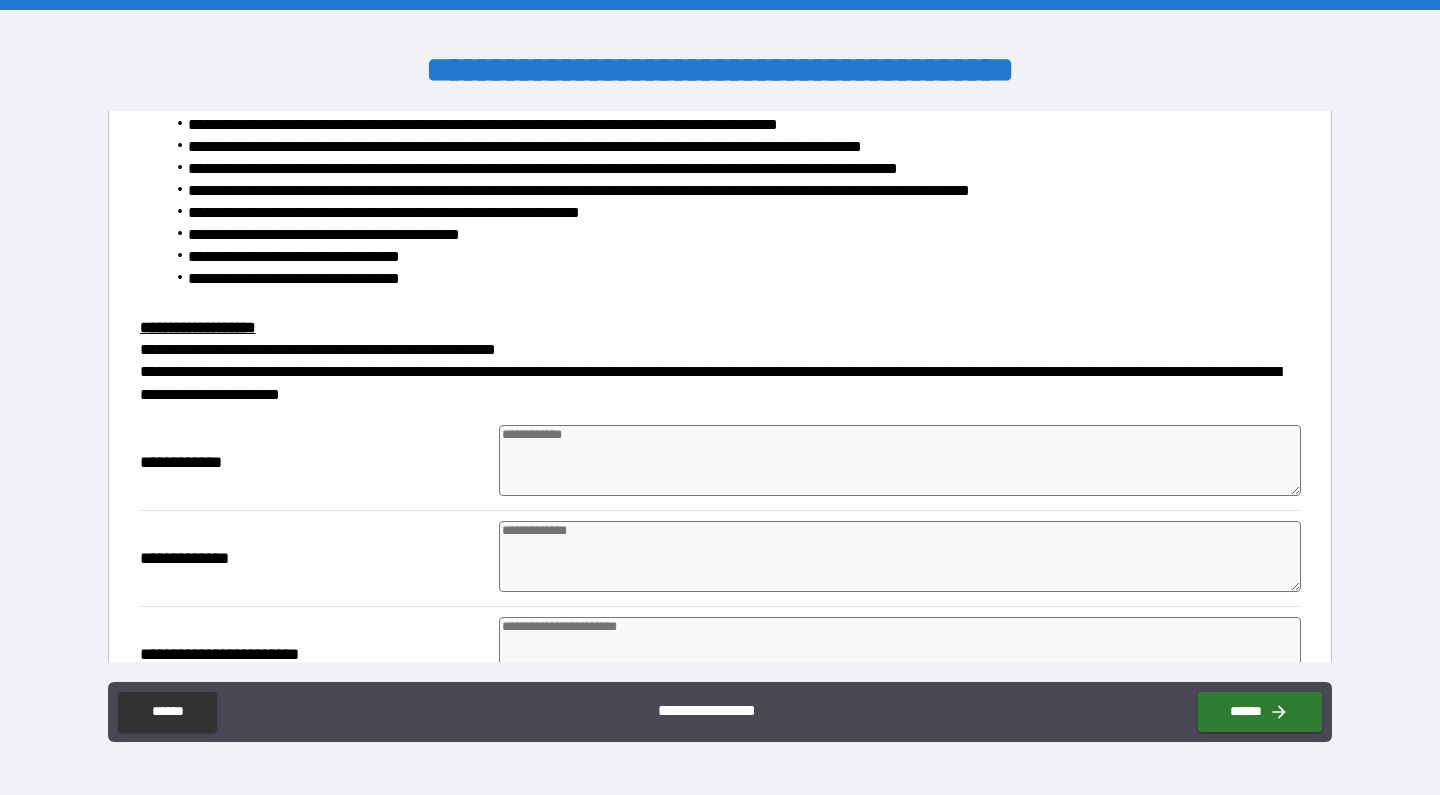 click at bounding box center [900, 460] 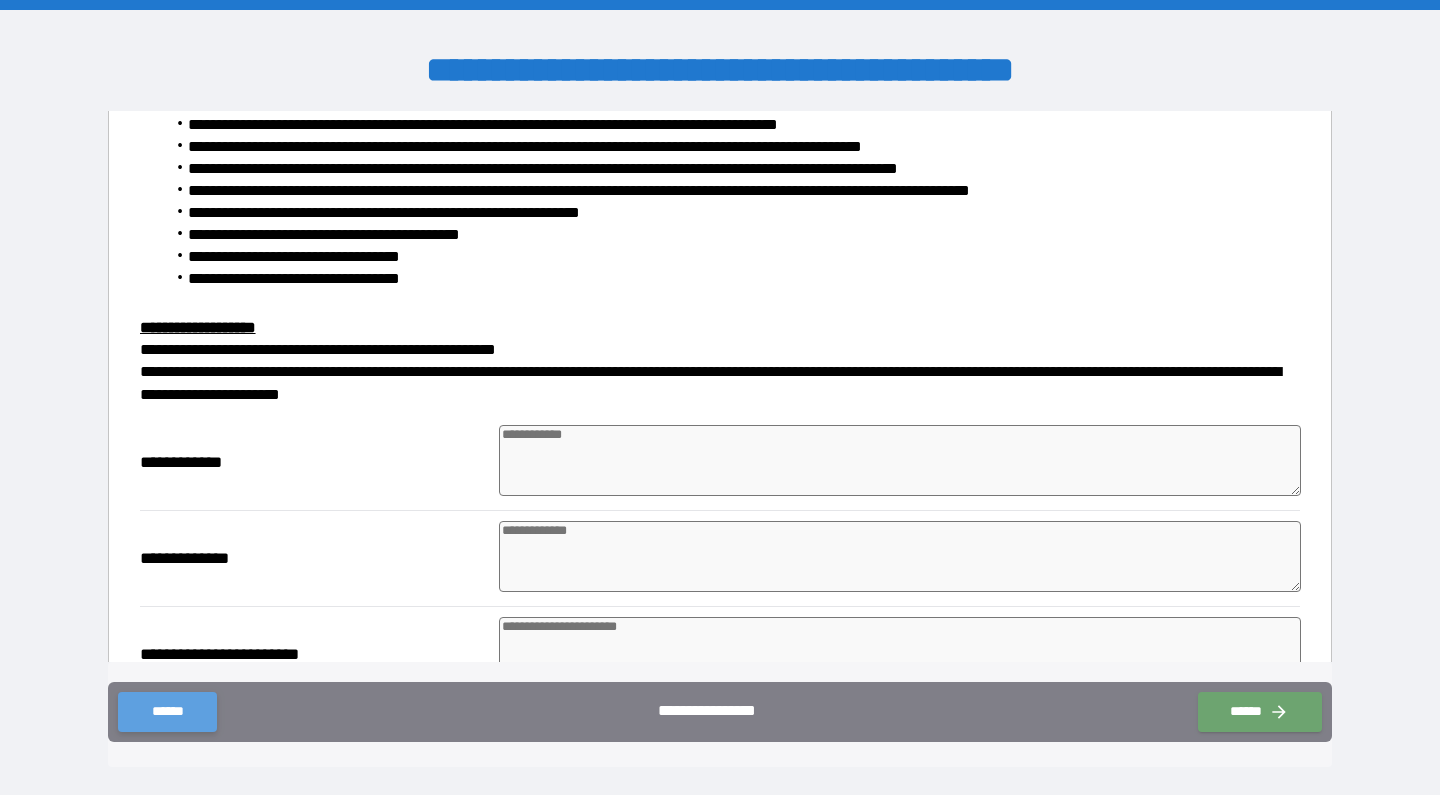 click on "******" at bounding box center [167, 712] 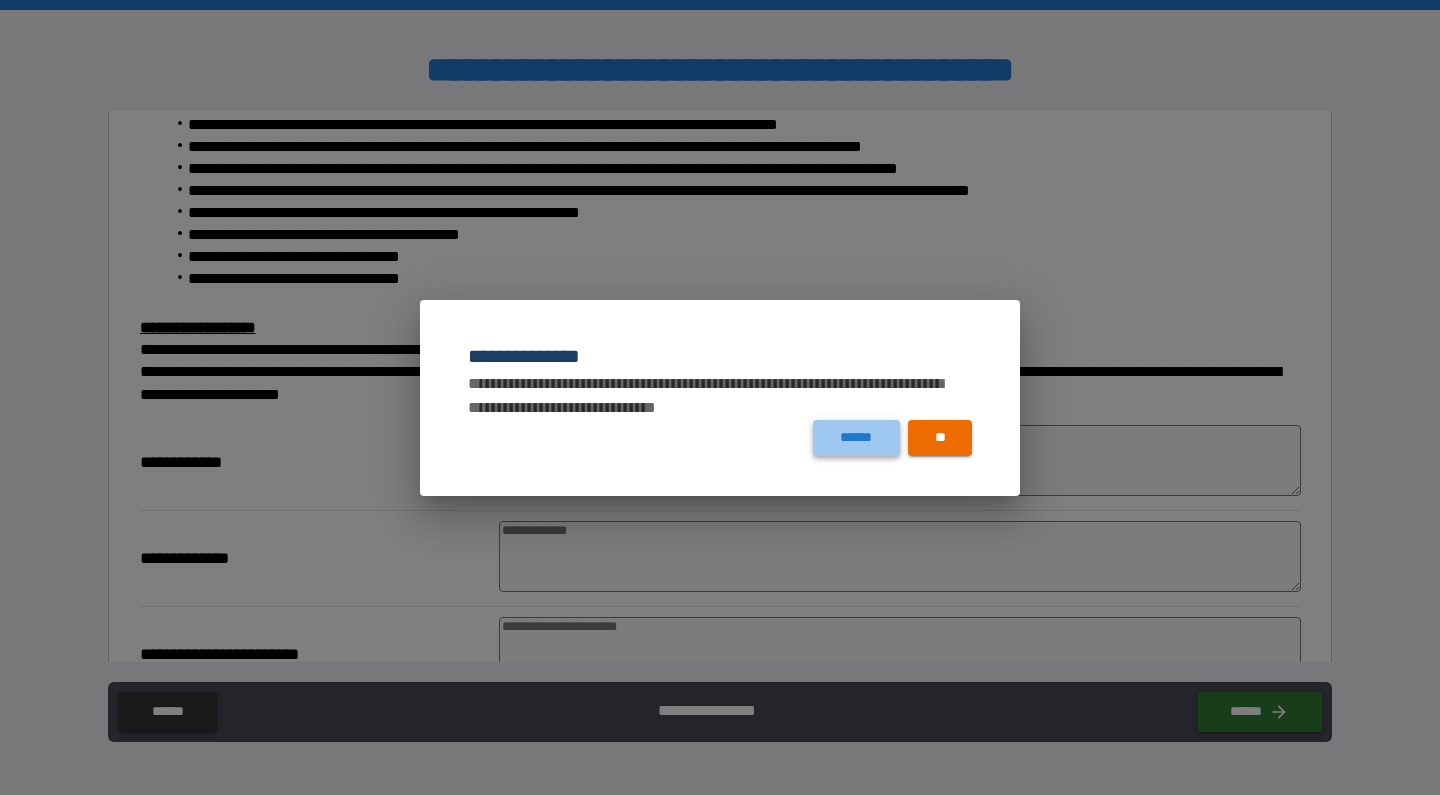 click on "******" at bounding box center (856, 438) 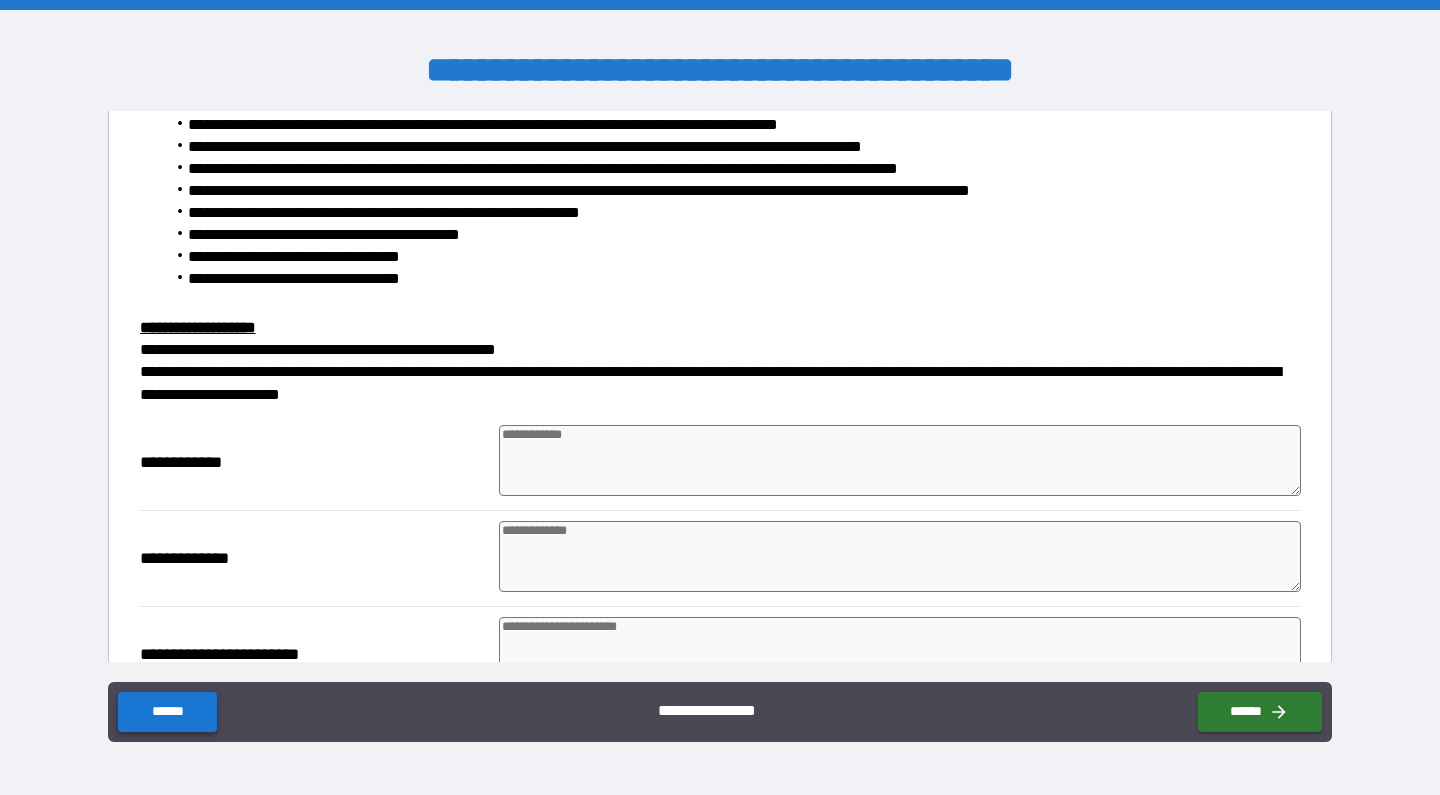 click on "******" at bounding box center (167, 712) 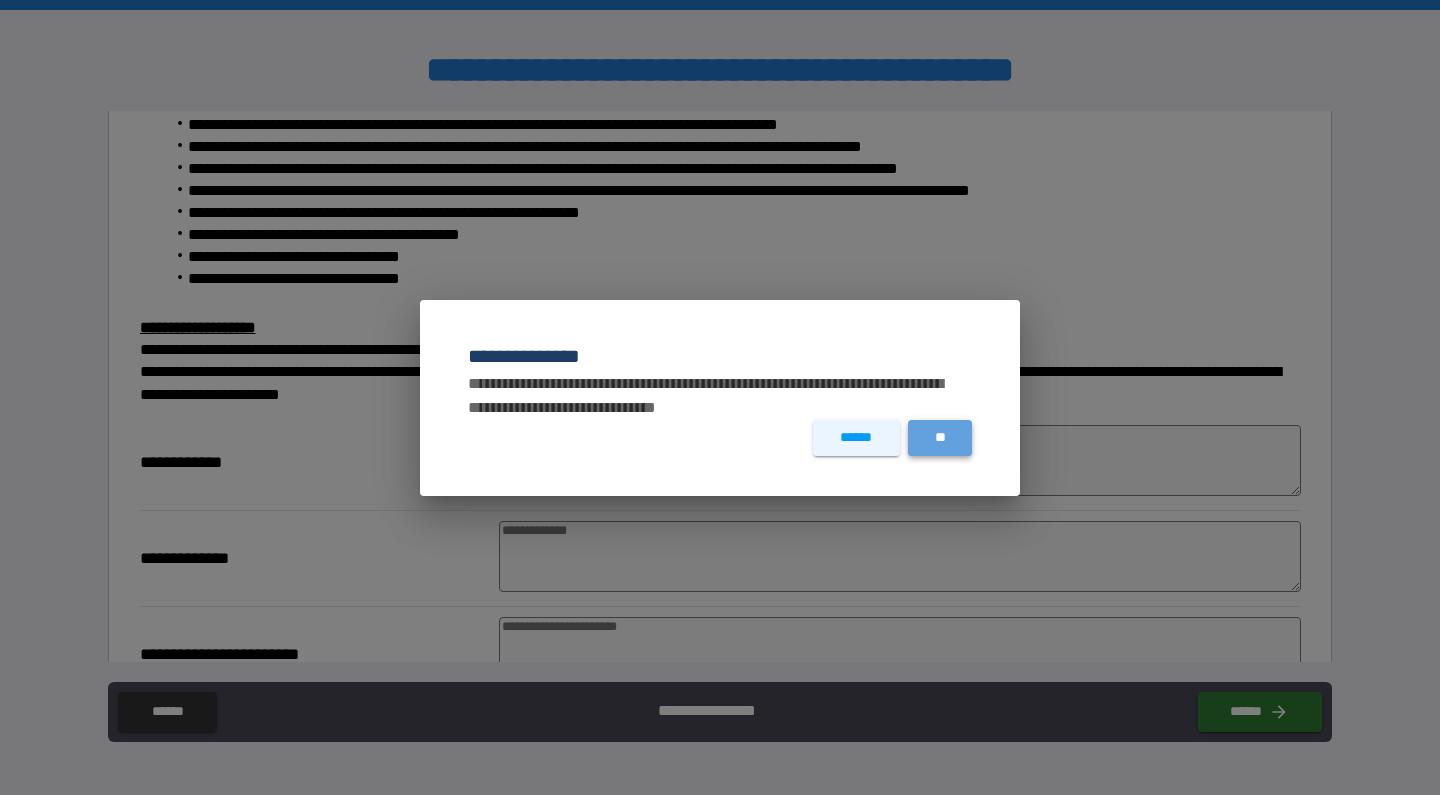 click on "**" at bounding box center (940, 438) 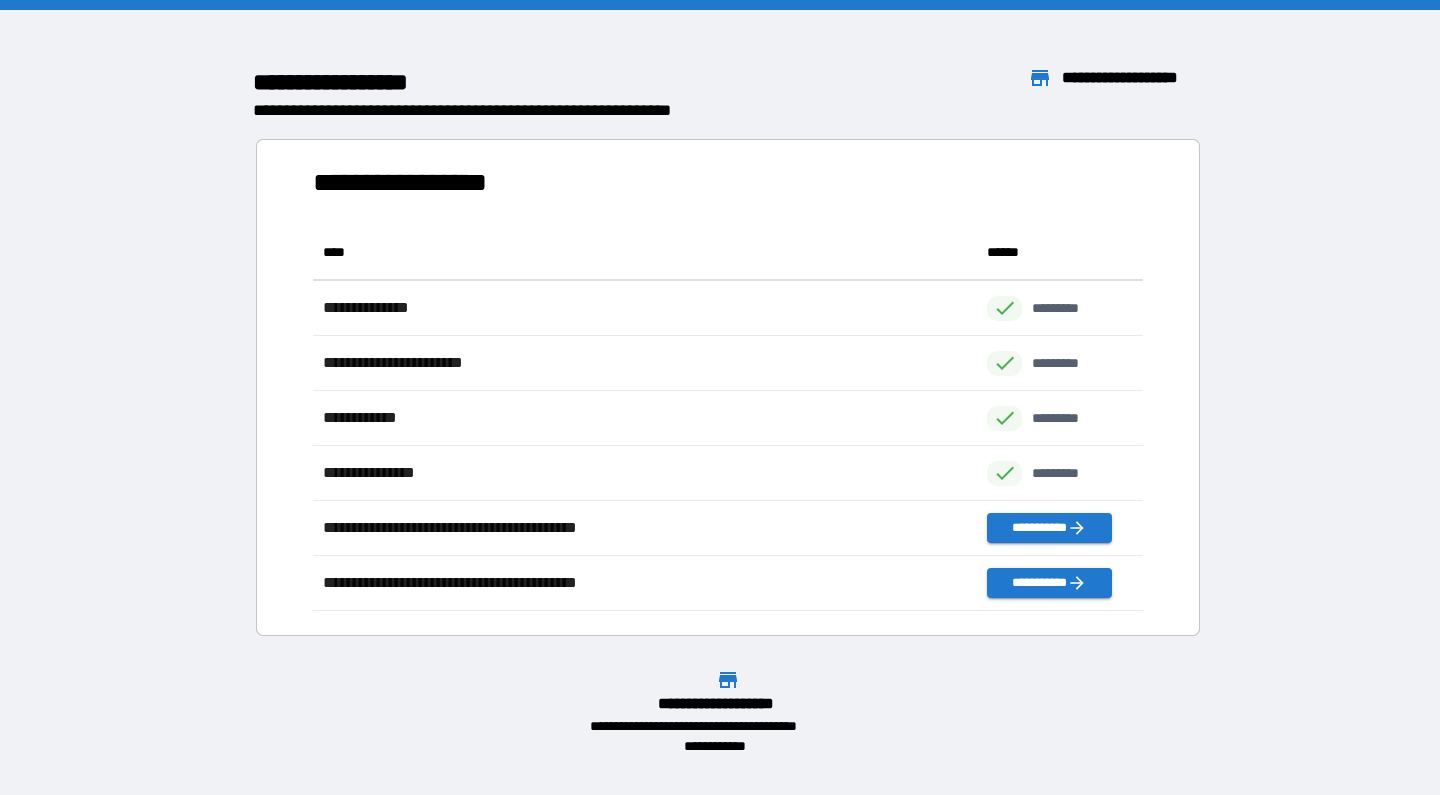 scroll, scrollTop: 1, scrollLeft: 1, axis: both 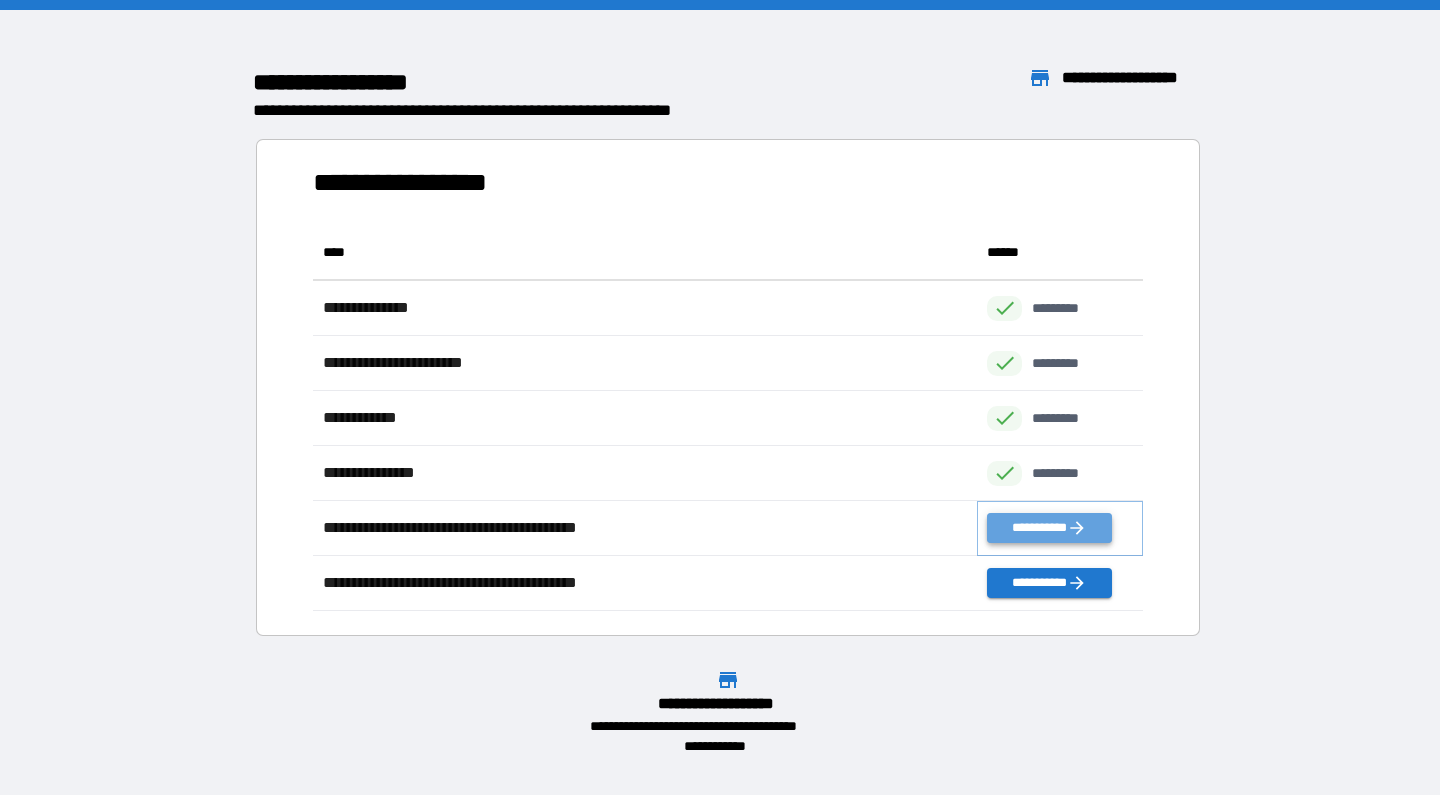 click on "**********" at bounding box center (1049, 528) 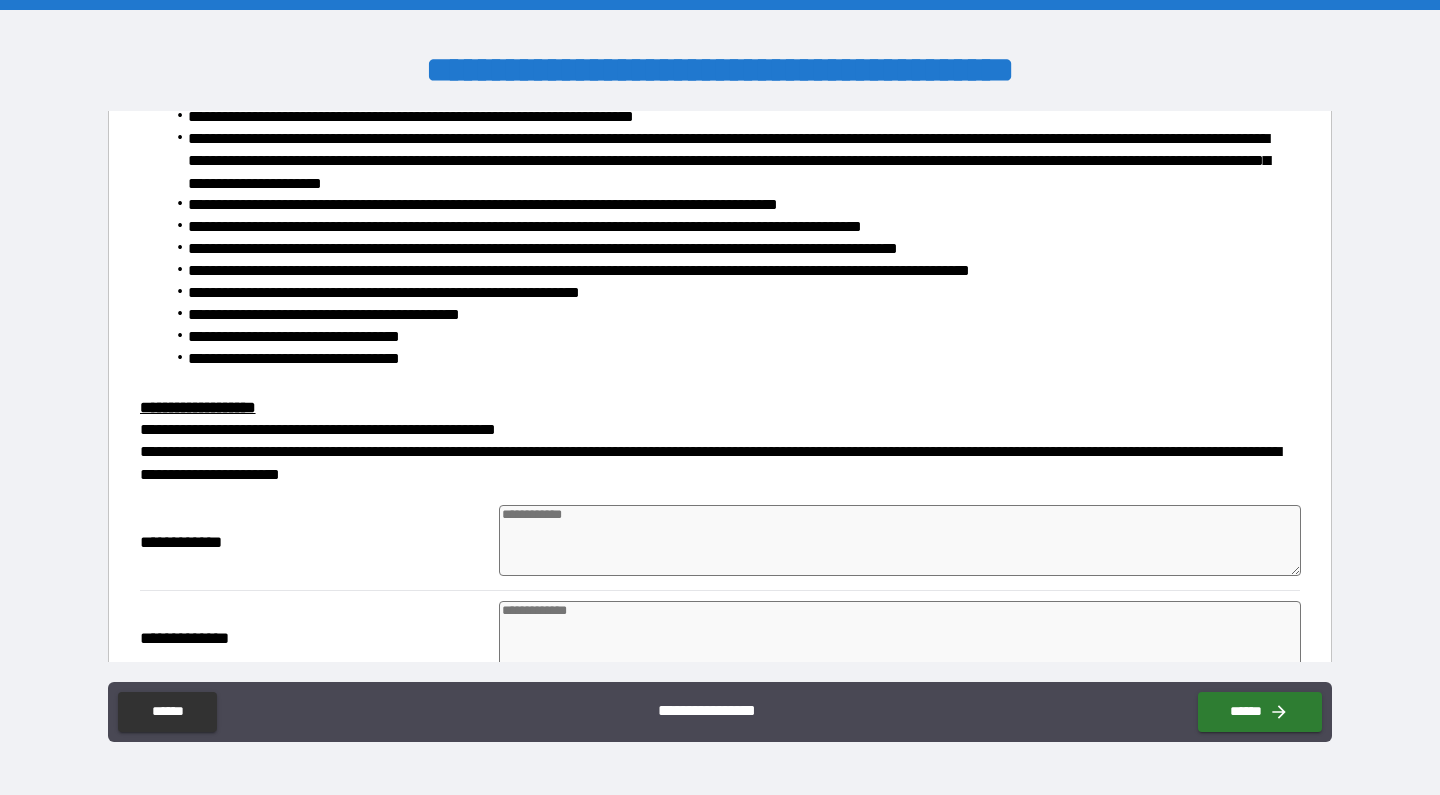 scroll, scrollTop: 238, scrollLeft: 0, axis: vertical 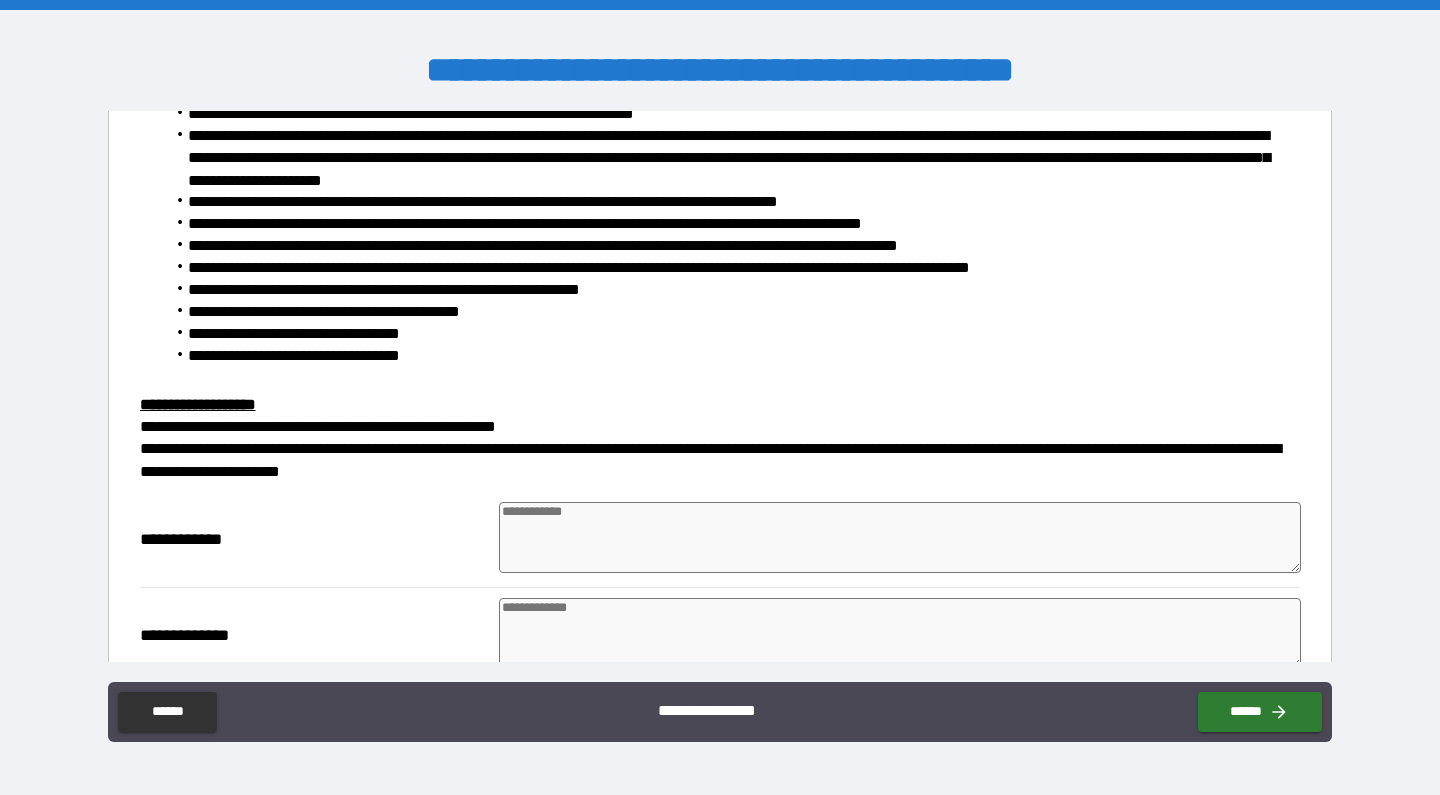 click at bounding box center (900, 537) 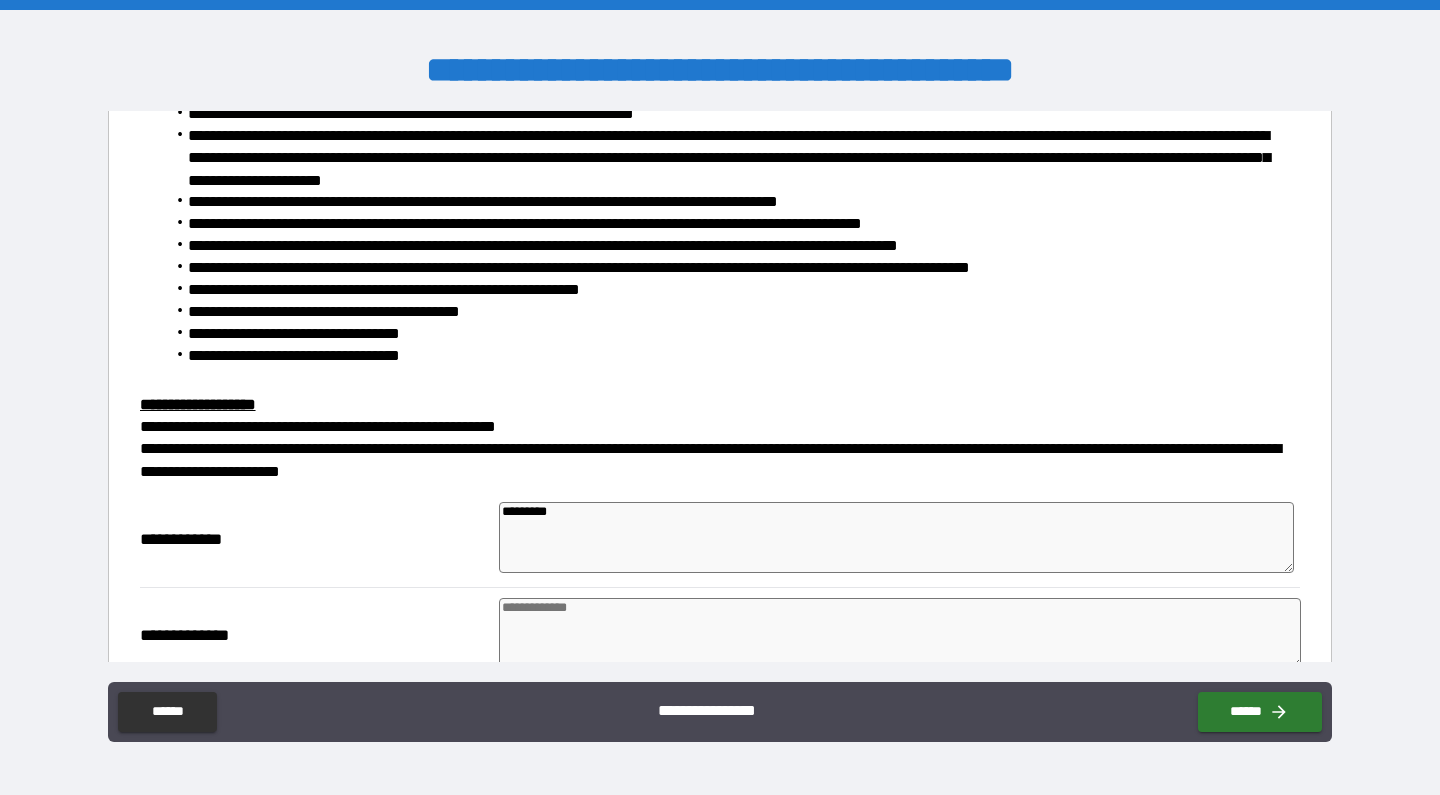 click at bounding box center [900, 633] 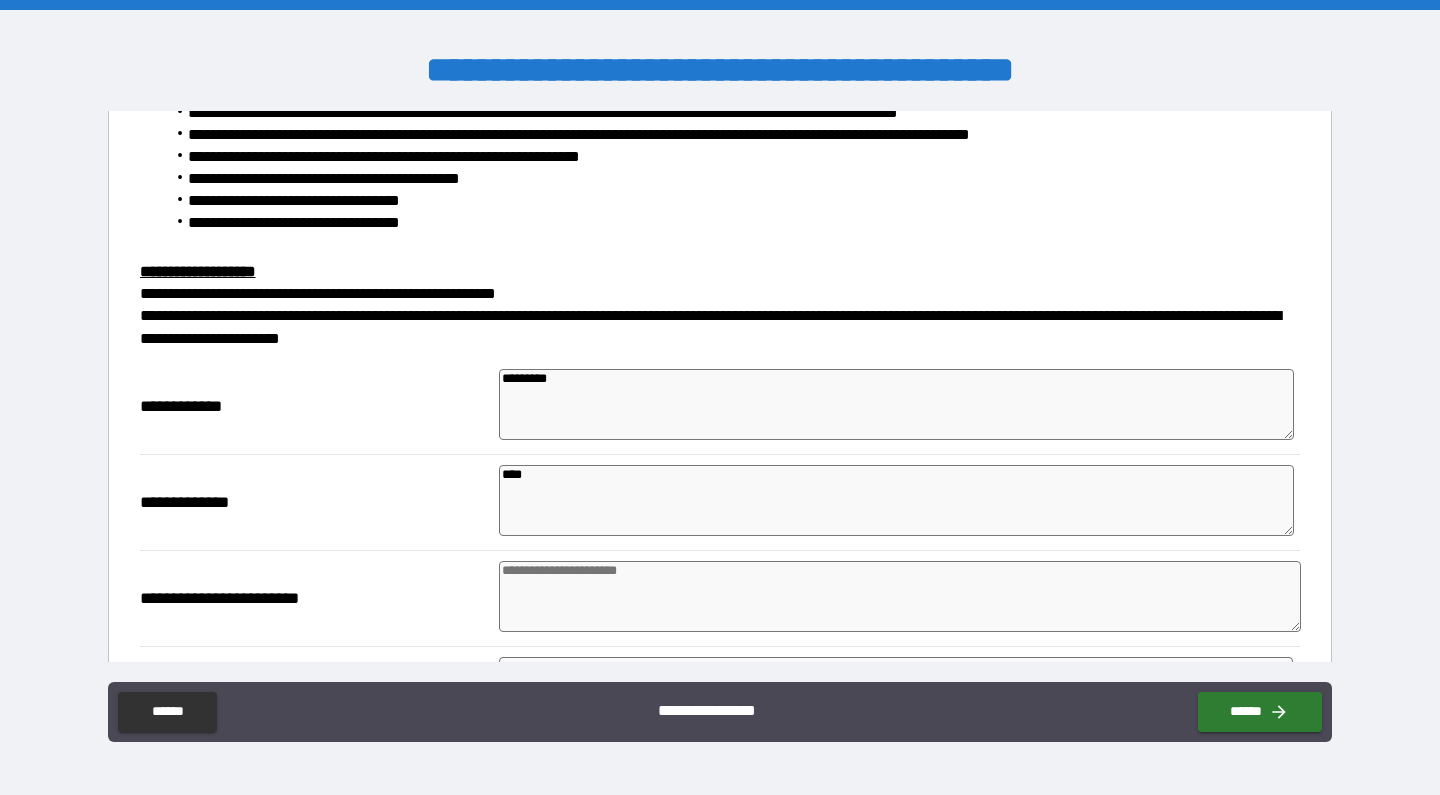 scroll, scrollTop: 387, scrollLeft: 0, axis: vertical 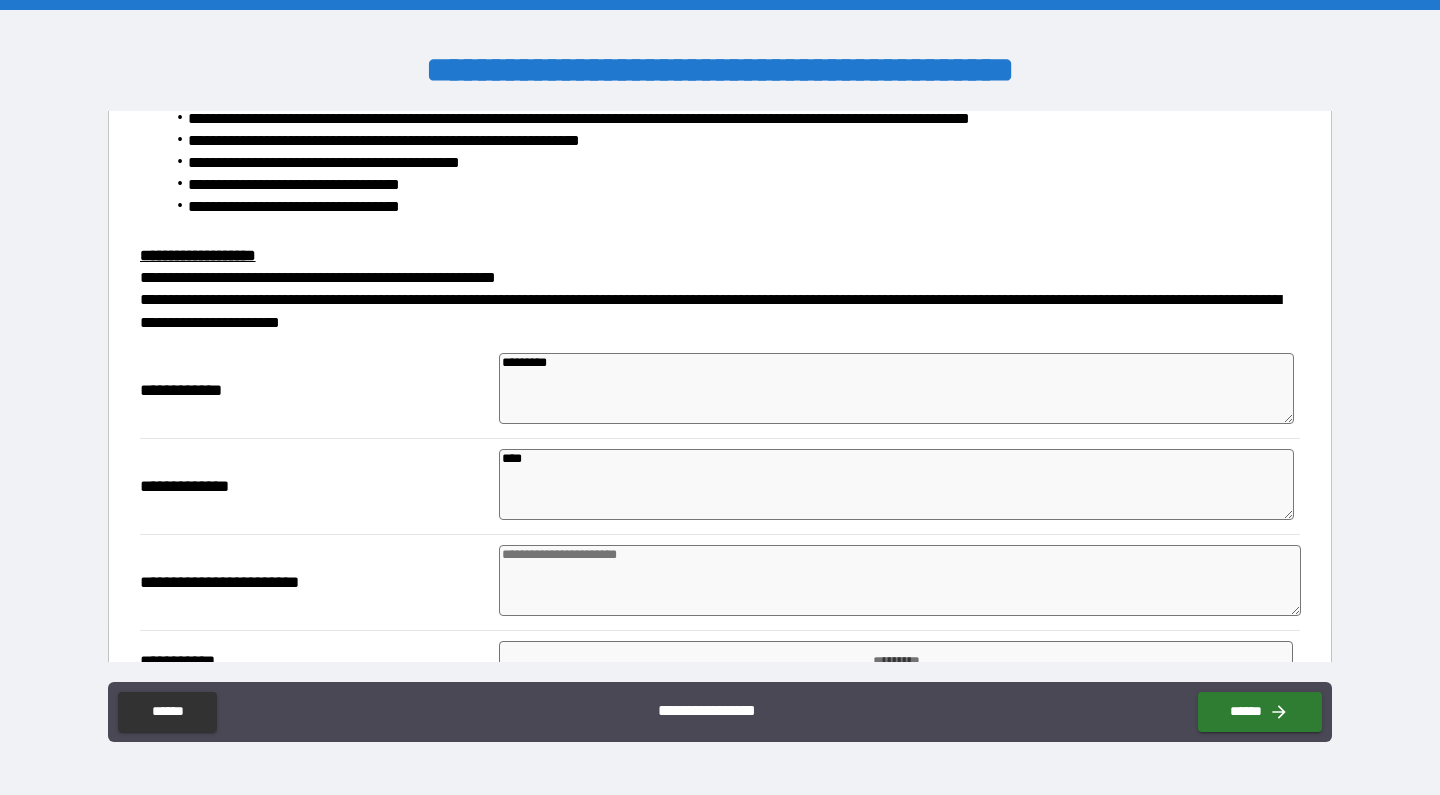 click at bounding box center [900, 580] 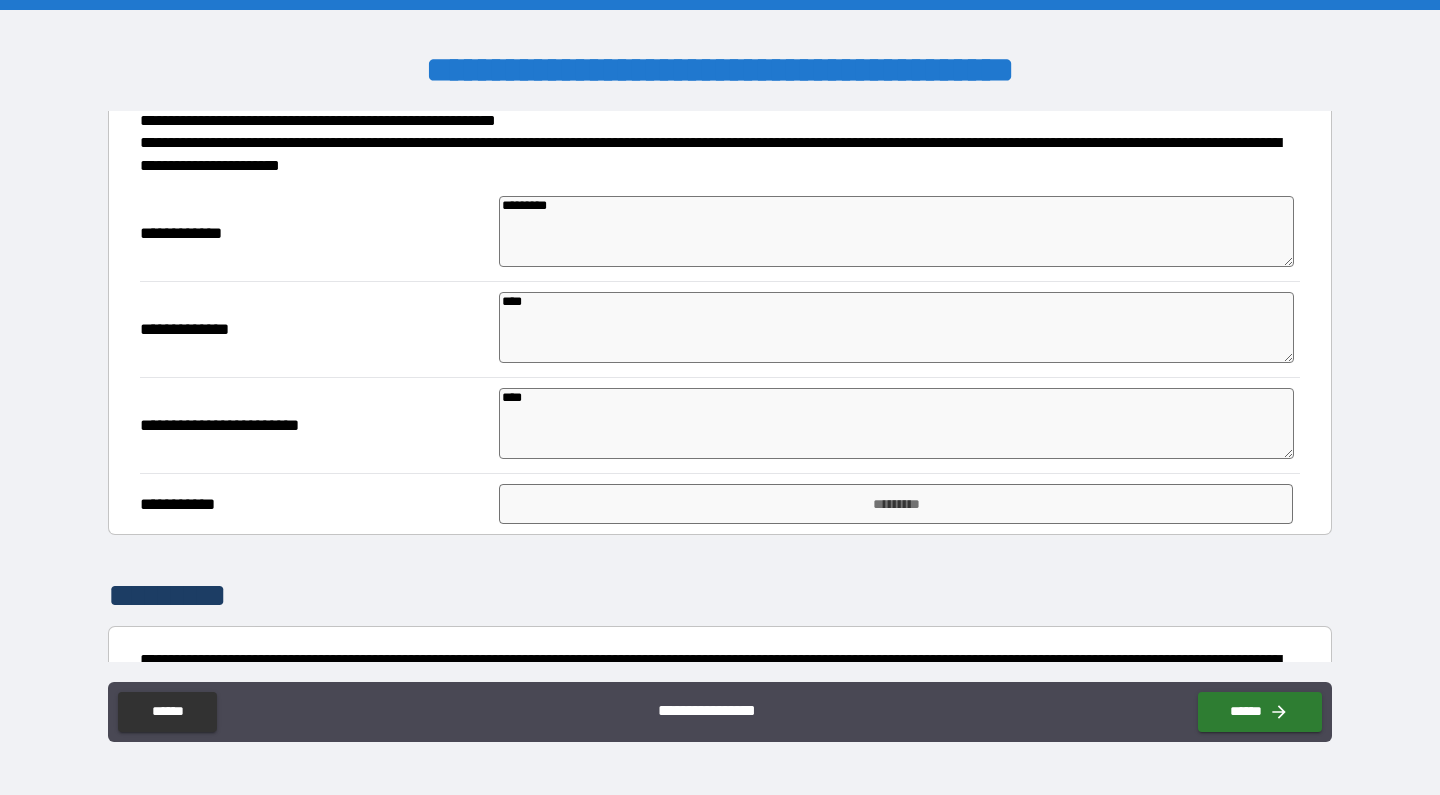 scroll, scrollTop: 548, scrollLeft: 0, axis: vertical 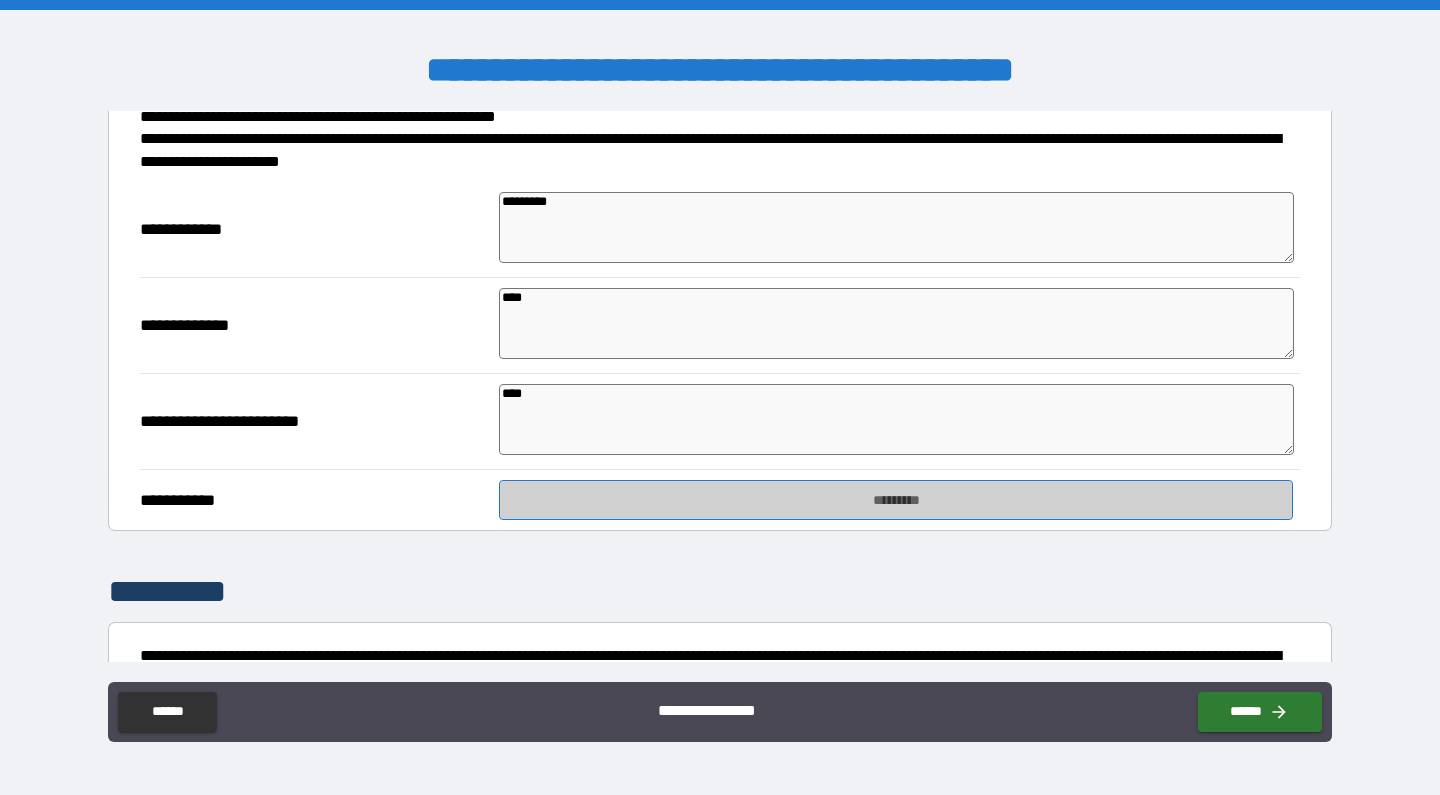 click on "*********" at bounding box center (895, 500) 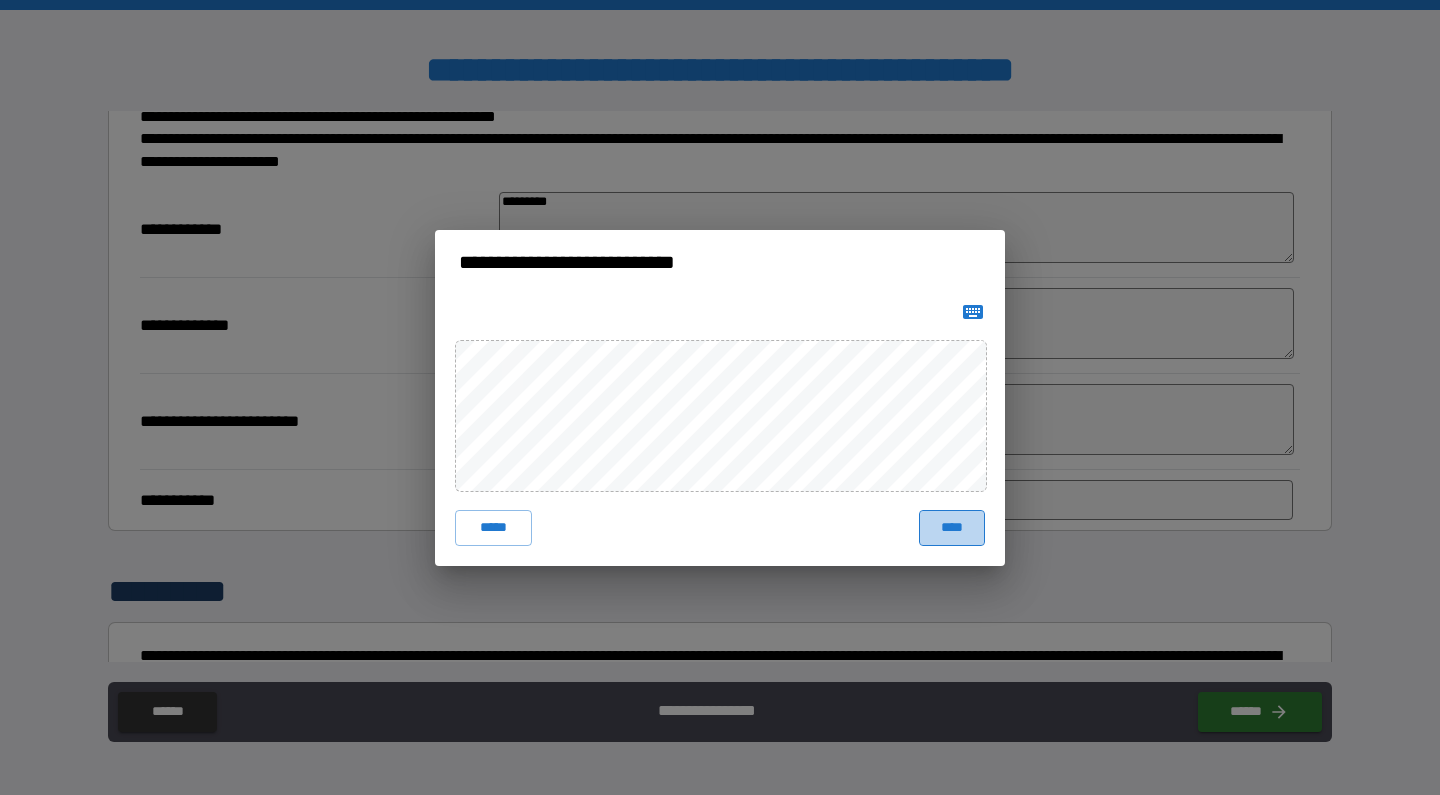 click on "****" at bounding box center (952, 528) 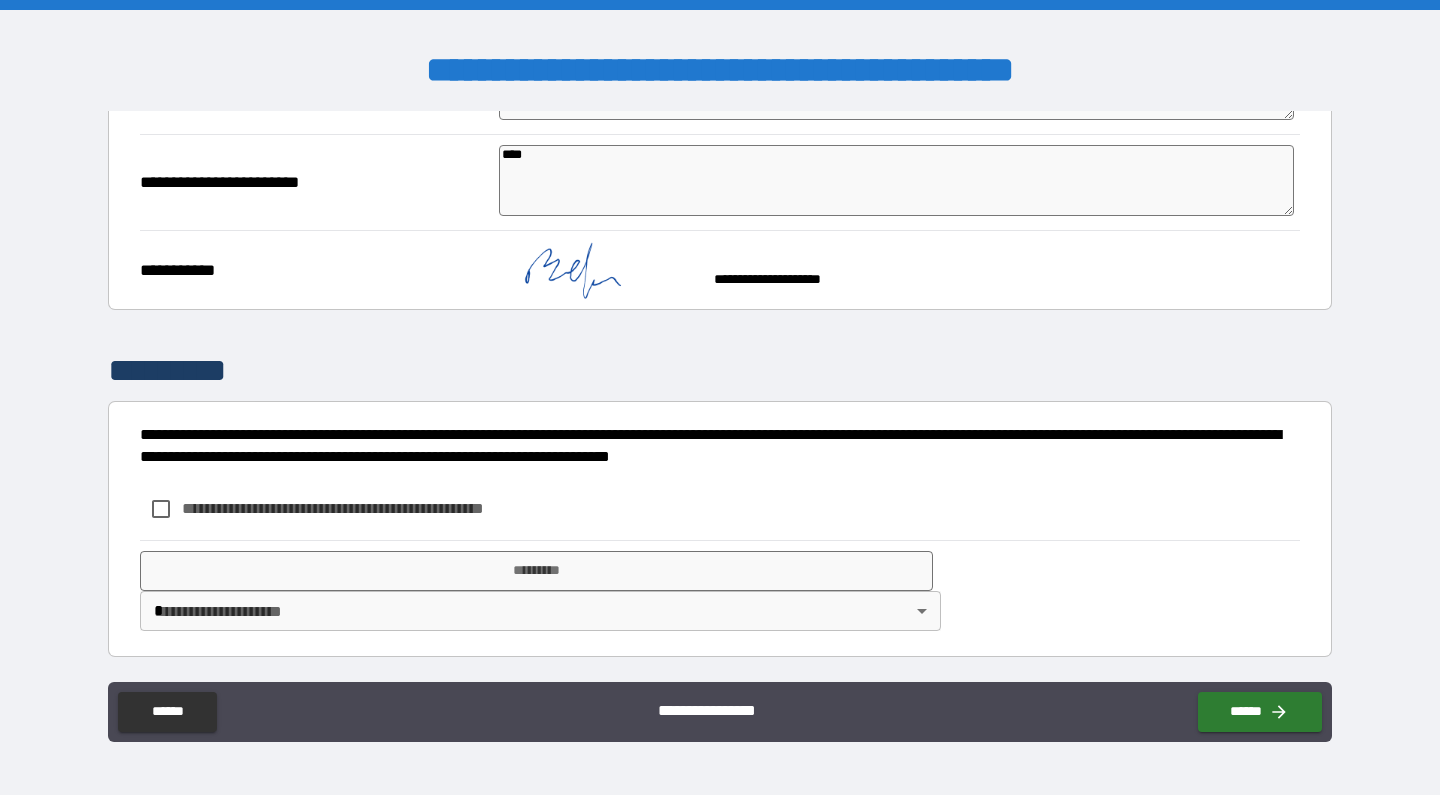 scroll, scrollTop: 785, scrollLeft: 0, axis: vertical 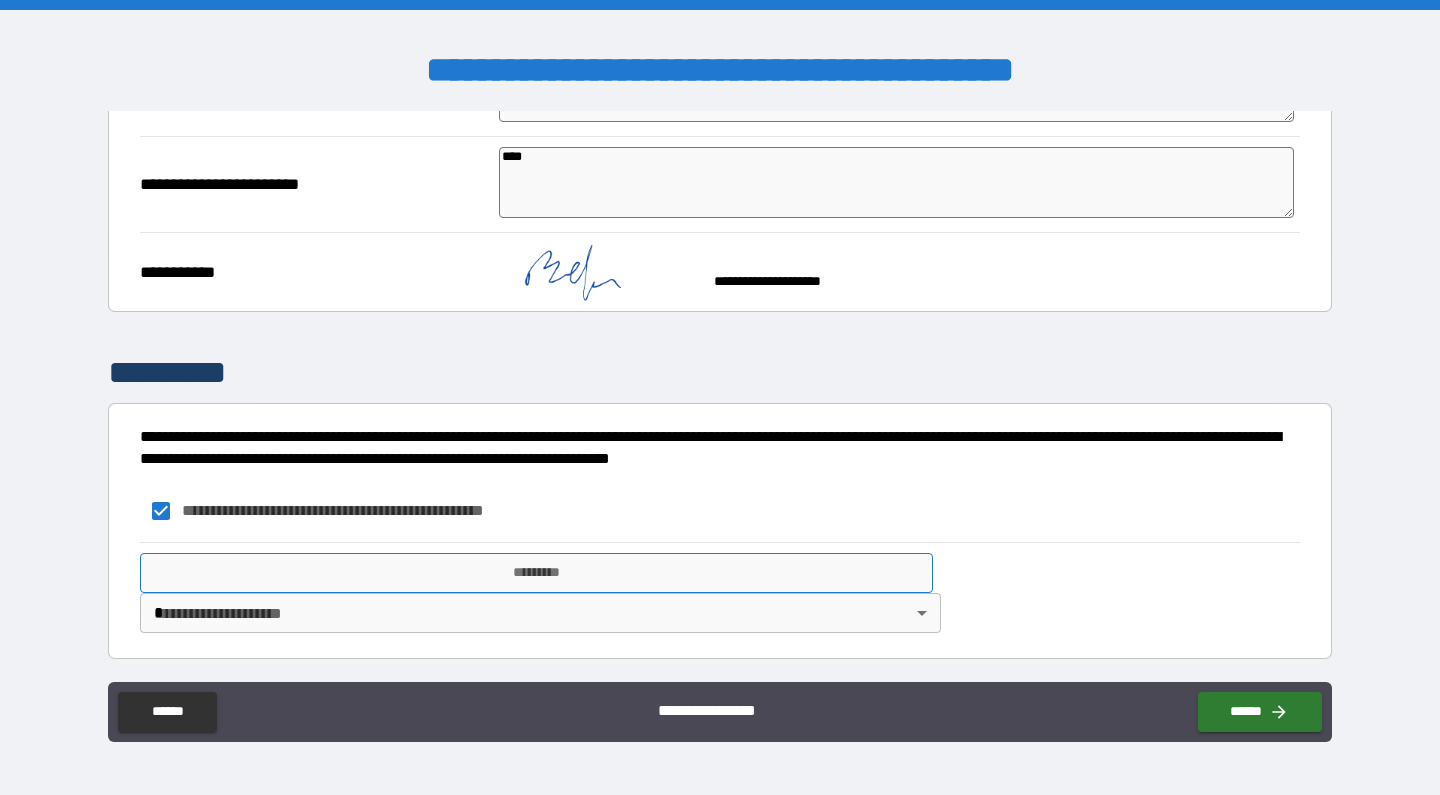 click on "*********" at bounding box center [536, 573] 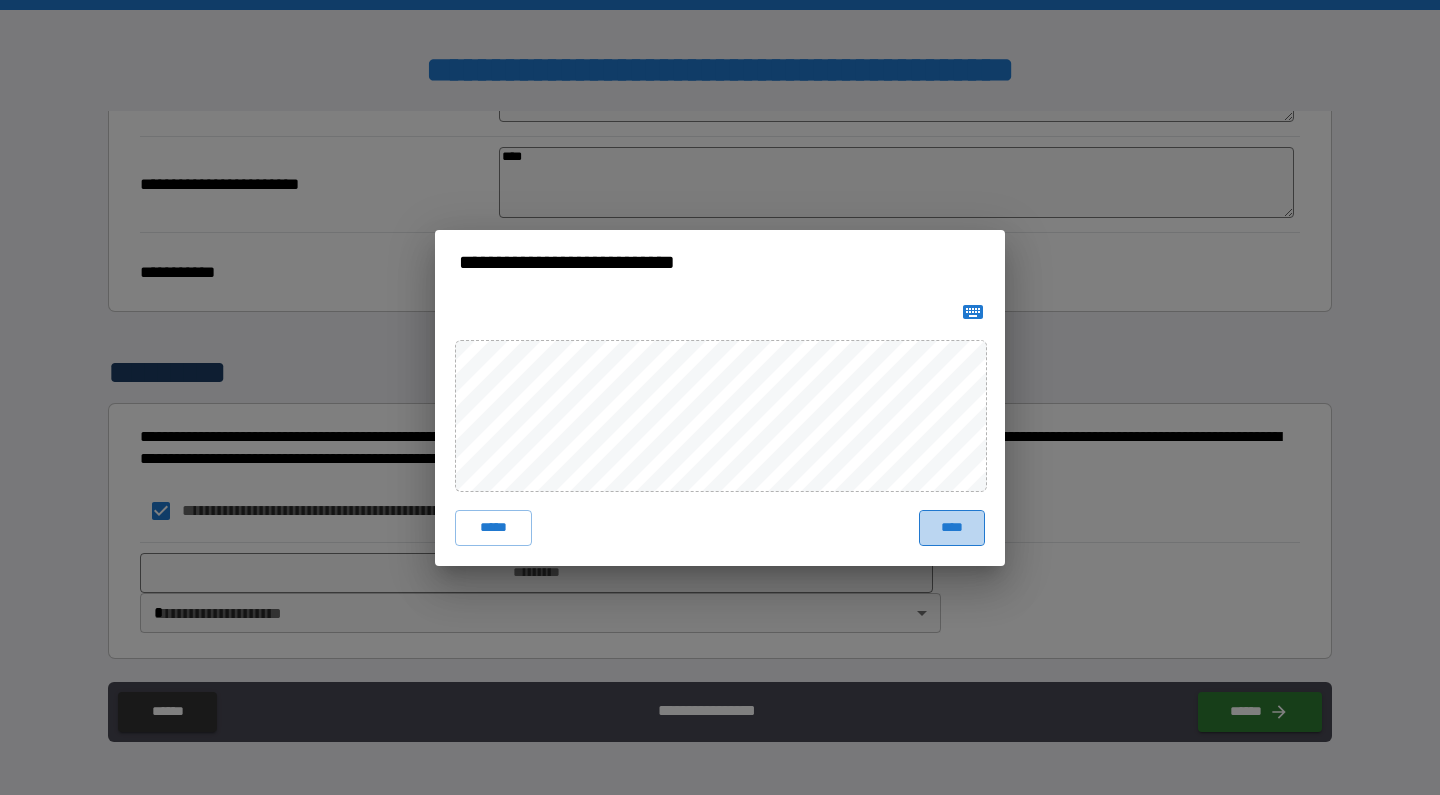 click on "****" at bounding box center [952, 528] 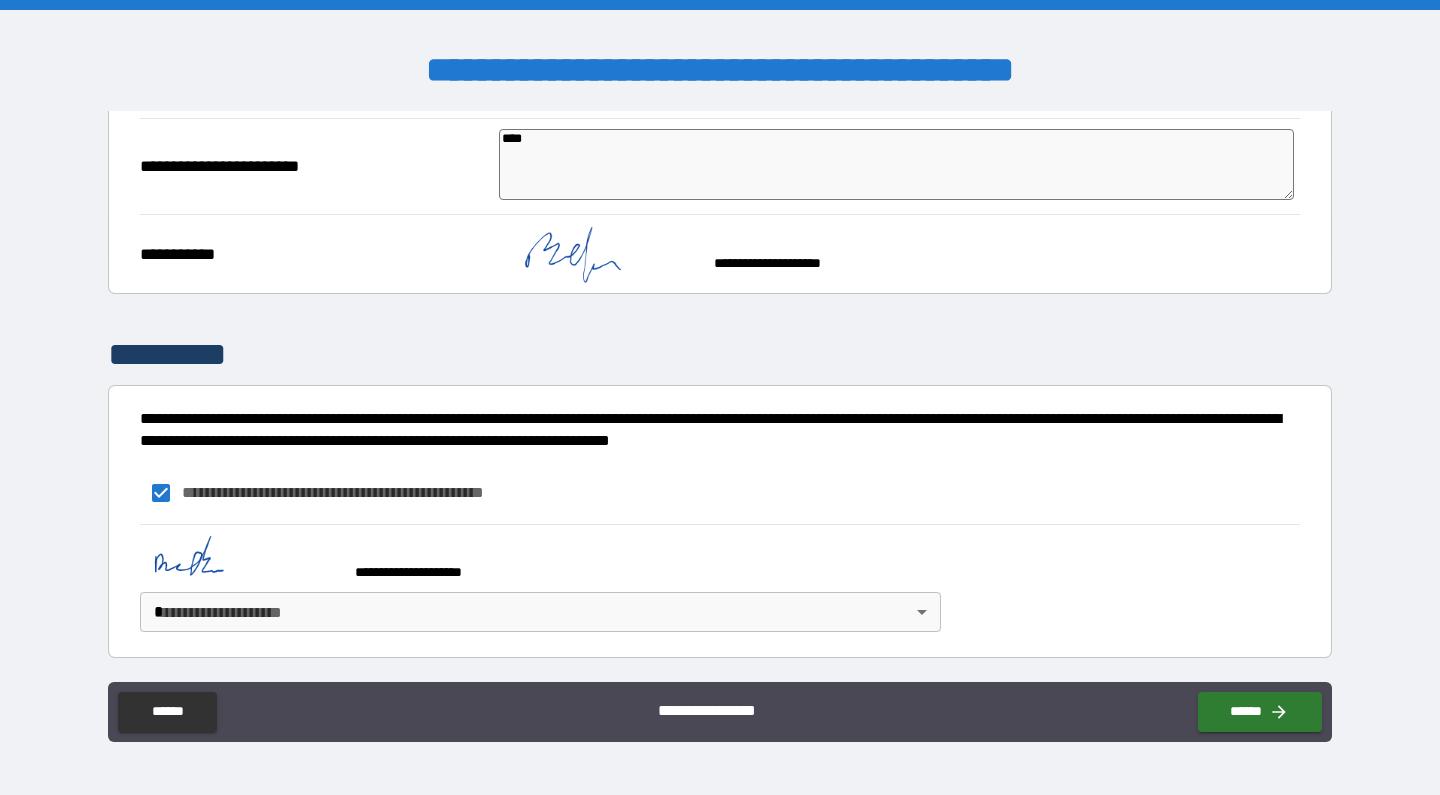 scroll, scrollTop: 802, scrollLeft: 0, axis: vertical 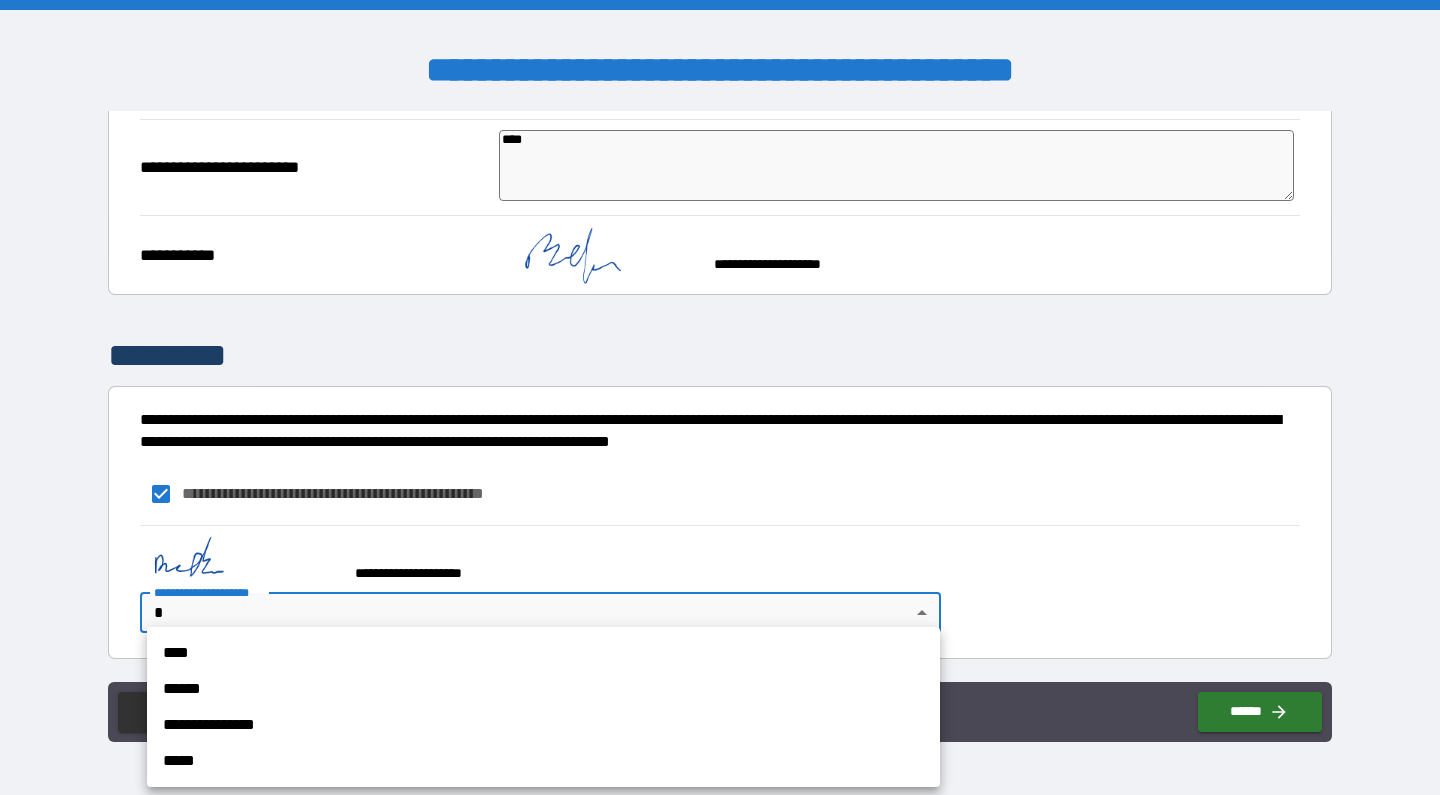 click on "**********" at bounding box center (720, 397) 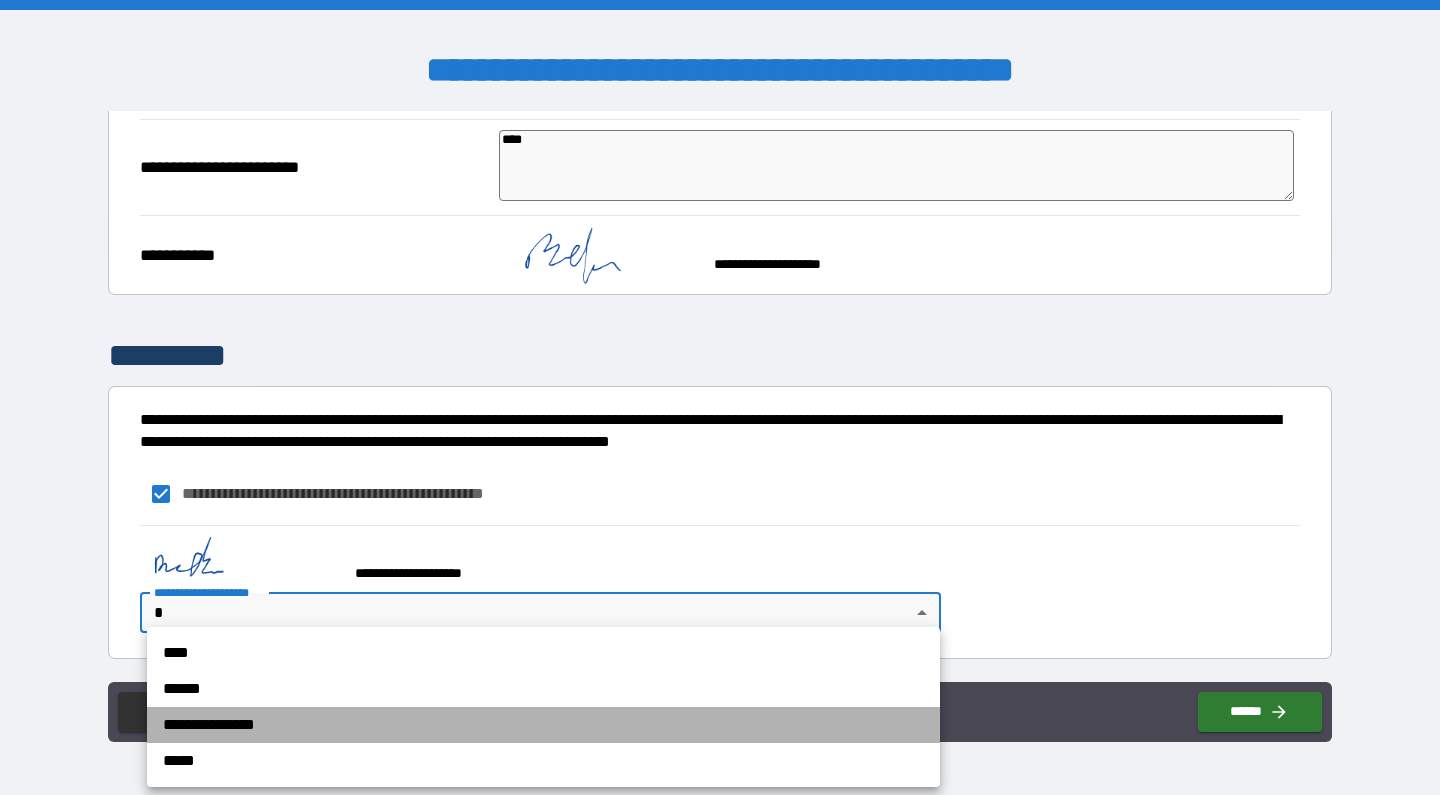 click on "**********" at bounding box center [543, 725] 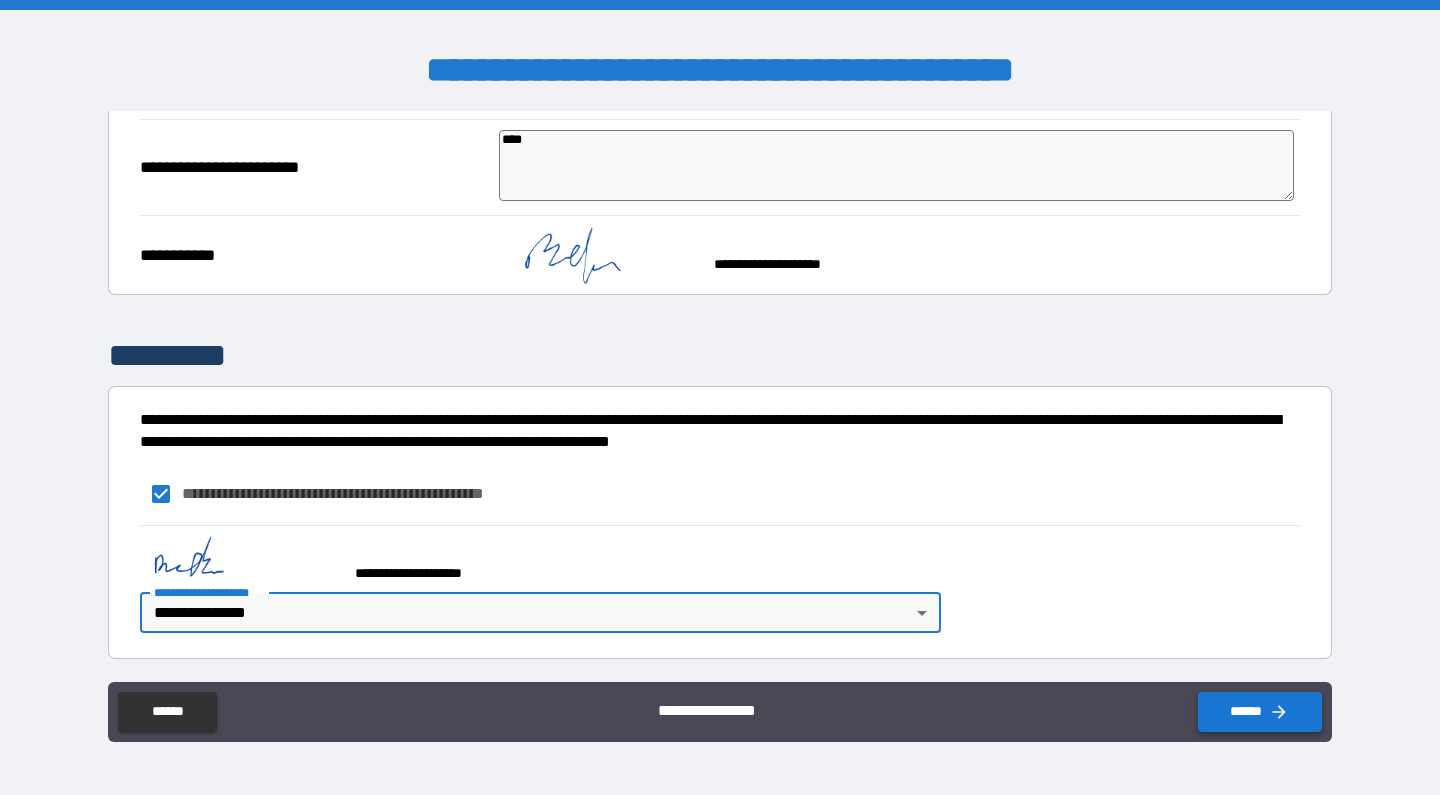 click on "******" at bounding box center (1260, 712) 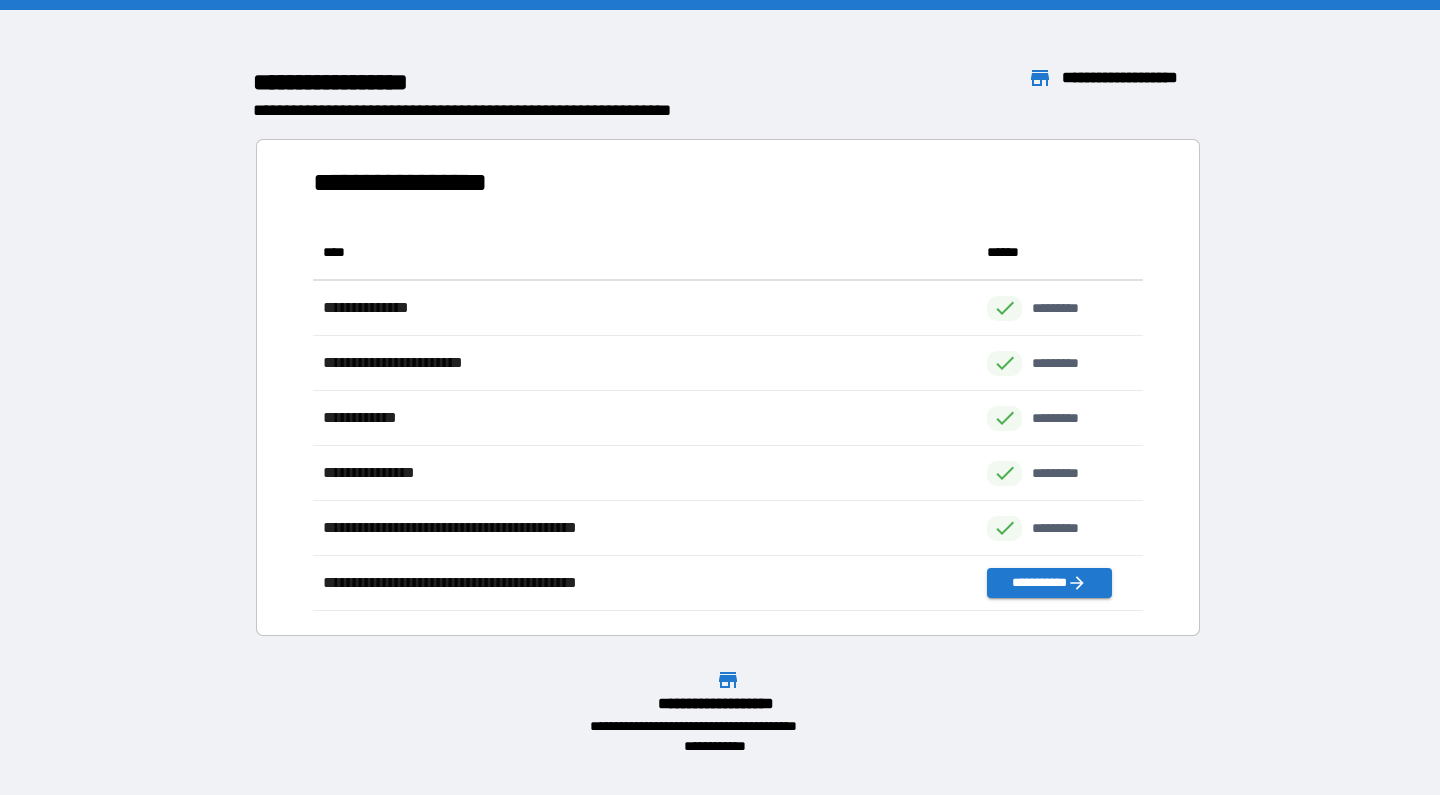 scroll, scrollTop: 1, scrollLeft: 1, axis: both 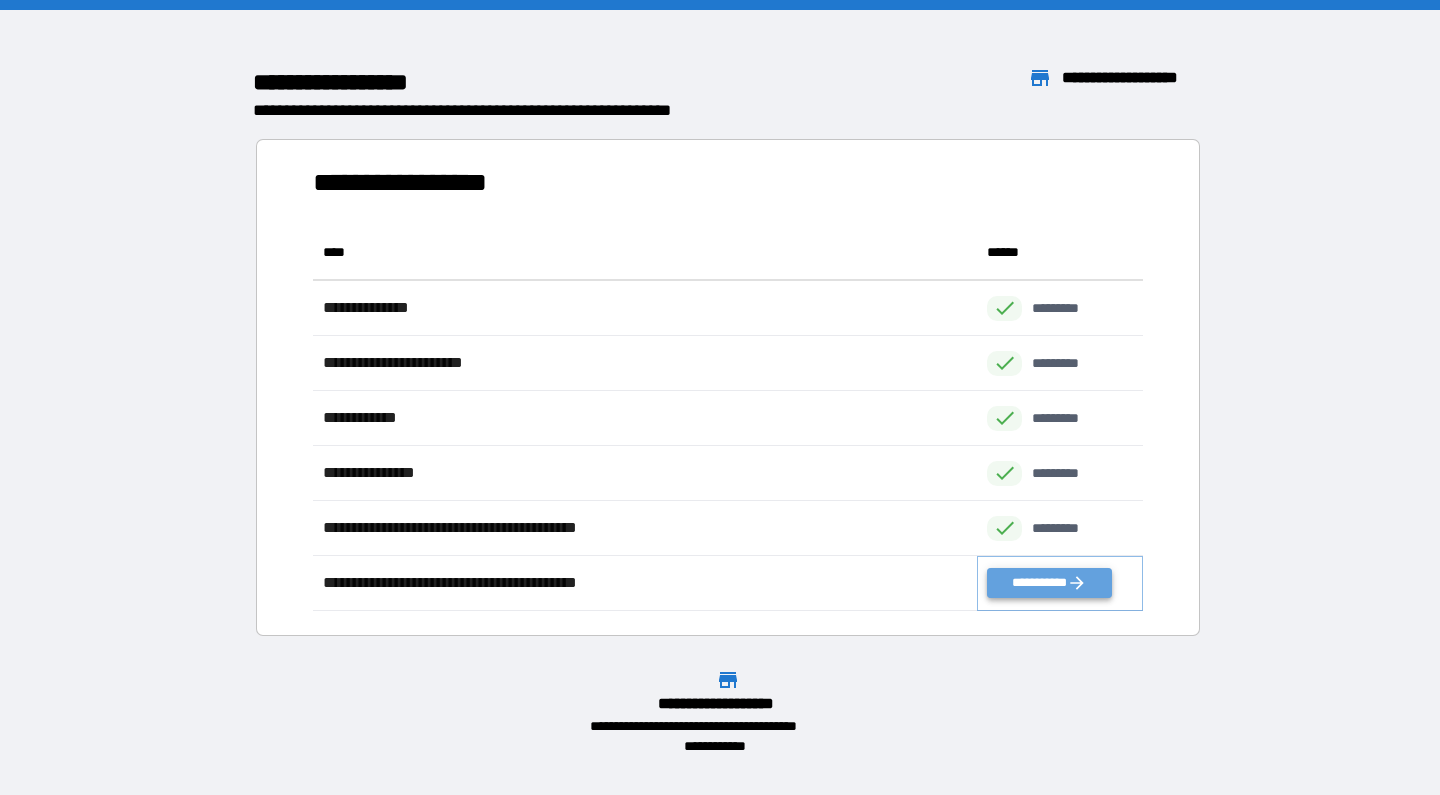 click on "**********" at bounding box center (1049, 583) 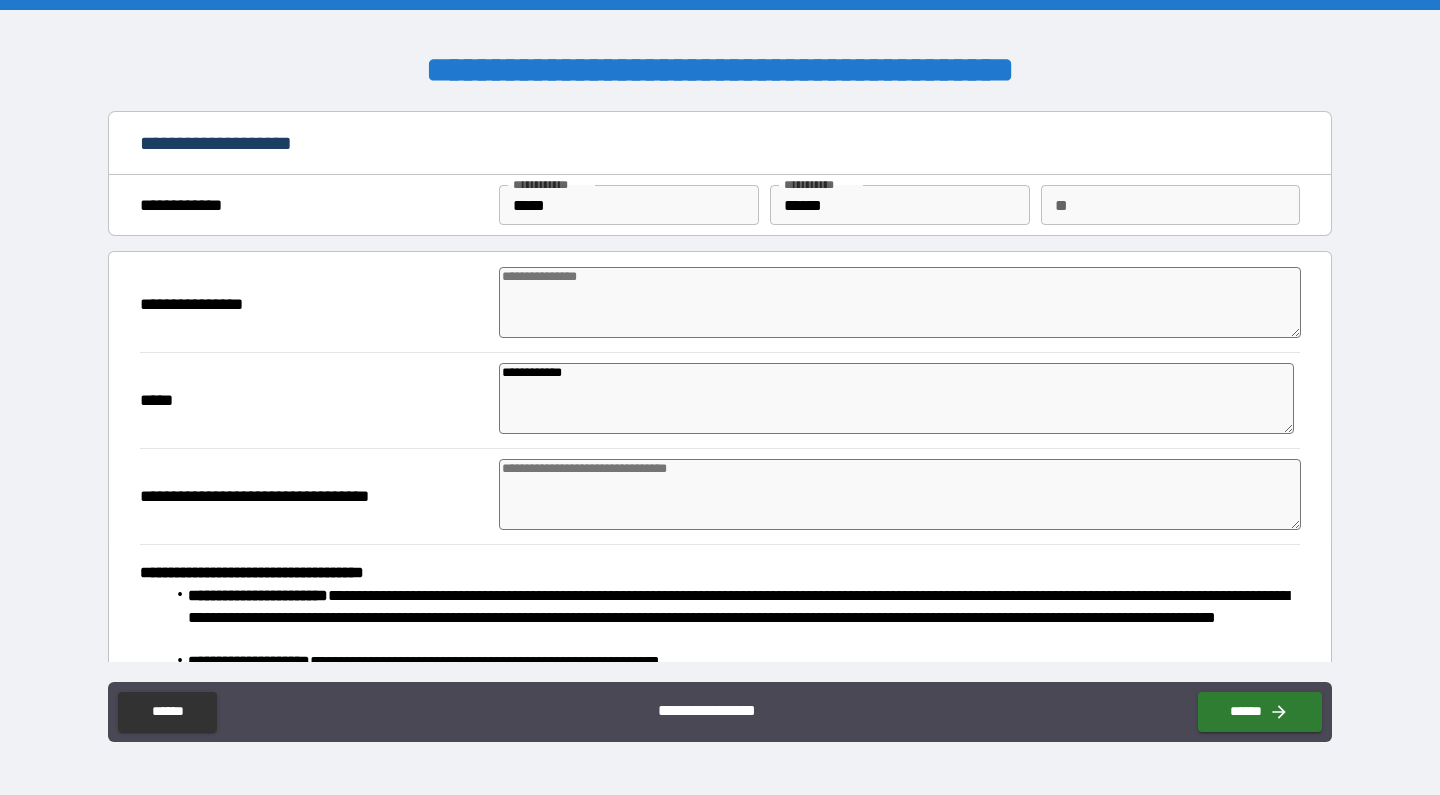 scroll, scrollTop: 0, scrollLeft: 0, axis: both 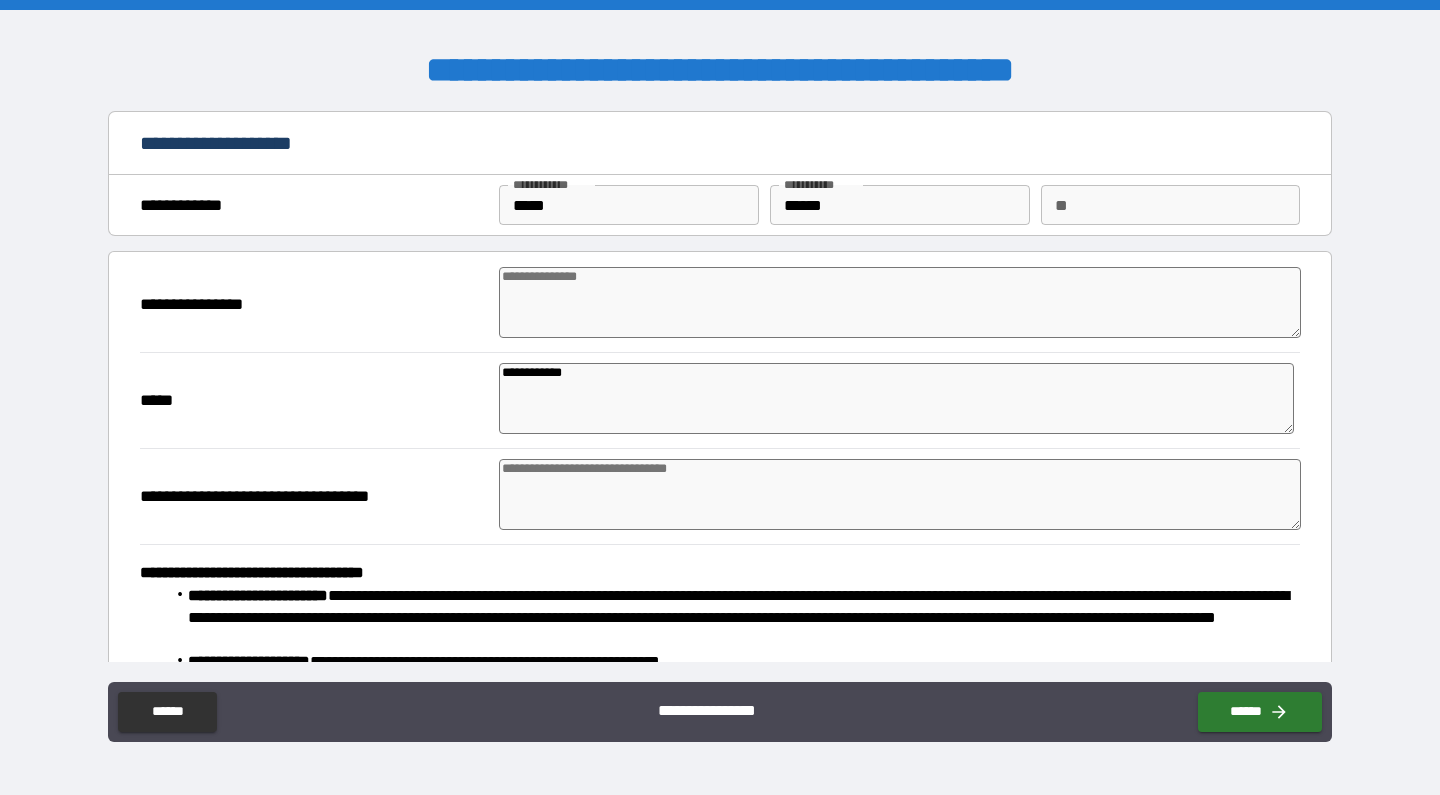 click at bounding box center [900, 302] 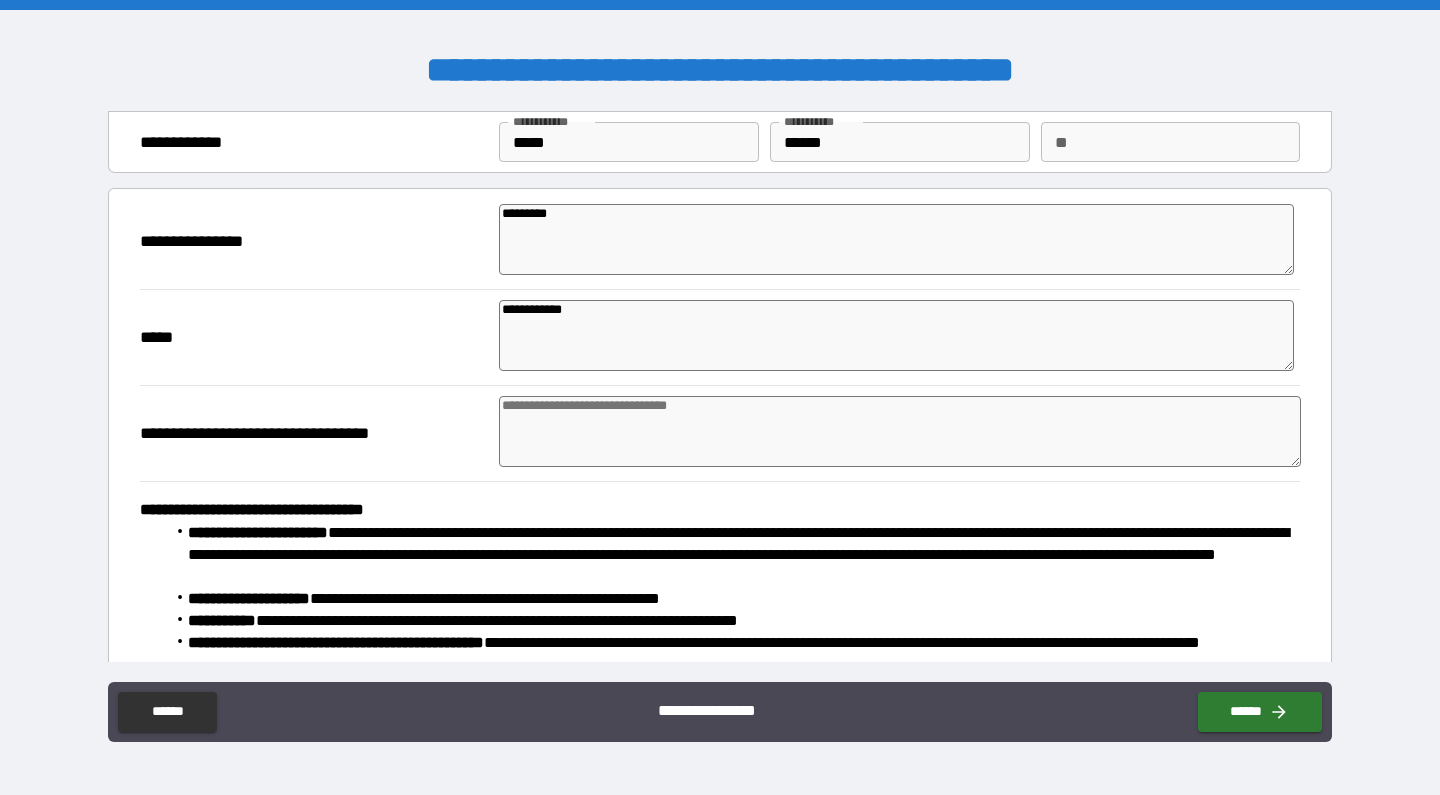 scroll, scrollTop: 71, scrollLeft: 0, axis: vertical 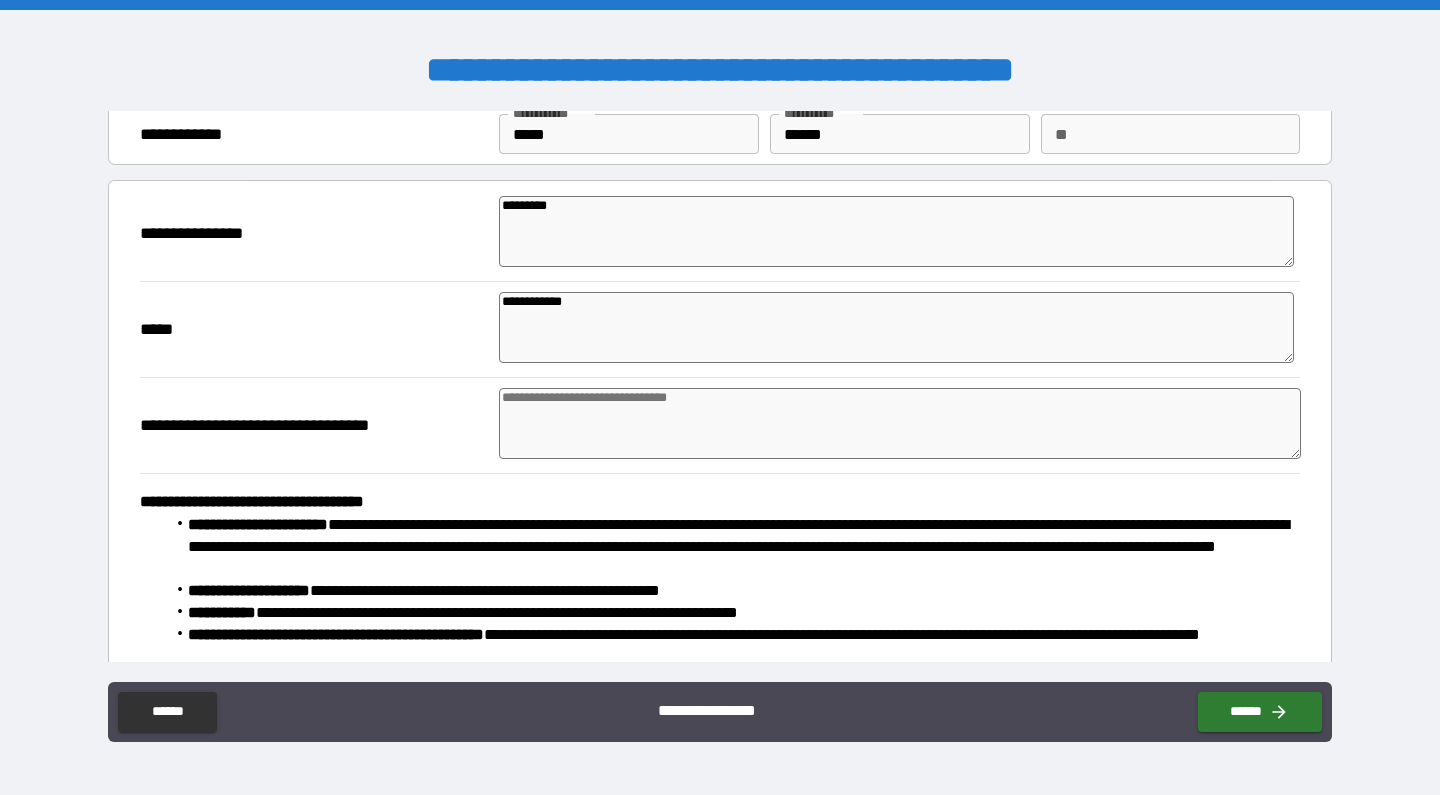 click at bounding box center [900, 423] 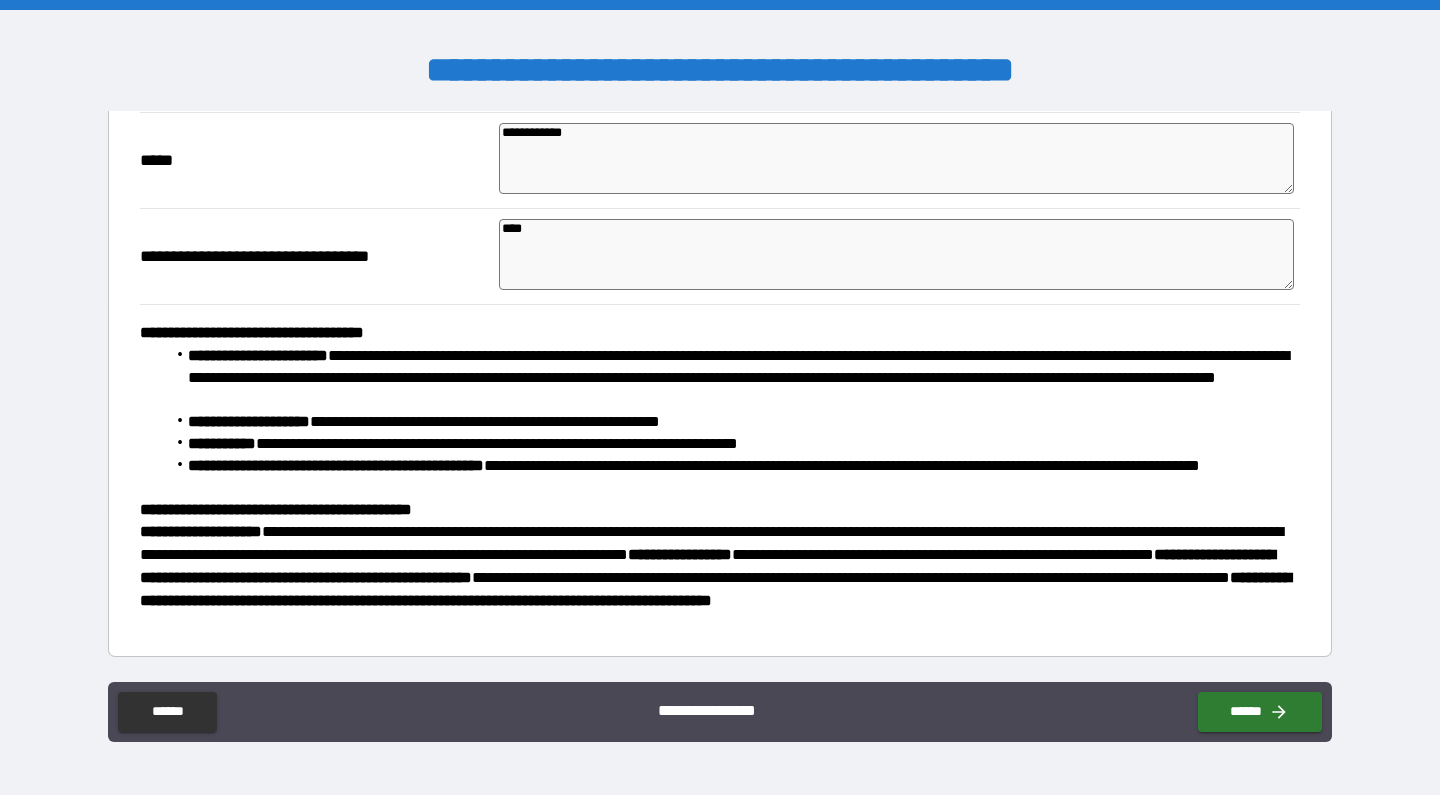 scroll, scrollTop: 239, scrollLeft: 0, axis: vertical 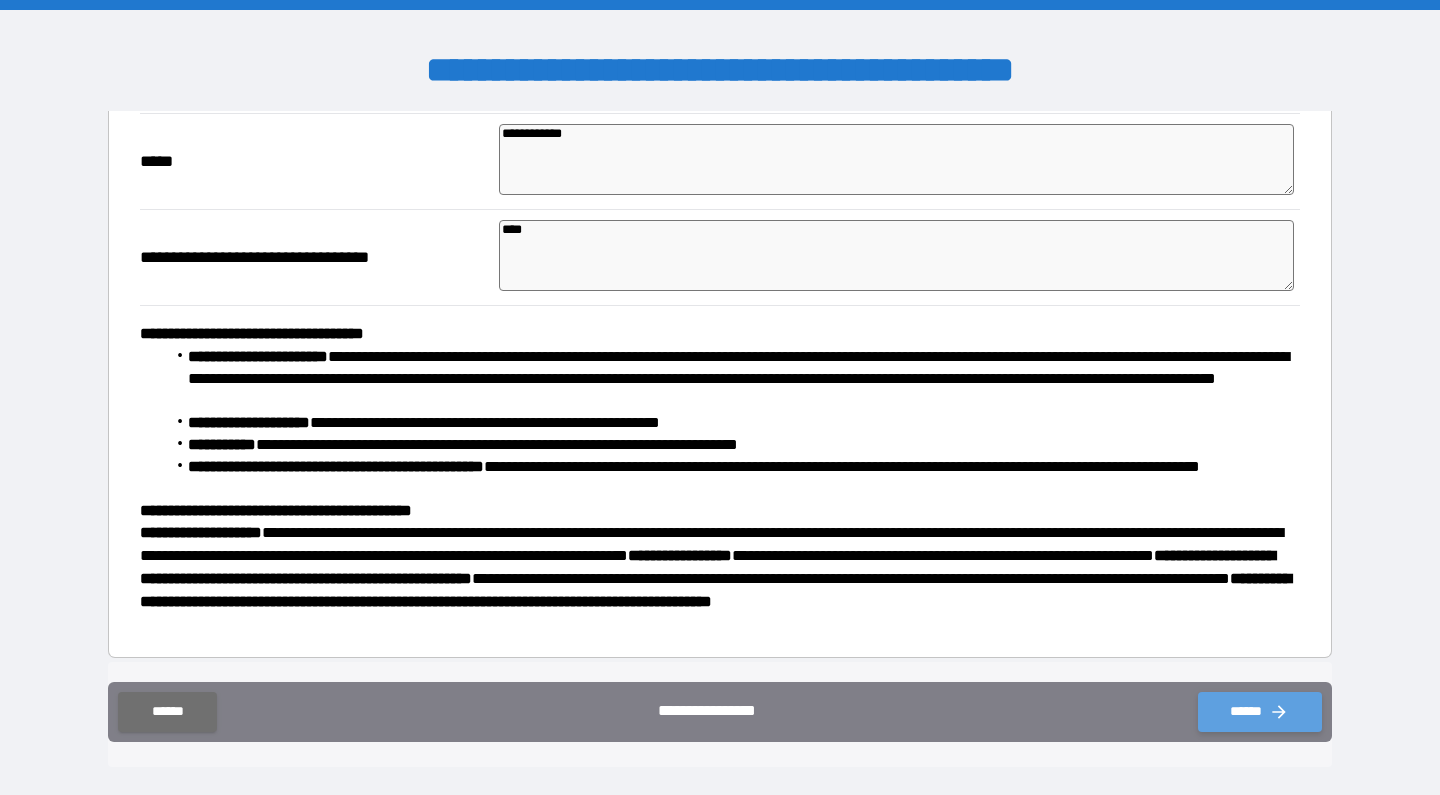 click on "******" at bounding box center (1260, 712) 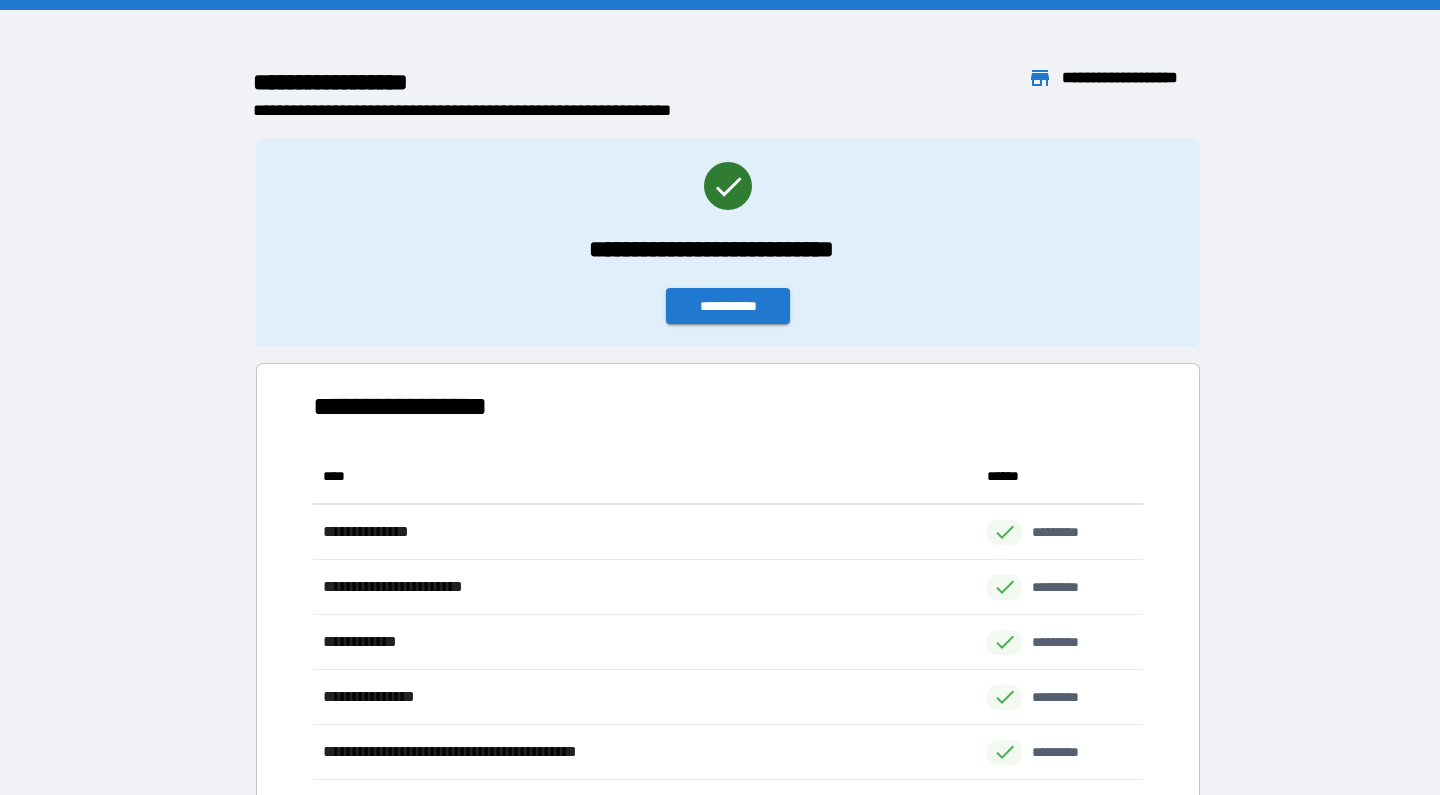 scroll, scrollTop: 1, scrollLeft: 1, axis: both 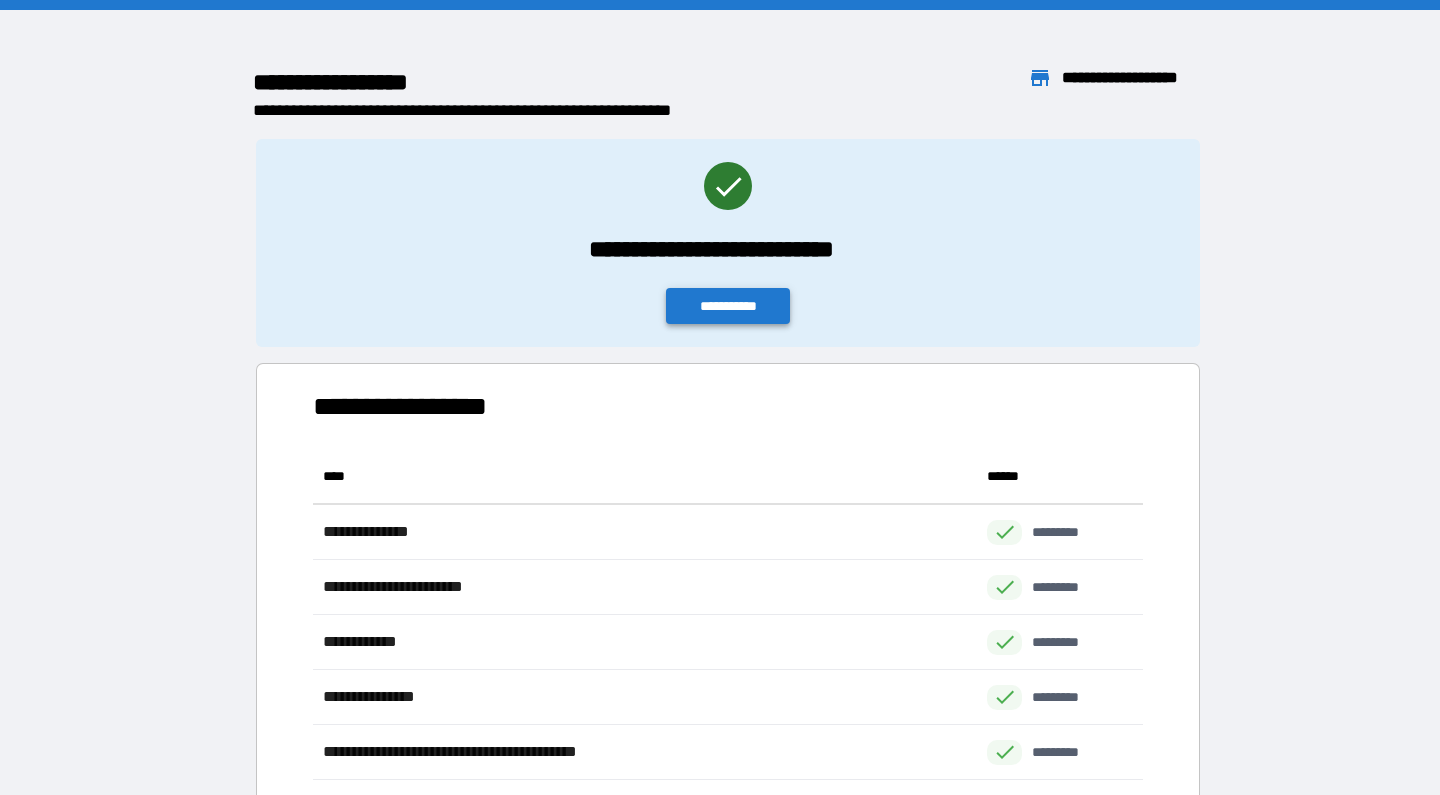 click on "**********" at bounding box center (728, 306) 